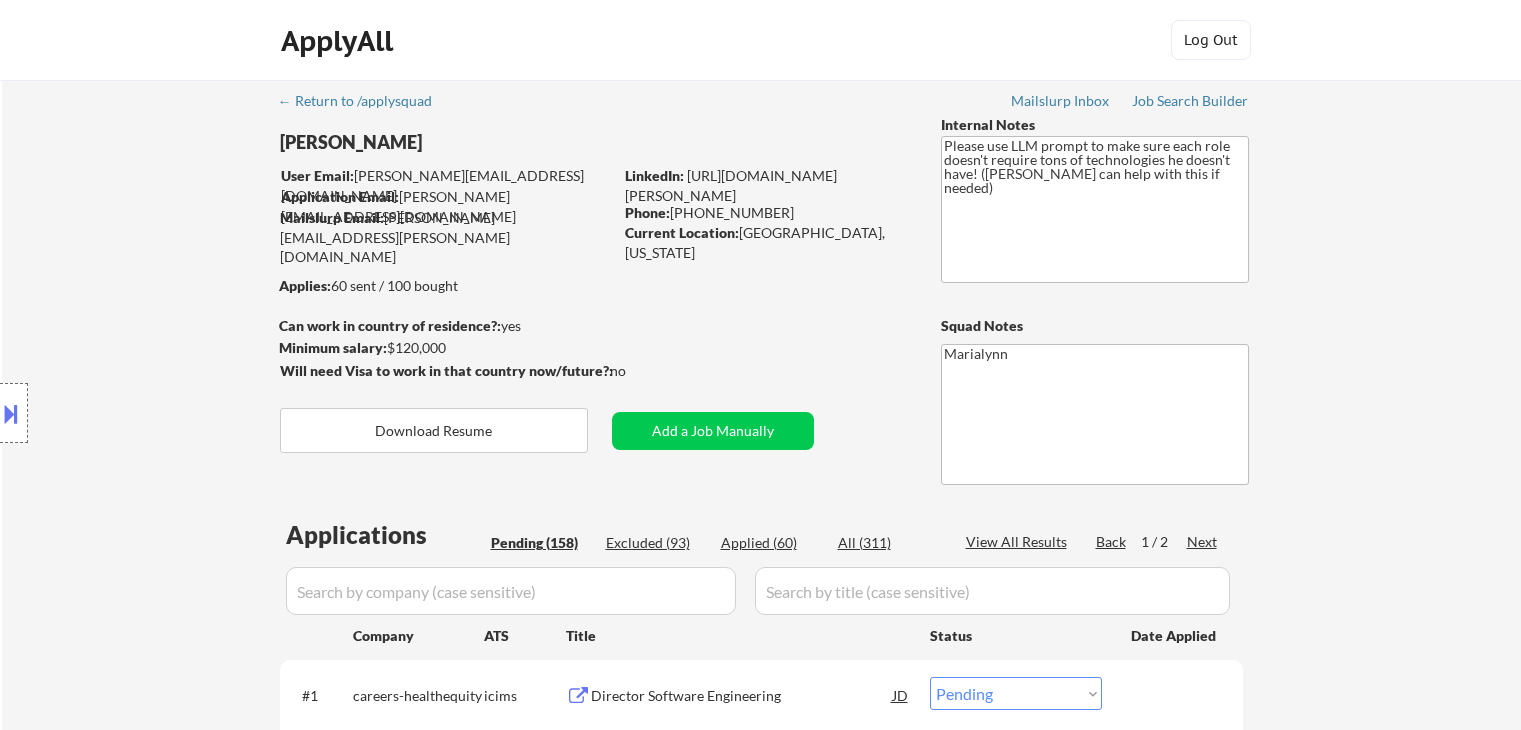 select on ""pending"" 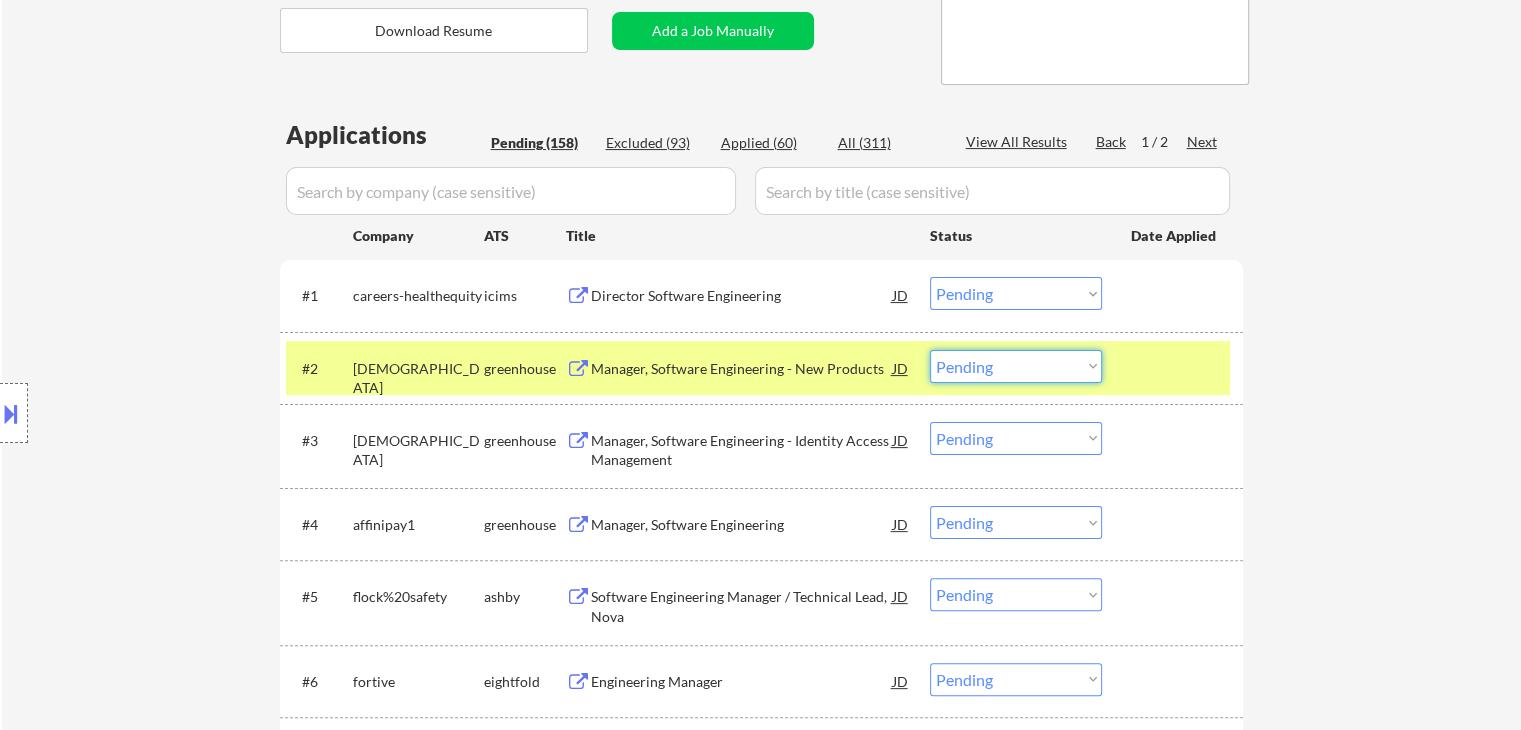 click on "Choose an option... Pending Applied Excluded (Questions) Excluded (Expired) Excluded (Location) Excluded (Bad Match) Excluded (Blocklist) Excluded (Salary) Excluded (Other)" at bounding box center (1016, 366) 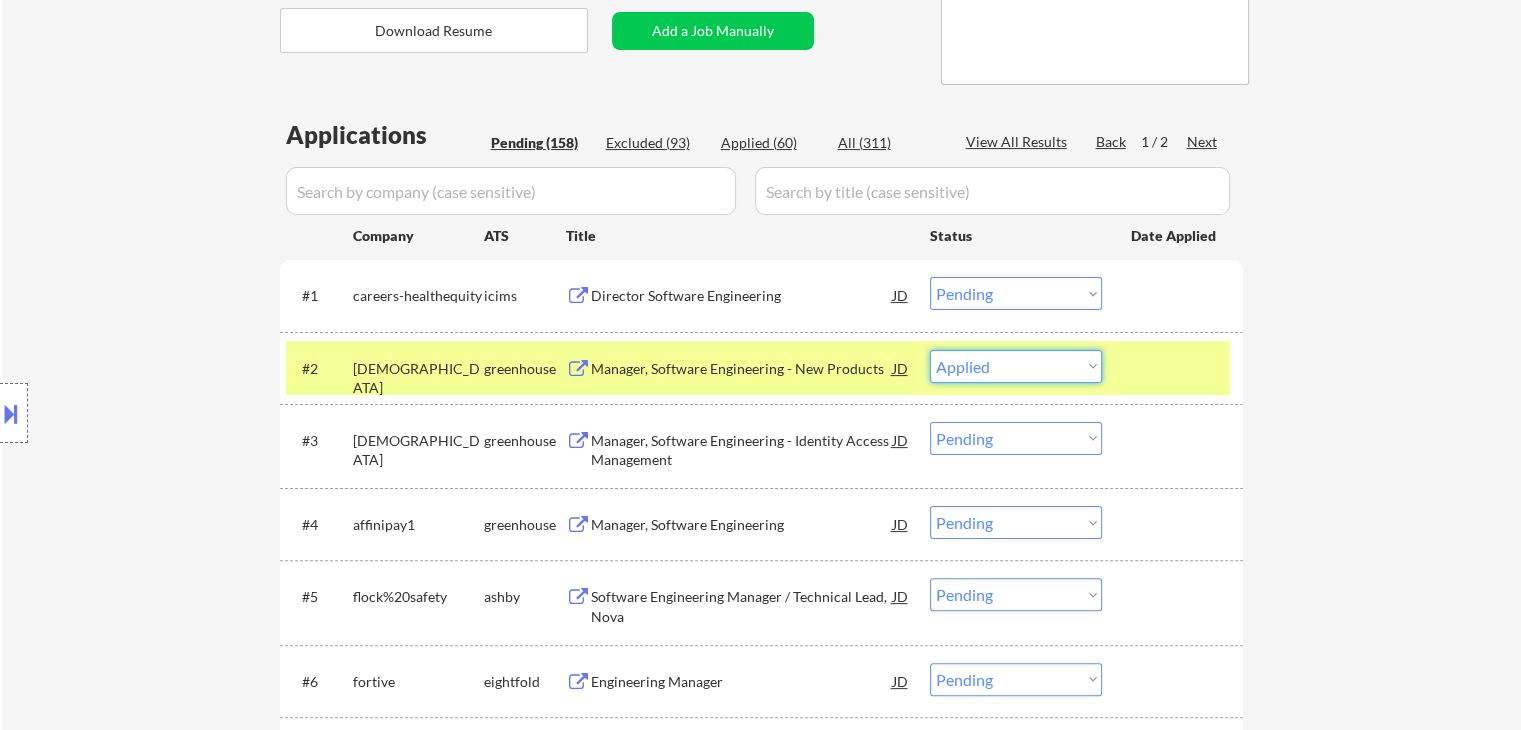 click on "Choose an option... Pending Applied Excluded (Questions) Excluded (Expired) Excluded (Location) Excluded (Bad Match) Excluded (Blocklist) Excluded (Salary) Excluded (Other)" at bounding box center [1016, 366] 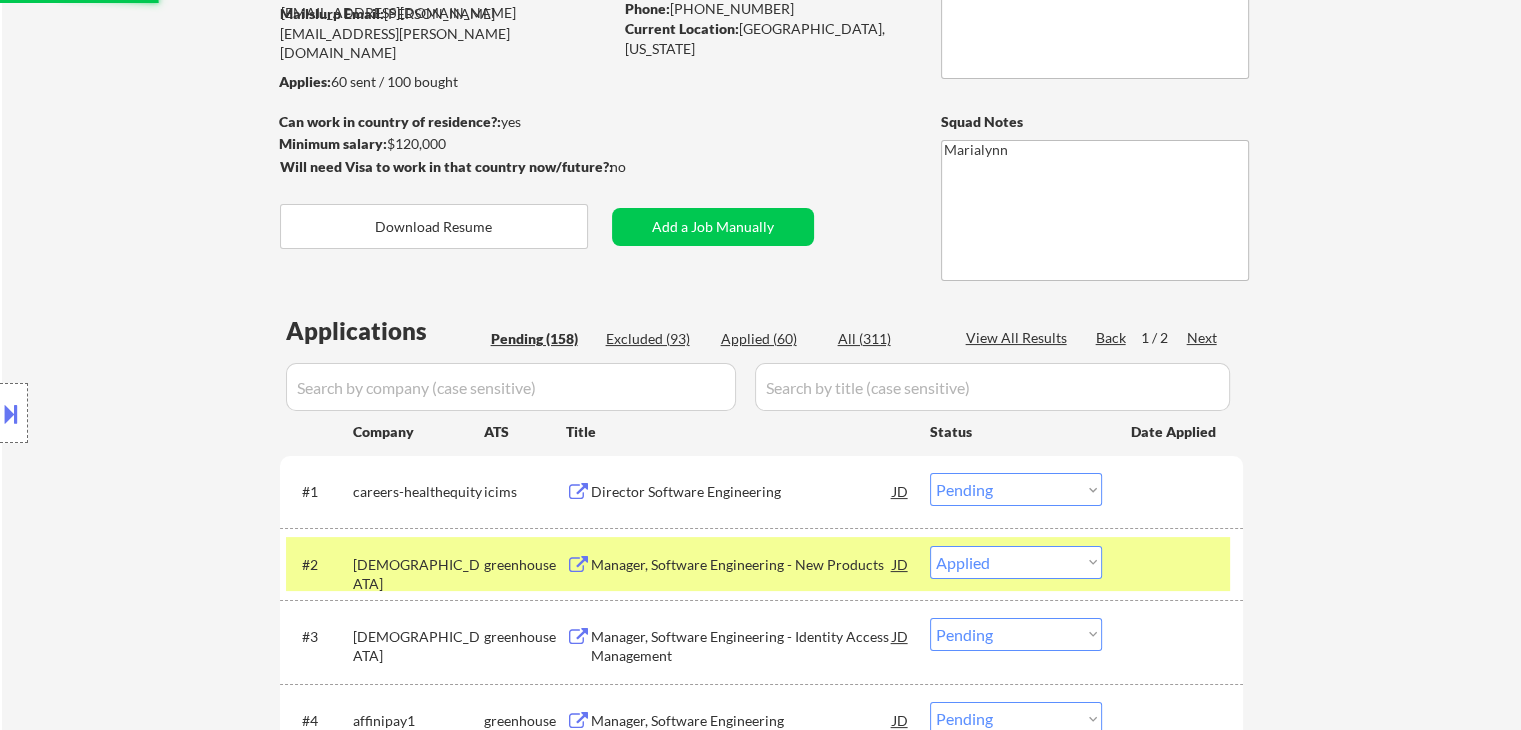 scroll, scrollTop: 204, scrollLeft: 0, axis: vertical 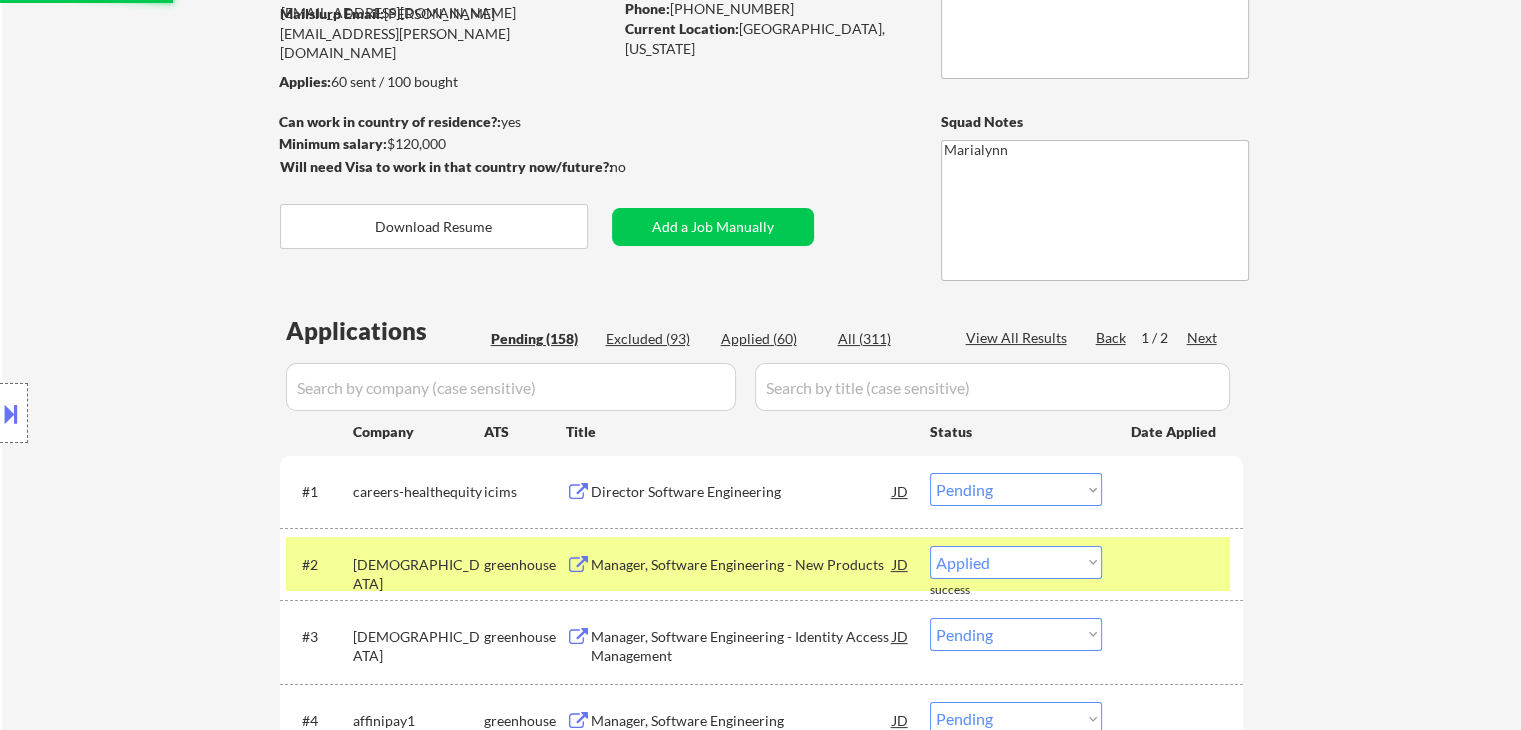 select on ""pending"" 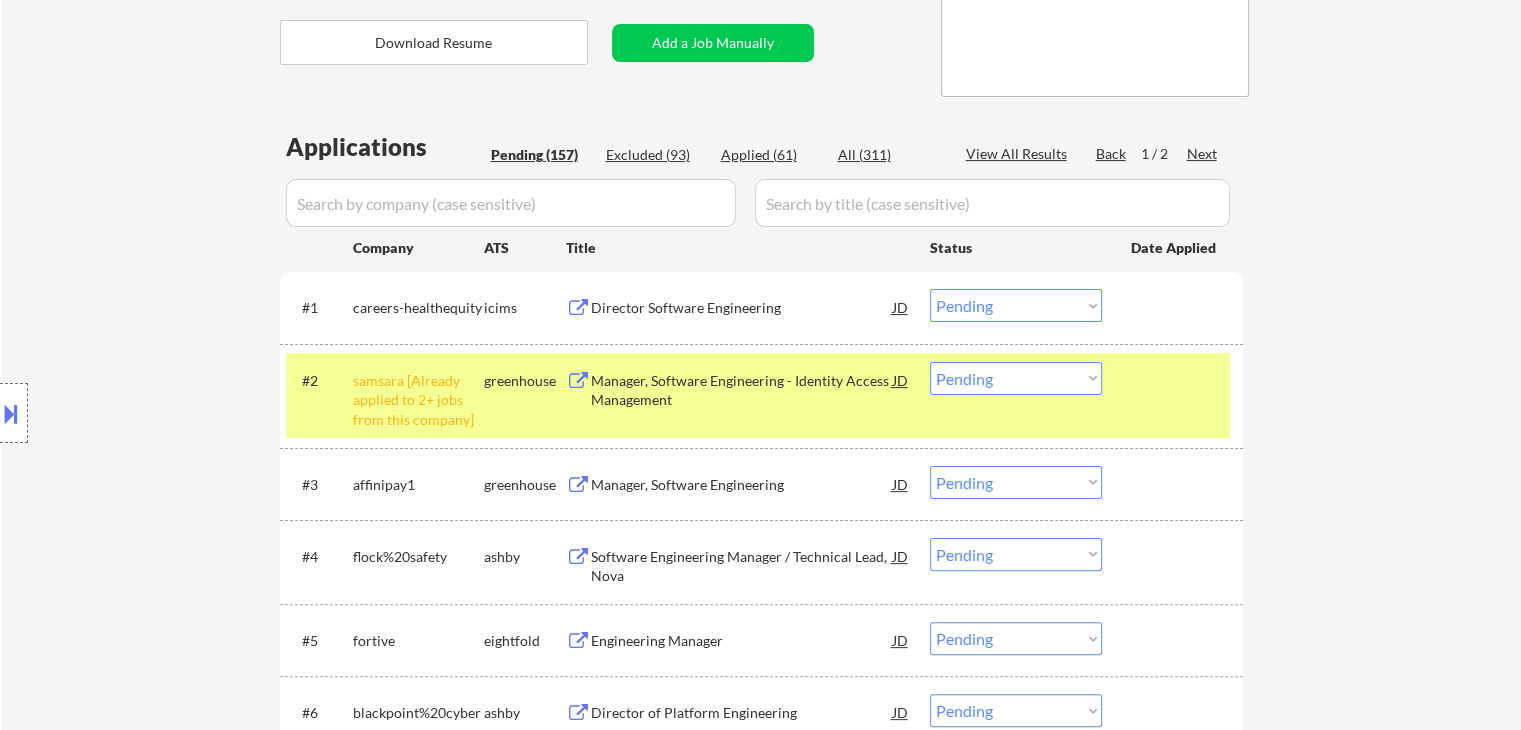 scroll, scrollTop: 392, scrollLeft: 0, axis: vertical 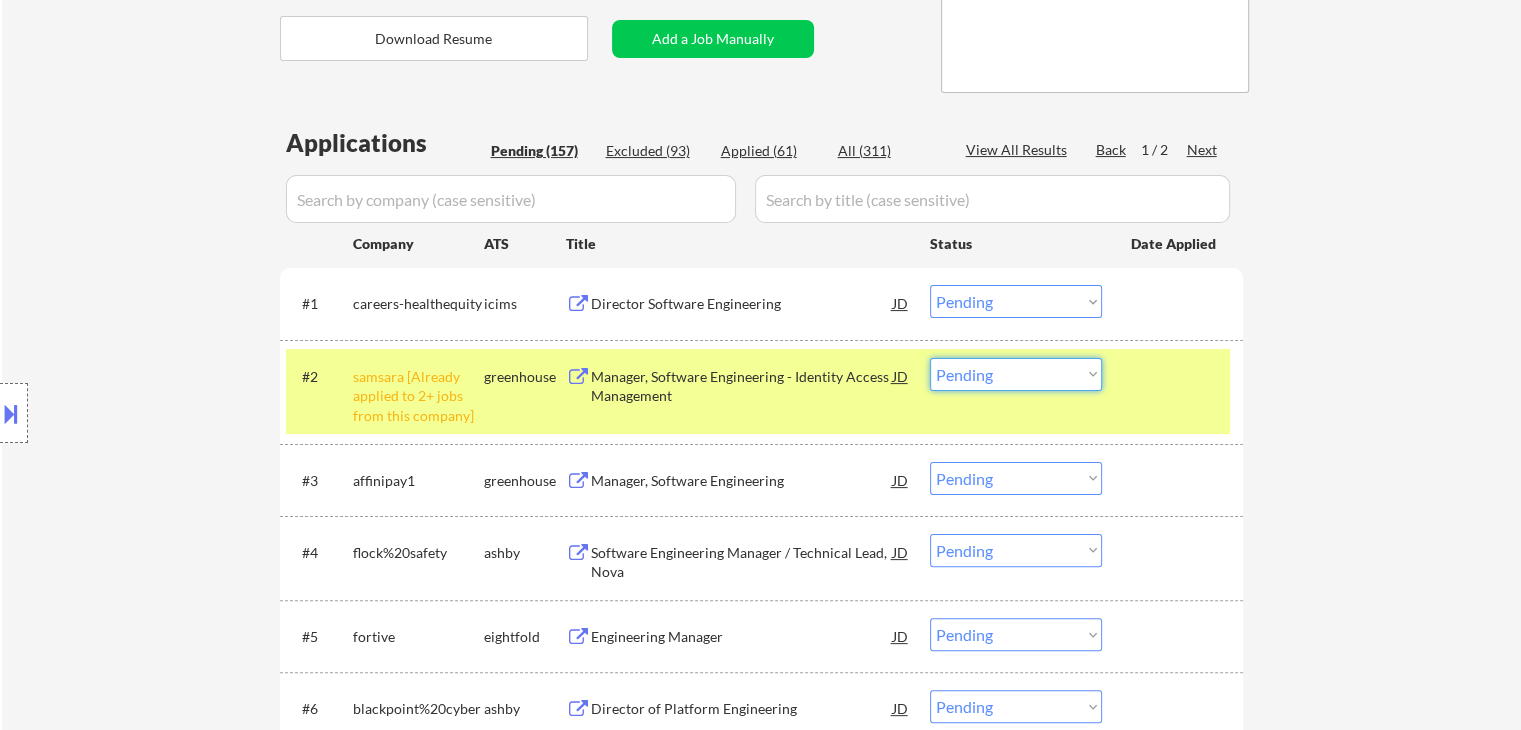 click on "Choose an option... Pending Applied Excluded (Questions) Excluded (Expired) Excluded (Location) Excluded (Bad Match) Excluded (Blocklist) Excluded (Salary) Excluded (Other)" at bounding box center (1016, 374) 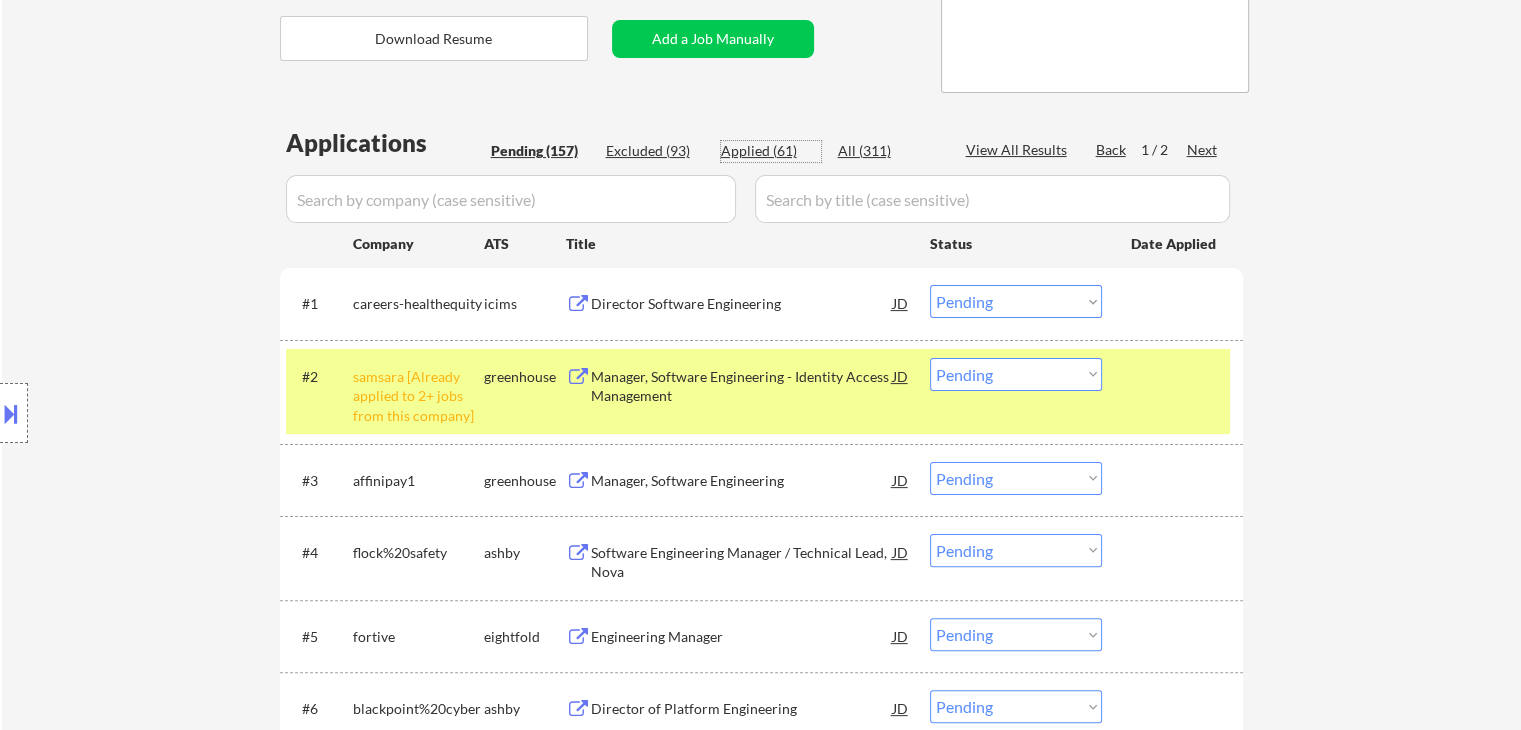 click on "Applied (61)" at bounding box center (771, 151) 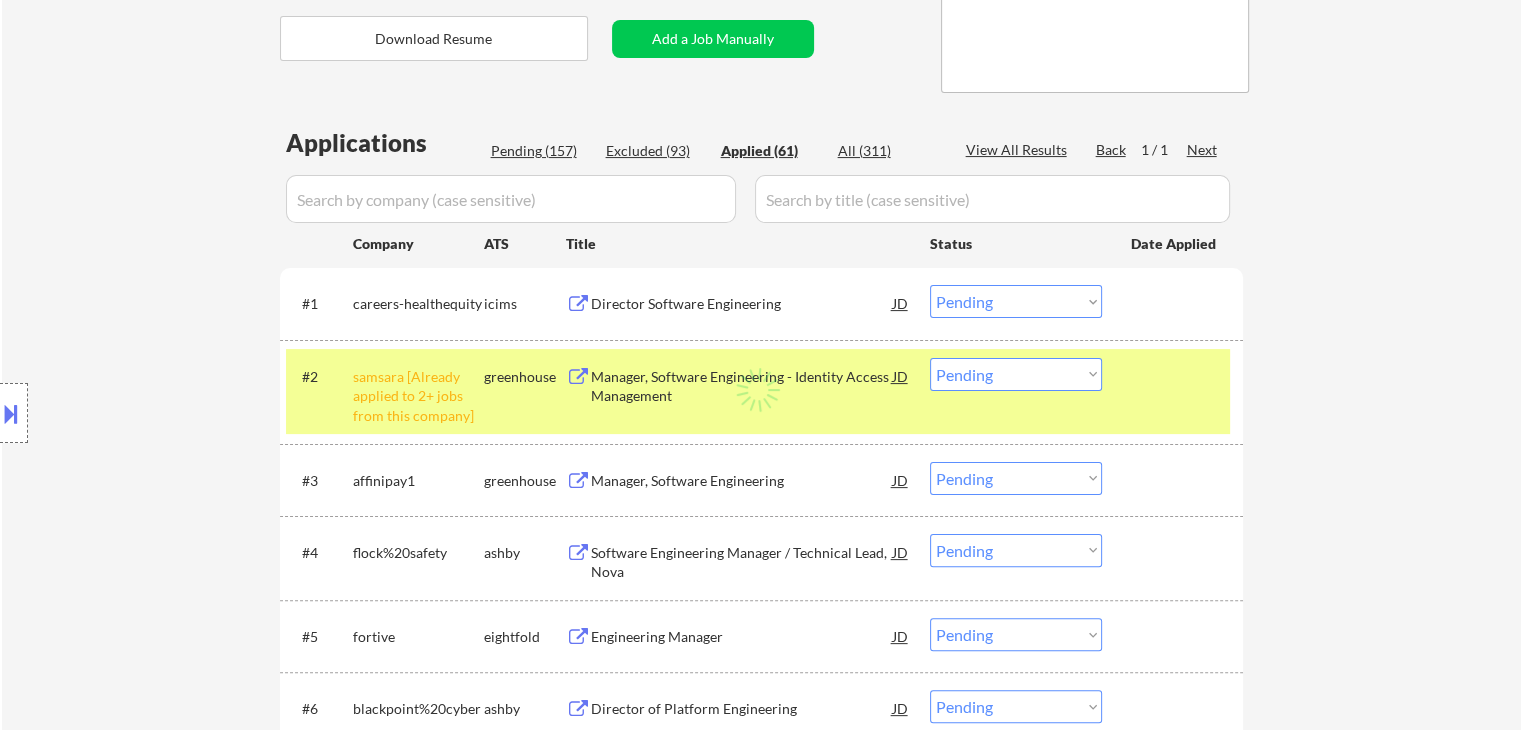 select on ""applied"" 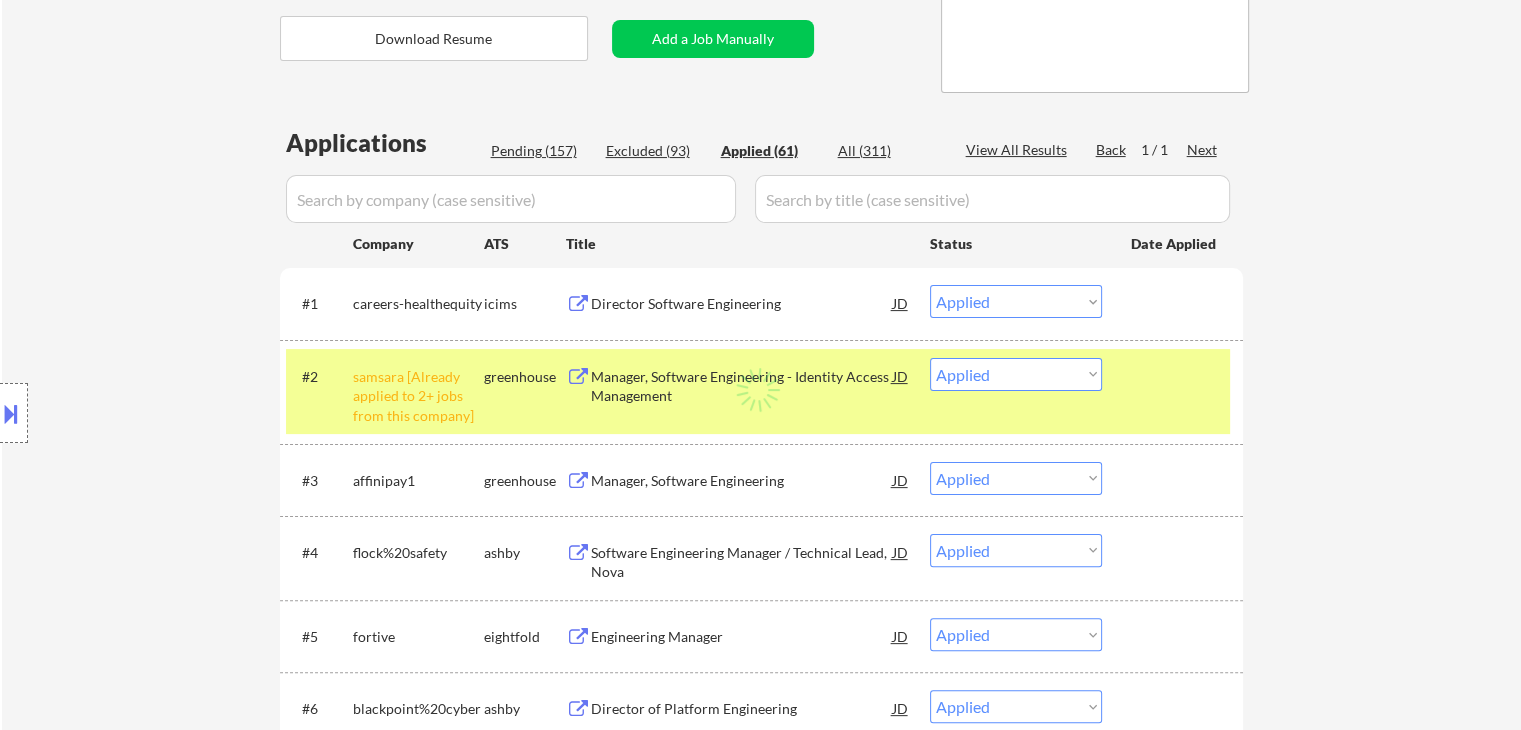 select on ""applied"" 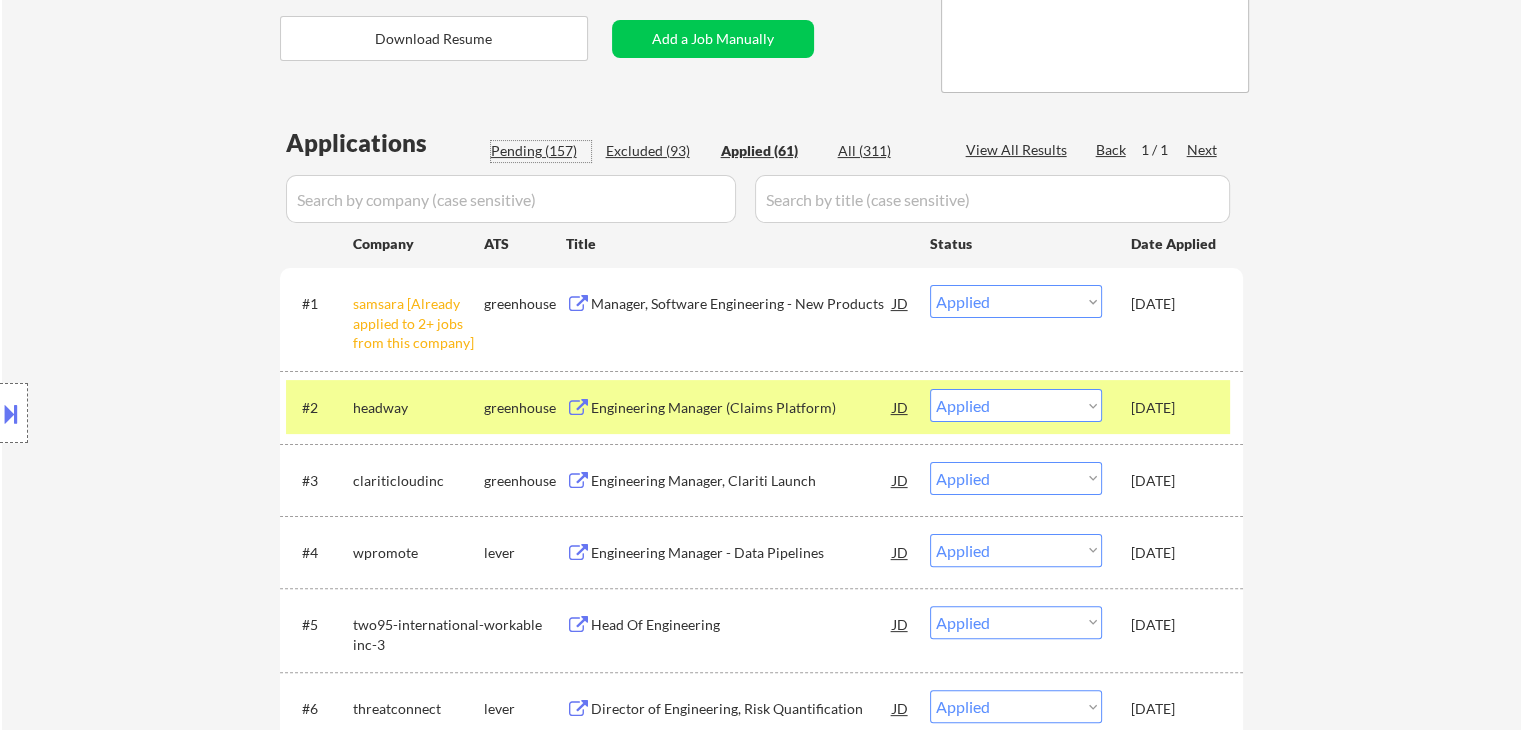click on "Pending (157)" at bounding box center [541, 151] 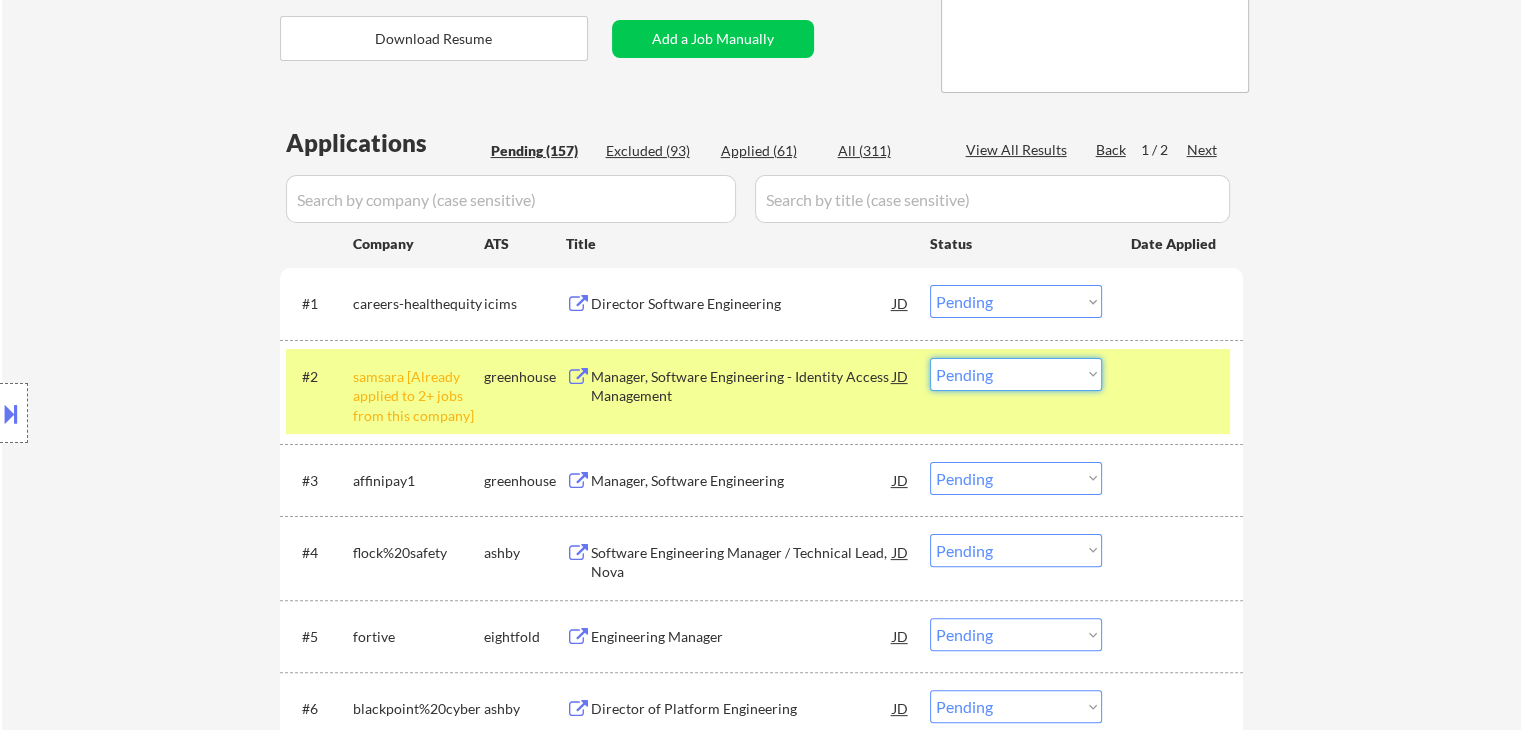 click on "Choose an option... Pending Applied Excluded (Questions) Excluded (Expired) Excluded (Location) Excluded (Bad Match) Excluded (Blocklist) Excluded (Salary) Excluded (Other)" at bounding box center (1016, 374) 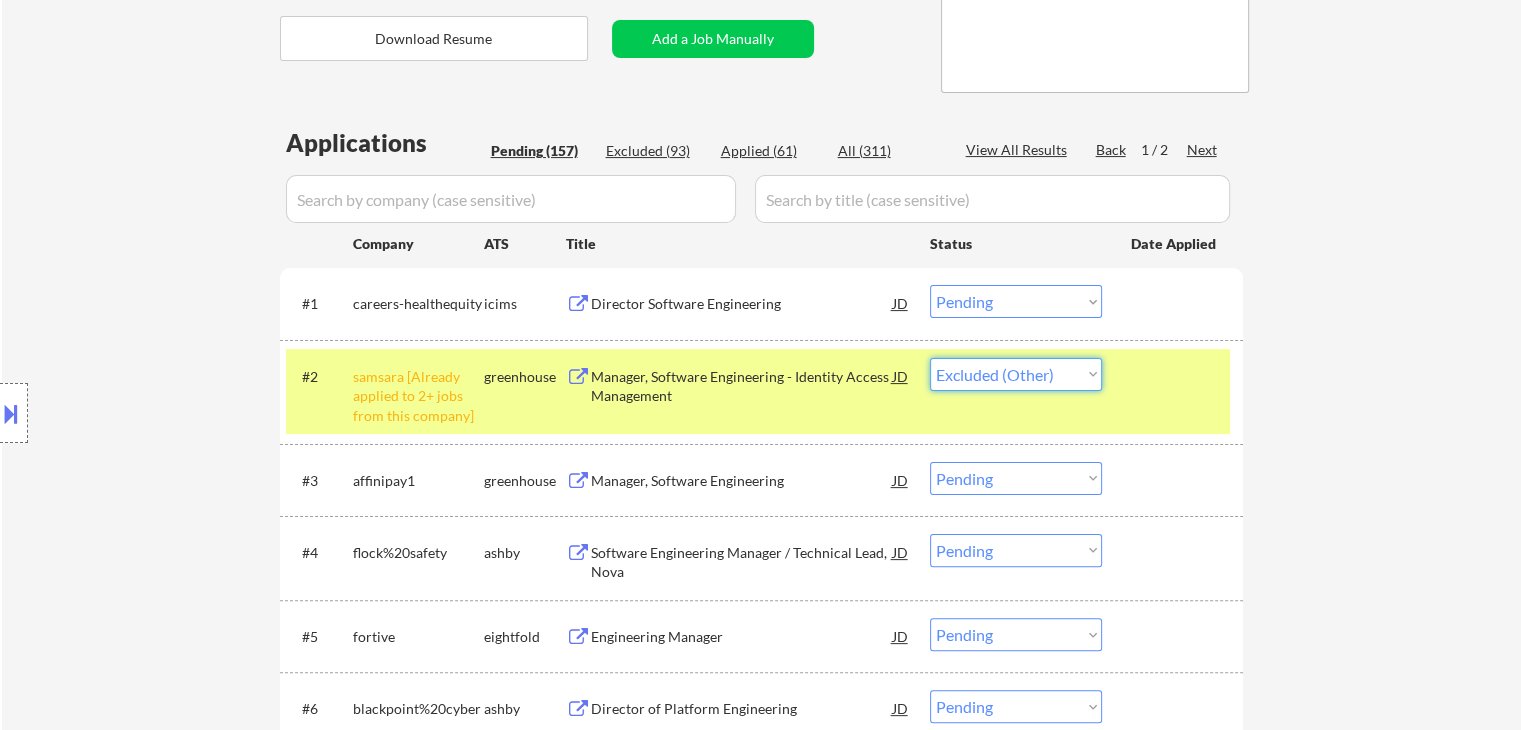click on "Choose an option... Pending Applied Excluded (Questions) Excluded (Expired) Excluded (Location) Excluded (Bad Match) Excluded (Blocklist) Excluded (Salary) Excluded (Other)" at bounding box center [1016, 374] 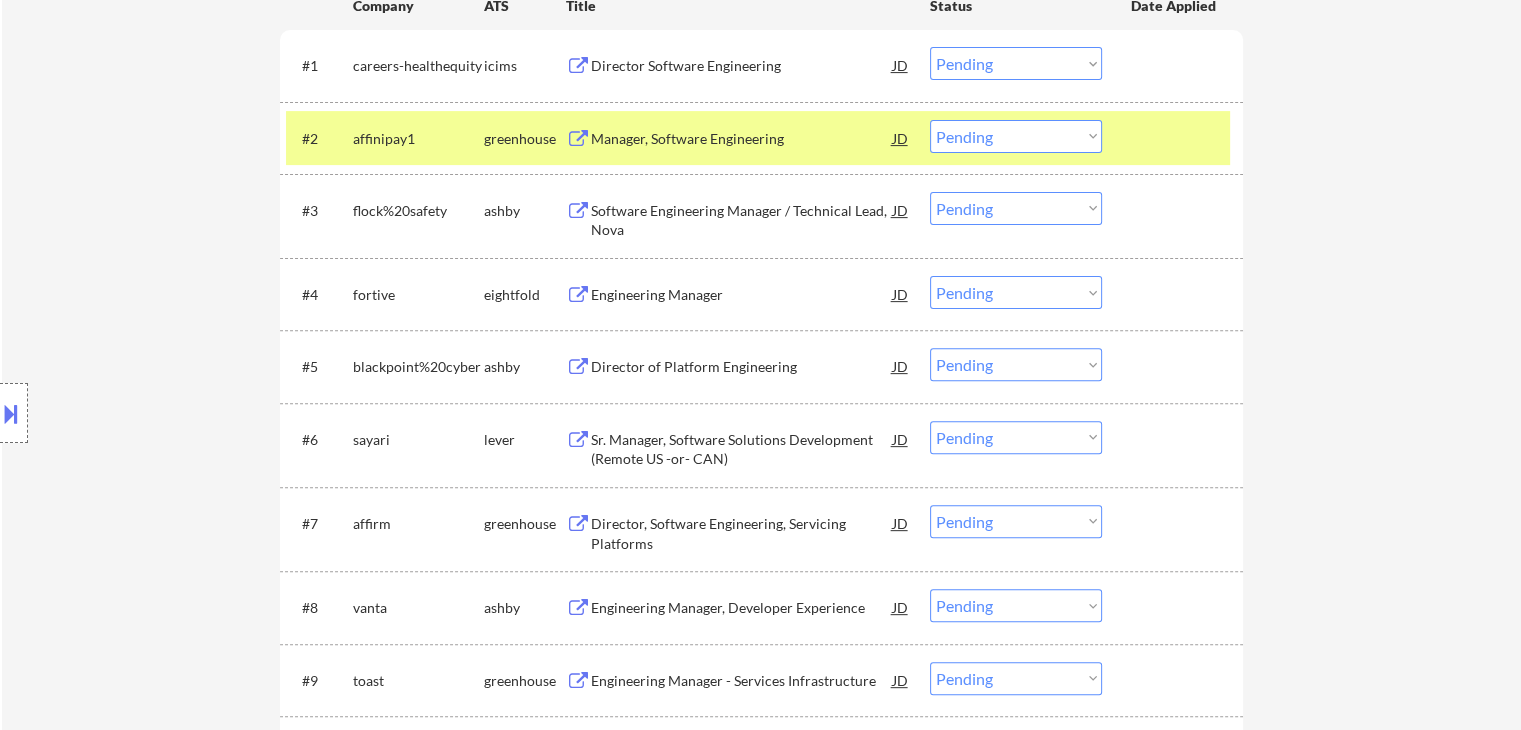 scroll, scrollTop: 631, scrollLeft: 0, axis: vertical 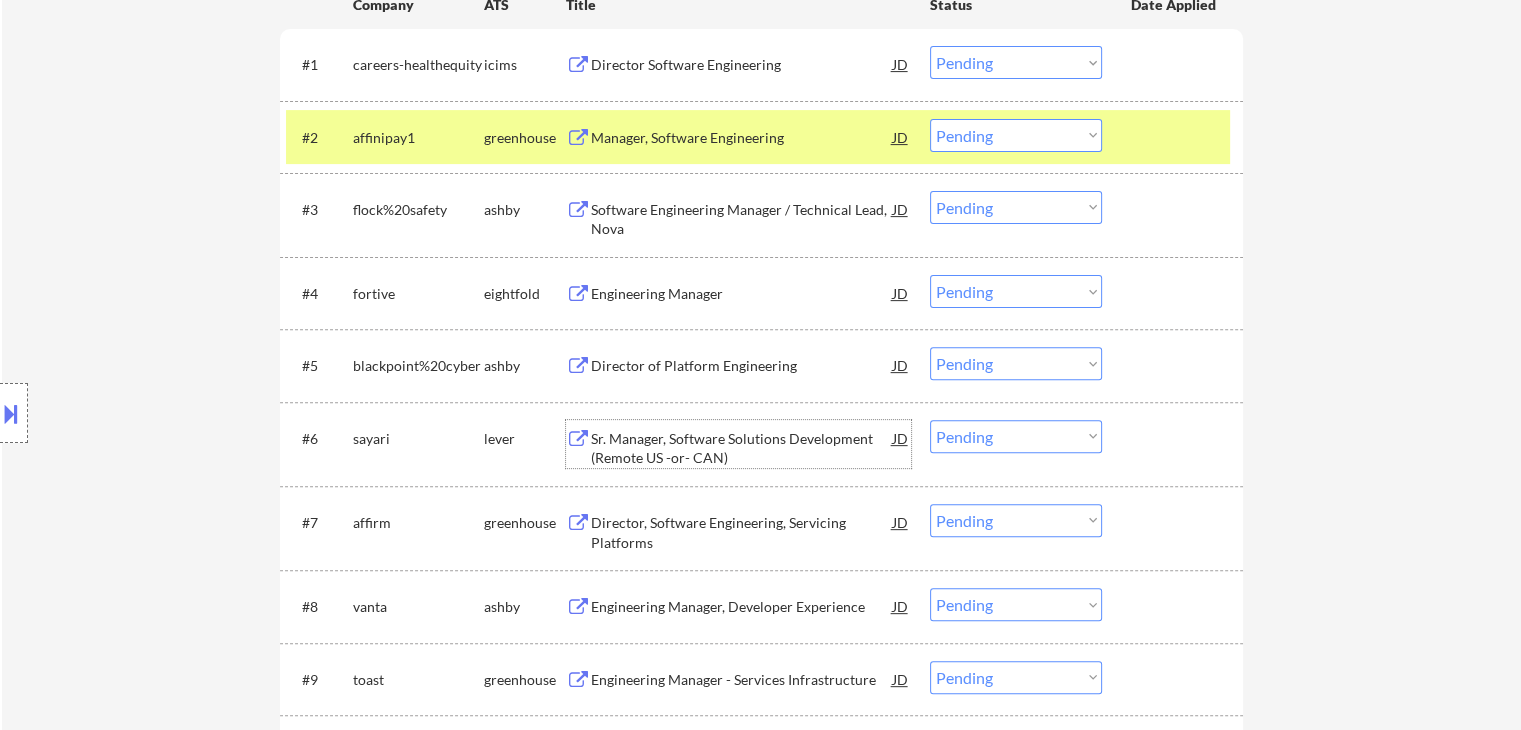 click on "Sr. Manager, Software Solutions Development (Remote US -or- CAN)" at bounding box center [742, 448] 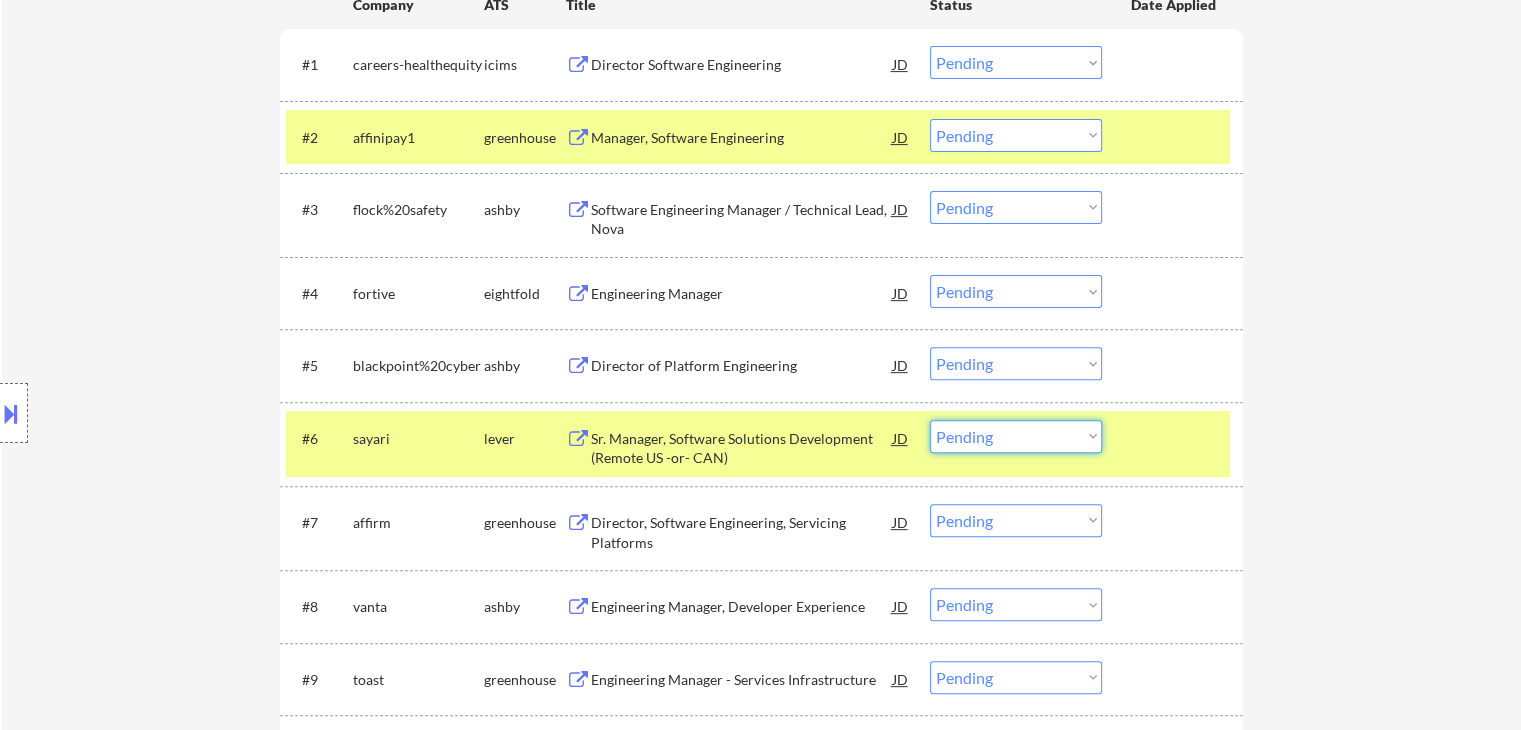 click on "Choose an option... Pending Applied Excluded (Questions) Excluded (Expired) Excluded (Location) Excluded (Bad Match) Excluded (Blocklist) Excluded (Salary) Excluded (Other)" at bounding box center (1016, 436) 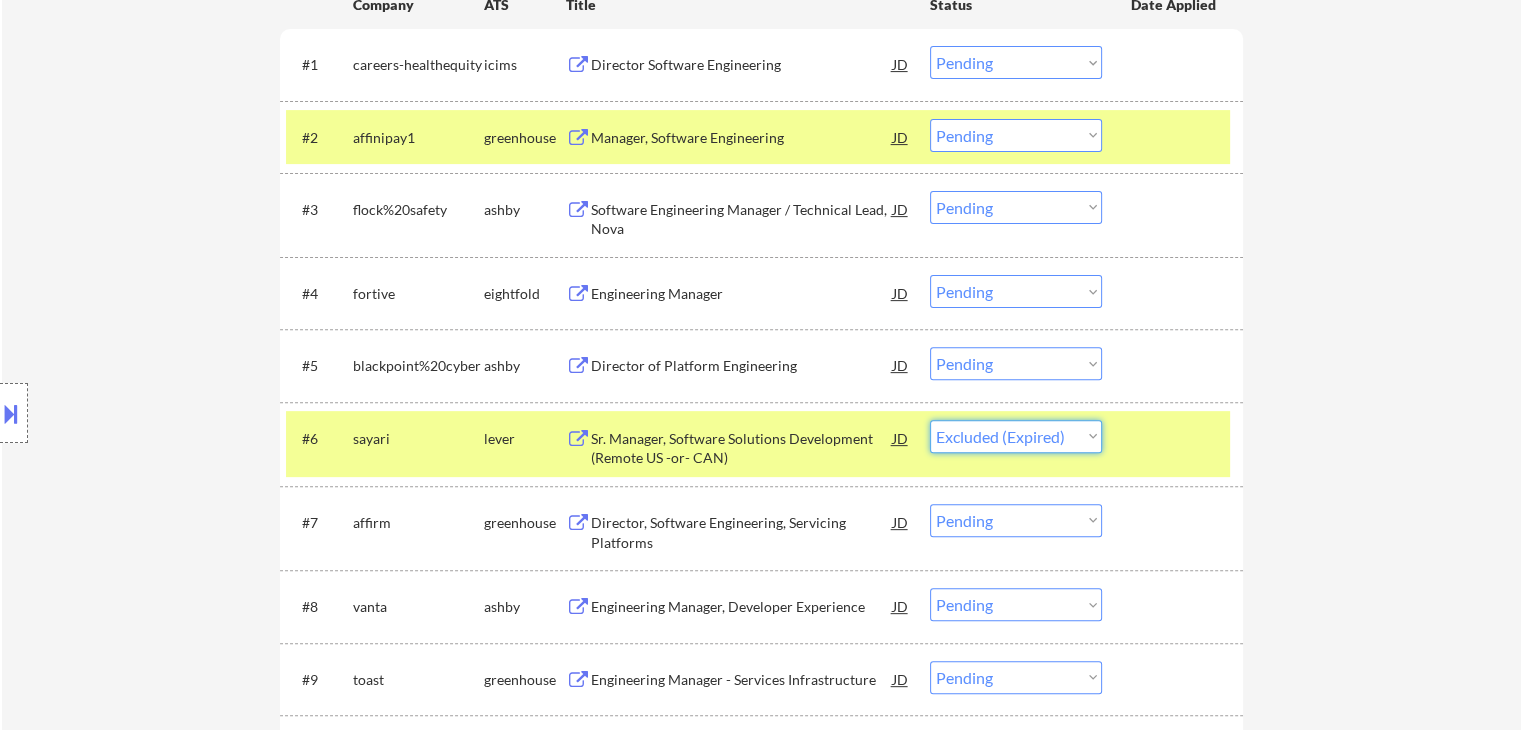 click on "Choose an option... Pending Applied Excluded (Questions) Excluded (Expired) Excluded (Location) Excluded (Bad Match) Excluded (Blocklist) Excluded (Salary) Excluded (Other)" at bounding box center (1016, 436) 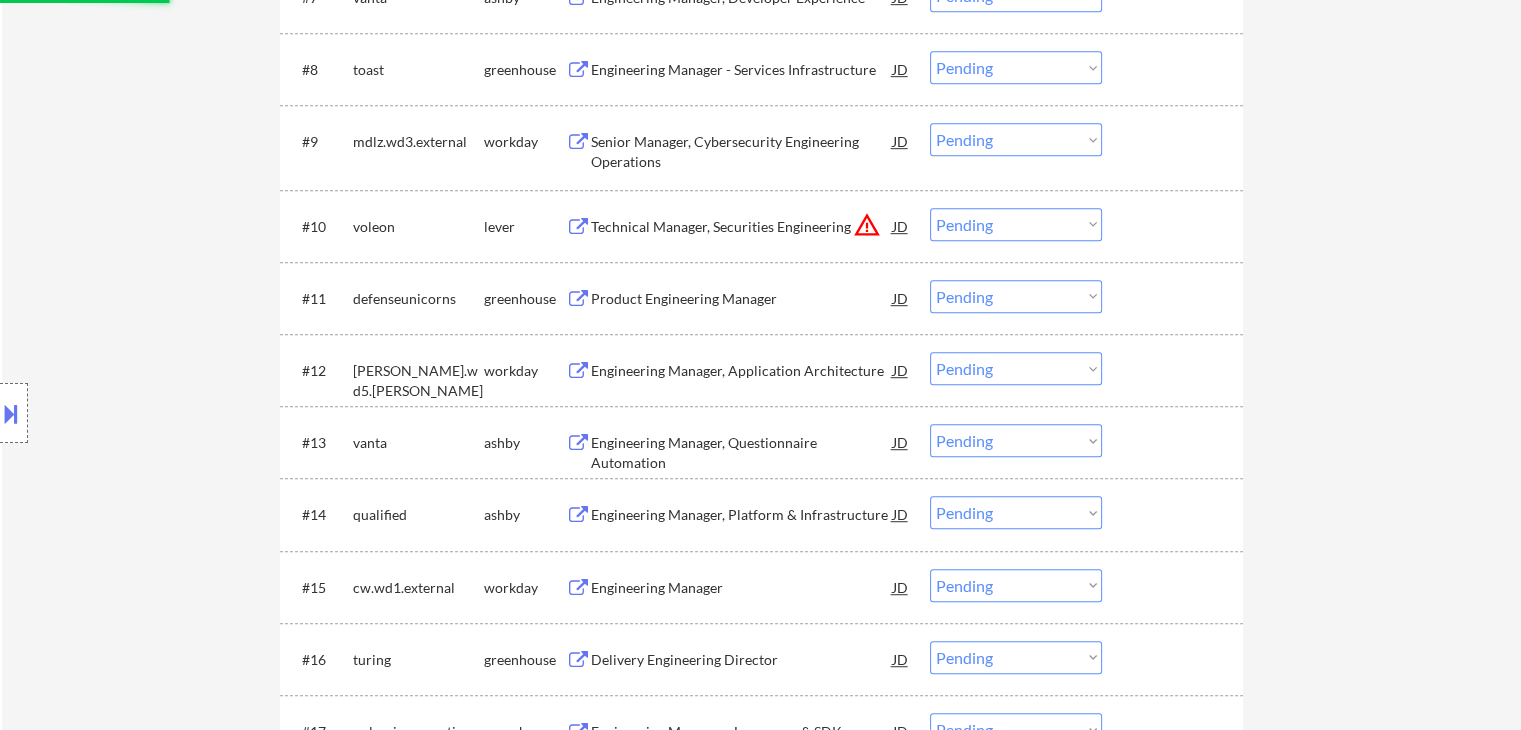 scroll, scrollTop: 1162, scrollLeft: 0, axis: vertical 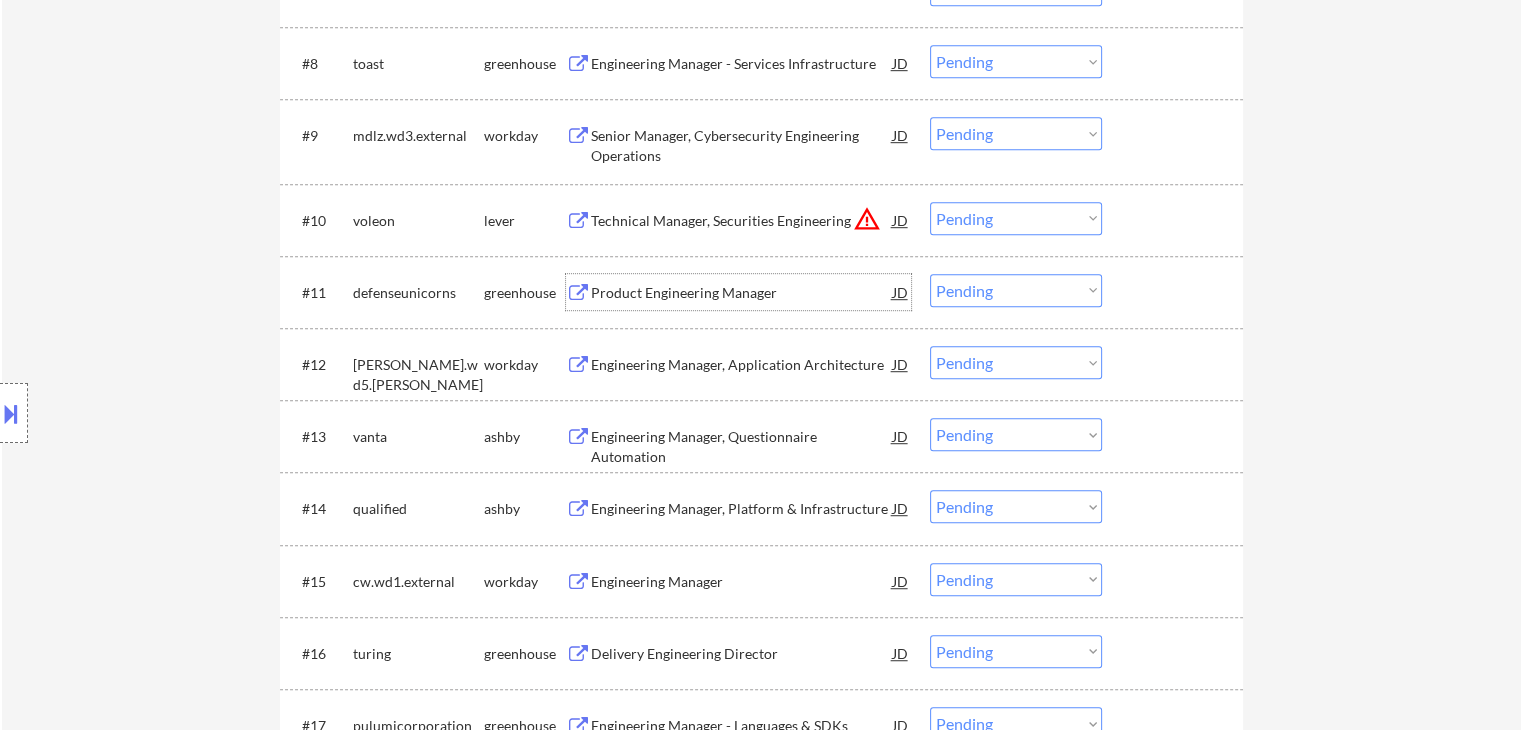 click on "Product Engineering Manager" at bounding box center [742, 292] 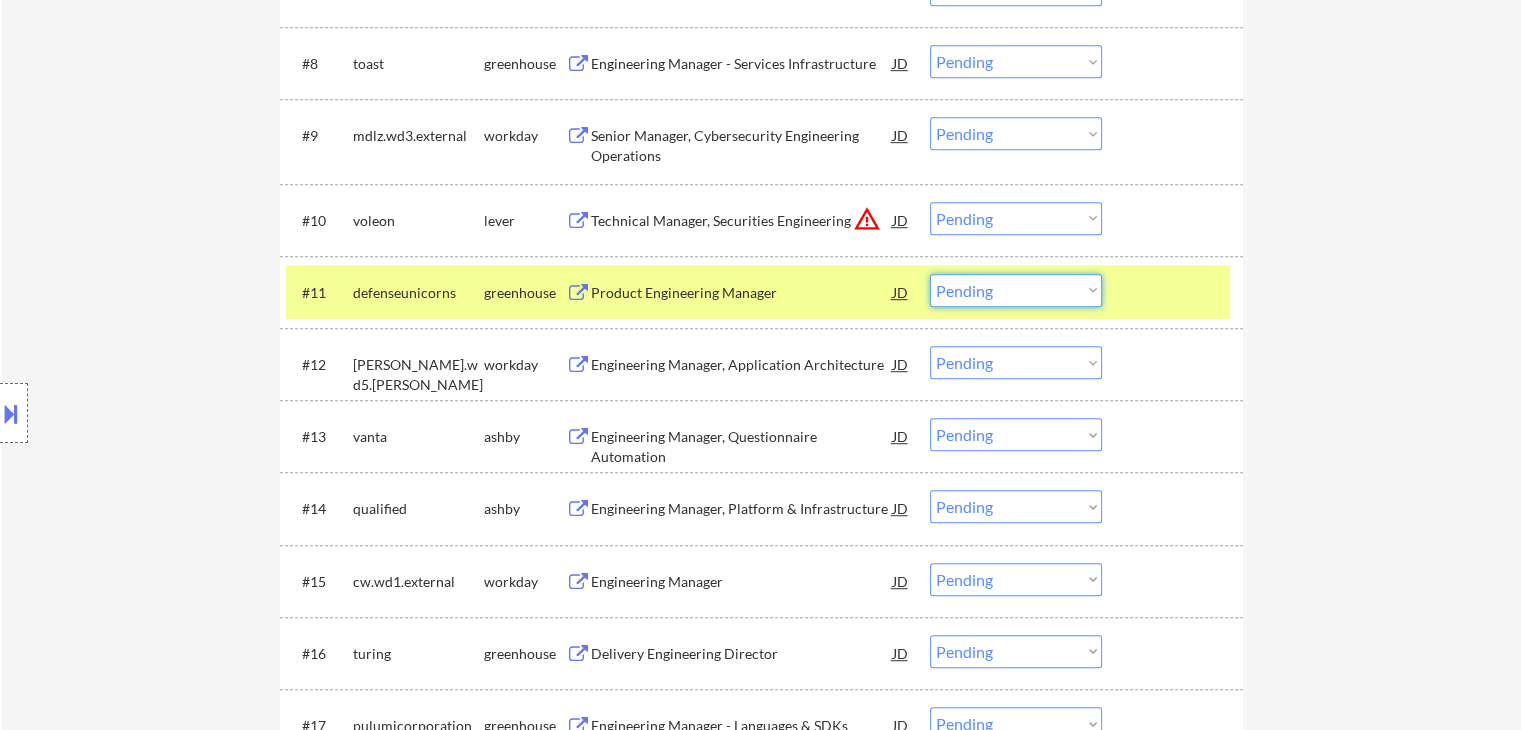 click on "Choose an option... Pending Applied Excluded (Questions) Excluded (Expired) Excluded (Location) Excluded (Bad Match) Excluded (Blocklist) Excluded (Salary) Excluded (Other)" at bounding box center [1016, 290] 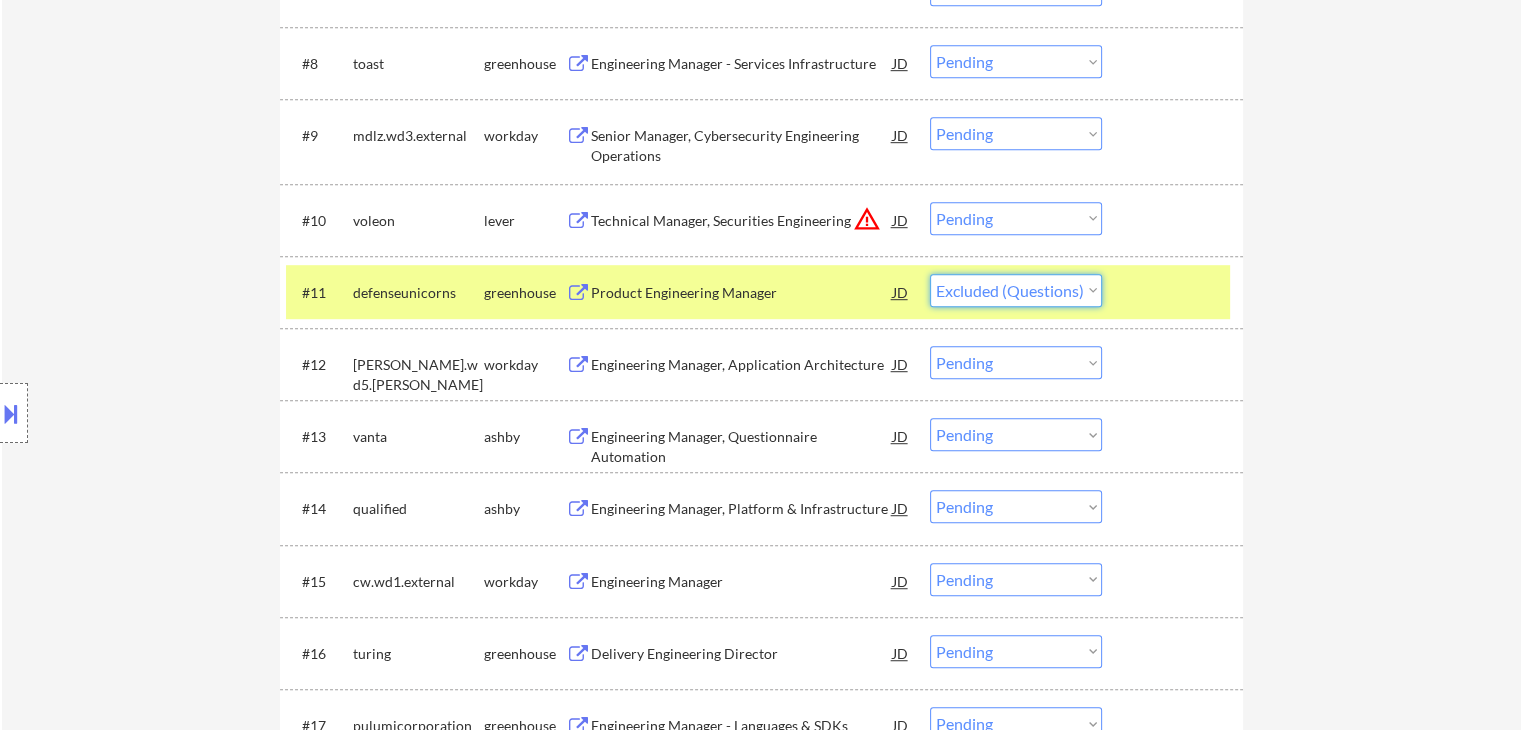 click on "Choose an option... Pending Applied Excluded (Questions) Excluded (Expired) Excluded (Location) Excluded (Bad Match) Excluded (Blocklist) Excluded (Salary) Excluded (Other)" at bounding box center (1016, 290) 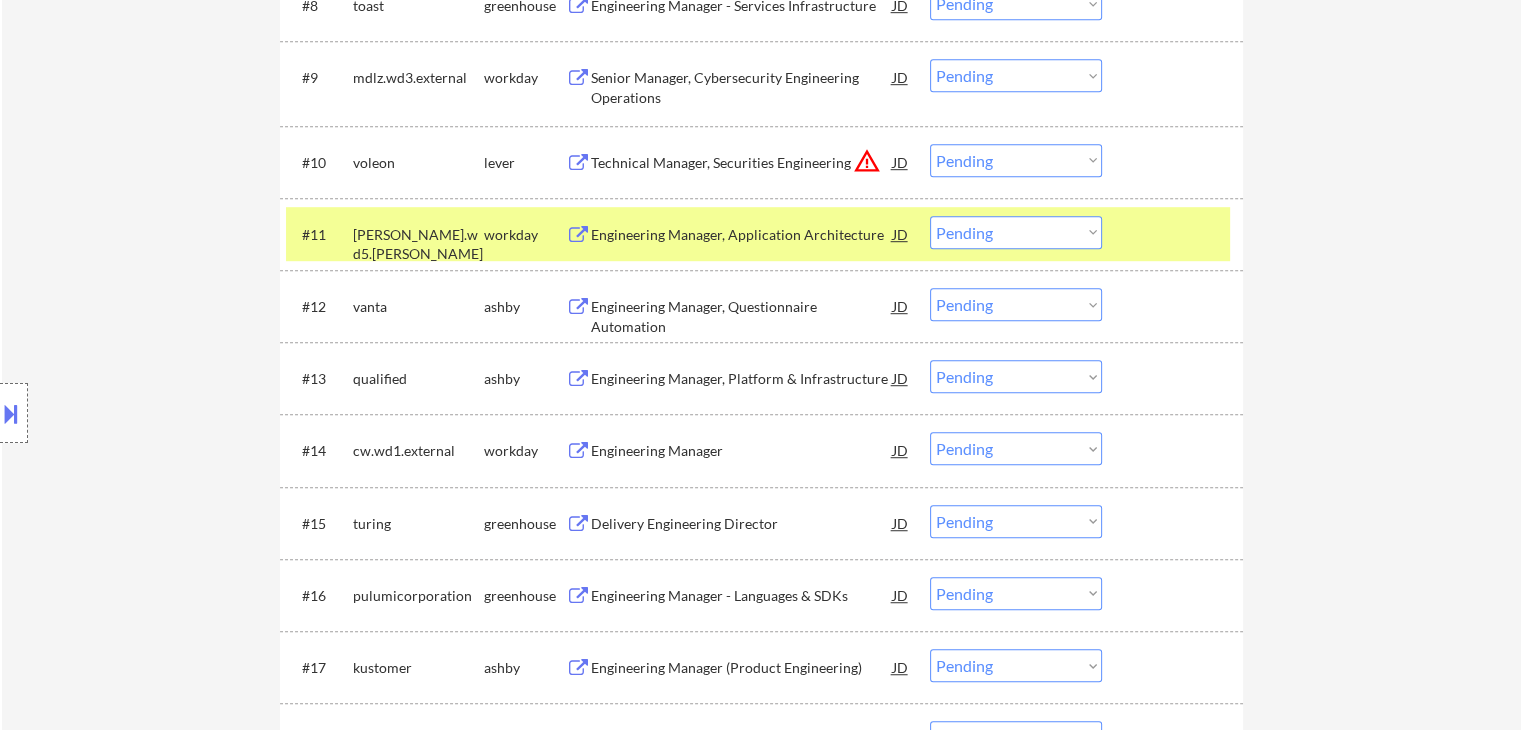 scroll, scrollTop: 1232, scrollLeft: 0, axis: vertical 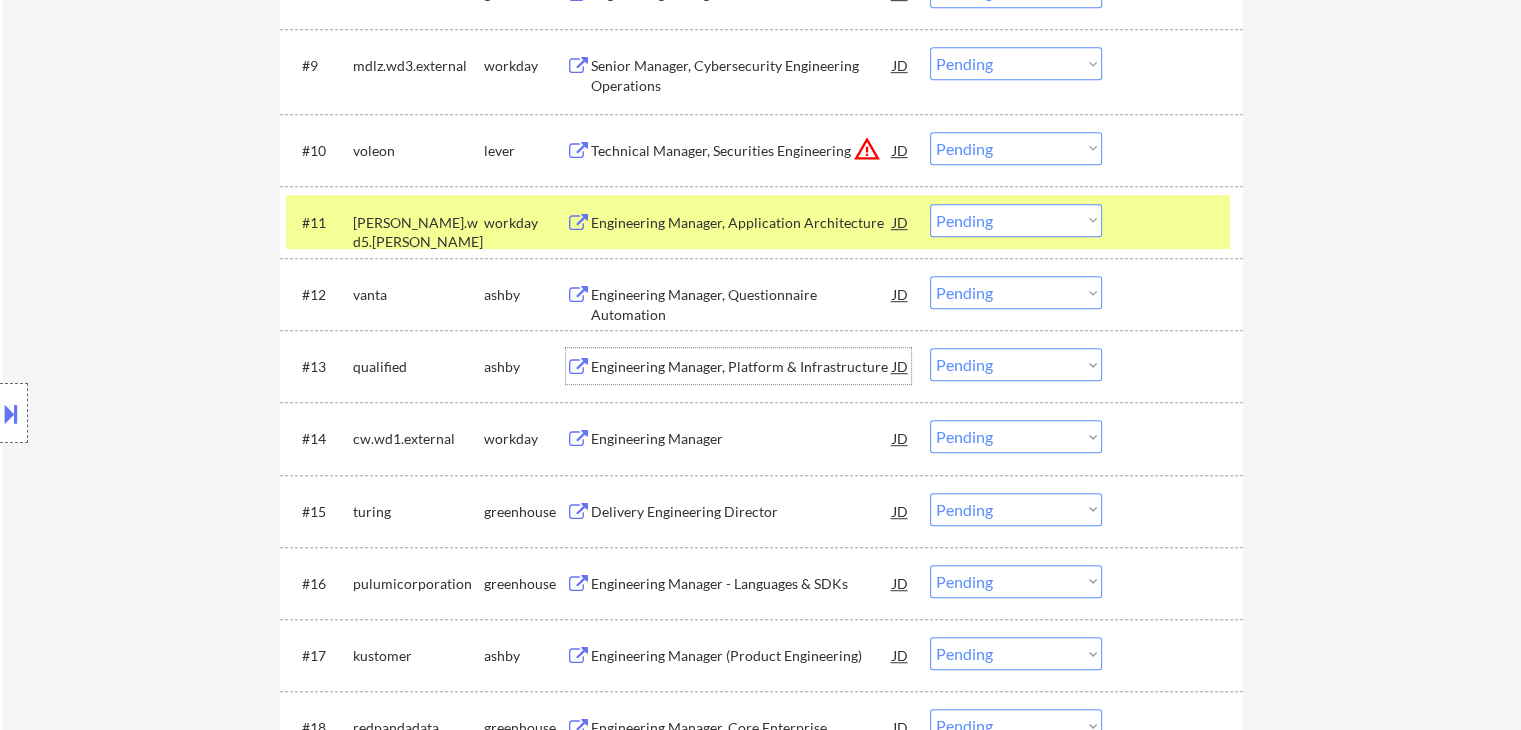click on "Engineering Manager, Platform & Infrastructure" at bounding box center [742, 367] 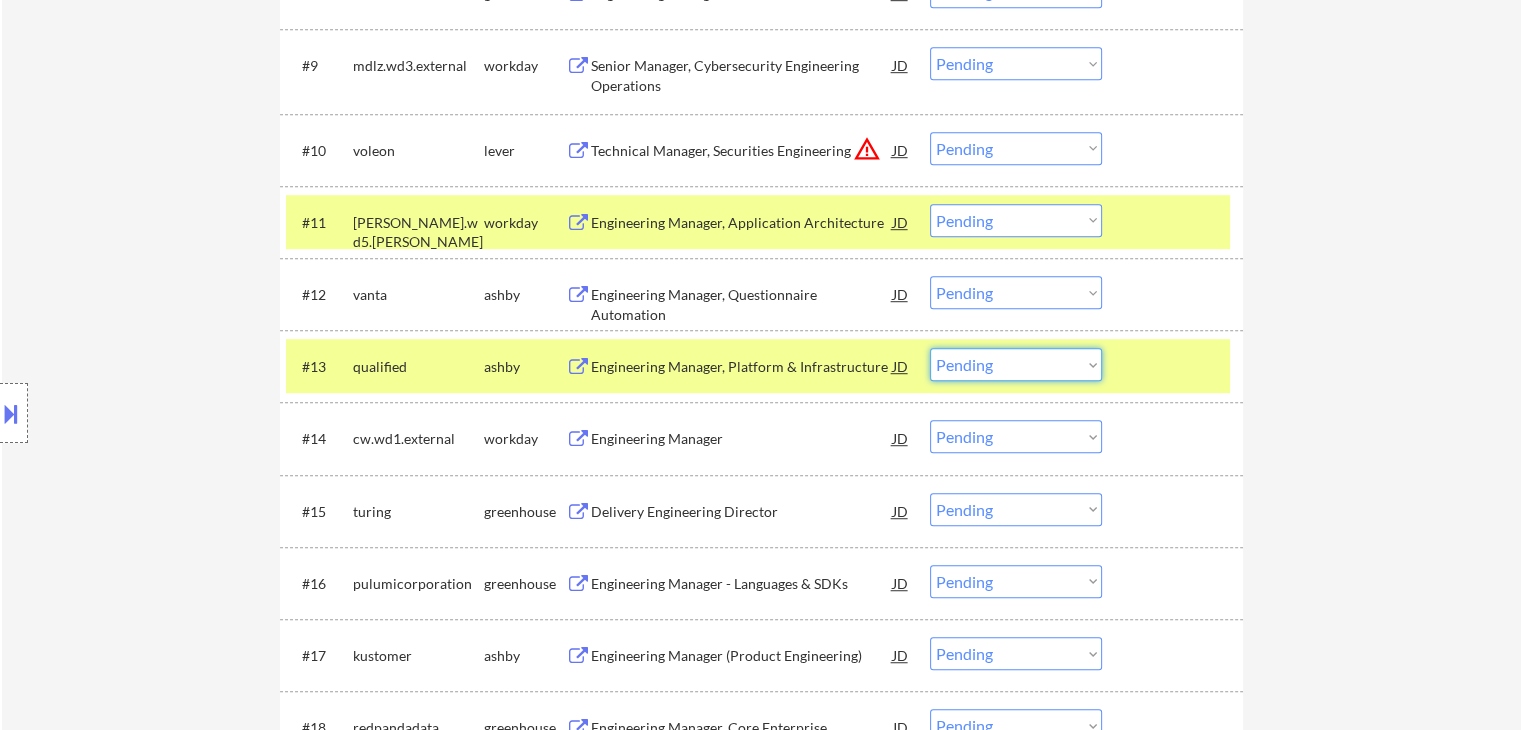 click on "Choose an option... Pending Applied Excluded (Questions) Excluded (Expired) Excluded (Location) Excluded (Bad Match) Excluded (Blocklist) Excluded (Salary) Excluded (Other)" at bounding box center (1016, 364) 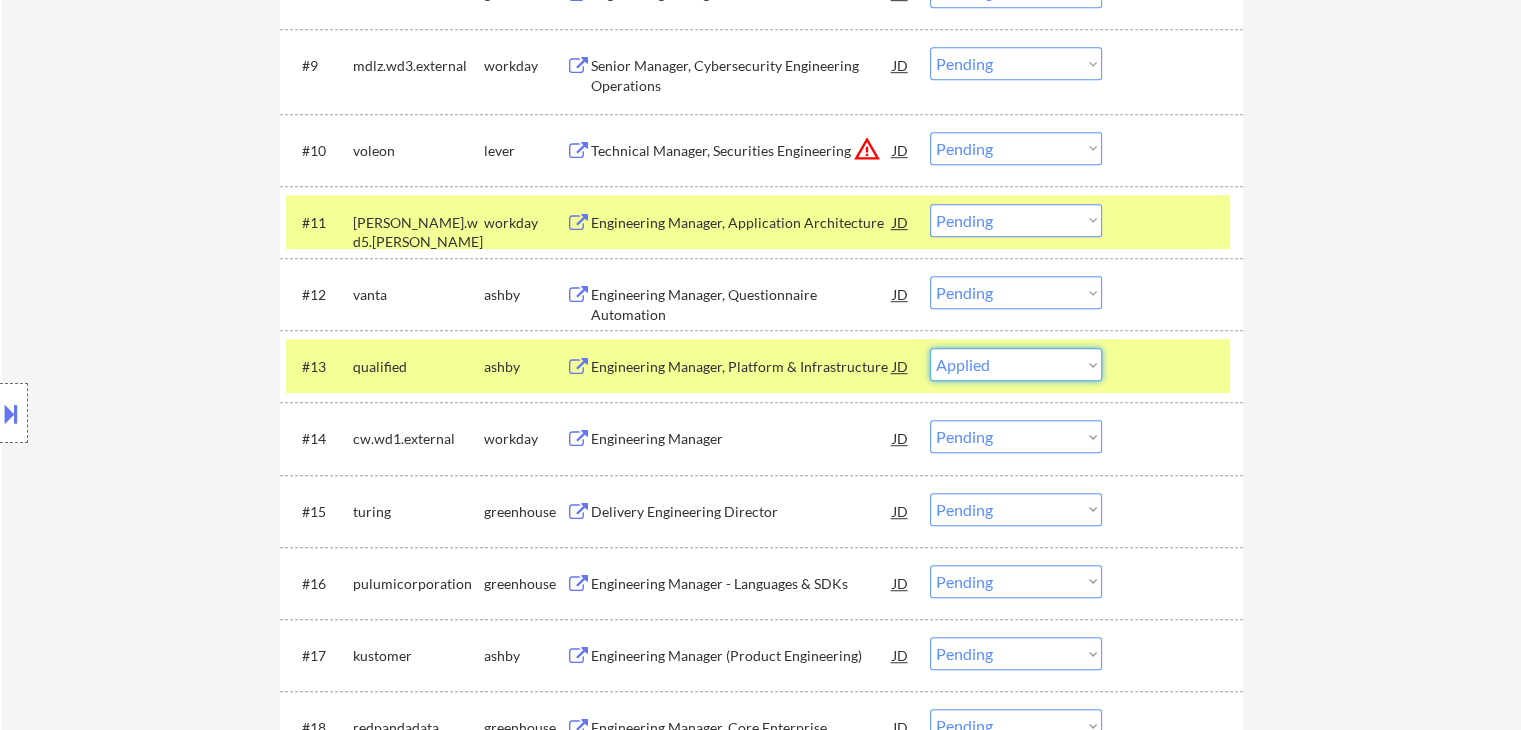 click on "Choose an option... Pending Applied Excluded (Questions) Excluded (Expired) Excluded (Location) Excluded (Bad Match) Excluded (Blocklist) Excluded (Salary) Excluded (Other)" at bounding box center (1016, 364) 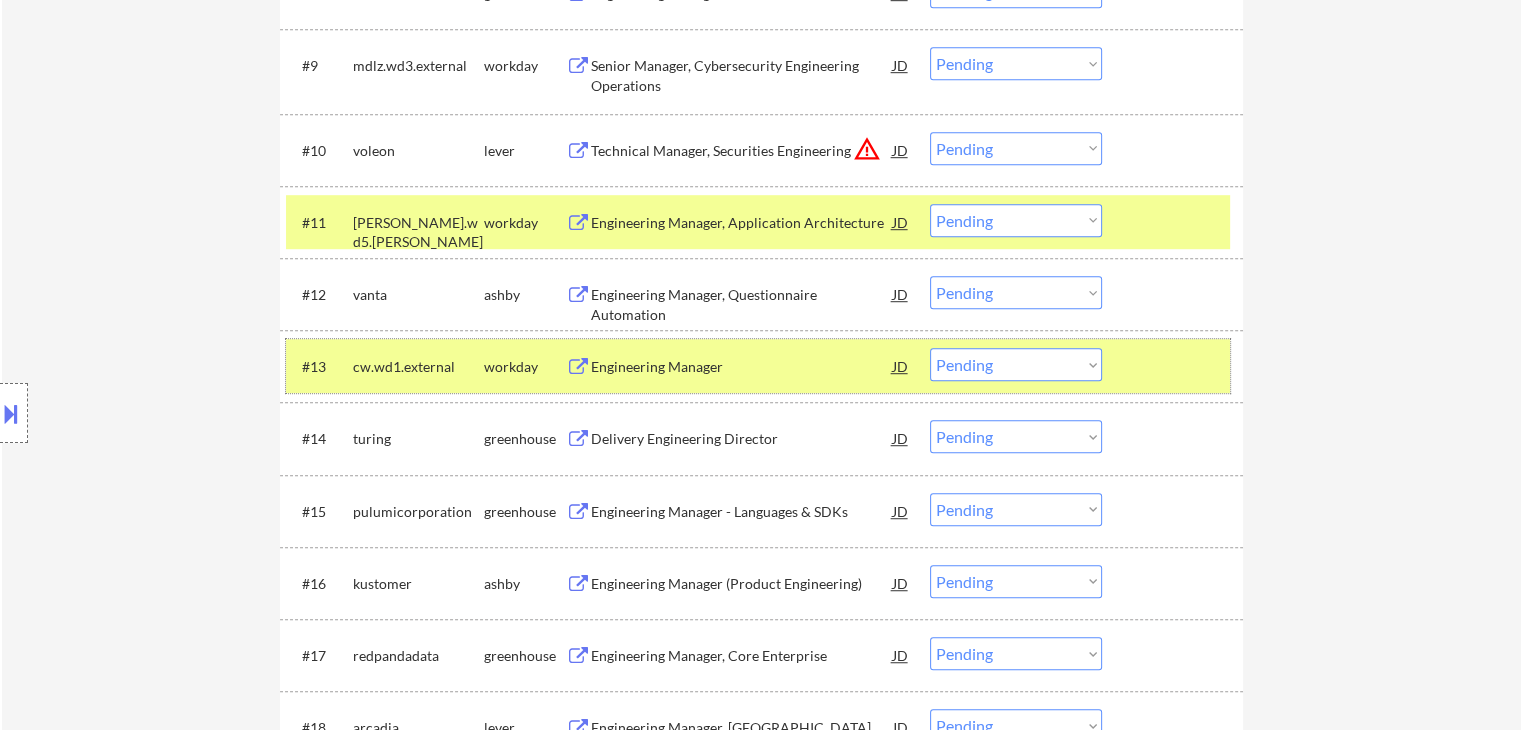 click on "workday" at bounding box center [525, 367] 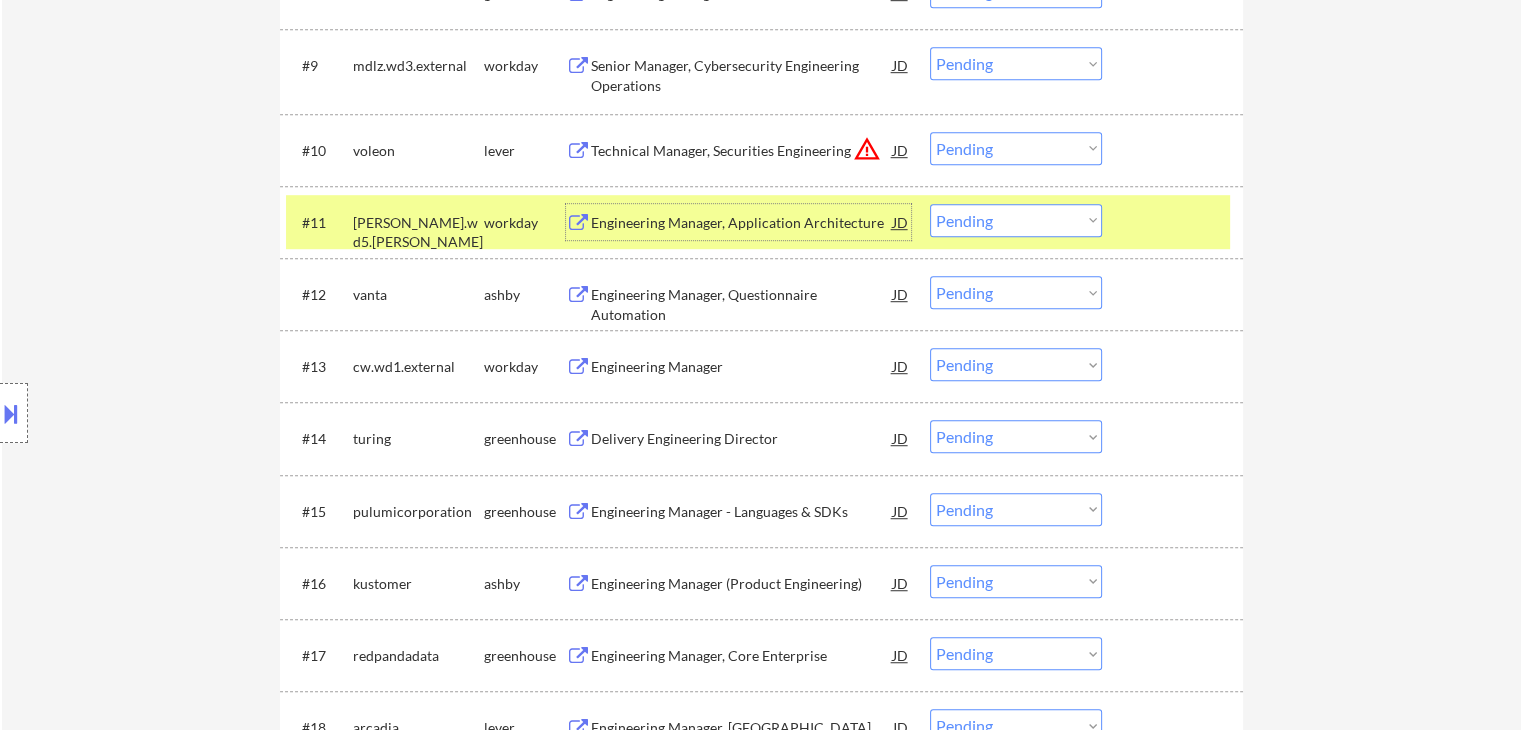 click on "Engineering Manager, Application Architecture" at bounding box center [742, 223] 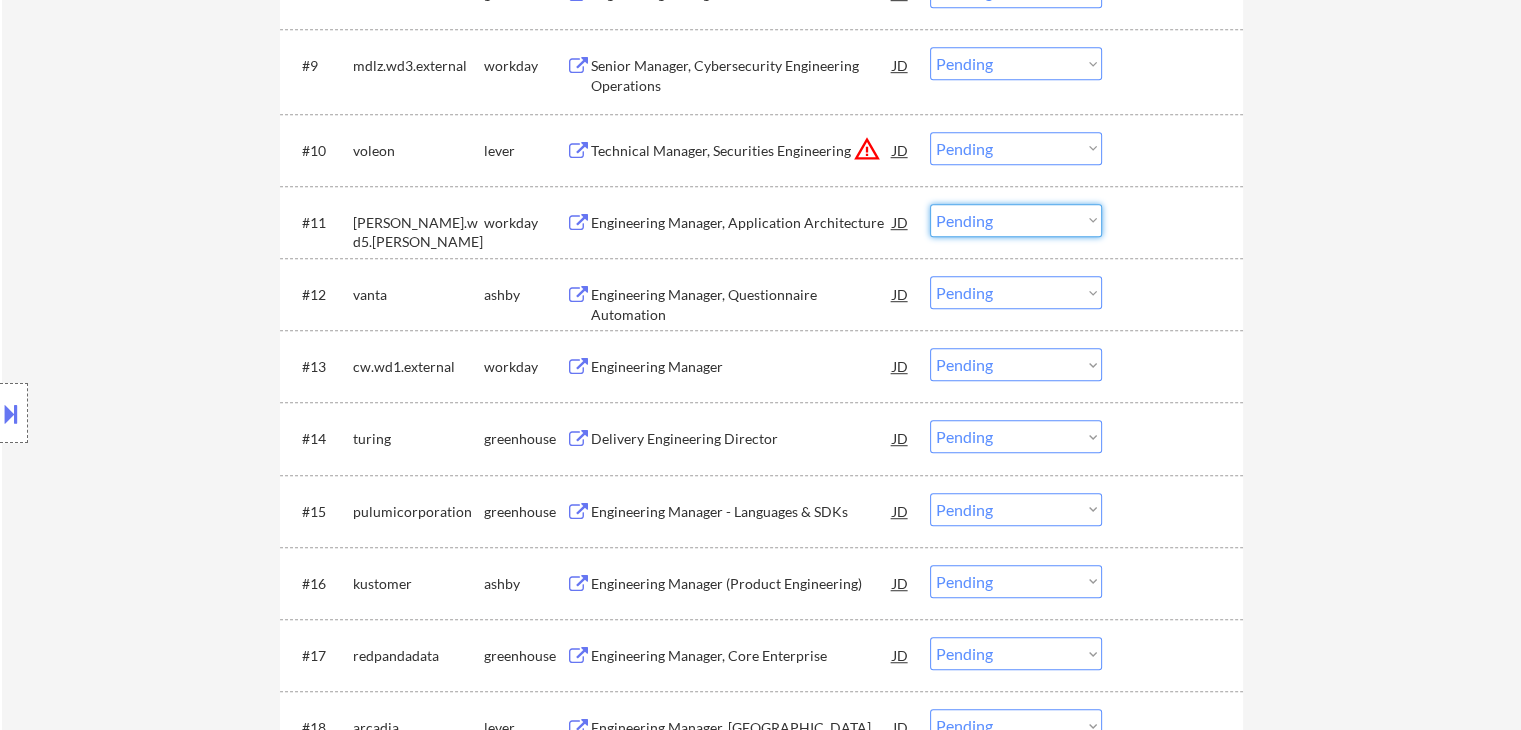 click on "Choose an option... Pending Applied Excluded (Questions) Excluded (Expired) Excluded (Location) Excluded (Bad Match) Excluded (Blocklist) Excluded (Salary) Excluded (Other)" at bounding box center [1016, 220] 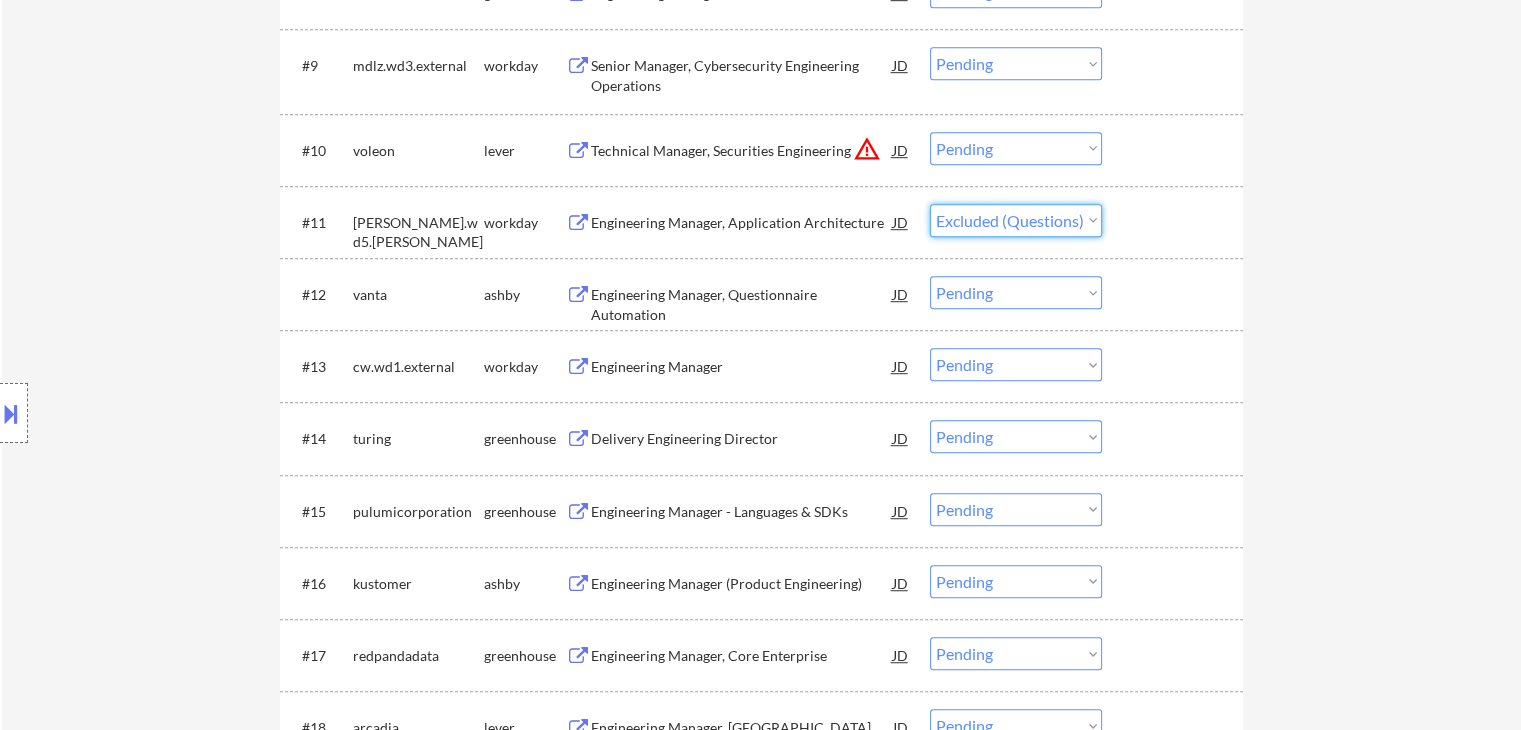 click on "Choose an option... Pending Applied Excluded (Questions) Excluded (Expired) Excluded (Location) Excluded (Bad Match) Excluded (Blocklist) Excluded (Salary) Excluded (Other)" at bounding box center [1016, 220] 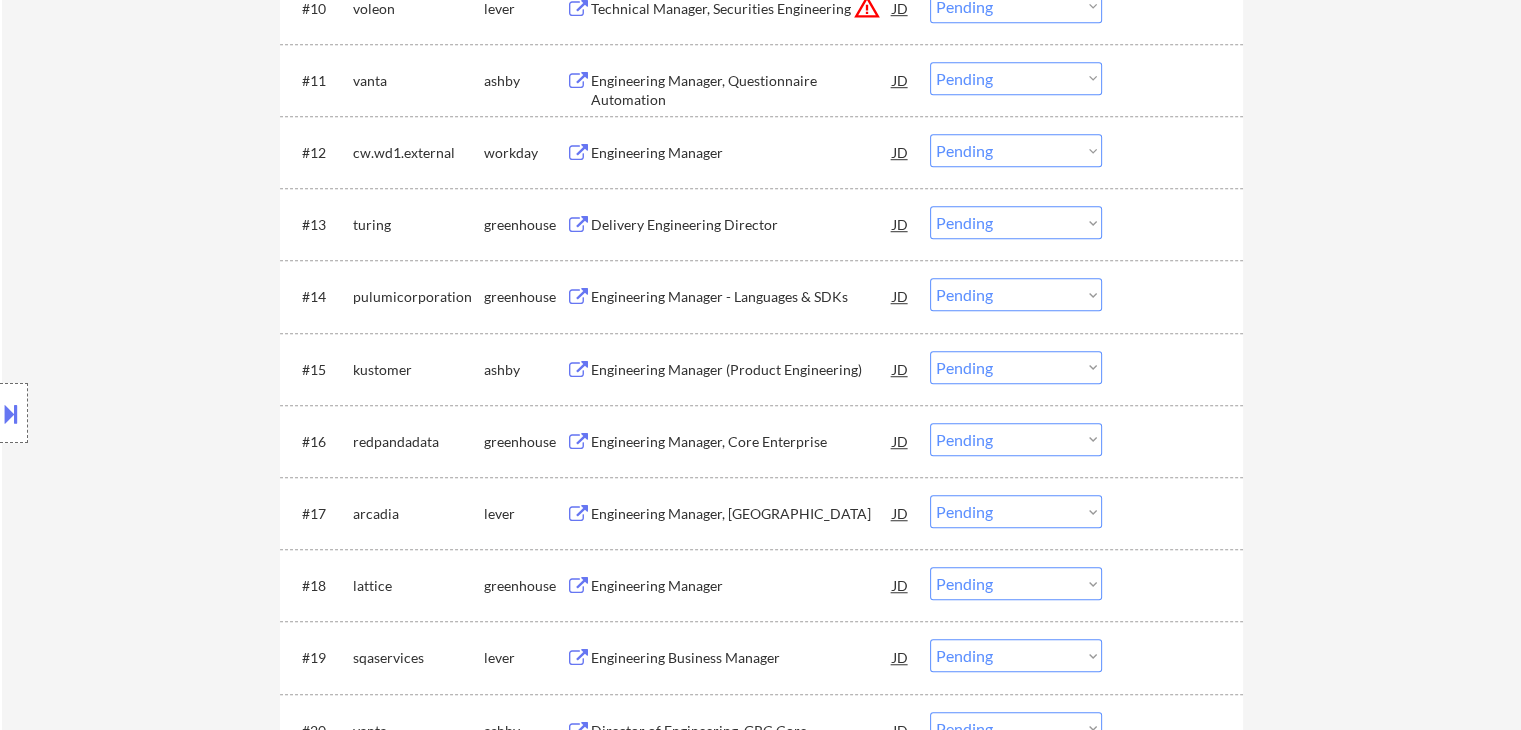 scroll, scrollTop: 1375, scrollLeft: 0, axis: vertical 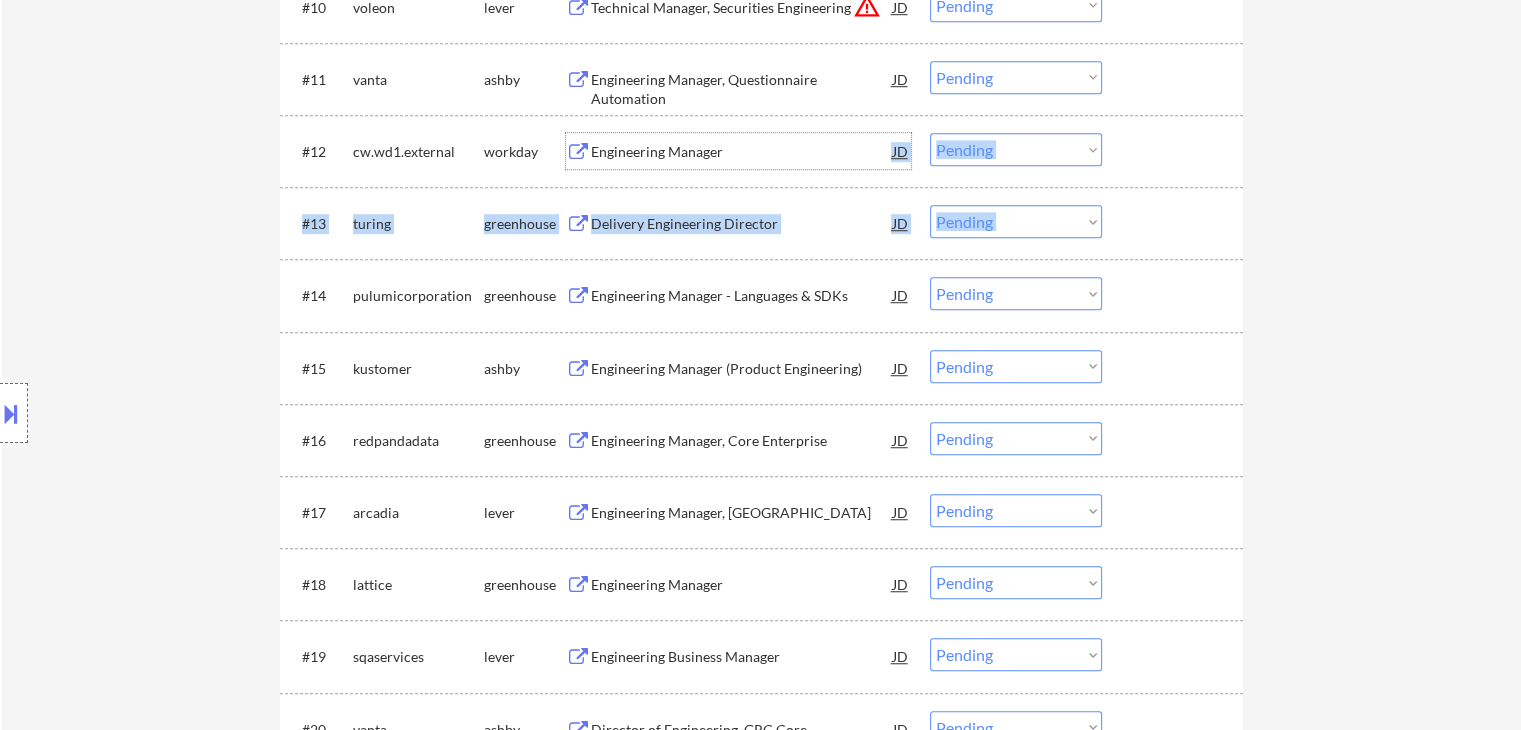drag, startPoint x: 760, startPoint y: 166, endPoint x: 772, endPoint y: 197, distance: 33.24154 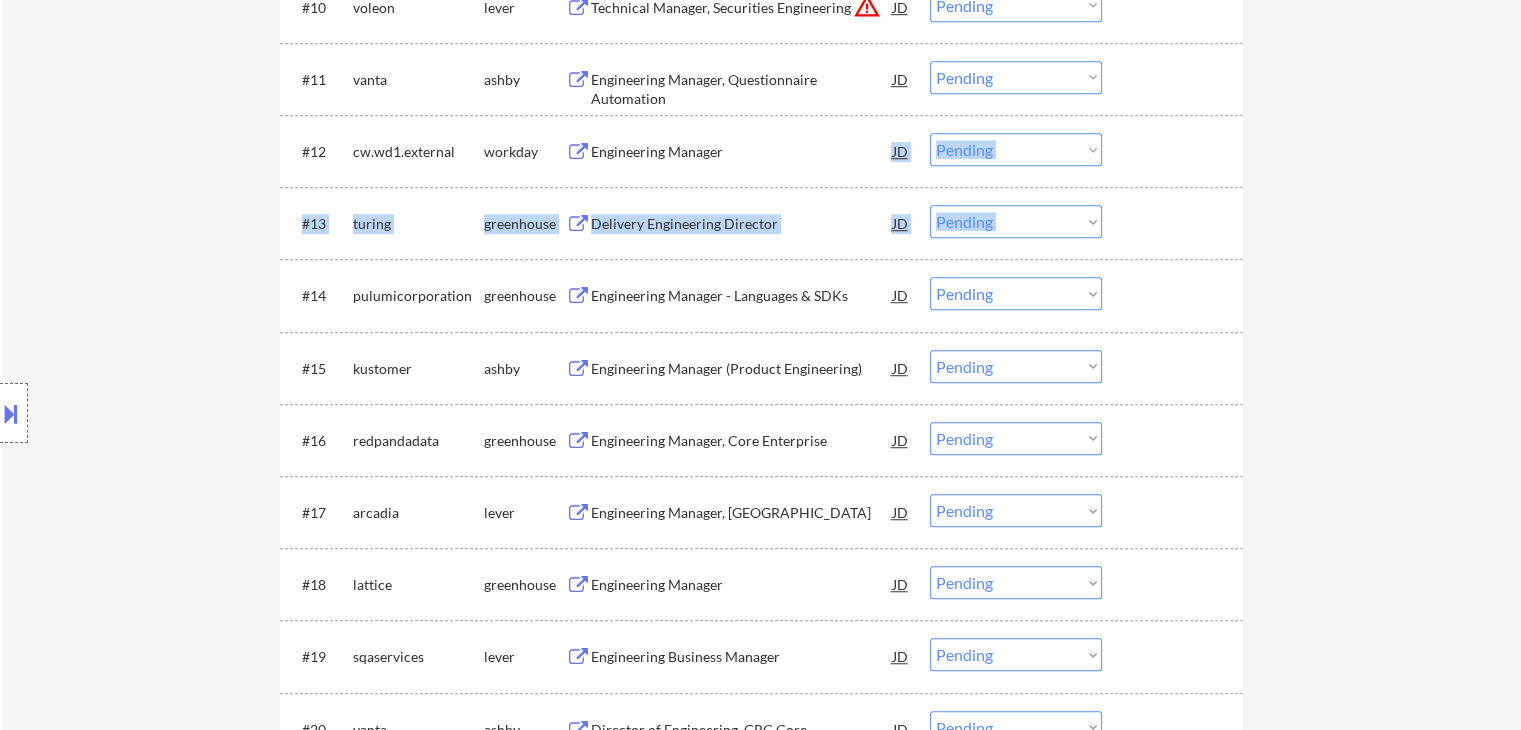 click on "#13 turing greenhouse Delivery Engineering Director JD warning_amber Choose an option... Pending Applied Excluded (Questions) Excluded (Expired) Excluded (Location) Excluded (Bad Match) Excluded (Blocklist) Excluded (Salary) Excluded (Other) success" at bounding box center [761, 223] 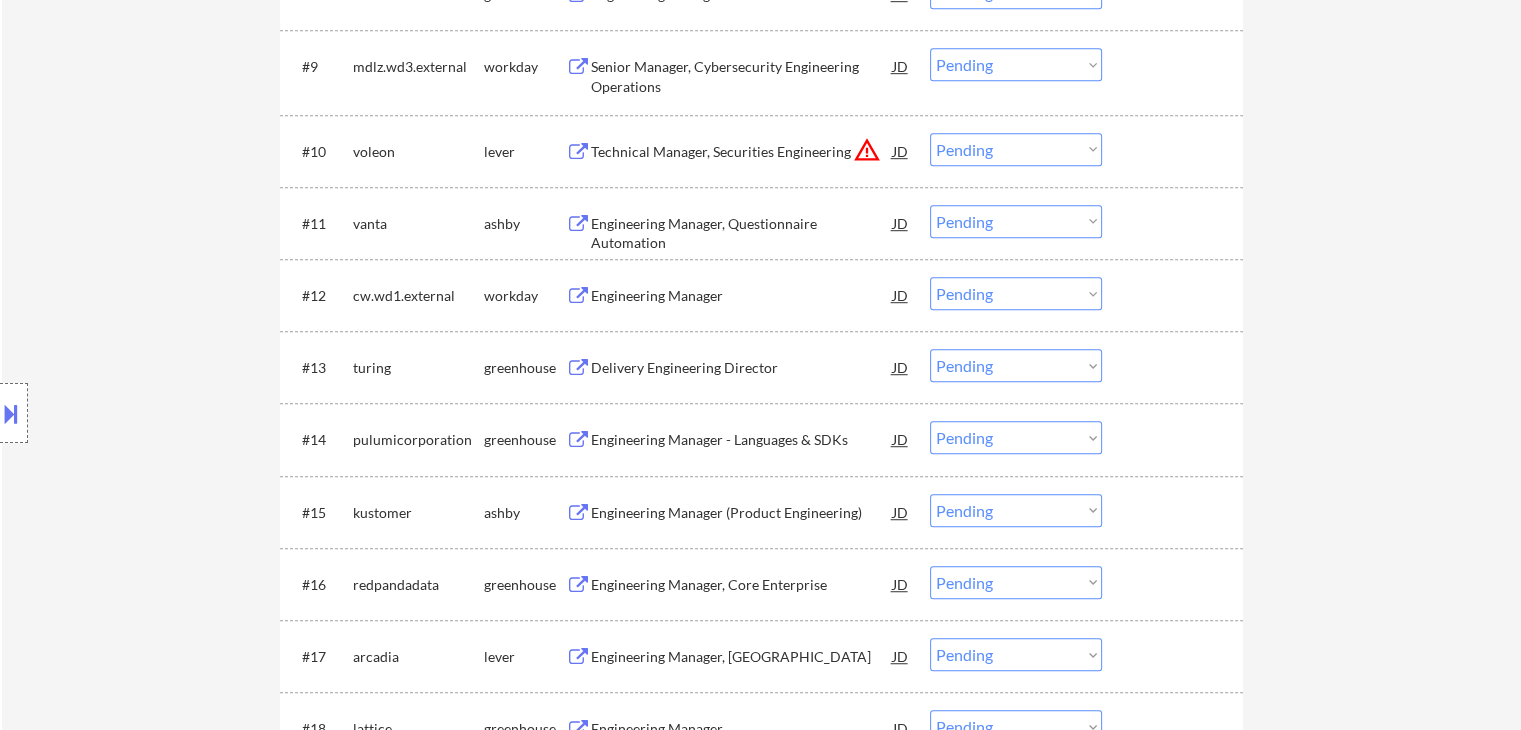 scroll, scrollTop: 1230, scrollLeft: 0, axis: vertical 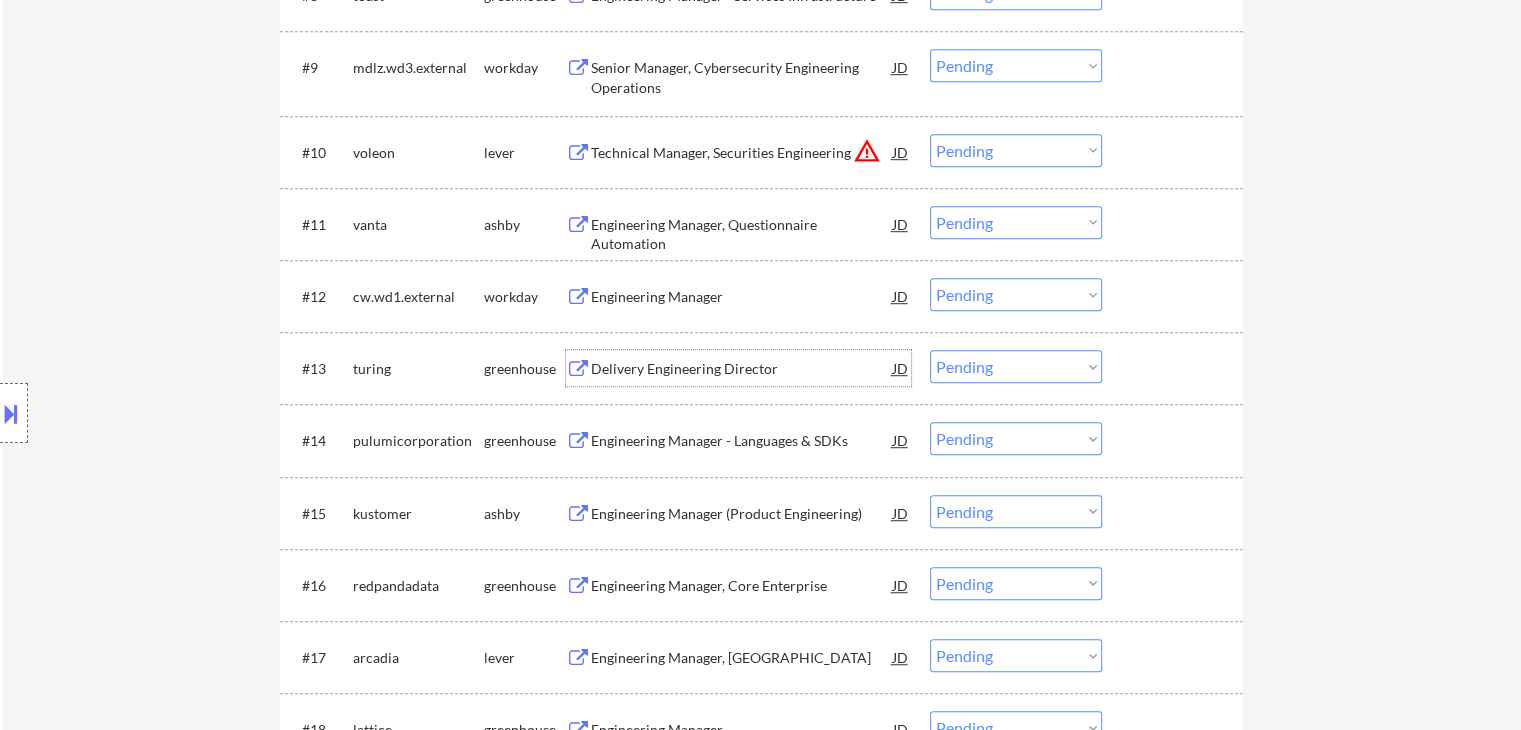 click on "Delivery Engineering Director" at bounding box center [742, 369] 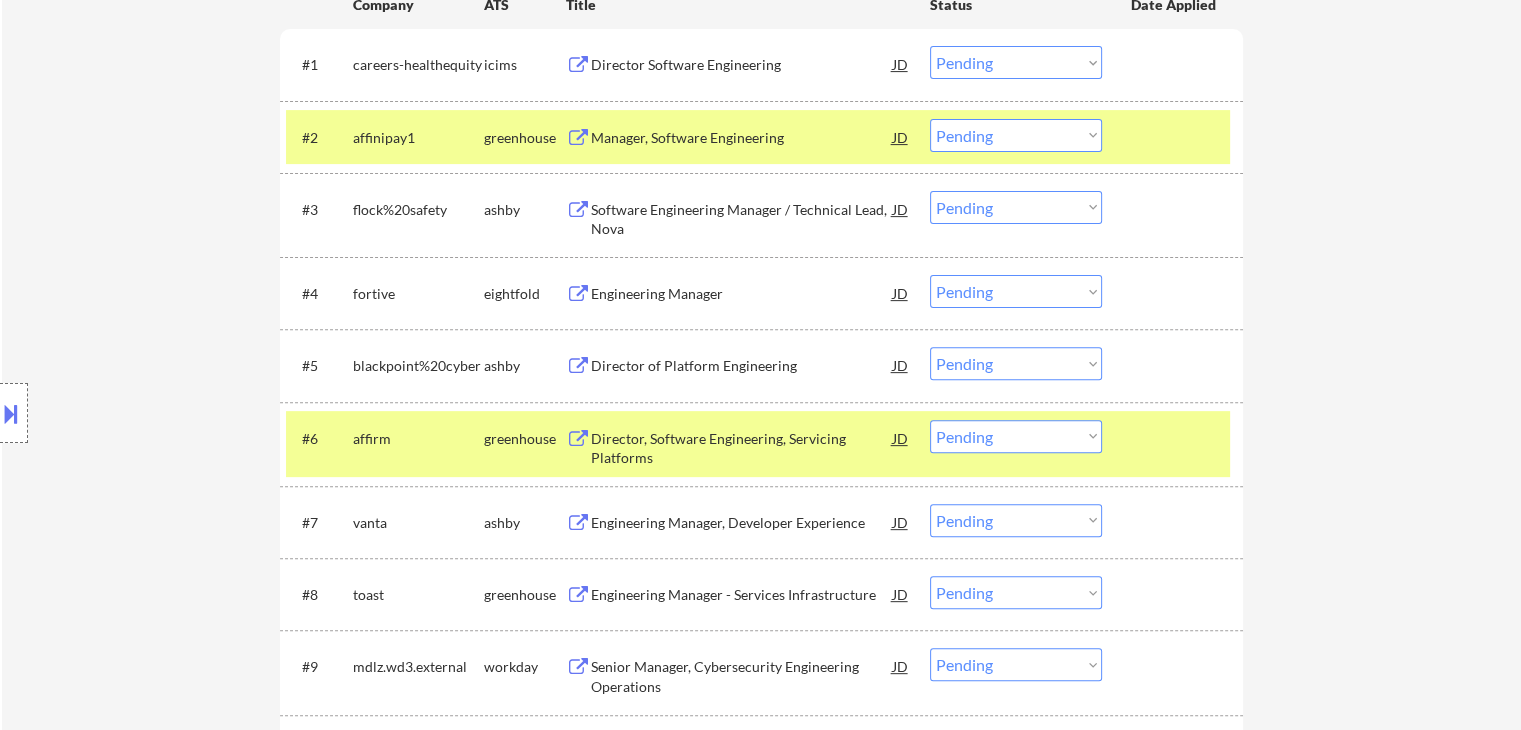 scroll, scrollTop: 632, scrollLeft: 0, axis: vertical 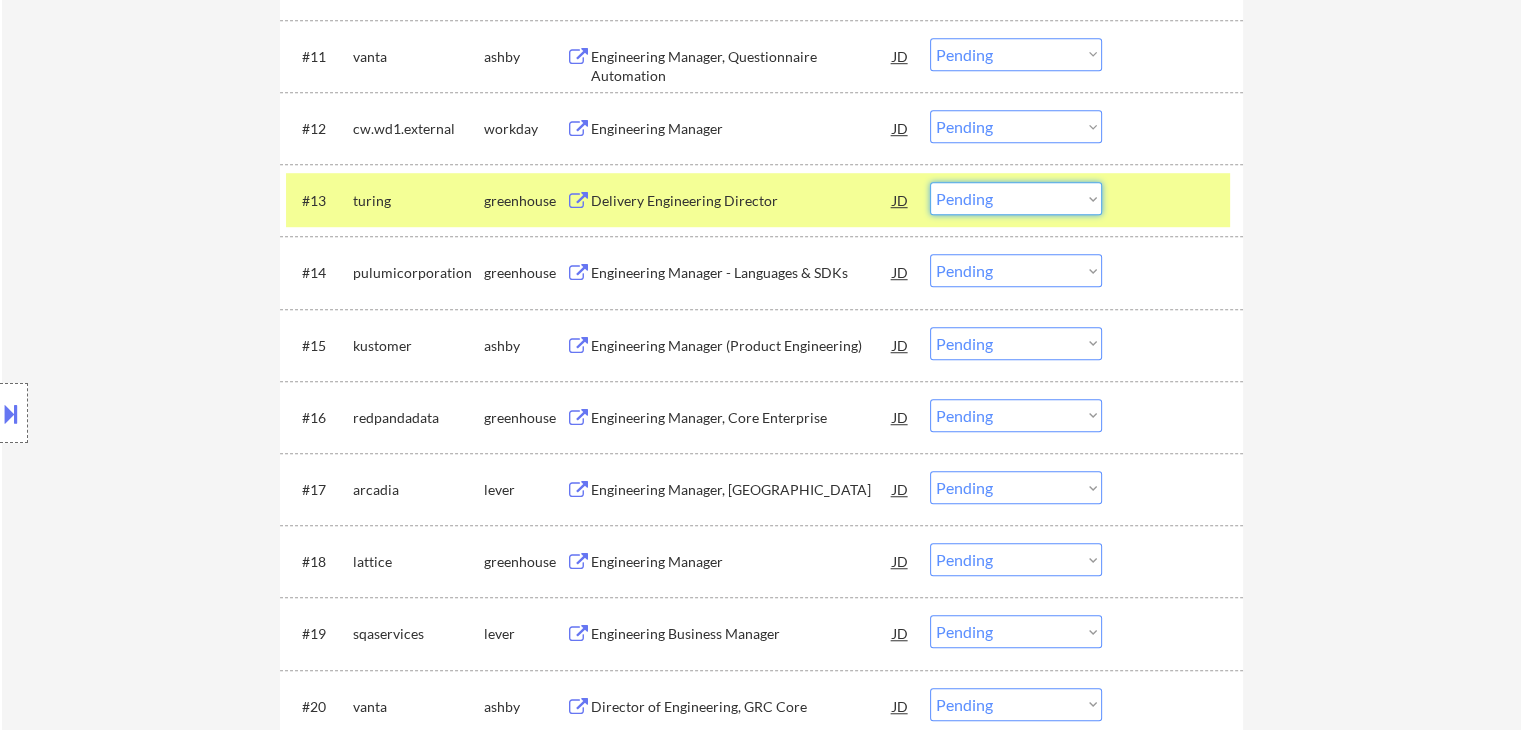 click on "Choose an option... Pending Applied Excluded (Questions) Excluded (Expired) Excluded (Location) Excluded (Bad Match) Excluded (Blocklist) Excluded (Salary) Excluded (Other)" at bounding box center [1016, 198] 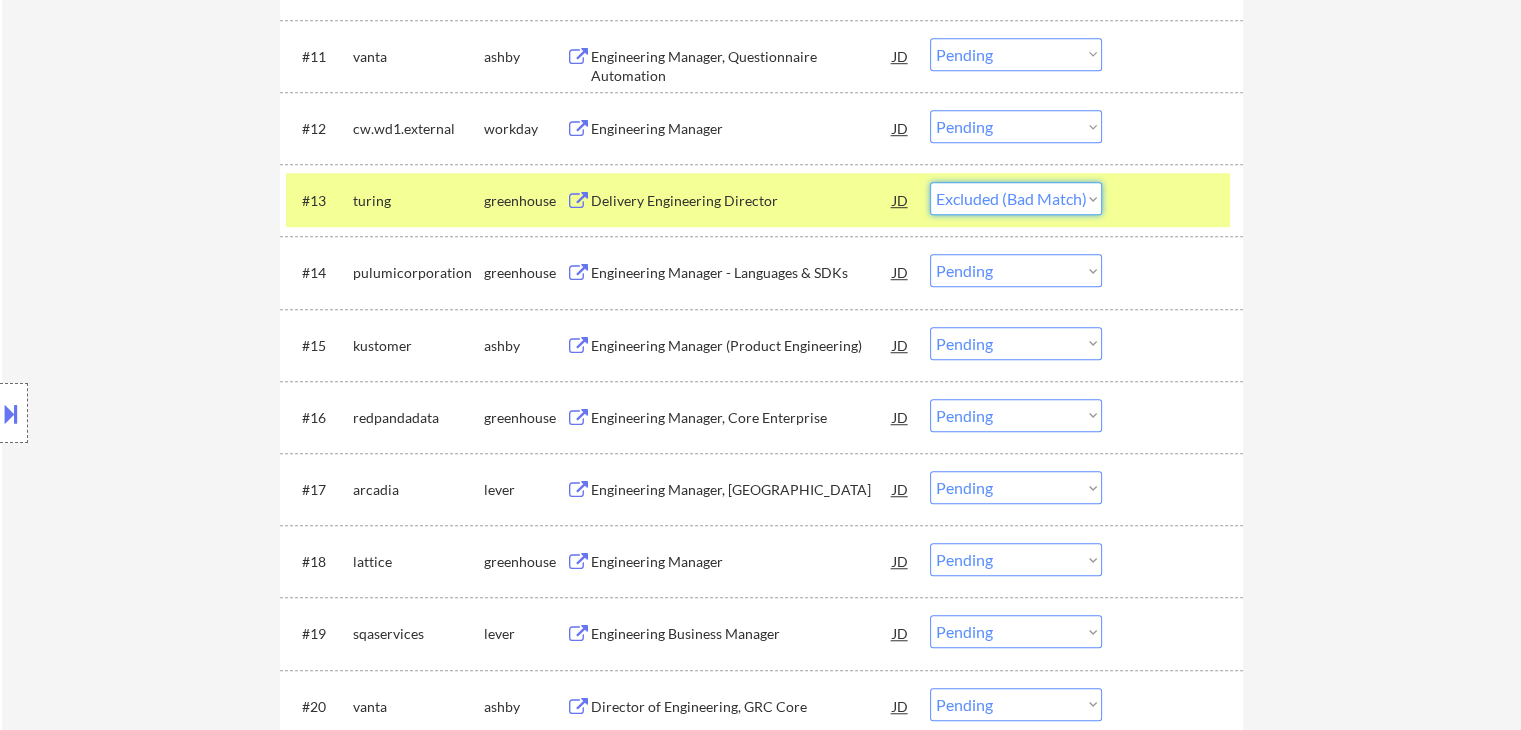 click on "Choose an option... Pending Applied Excluded (Questions) Excluded (Expired) Excluded (Location) Excluded (Bad Match) Excluded (Blocklist) Excluded (Salary) Excluded (Other)" at bounding box center [1016, 198] 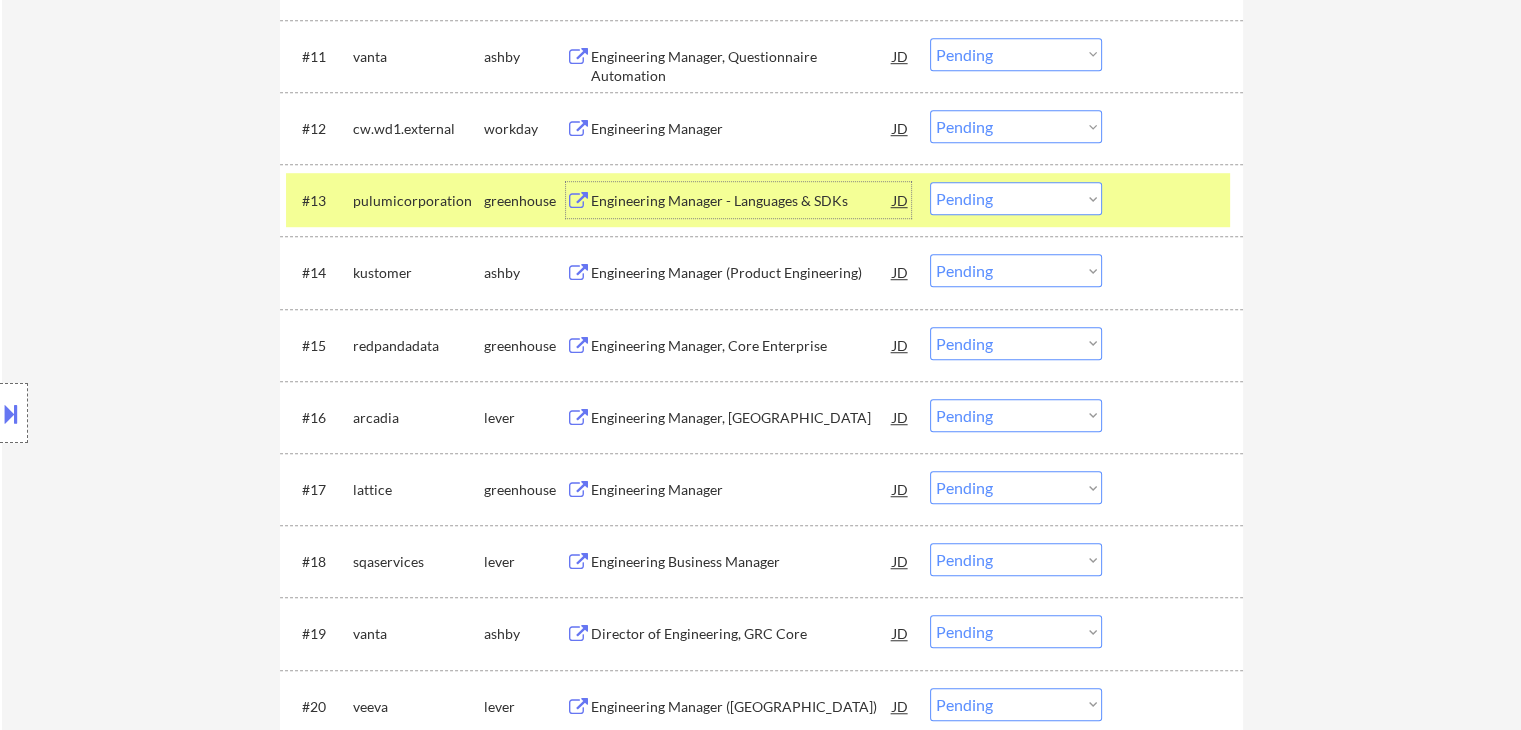 click on "Engineering Manager - Languages & SDKs" at bounding box center (742, 201) 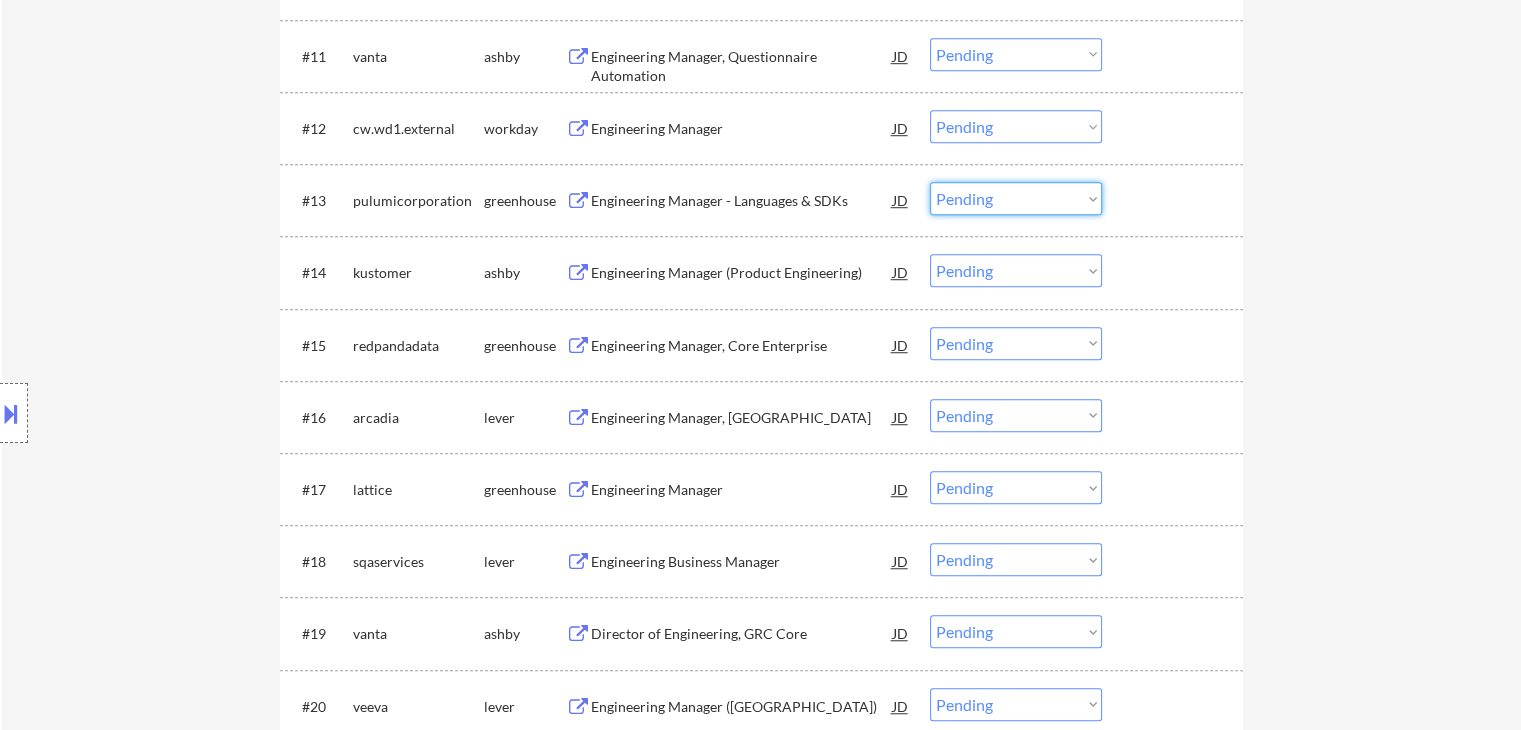 click on "Choose an option... Pending Applied Excluded (Questions) Excluded (Expired) Excluded (Location) Excluded (Bad Match) Excluded (Blocklist) Excluded (Salary) Excluded (Other)" at bounding box center [1016, 198] 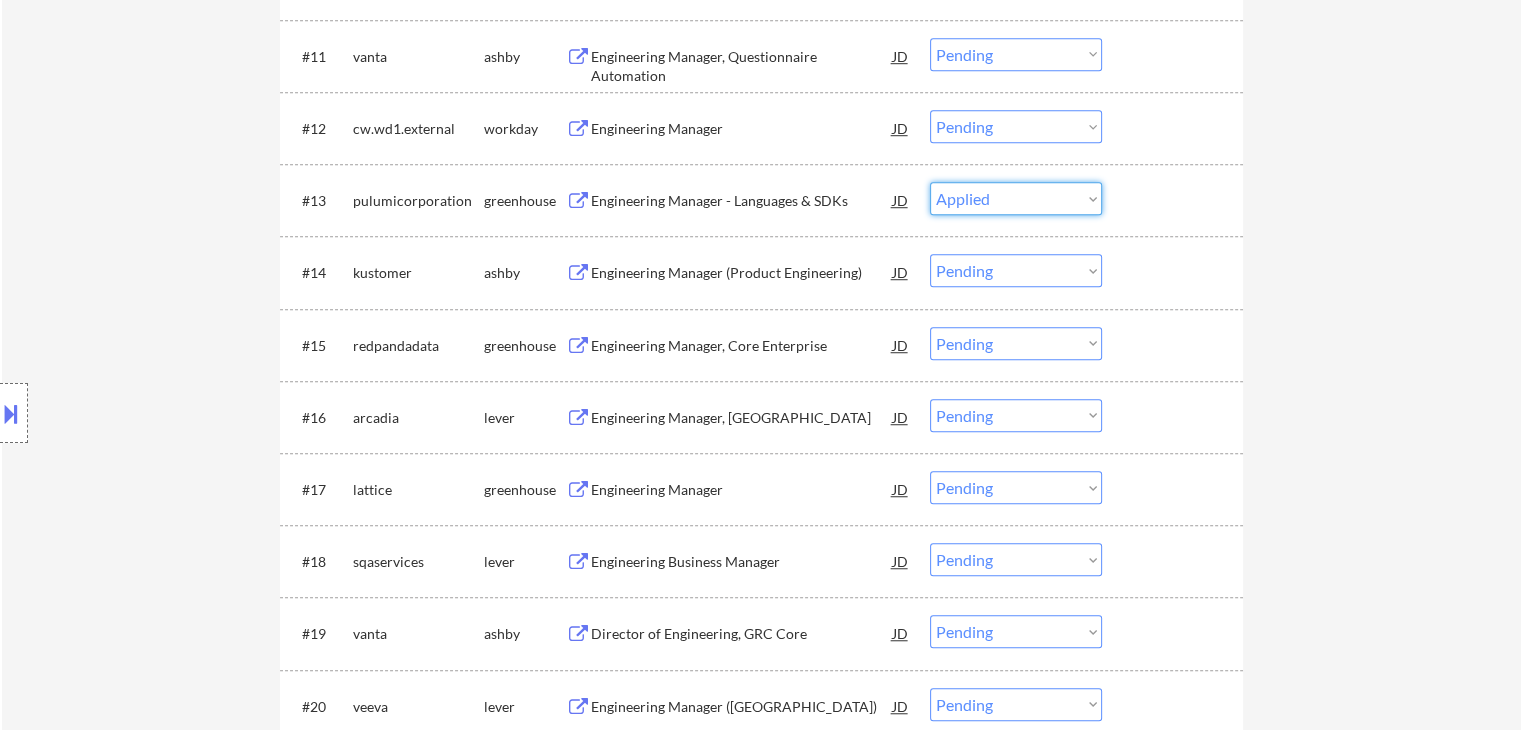 click on "Choose an option... Pending Applied Excluded (Questions) Excluded (Expired) Excluded (Location) Excluded (Bad Match) Excluded (Blocklist) Excluded (Salary) Excluded (Other)" at bounding box center (1016, 198) 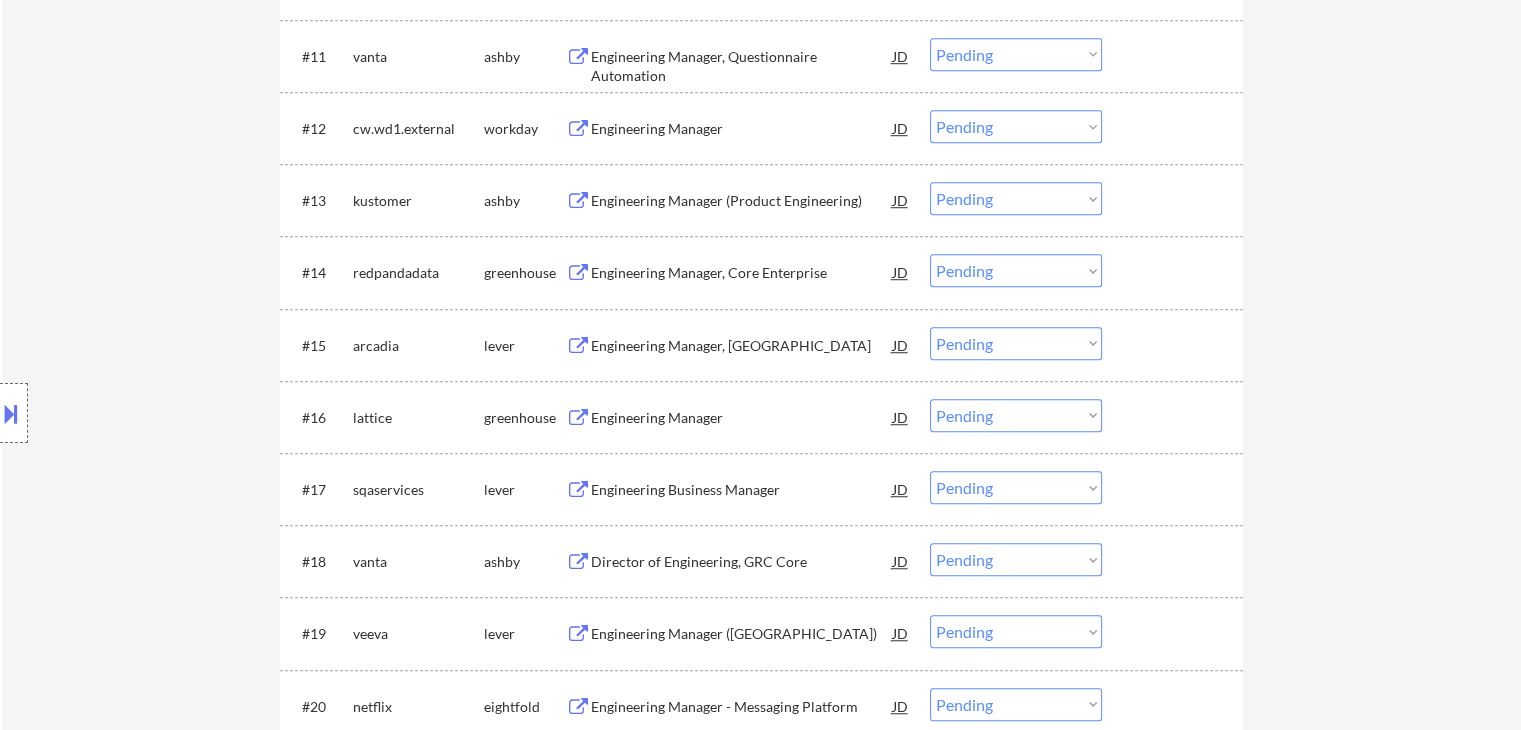 click on "Engineering Manager (Product Engineering)" at bounding box center (742, 200) 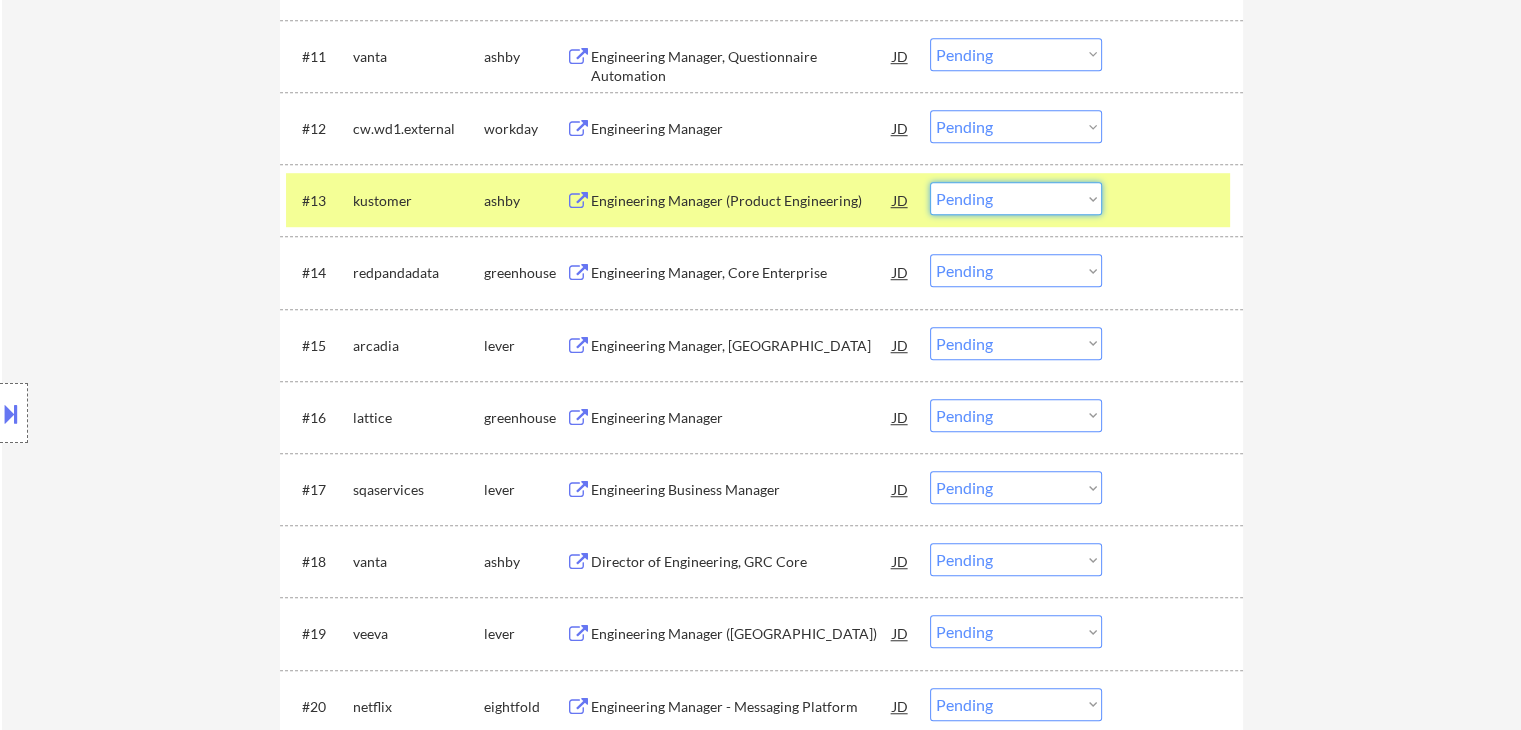 click on "Choose an option... Pending Applied Excluded (Questions) Excluded (Expired) Excluded (Location) Excluded (Bad Match) Excluded (Blocklist) Excluded (Salary) Excluded (Other)" at bounding box center (1016, 198) 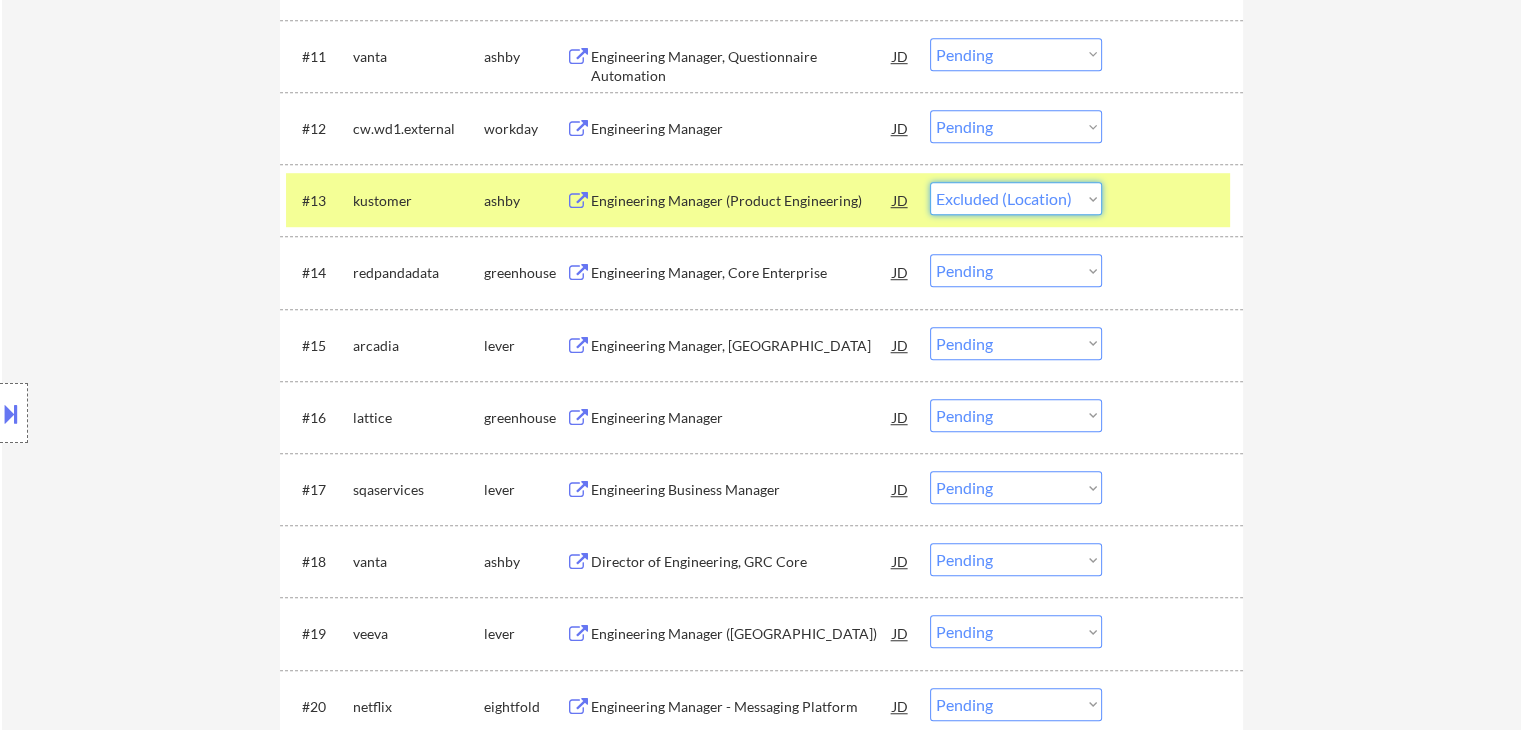 click on "Choose an option... Pending Applied Excluded (Questions) Excluded (Expired) Excluded (Location) Excluded (Bad Match) Excluded (Blocklist) Excluded (Salary) Excluded (Other)" at bounding box center (1016, 198) 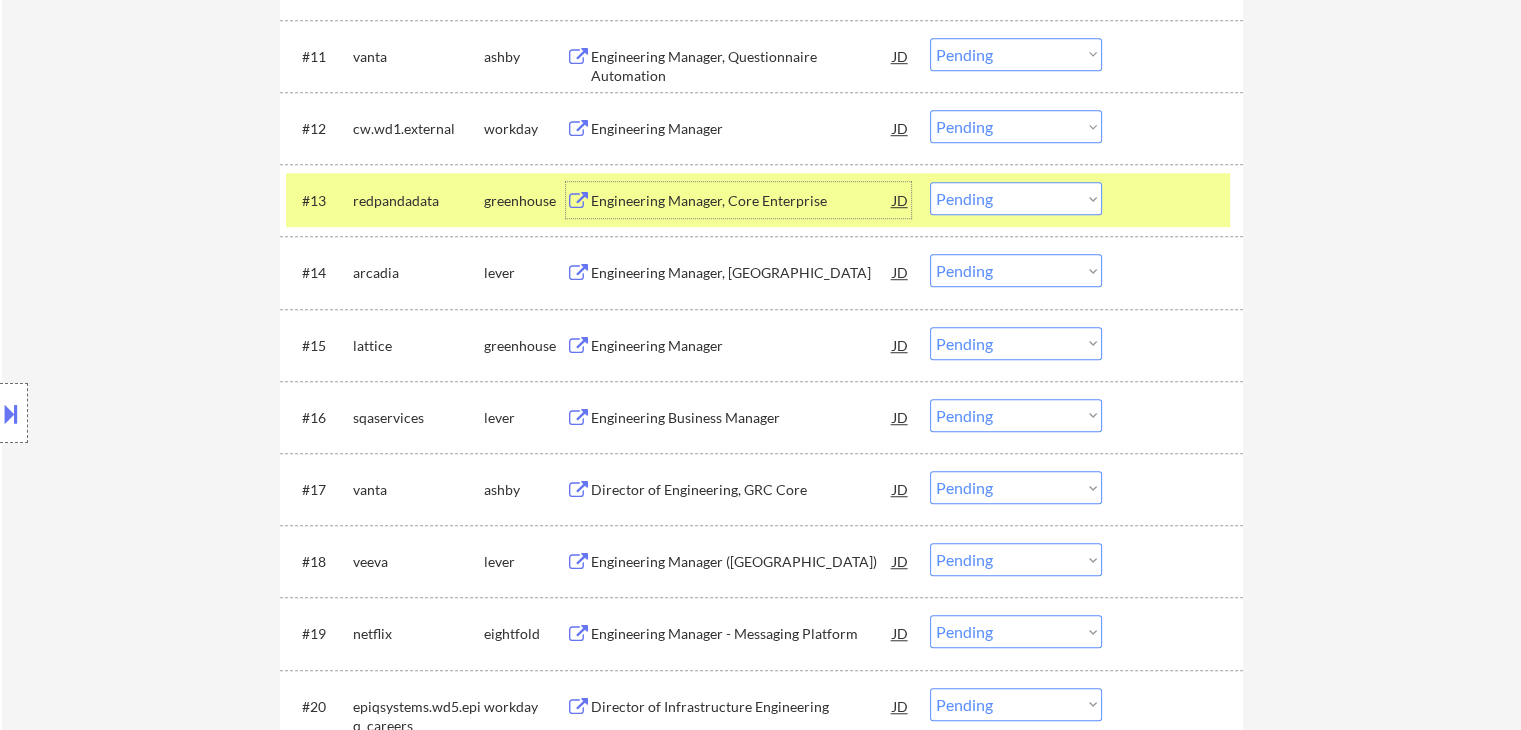 click on "Engineering Manager, Core Enterprise" at bounding box center (742, 201) 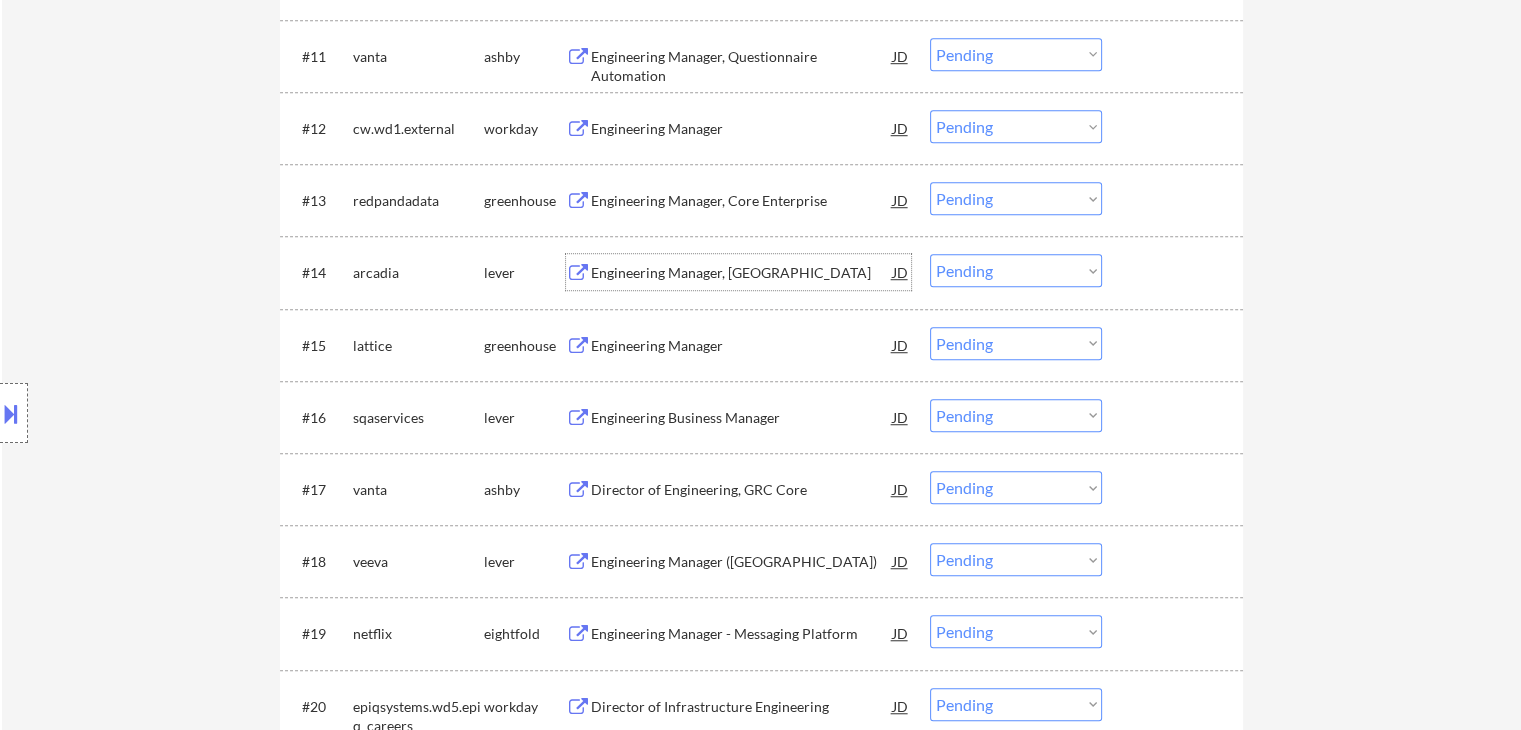 click on "Engineering Manager, [GEOGRAPHIC_DATA]" at bounding box center (742, 273) 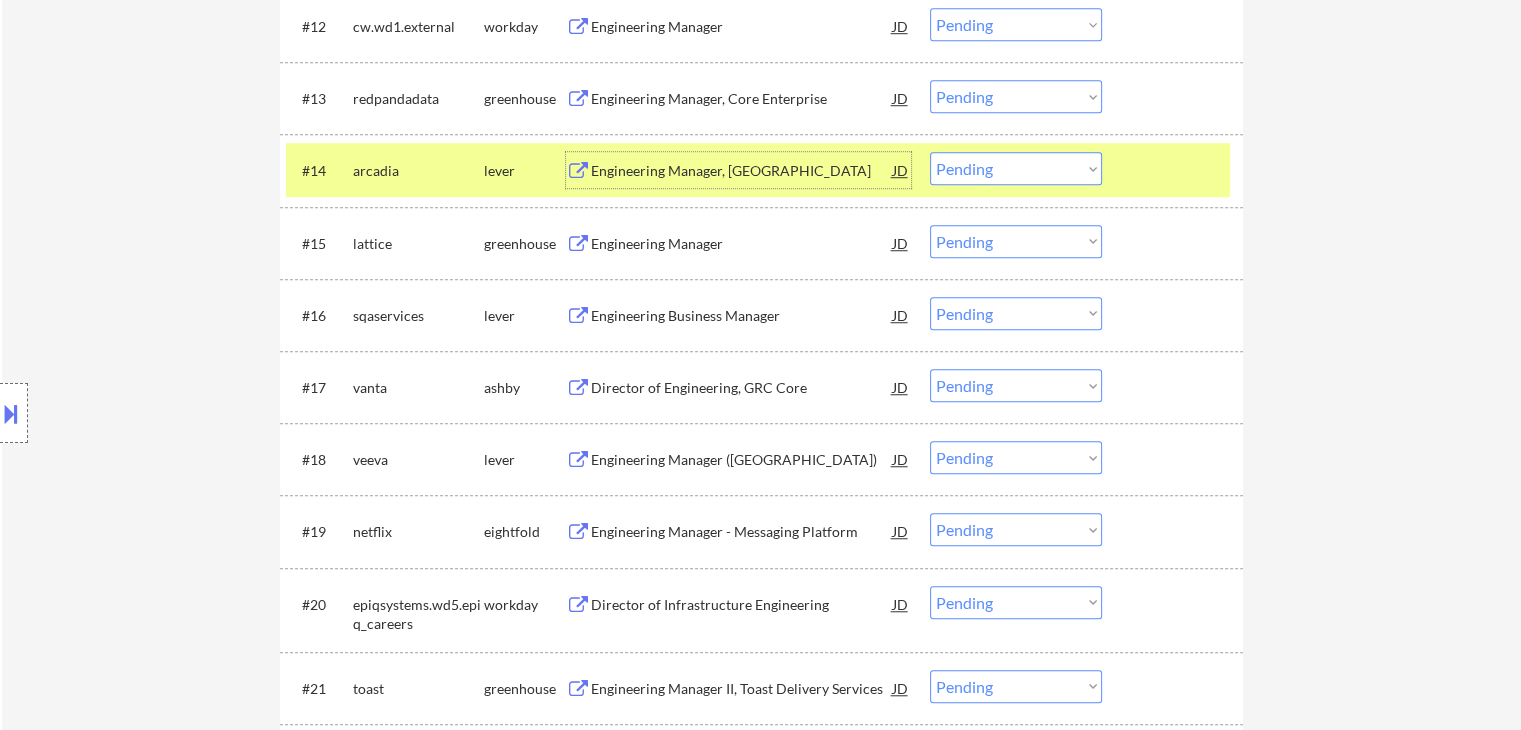 scroll, scrollTop: 1540, scrollLeft: 0, axis: vertical 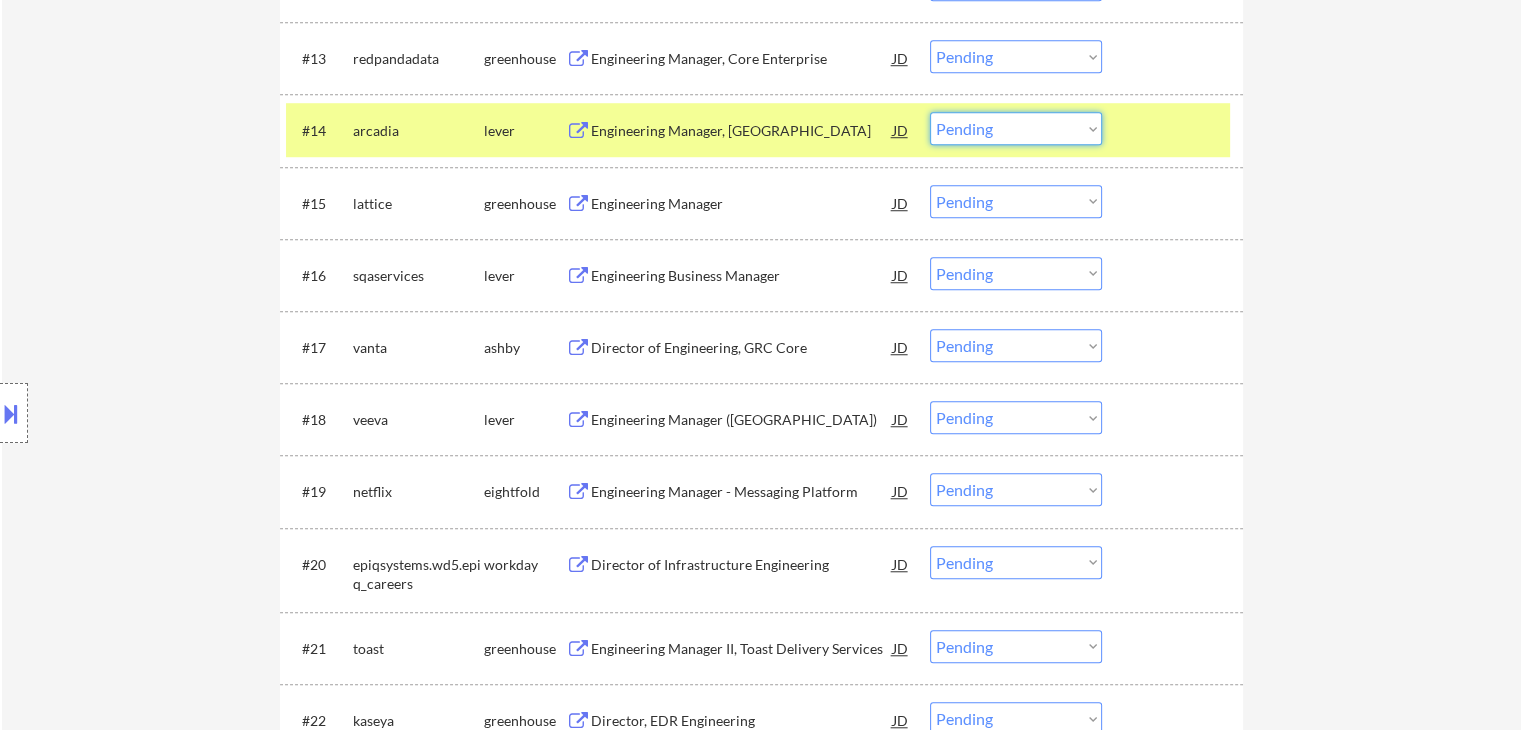 click on "Choose an option... Pending Applied Excluded (Questions) Excluded (Expired) Excluded (Location) Excluded (Bad Match) Excluded (Blocklist) Excluded (Salary) Excluded (Other)" at bounding box center (1016, 128) 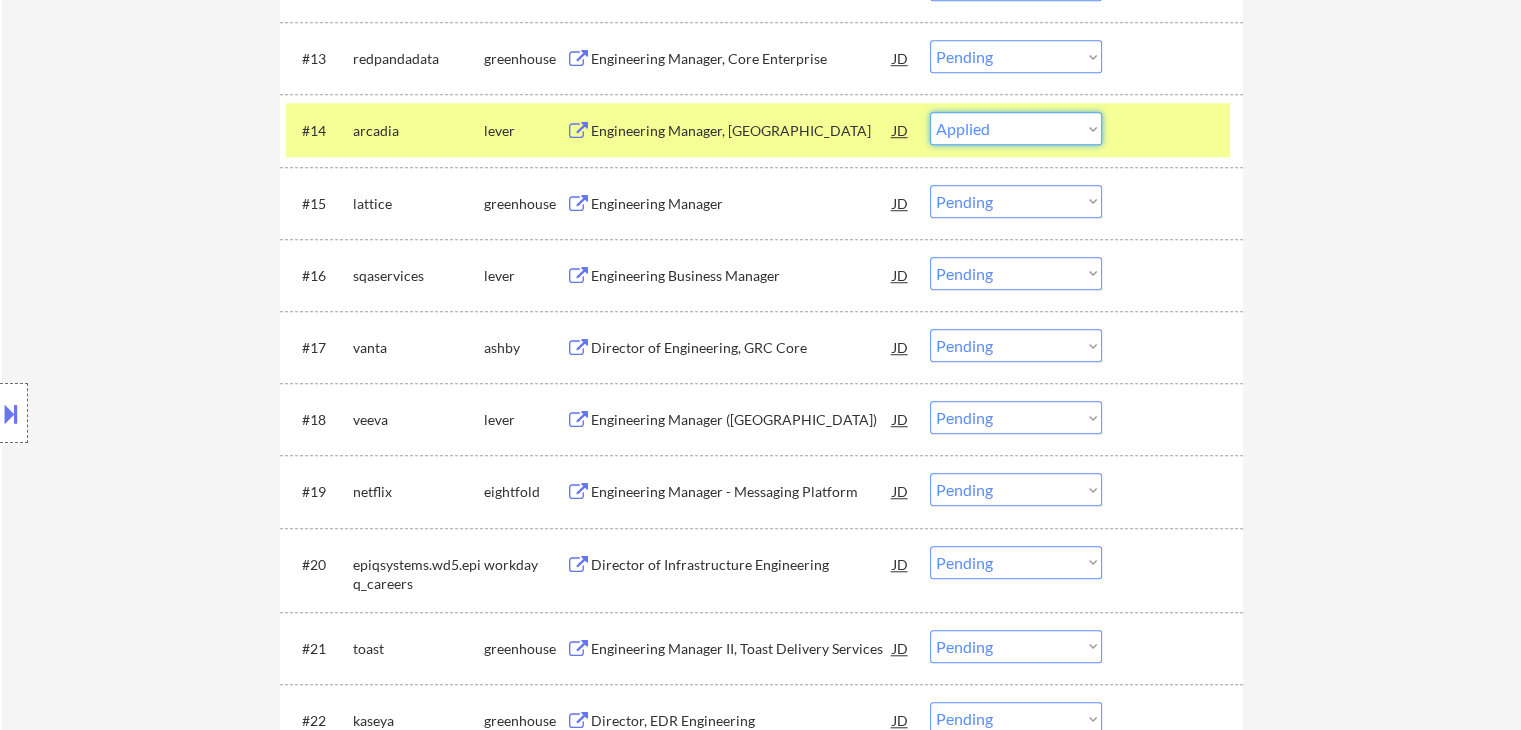 click on "Choose an option... Pending Applied Excluded (Questions) Excluded (Expired) Excluded (Location) Excluded (Bad Match) Excluded (Blocklist) Excluded (Salary) Excluded (Other)" at bounding box center (1016, 128) 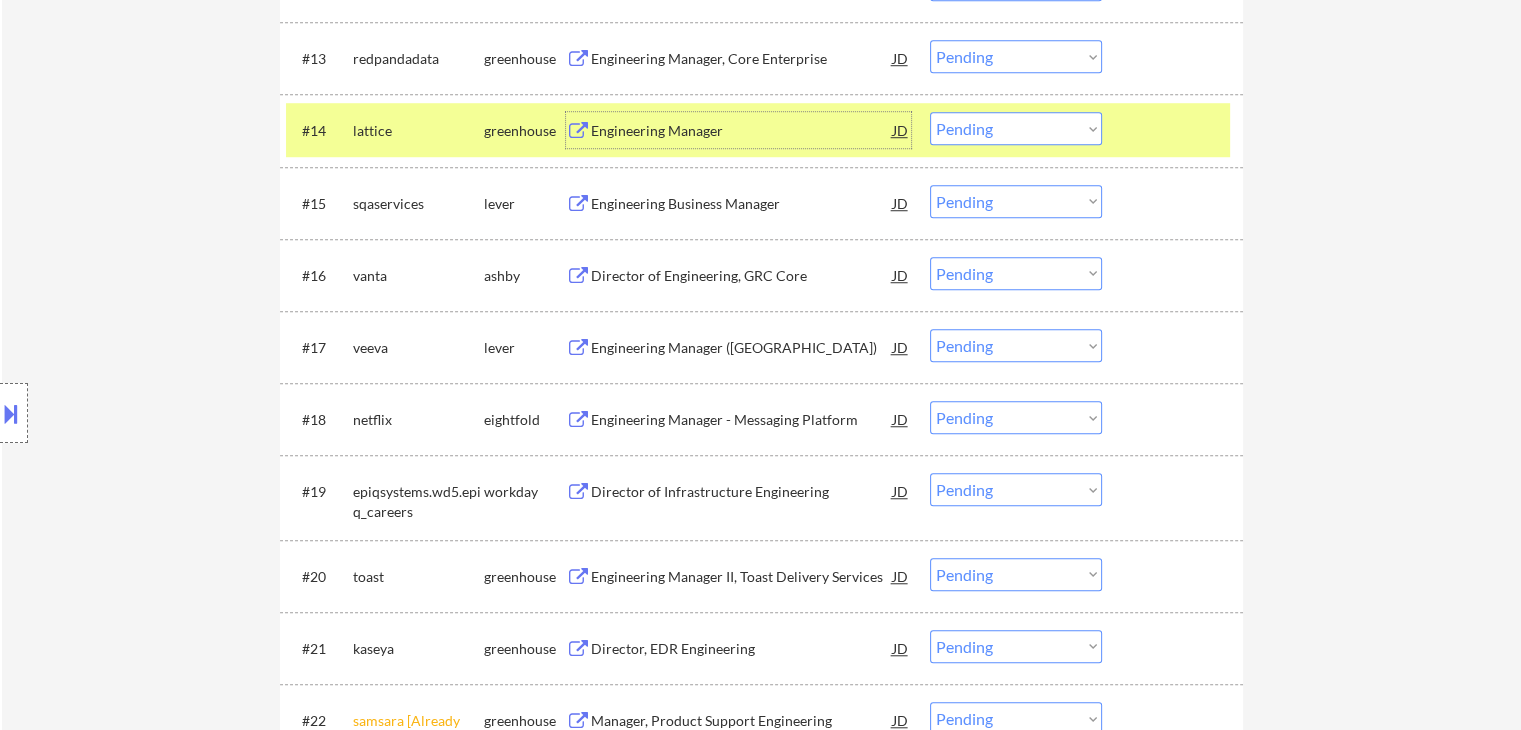 click on "Engineering Manager" at bounding box center (742, 130) 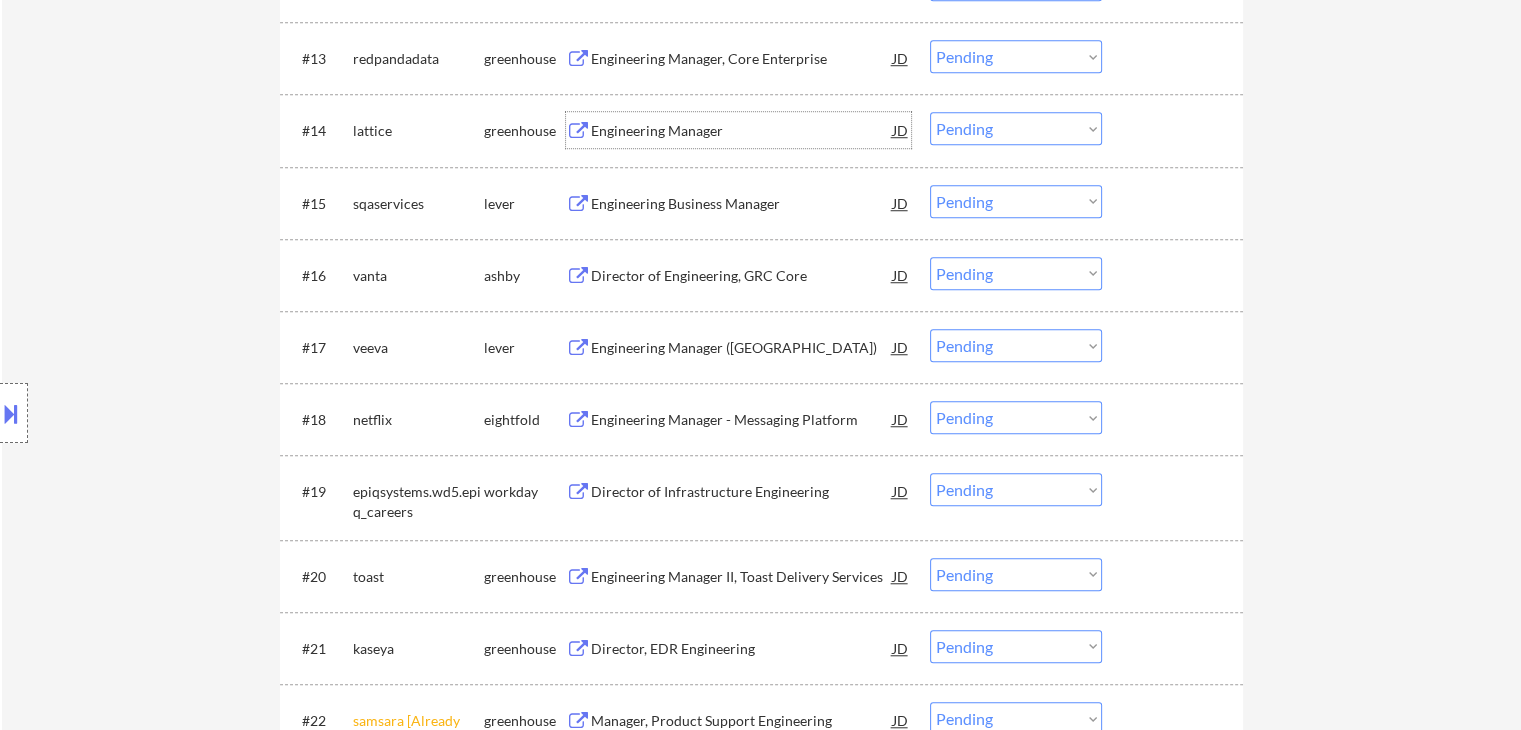 click on "Engineering Manager" at bounding box center [742, 131] 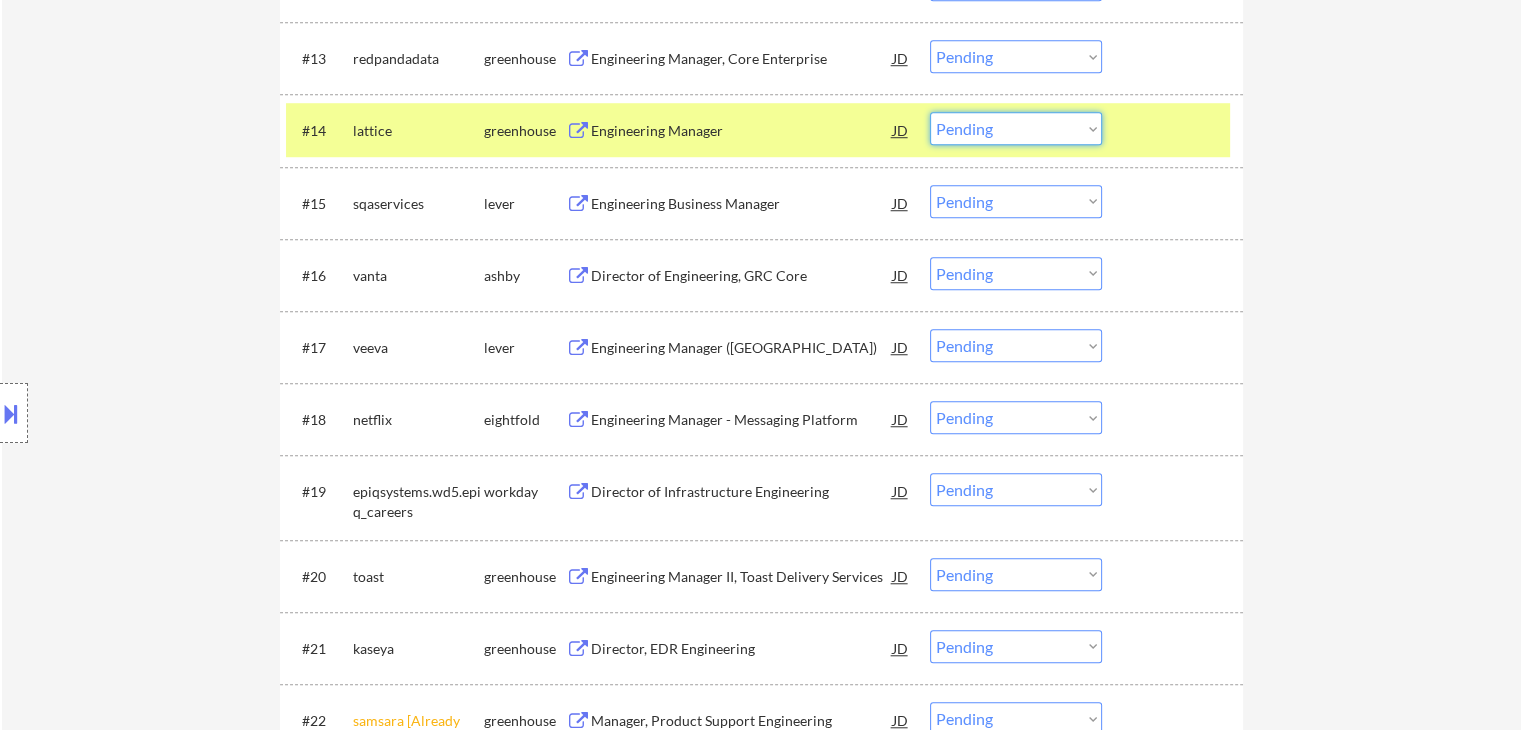 click on "Choose an option... Pending Applied Excluded (Questions) Excluded (Expired) Excluded (Location) Excluded (Bad Match) Excluded (Blocklist) Excluded (Salary) Excluded (Other)" at bounding box center [1016, 128] 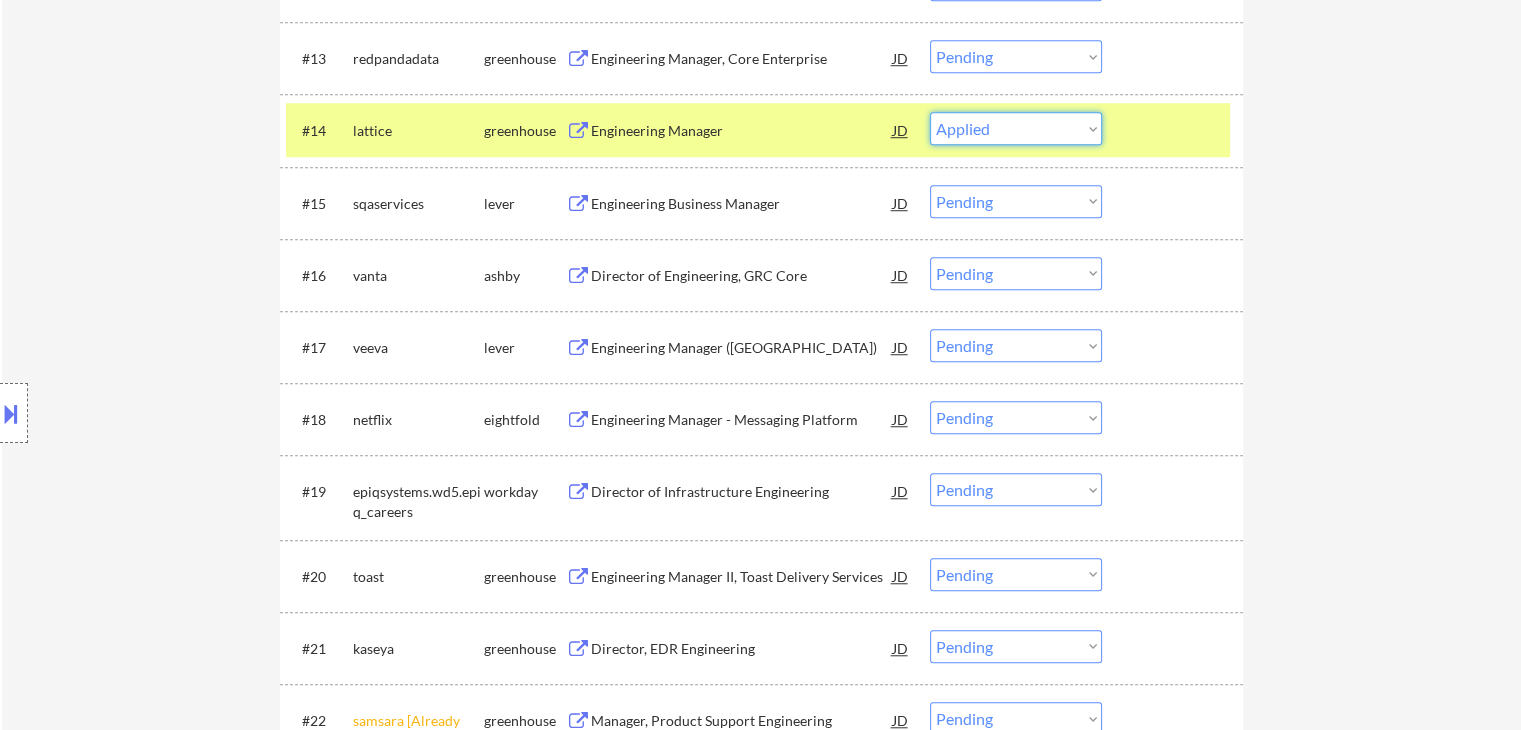 click on "Choose an option... Pending Applied Excluded (Questions) Excluded (Expired) Excluded (Location) Excluded (Bad Match) Excluded (Blocklist) Excluded (Salary) Excluded (Other)" at bounding box center [1016, 128] 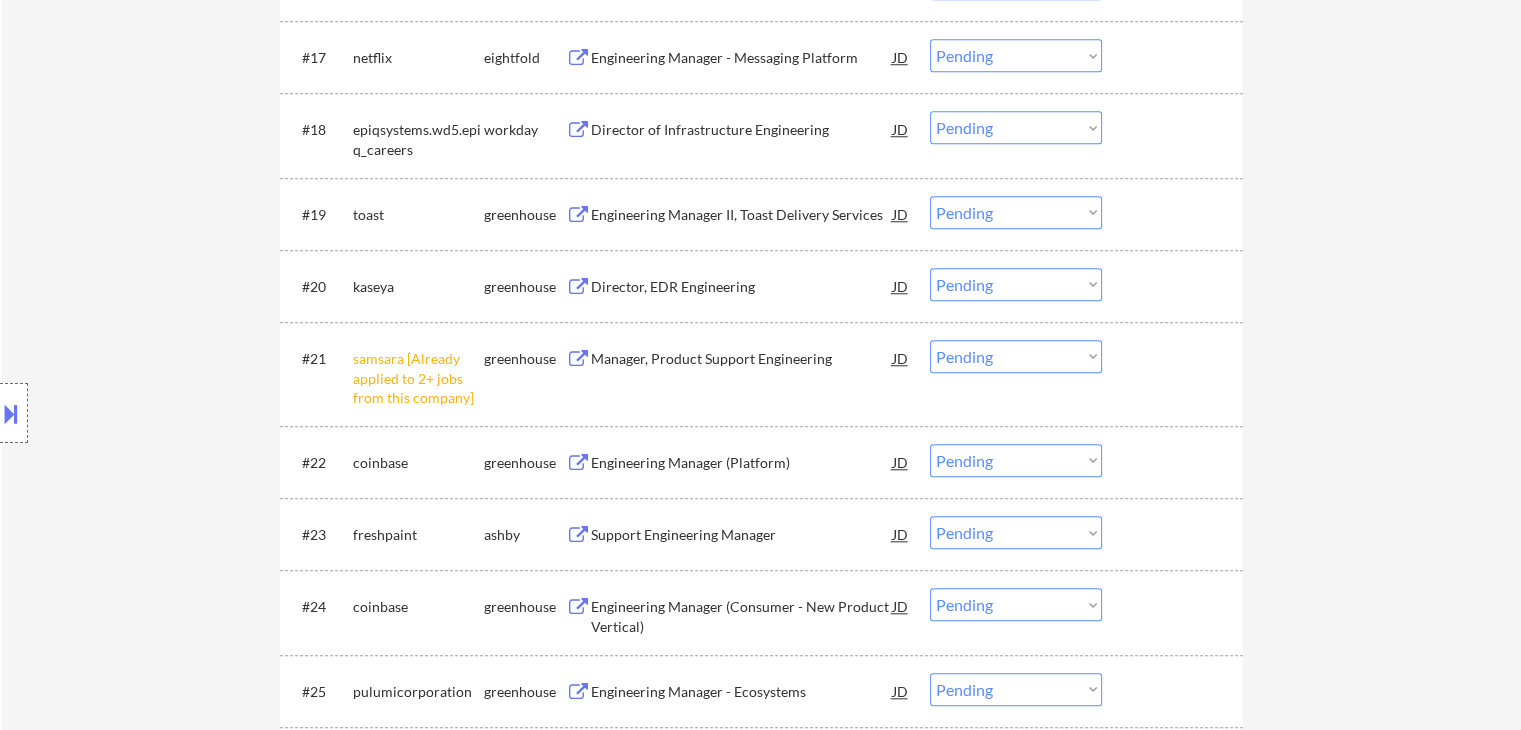 scroll, scrollTop: 1843, scrollLeft: 0, axis: vertical 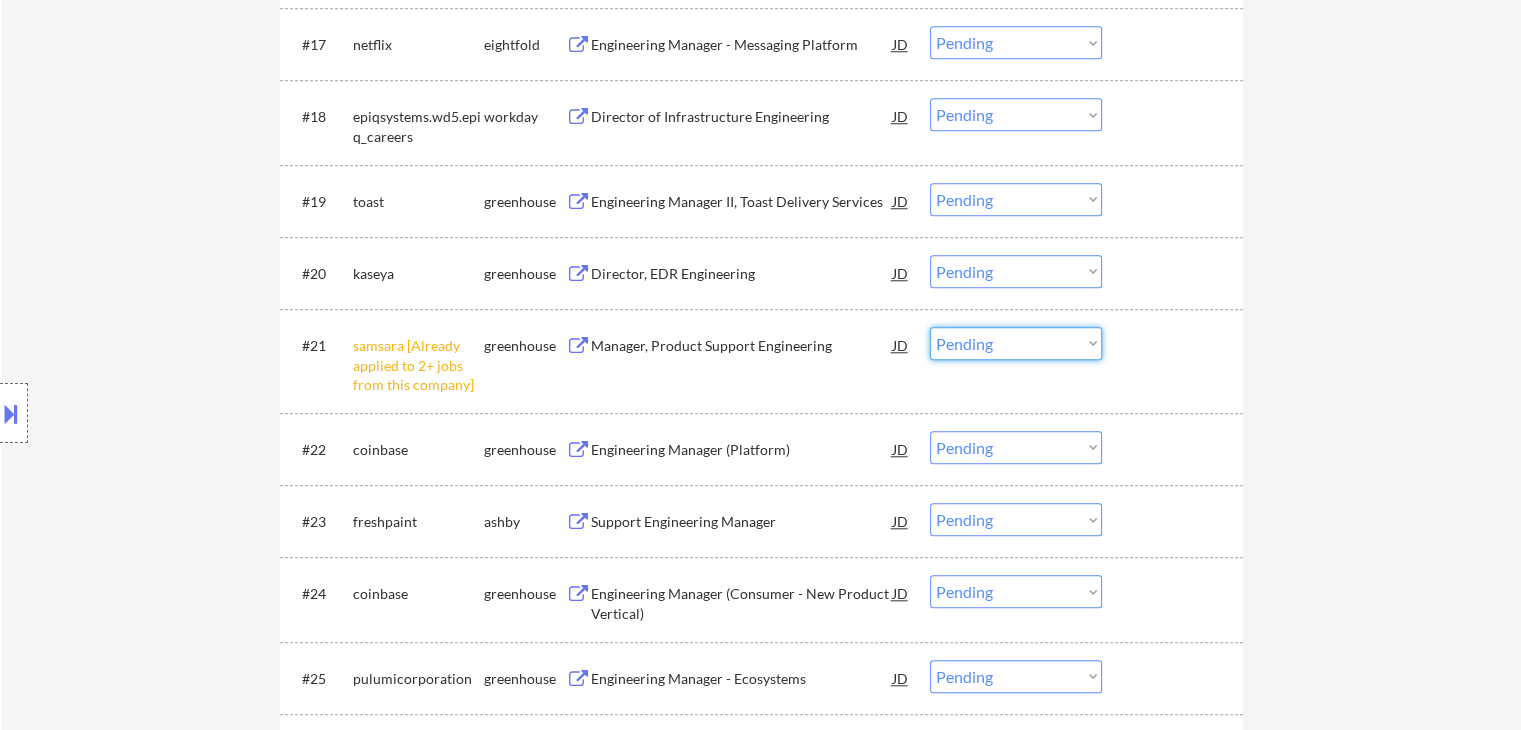 click on "Choose an option... Pending Applied Excluded (Questions) Excluded (Expired) Excluded (Location) Excluded (Bad Match) Excluded (Blocklist) Excluded (Salary) Excluded (Other)" at bounding box center [1016, 343] 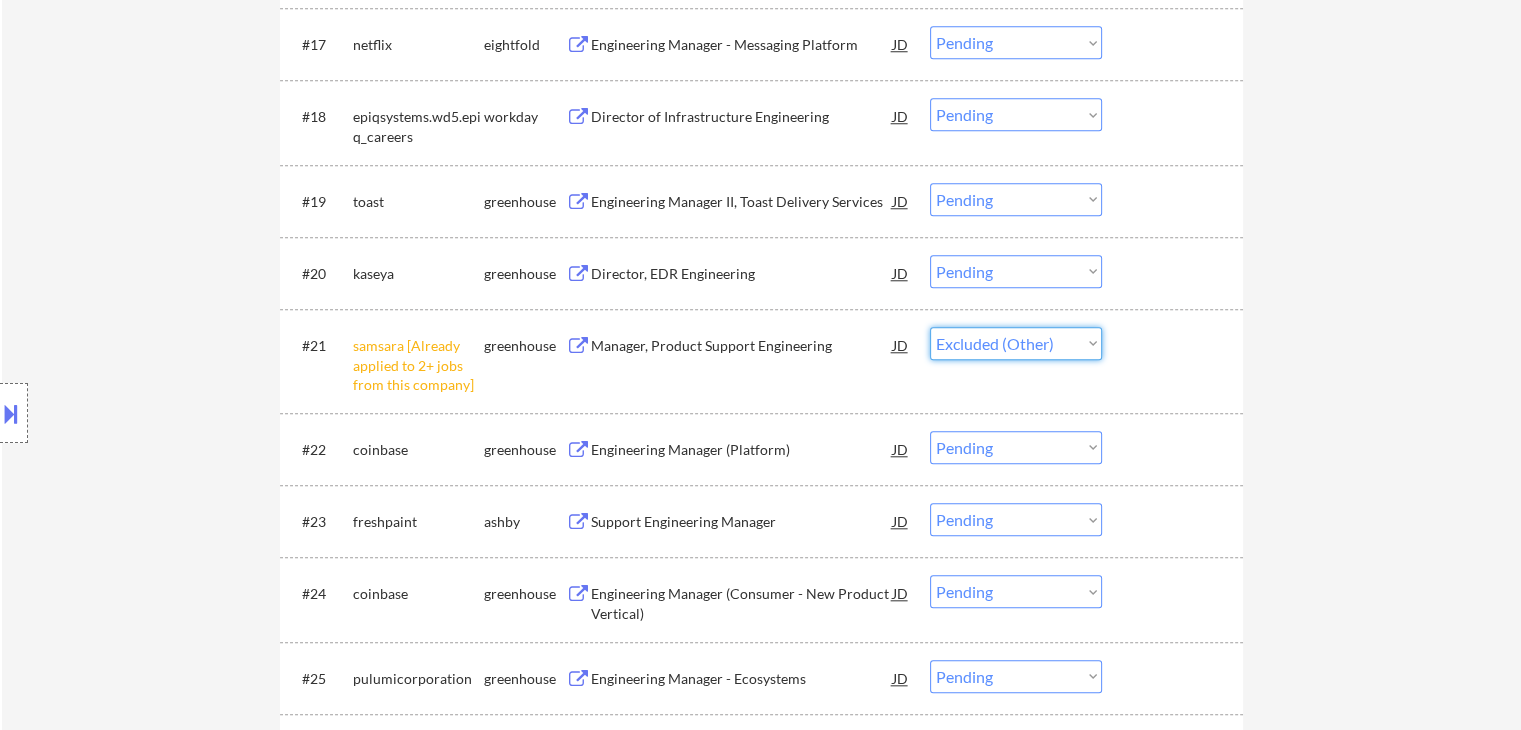 click on "Choose an option... Pending Applied Excluded (Questions) Excluded (Expired) Excluded (Location) Excluded (Bad Match) Excluded (Blocklist) Excluded (Salary) Excluded (Other)" at bounding box center (1016, 343) 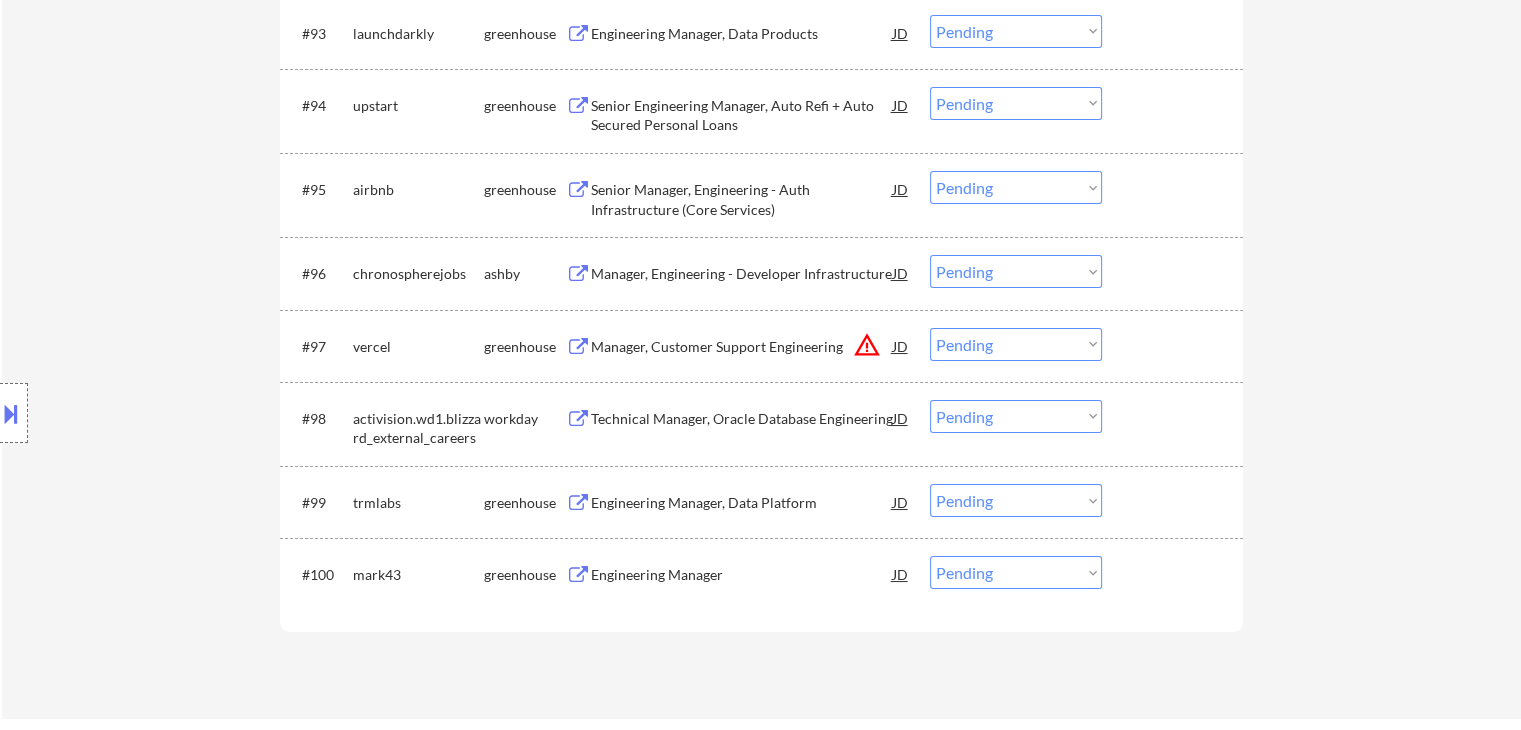 scroll, scrollTop: 7528, scrollLeft: 0, axis: vertical 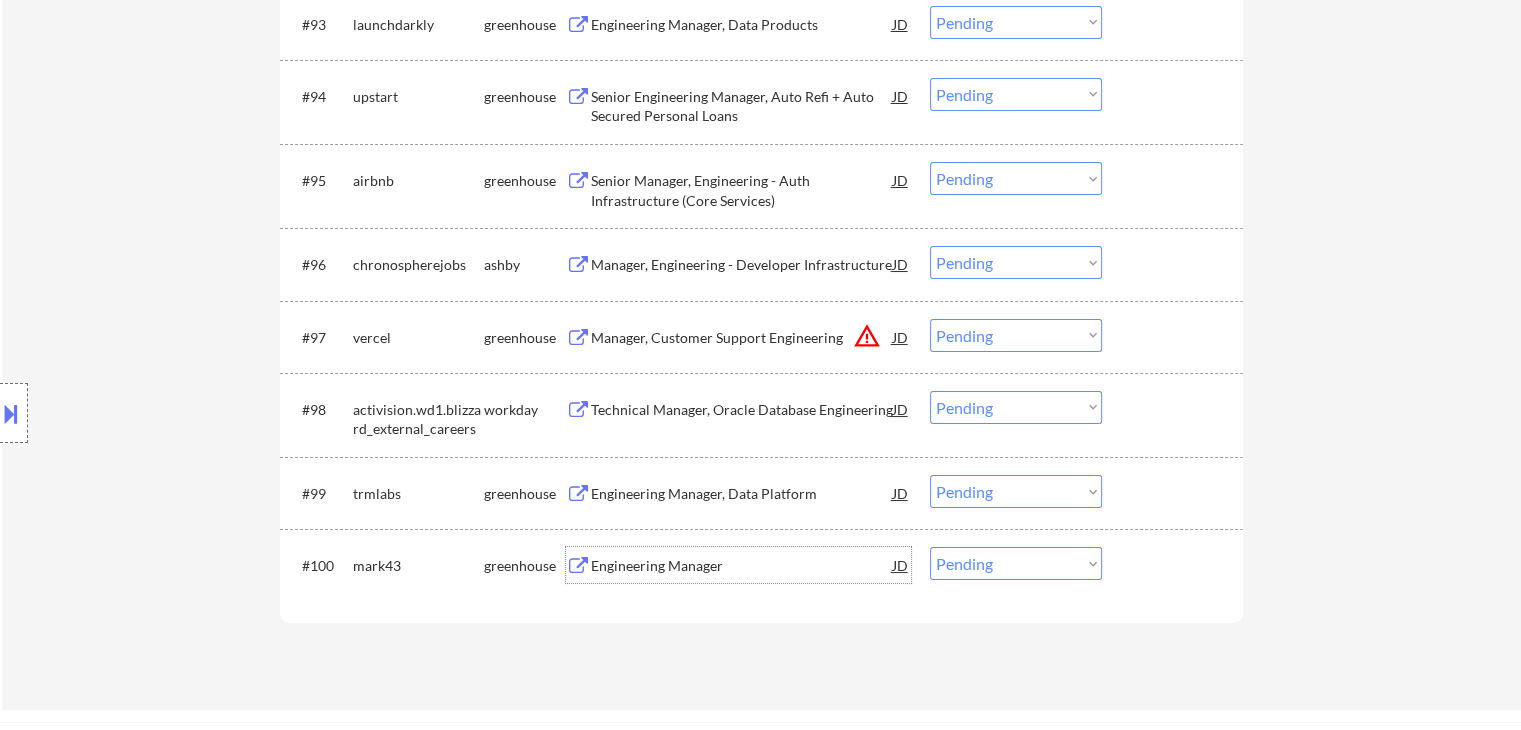 click on "Engineering Manager" at bounding box center (742, 566) 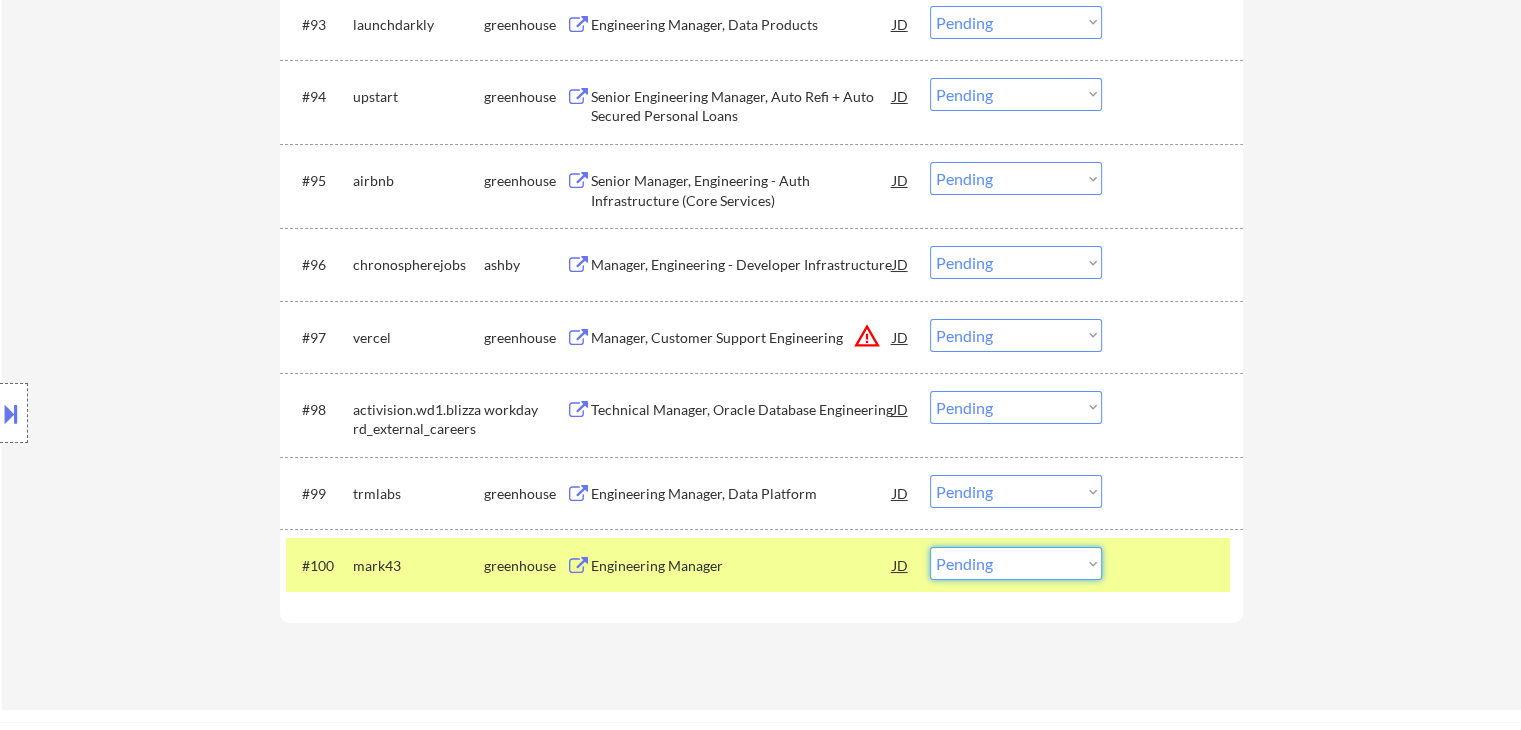 click on "Choose an option... Pending Applied Excluded (Questions) Excluded (Expired) Excluded (Location) Excluded (Bad Match) Excluded (Blocklist) Excluded (Salary) Excluded (Other)" at bounding box center [1016, 563] 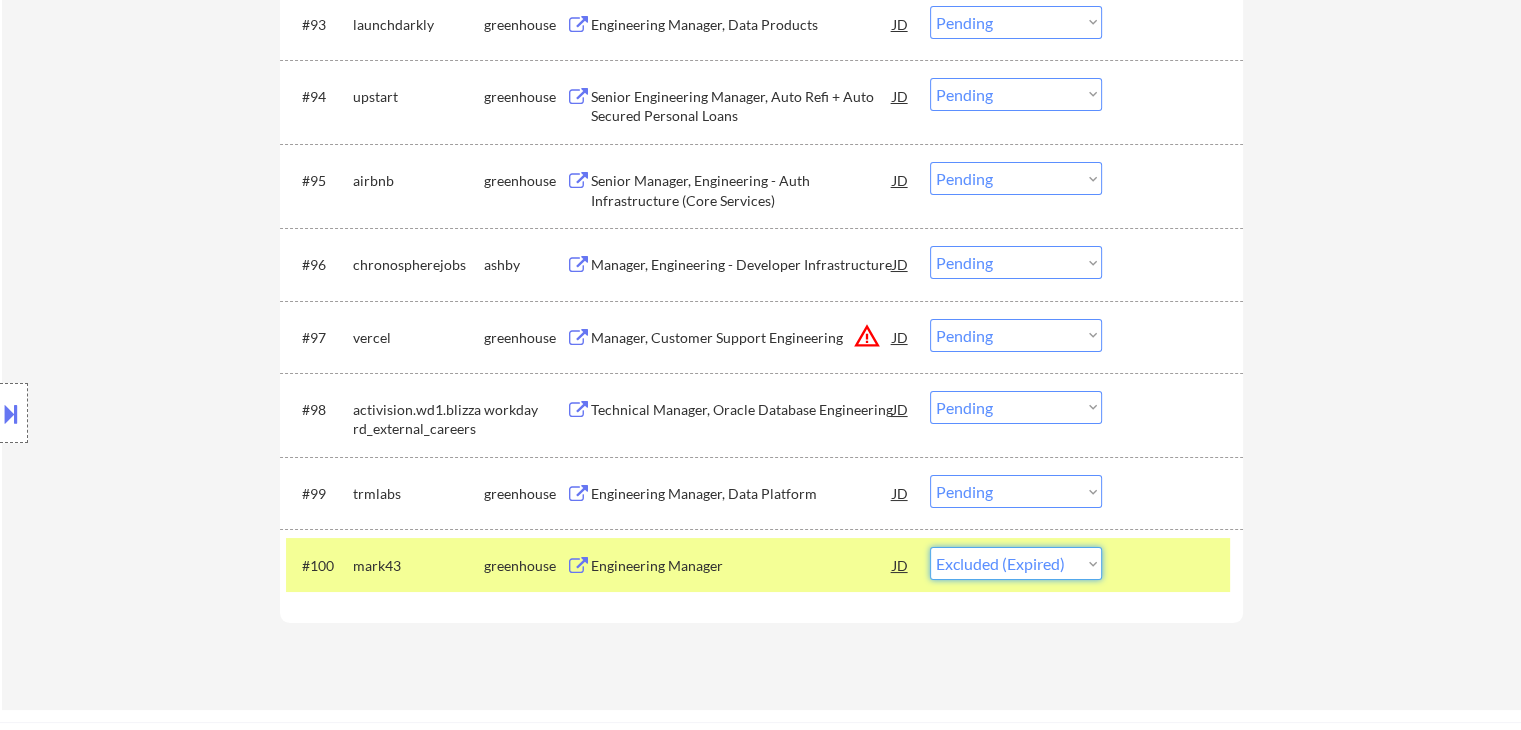 click on "Choose an option... Pending Applied Excluded (Questions) Excluded (Expired) Excluded (Location) Excluded (Bad Match) Excluded (Blocklist) Excluded (Salary) Excluded (Other)" at bounding box center (1016, 563) 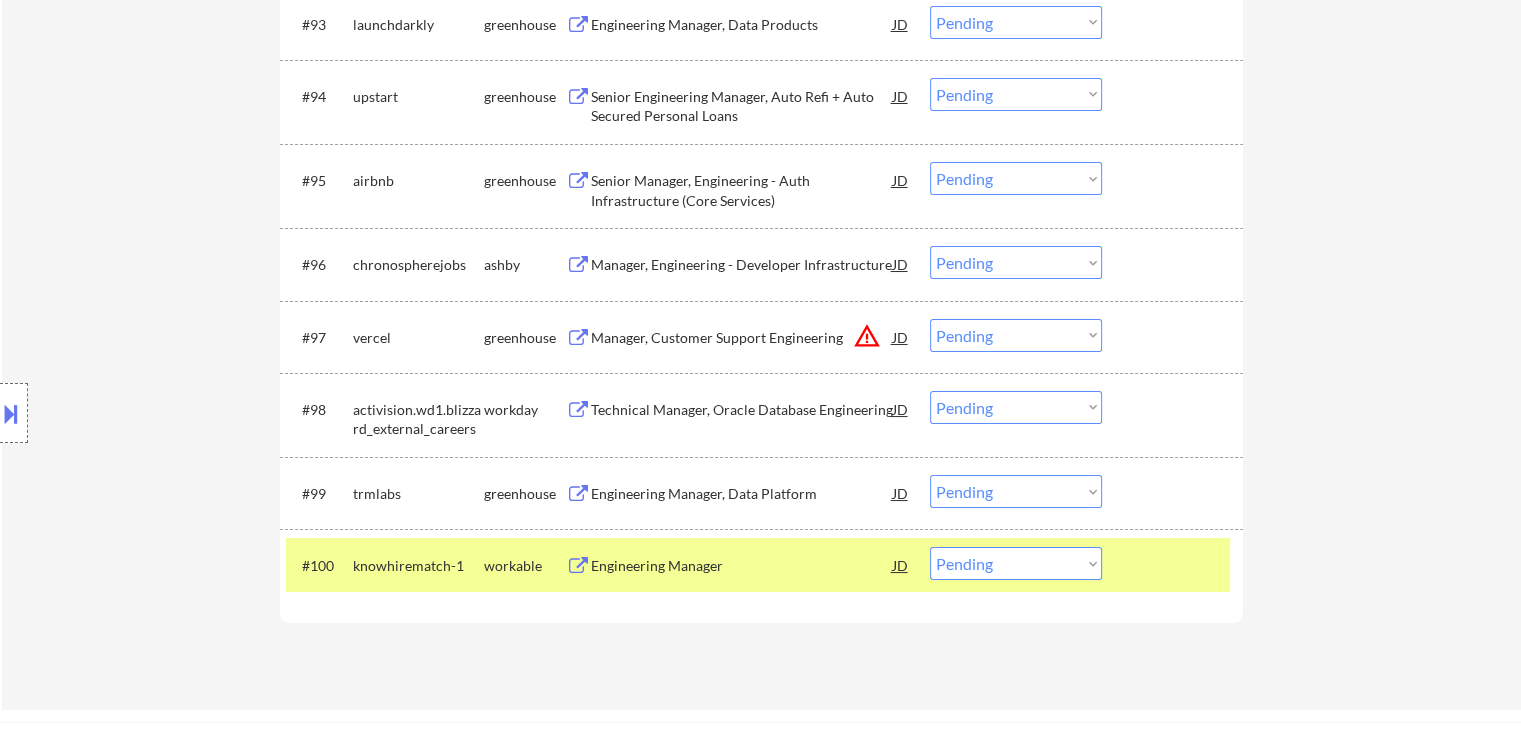 click on "Engineering Manager" at bounding box center [742, 566] 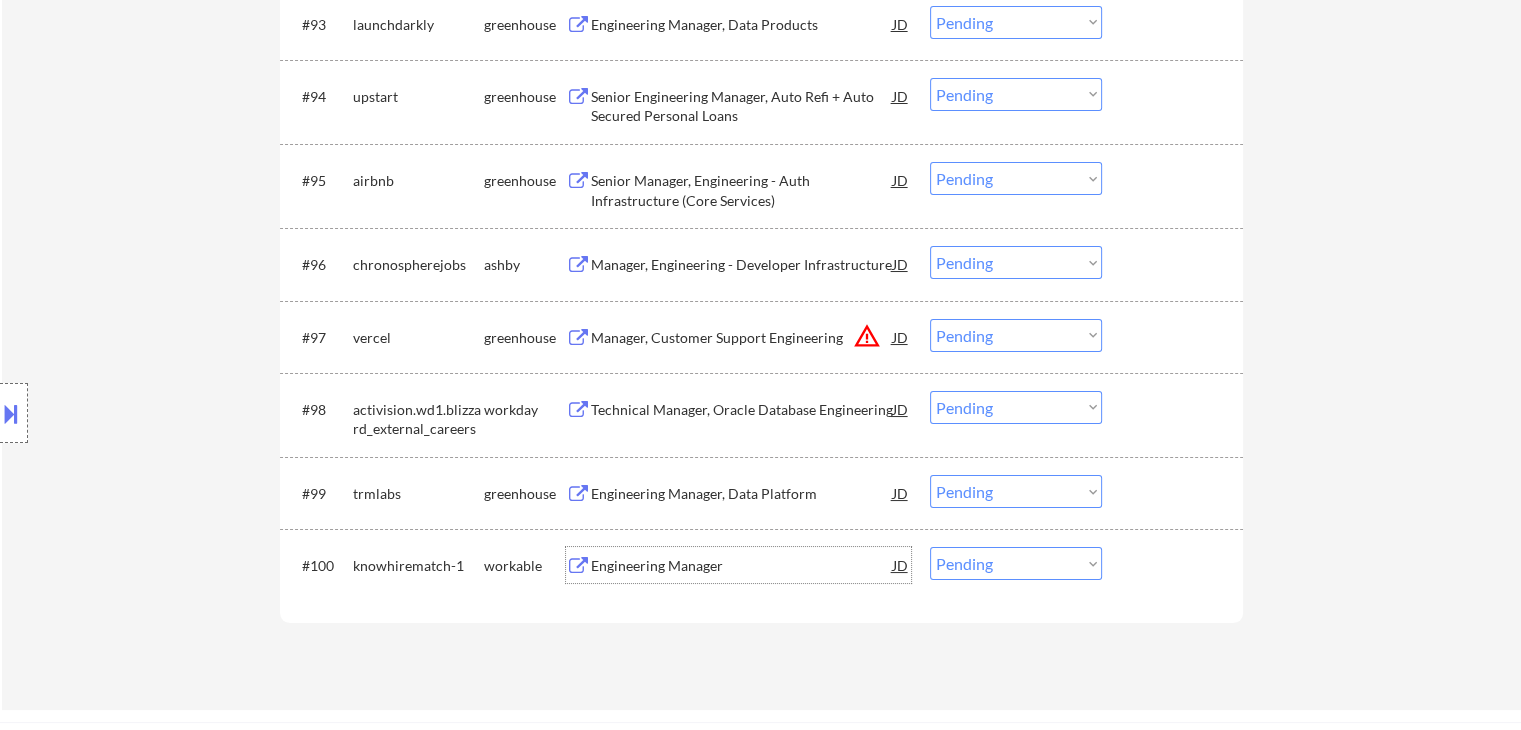 click on "#1 careers-healthequity icims Director Software Engineering JD warning_amber Choose an option... Pending Applied Excluded (Questions) Excluded (Expired) Excluded (Location) Excluded (Bad Match) Excluded (Blocklist) Excluded (Salary) Excluded (Other) success #2 affinipay1 greenhouse Manager, Software Engineering JD Choose an option... Pending Applied Excluded (Questions) Excluded (Expired) Excluded (Location) Excluded (Bad Match) Excluded (Blocklist) Excluded (Salary) Excluded (Other) success #3 flock%20safety [PERSON_NAME] Software Engineering Manager / Technical Lead, Nova  JD Choose an option... Pending Applied Excluded (Questions) Excluded (Expired) Excluded (Location) Excluded (Bad Match) Excluded (Blocklist) Excluded (Salary) Excluded (Other) #4 fortive eightfold Engineering Manager JD Choose an option... Pending Applied Excluded (Questions) Excluded (Expired) Excluded (Location) Excluded (Bad Match) Excluded (Blocklist) Excluded (Salary) Excluded (Other) #5 blackpoint%20cyber [PERSON_NAME] Choose an option... #6 JD" at bounding box center [761, -3123] 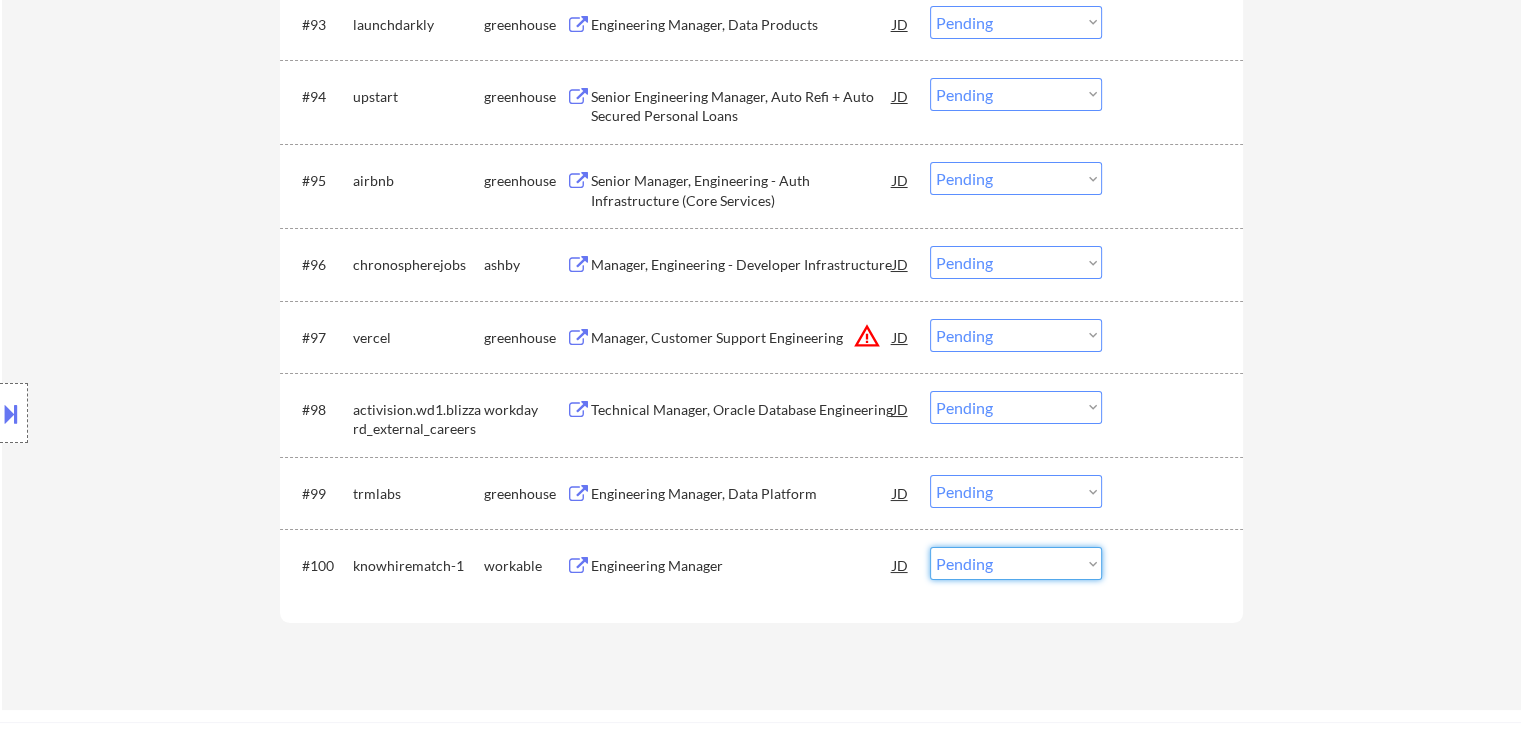 click on "Choose an option... Pending Applied Excluded (Questions) Excluded (Expired) Excluded (Location) Excluded (Bad Match) Excluded (Blocklist) Excluded (Salary) Excluded (Other)" at bounding box center [1016, 563] 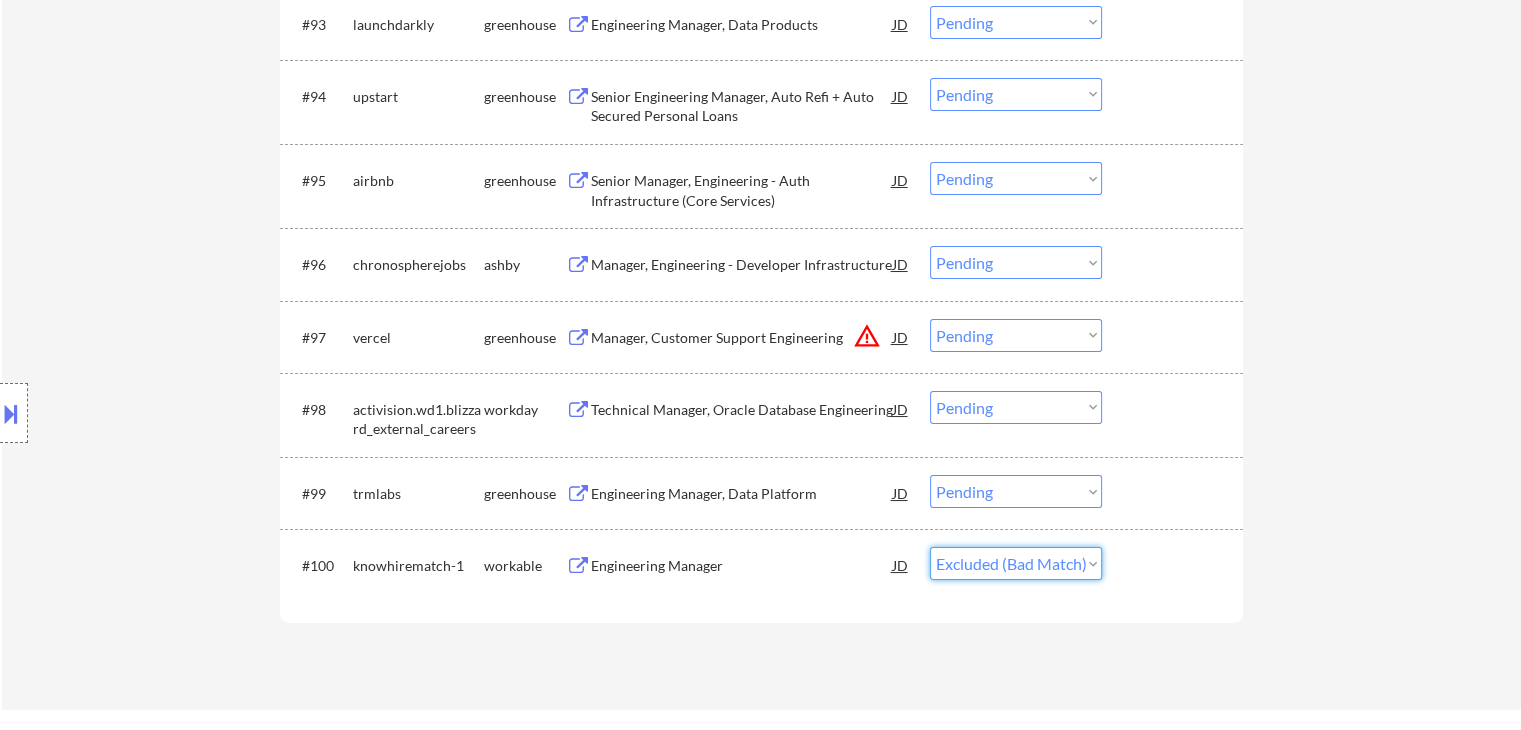 click on "Choose an option... Pending Applied Excluded (Questions) Excluded (Expired) Excluded (Location) Excluded (Bad Match) Excluded (Blocklist) Excluded (Salary) Excluded (Other)" at bounding box center [1016, 563] 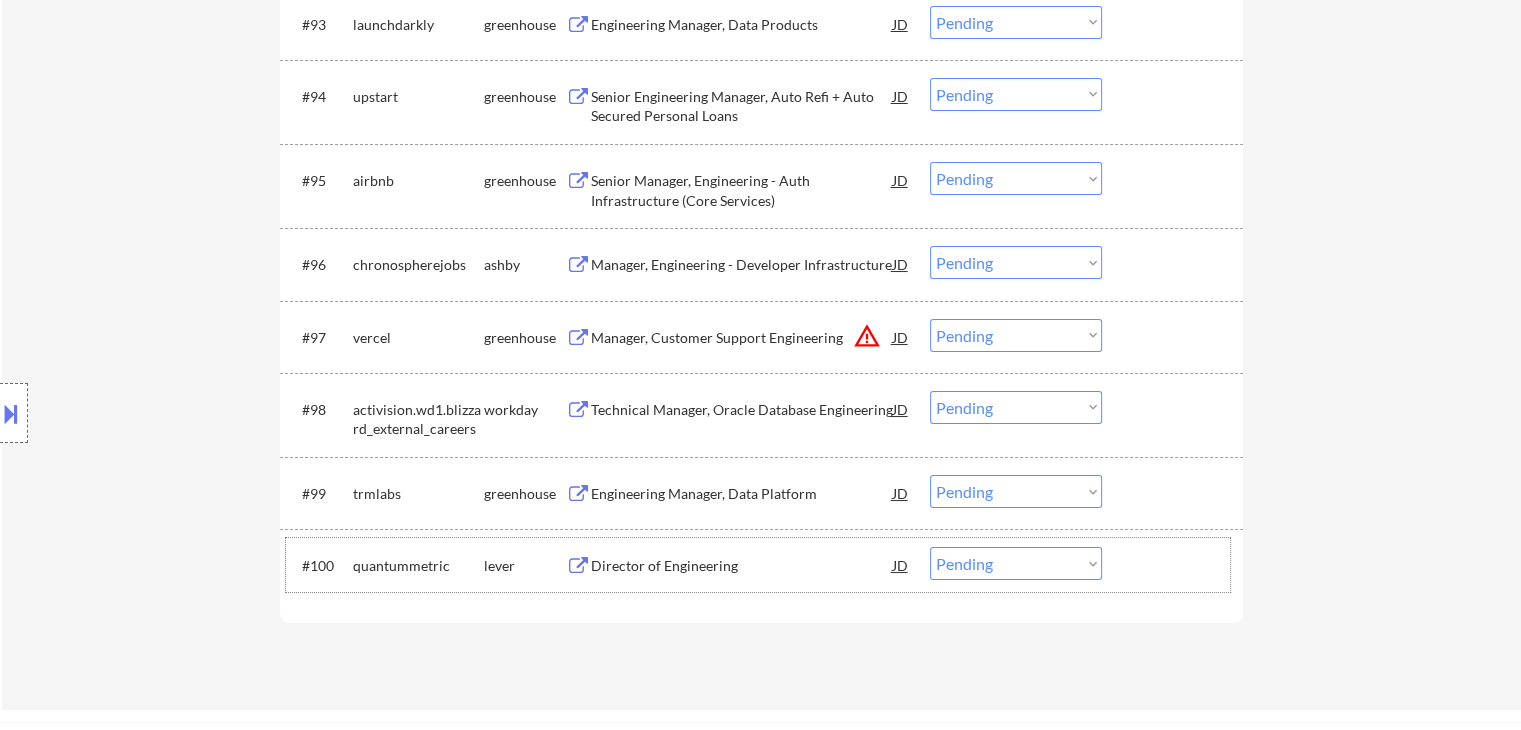 click on "#100 quantummetric lever Director of Engineering JD warning_amber Choose an option... Pending Applied Excluded (Questions) Excluded (Expired) Excluded (Location) Excluded (Bad Match) Excluded (Blocklist) Excluded (Salary) Excluded (Other)" at bounding box center (758, 565) 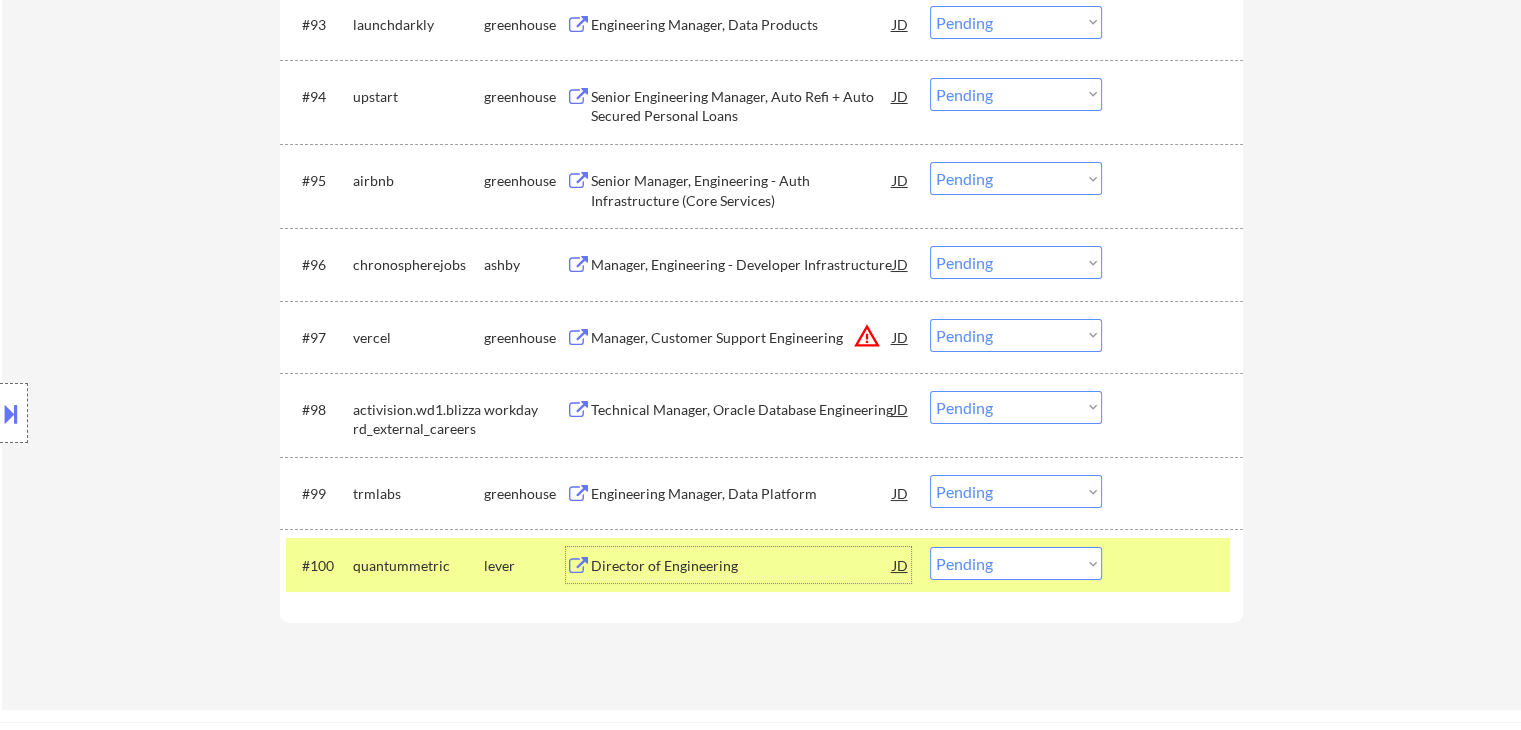 click on "Director of Engineering" at bounding box center [742, 566] 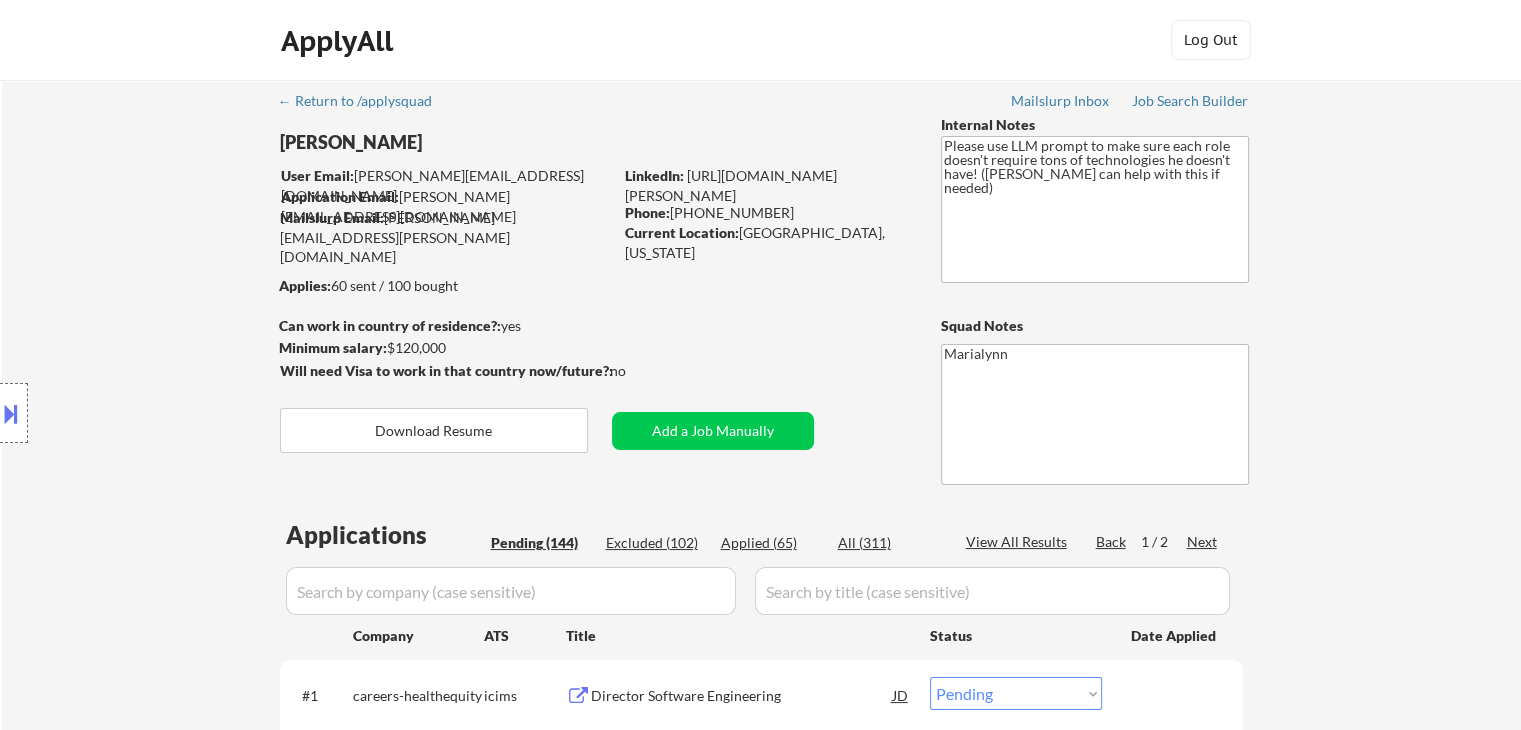 scroll, scrollTop: 12, scrollLeft: 0, axis: vertical 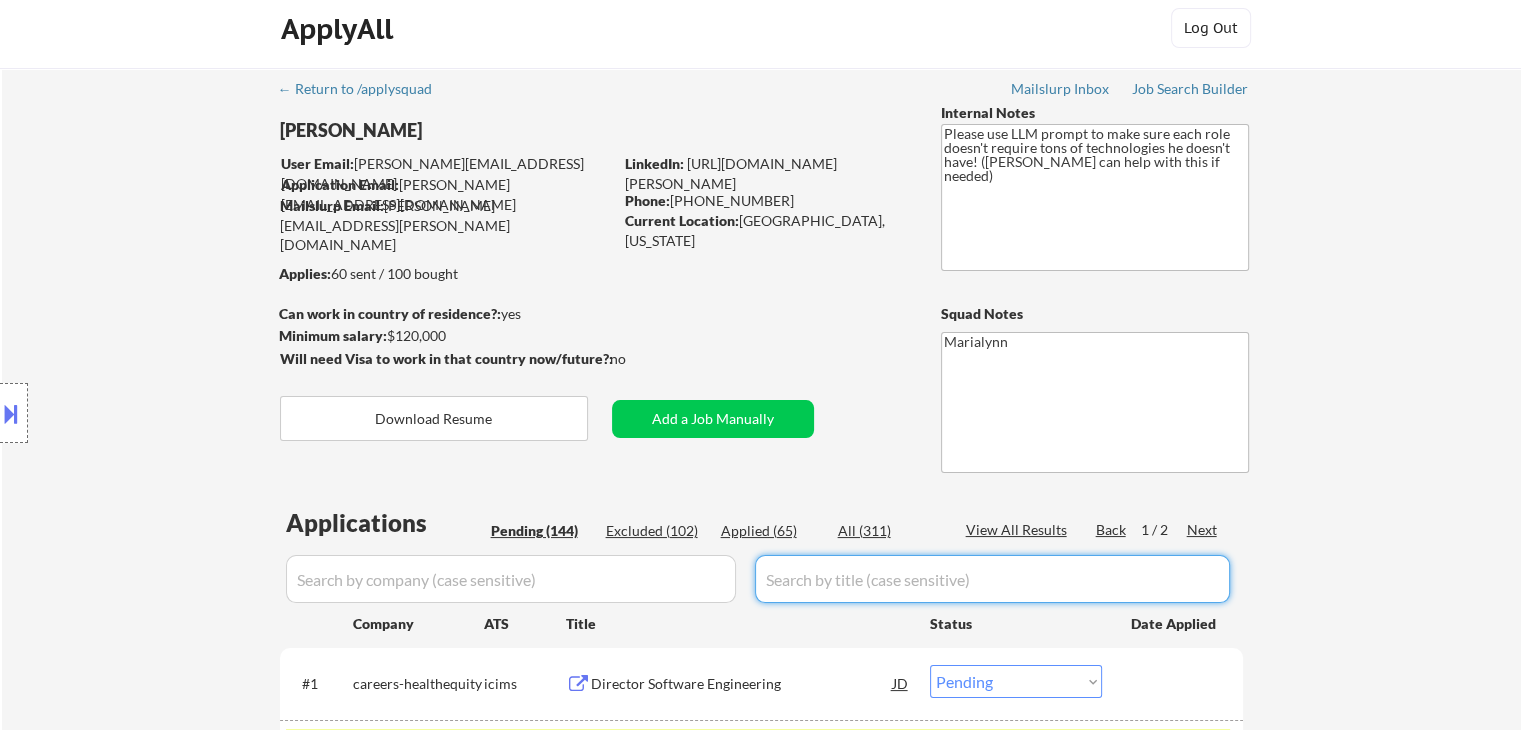 click at bounding box center (992, 579) 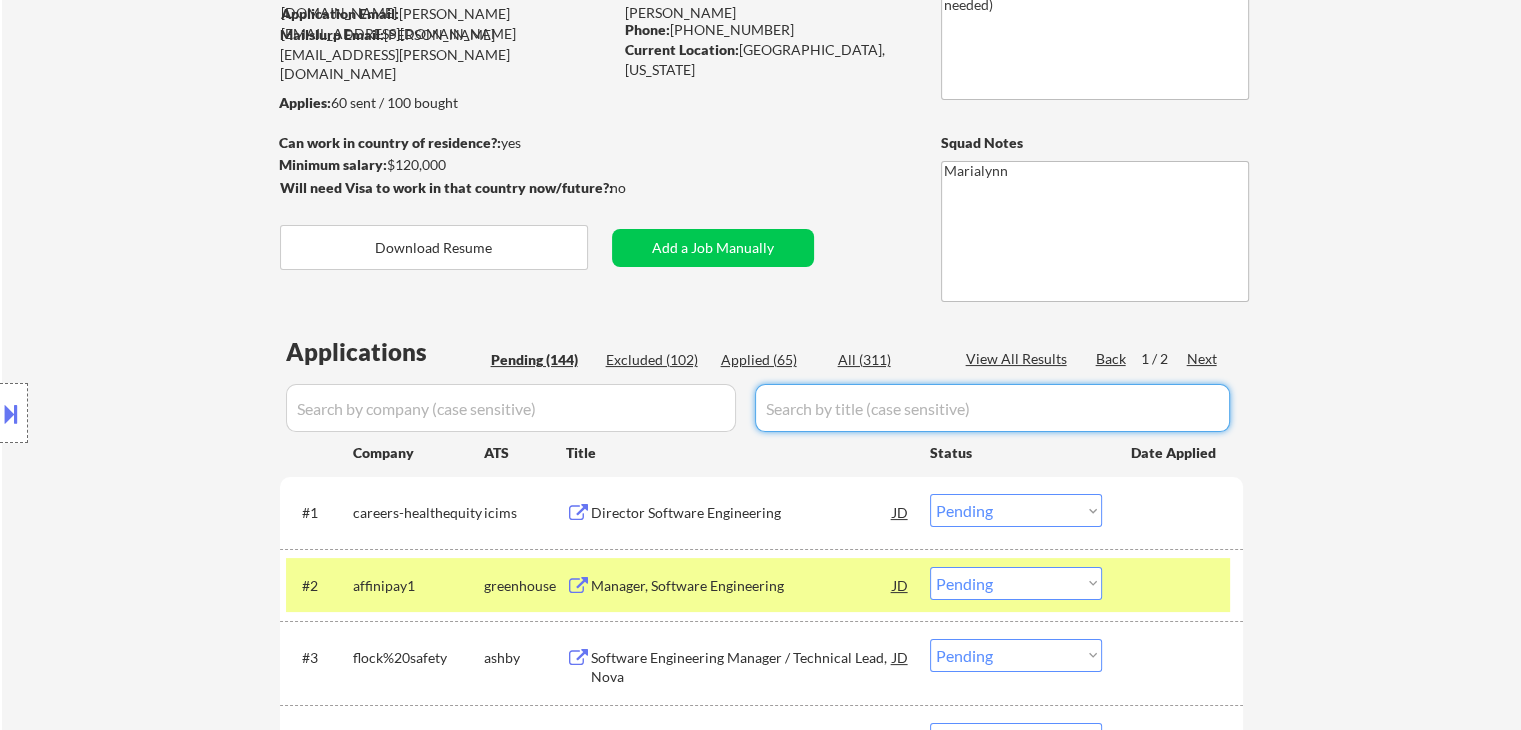scroll, scrollTop: 184, scrollLeft: 0, axis: vertical 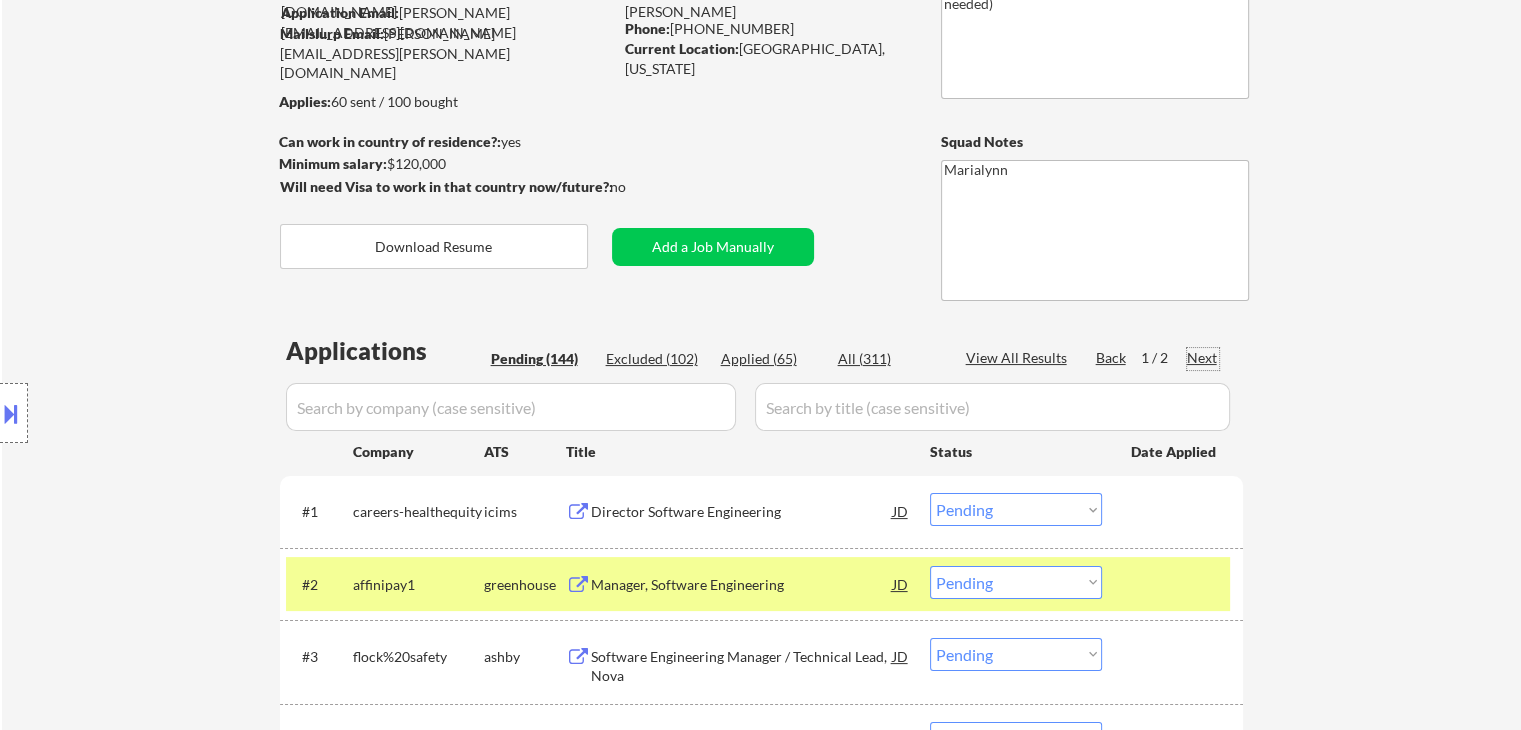 click on "Next" at bounding box center (1203, 358) 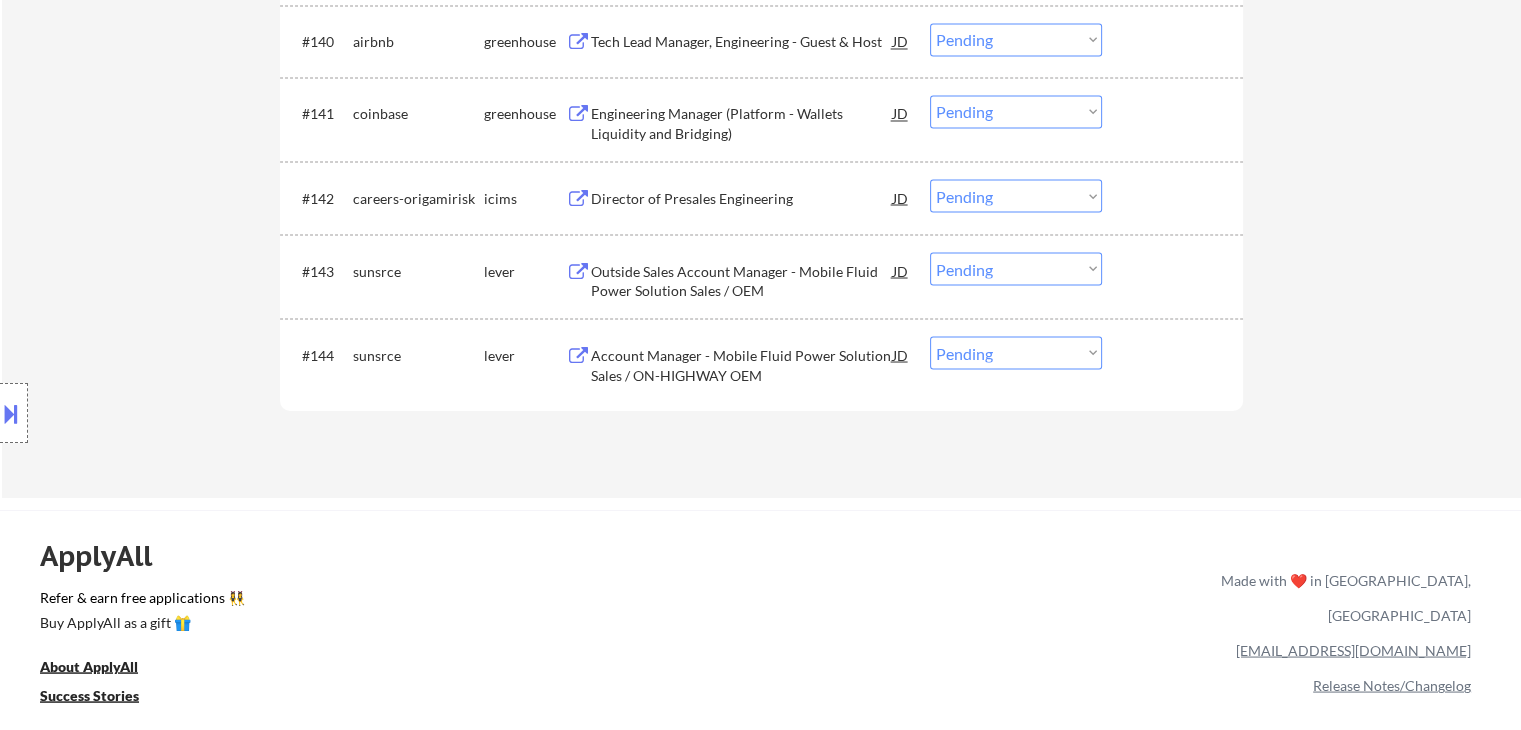 scroll, scrollTop: 3586, scrollLeft: 0, axis: vertical 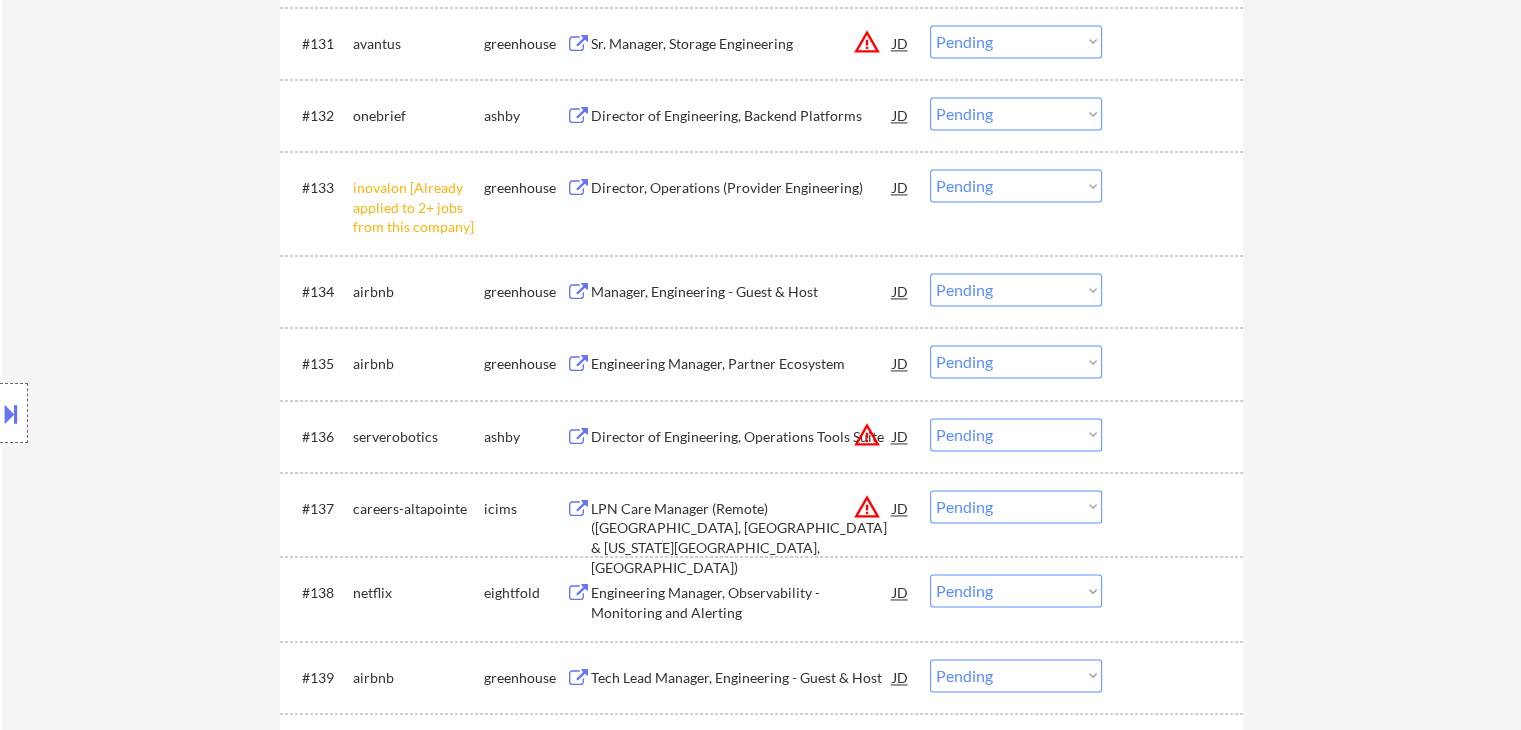 click on "Choose an option... Pending Applied Excluded (Questions) Excluded (Expired) Excluded (Location) Excluded (Bad Match) Excluded (Blocklist) Excluded (Salary) Excluded (Other)" at bounding box center (1016, 185) 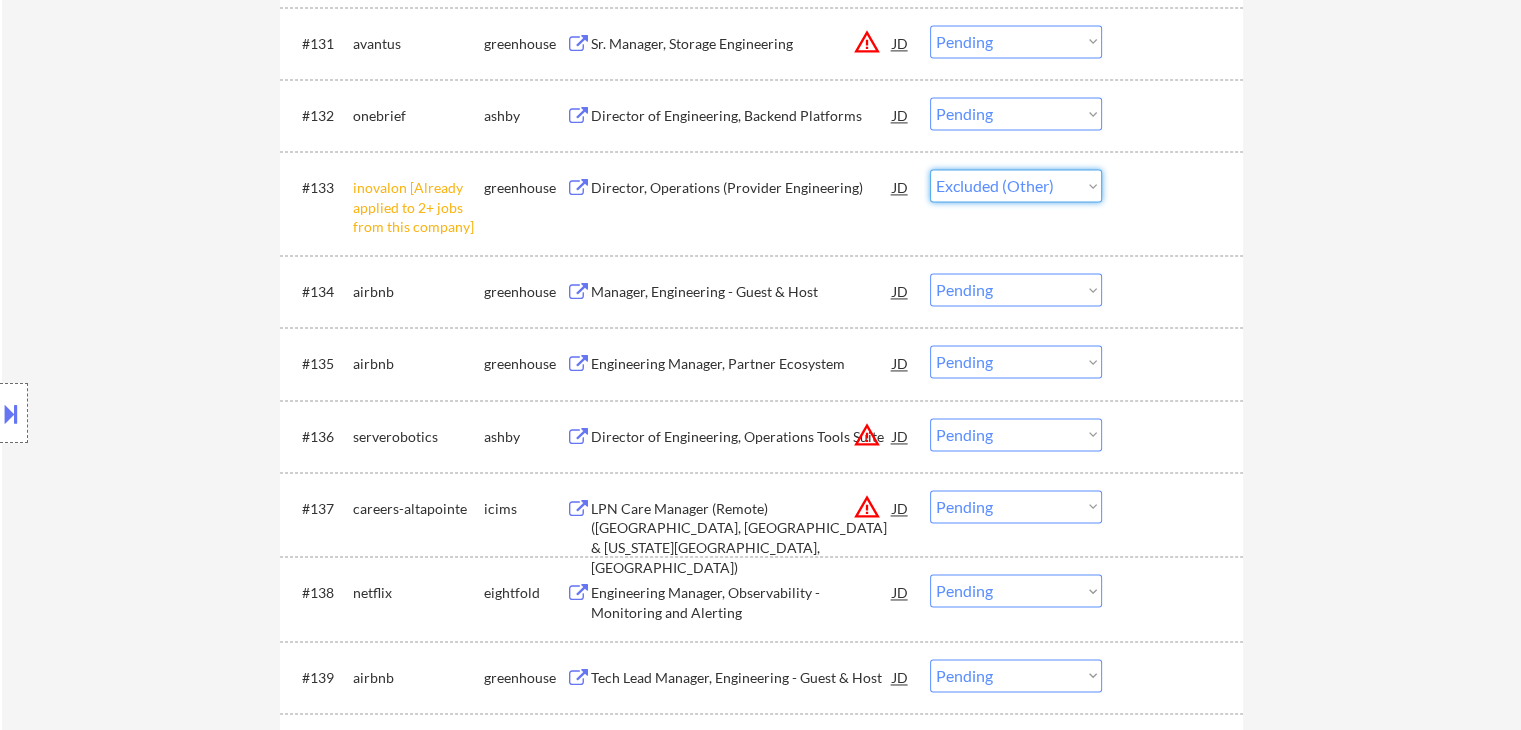 click on "Choose an option... Pending Applied Excluded (Questions) Excluded (Expired) Excluded (Location) Excluded (Bad Match) Excluded (Blocklist) Excluded (Salary) Excluded (Other)" at bounding box center [1016, 185] 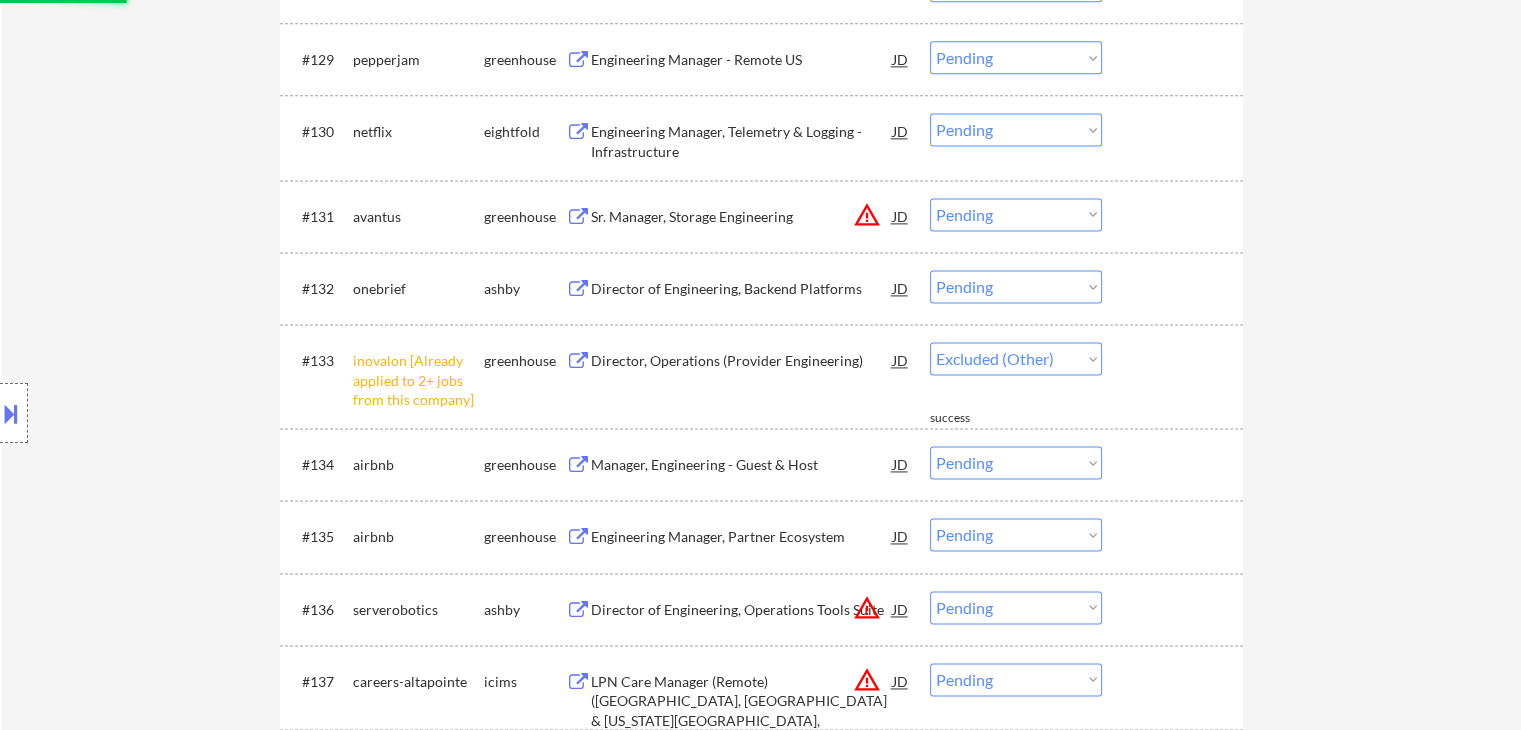scroll, scrollTop: 2751, scrollLeft: 0, axis: vertical 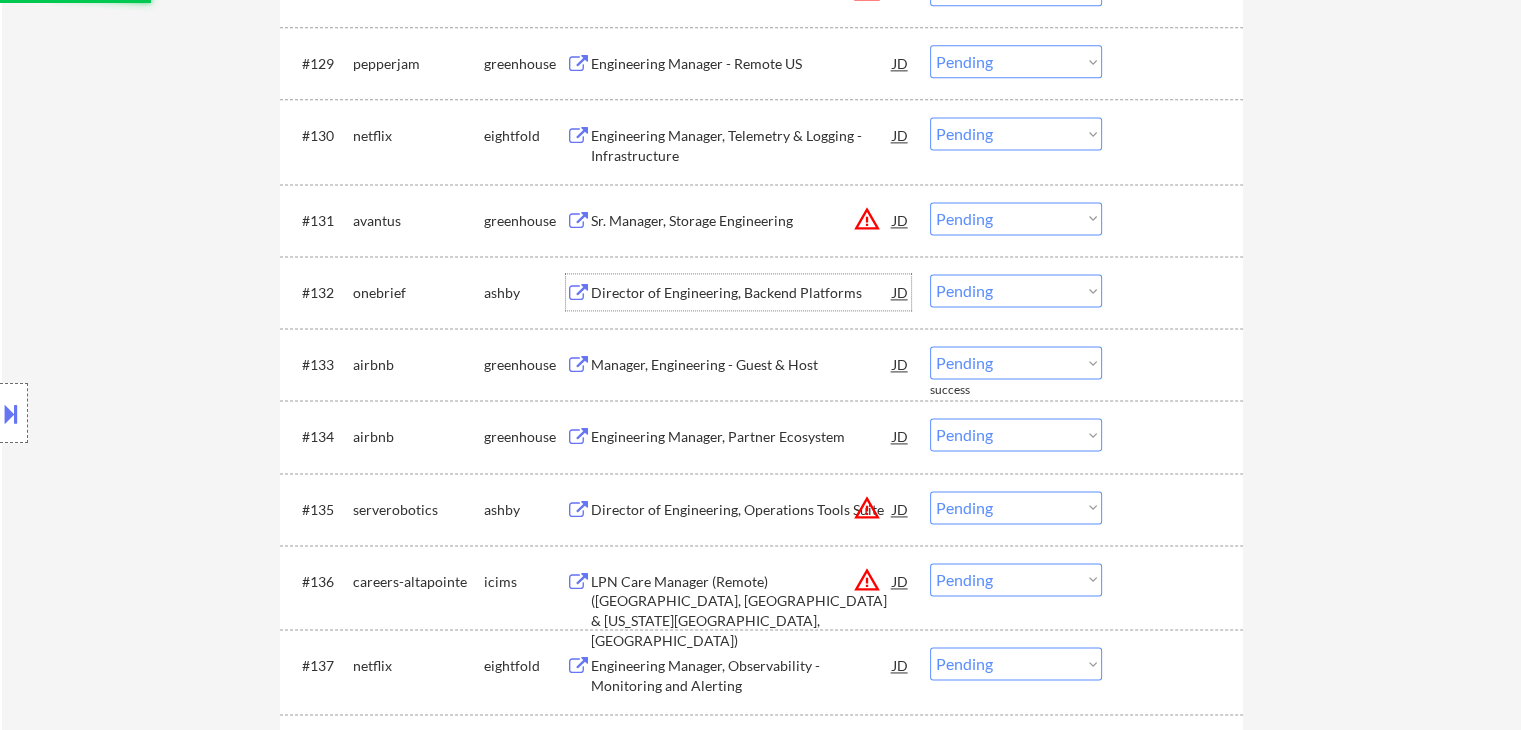 click on "Director of Engineering, Backend Platforms" at bounding box center [742, 293] 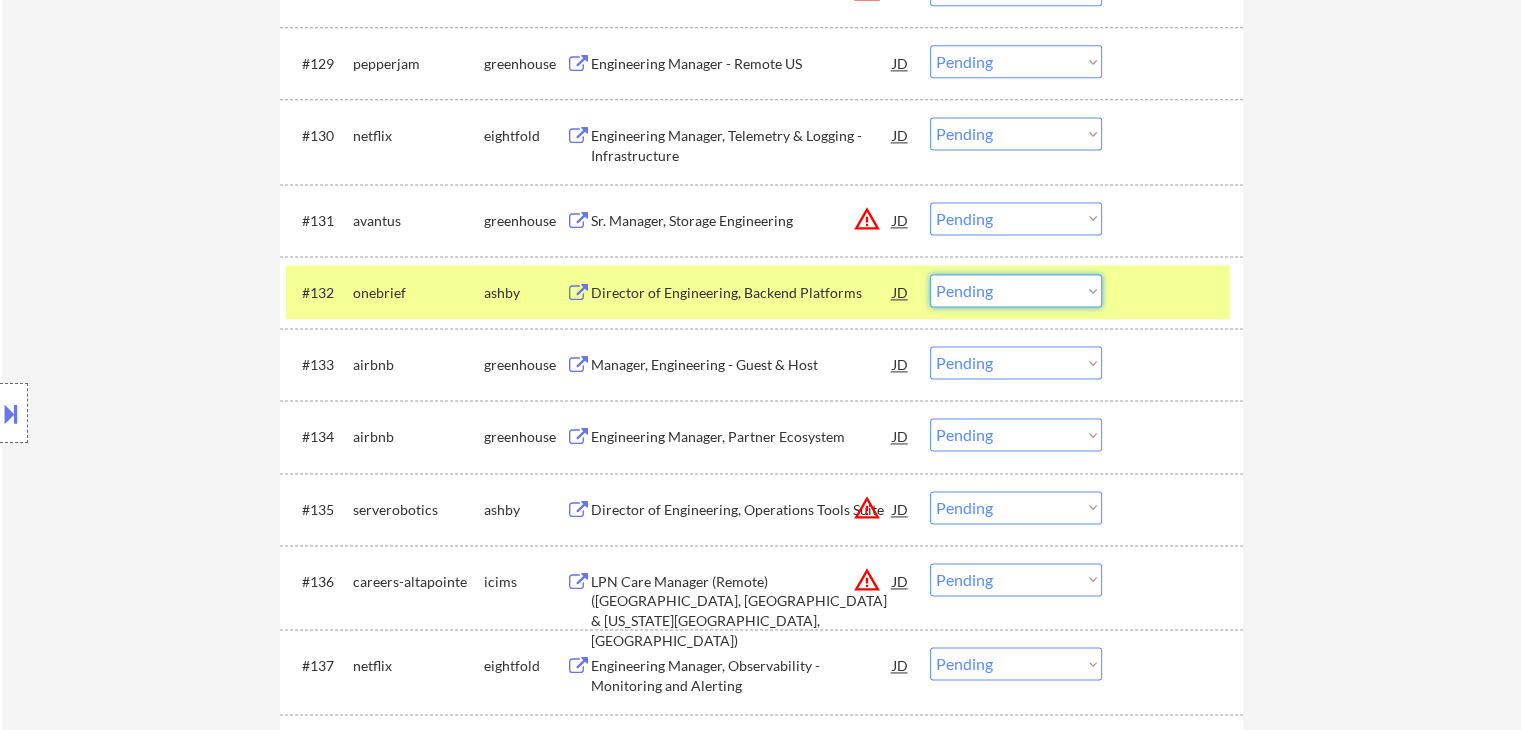 click on "Choose an option... Pending Applied Excluded (Questions) Excluded (Expired) Excluded (Location) Excluded (Bad Match) Excluded (Blocklist) Excluded (Salary) Excluded (Other)" at bounding box center [1016, 290] 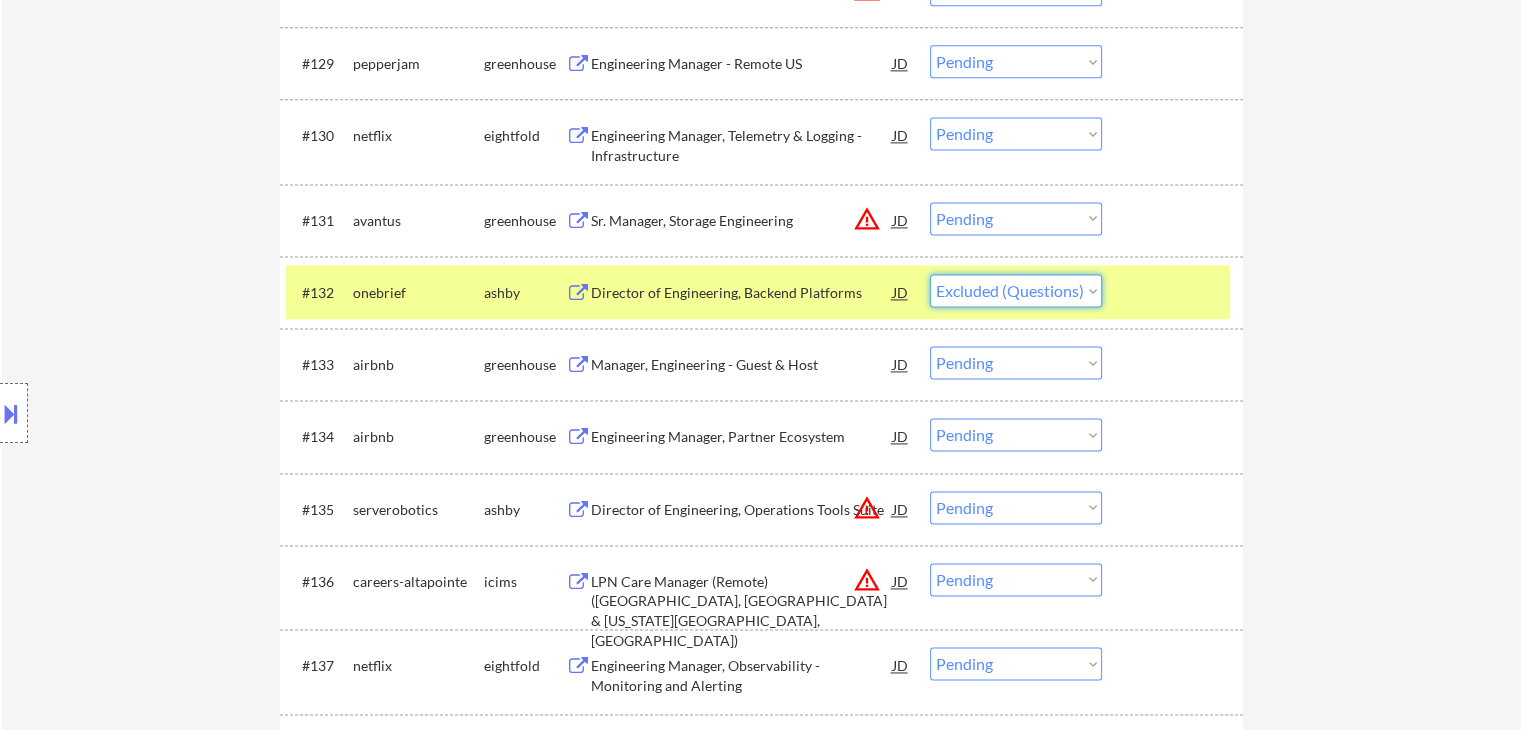 click on "Choose an option... Pending Applied Excluded (Questions) Excluded (Expired) Excluded (Location) Excluded (Bad Match) Excluded (Blocklist) Excluded (Salary) Excluded (Other)" at bounding box center [1016, 290] 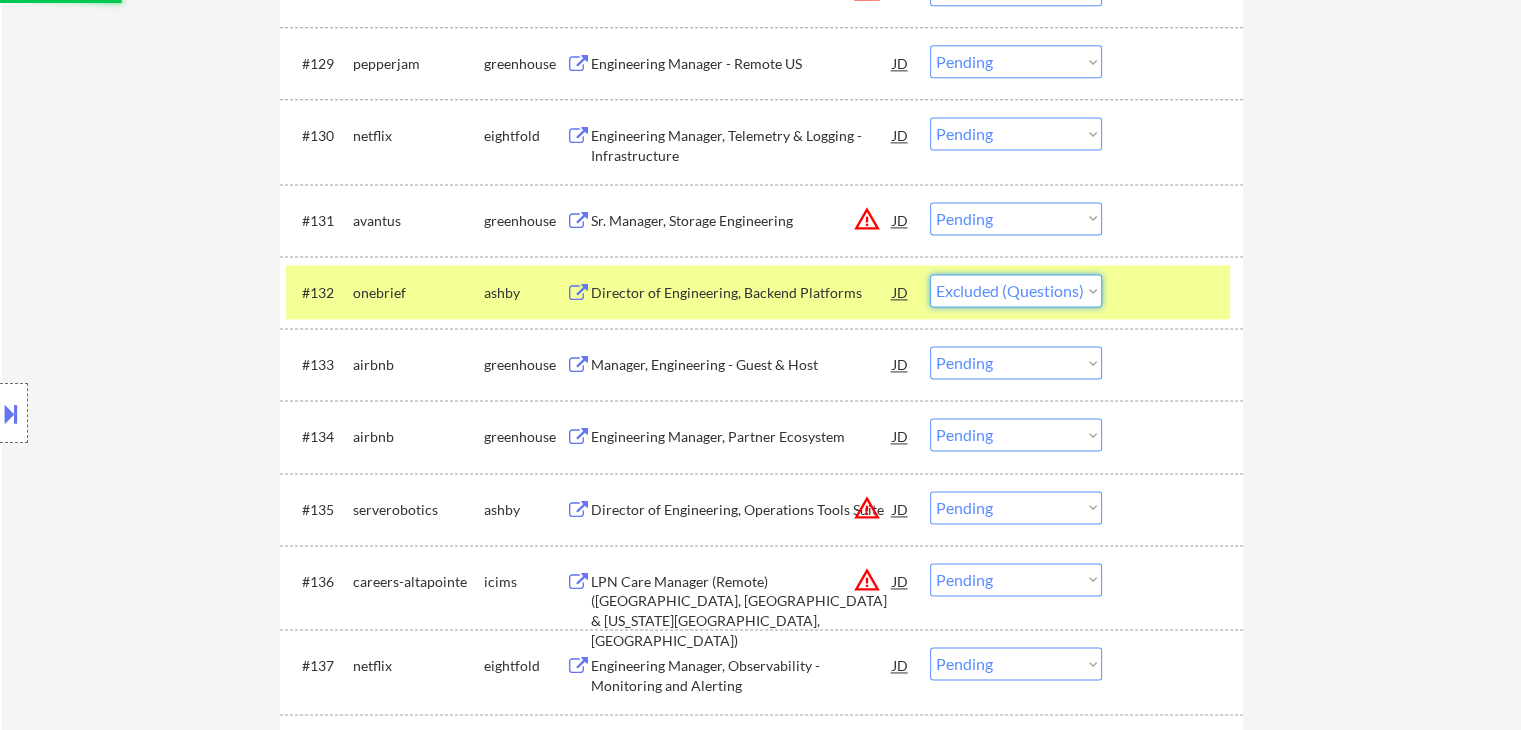 click on "Choose an option... Pending Applied Excluded (Questions) Excluded (Expired) Excluded (Location) Excluded (Bad Match) Excluded (Blocklist) Excluded (Salary) Excluded (Other)" at bounding box center [1016, 290] 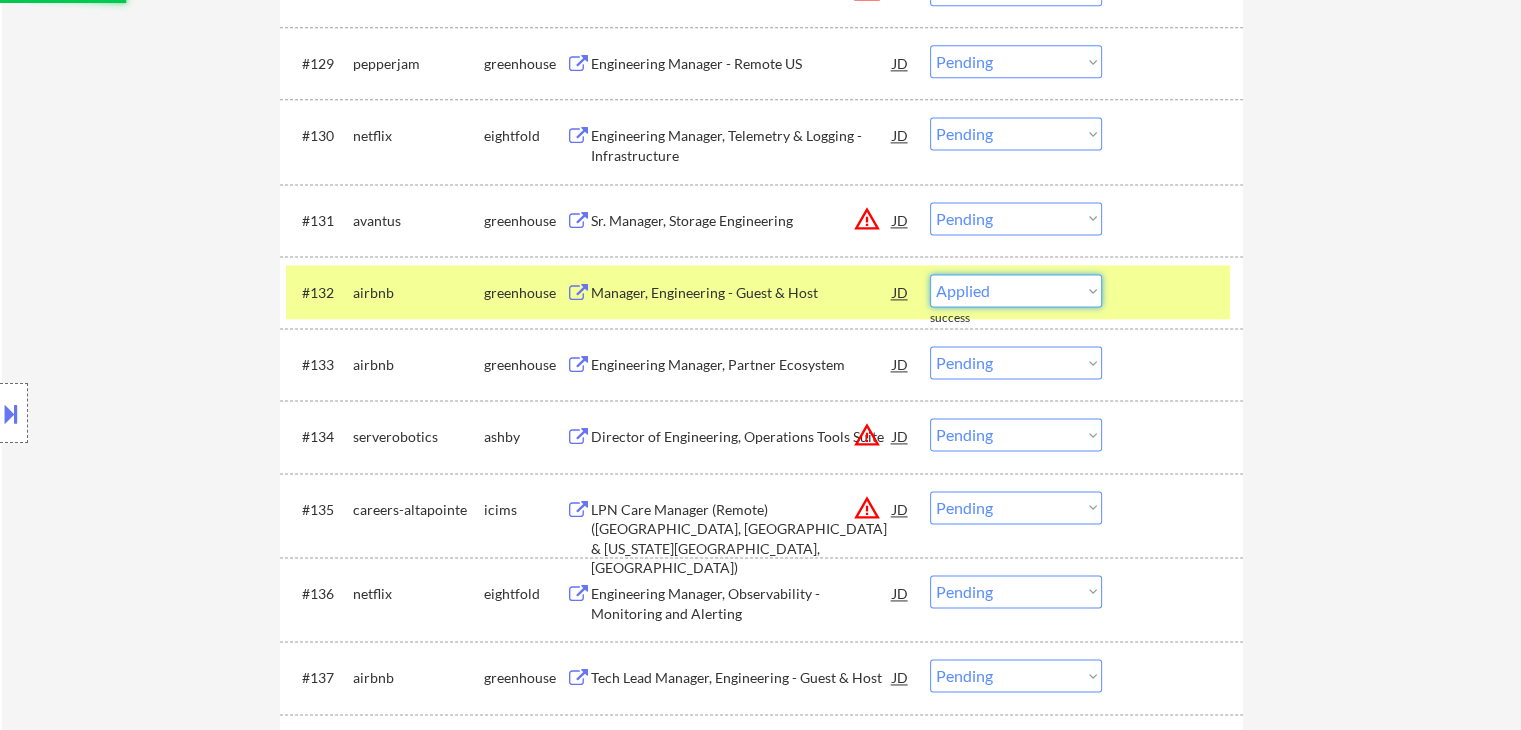 click on "Choose an option... Pending Applied Excluded (Questions) Excluded (Expired) Excluded (Location) Excluded (Bad Match) Excluded (Blocklist) Excluded (Salary) Excluded (Other)" at bounding box center [1016, 290] 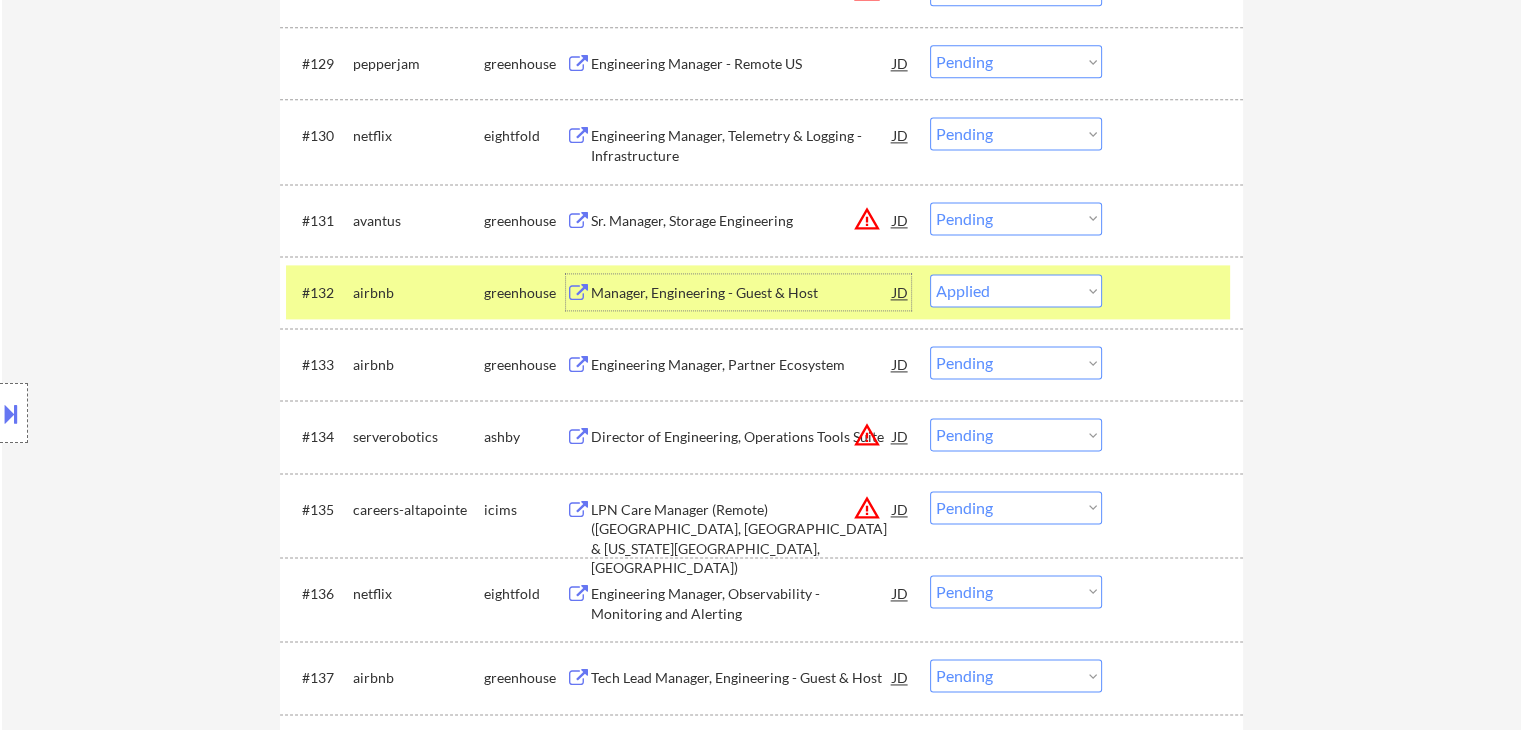 click on "Manager, Engineering - Guest & Host" at bounding box center [742, 293] 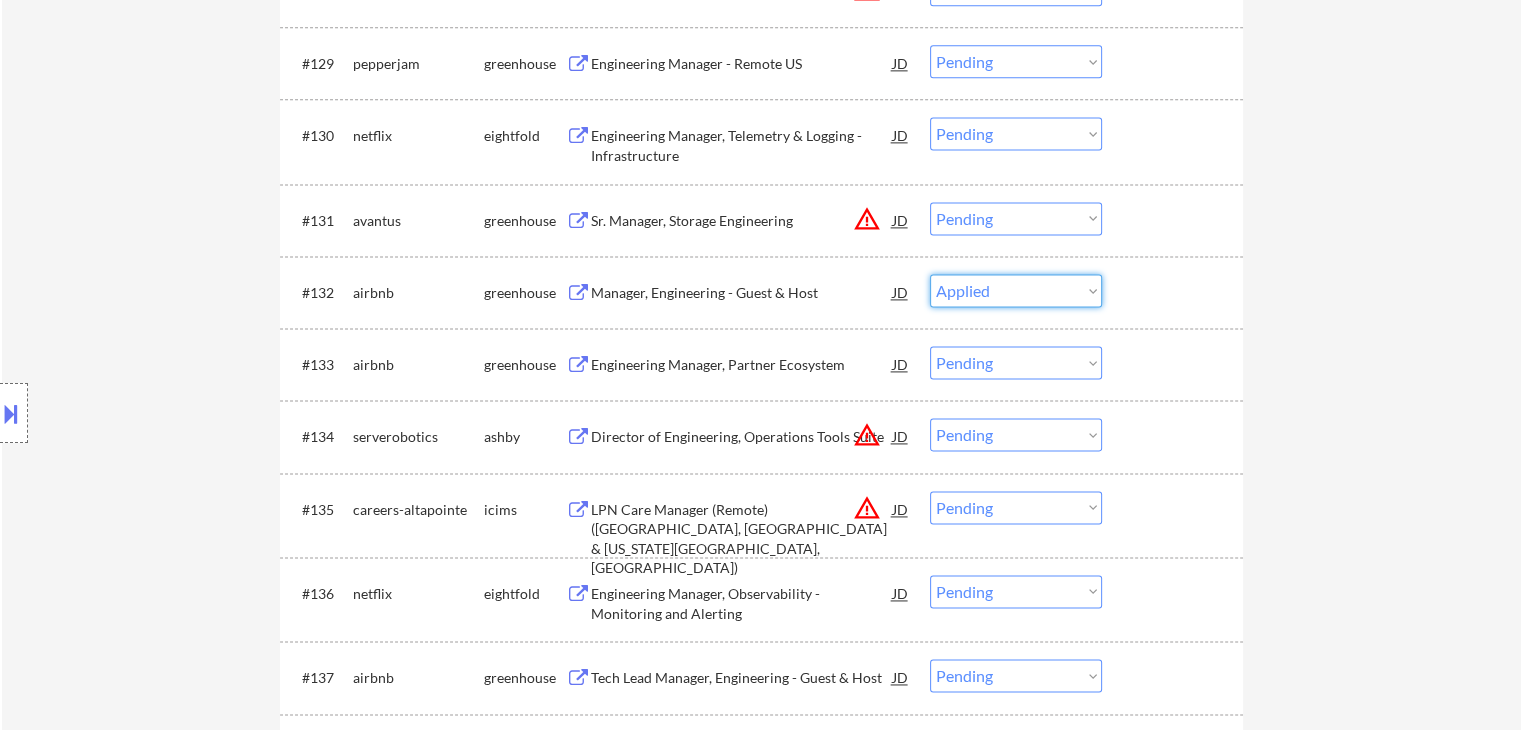 click on "Choose an option... Pending Applied Excluded (Questions) Excluded (Expired) Excluded (Location) Excluded (Bad Match) Excluded (Blocklist) Excluded (Salary) Excluded (Other)" at bounding box center (1016, 290) 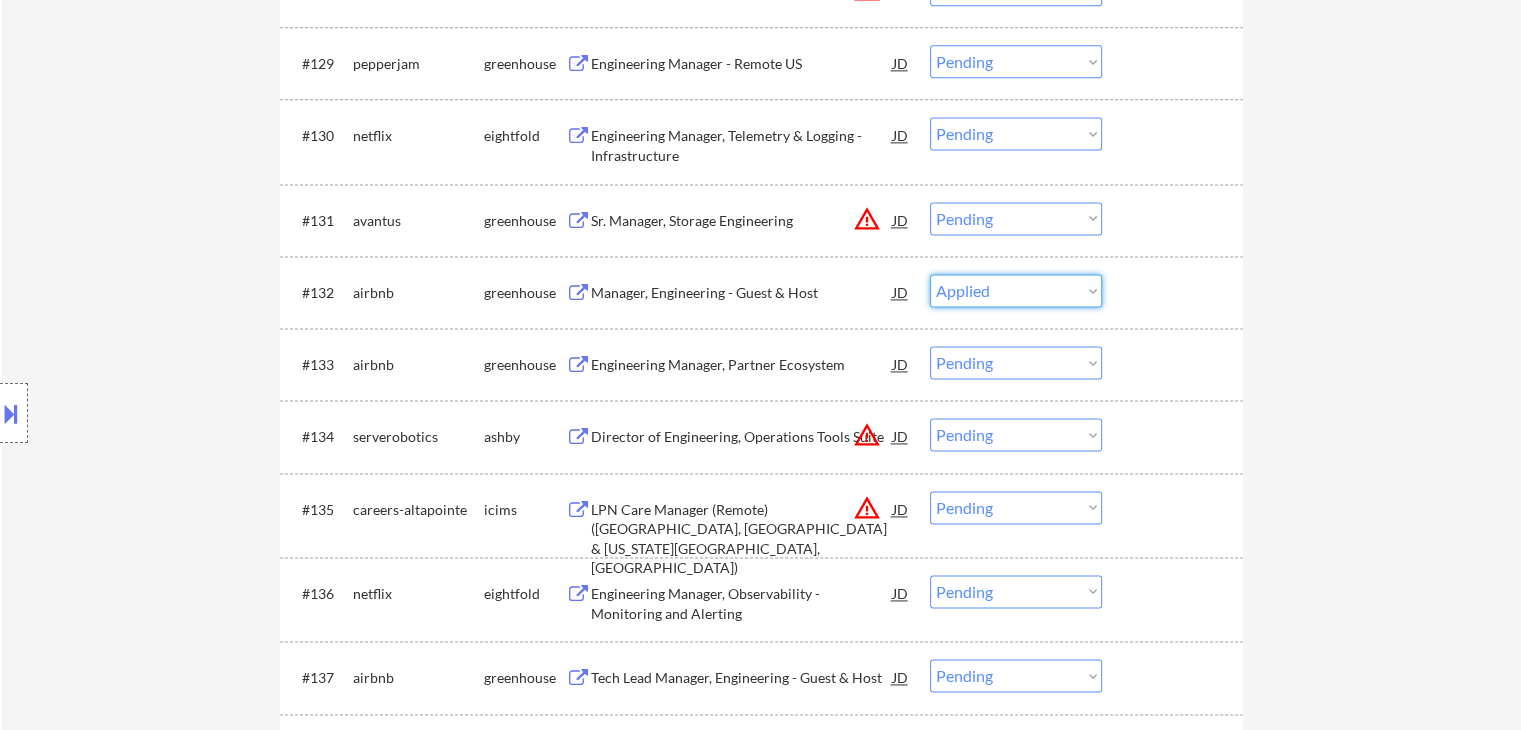click on "← Return to /applysquad Mailslurp Inbox Job Search Builder [PERSON_NAME] User Email:  [EMAIL_ADDRESS][DOMAIN_NAME] Application Email:  [PERSON_NAME][EMAIL_ADDRESS][DOMAIN_NAME] Mailslurp Email:  [PERSON_NAME][EMAIL_ADDRESS][PERSON_NAME][DOMAIN_NAME] LinkedIn:   [URL][DOMAIN_NAME][PERSON_NAME]
Phone:  [PHONE_NUMBER] Current Location:  [PERSON_NAME], [US_STATE] Applies:  60 sent / 100 bought Internal Notes Please use LLM prompt to make sure each role doesn't require tons of technologies he doesn't have! ([PERSON_NAME] can help with this if needed) Can work in country of residence?:  yes Squad Notes Minimum salary:  $120,000 Will need Visa to work in that country now/future?:   no Download Resume Add a Job Manually Marialynn Applications Pending (141) Excluded (103) Applied (67) All (311) View All Results Back 2 / 2
Next Company ATS Title Status Date Applied #101 oreillyauto.wd1.oreilly workday Application Development Manager- Financial Systems JD warning_amber Choose an option... Pending Applied Excluded (Questions) Excluded (Expired) Excluded (Location) success #102" at bounding box center (761, -769) 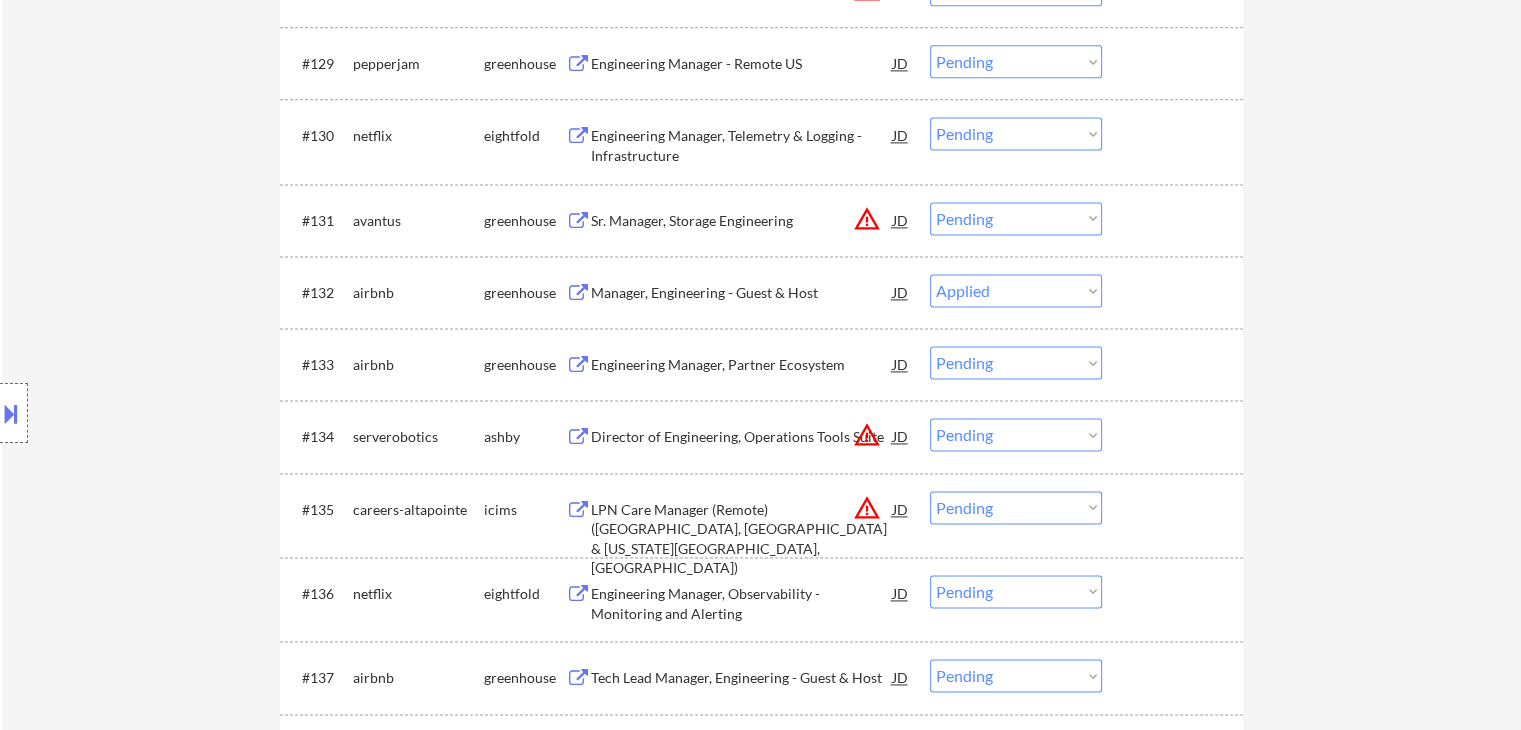 click on "Choose an option... Pending Applied Excluded (Questions) Excluded (Expired) Excluded (Location) Excluded (Bad Match) Excluded (Blocklist) Excluded (Salary) Excluded (Other)" at bounding box center [1016, 290] 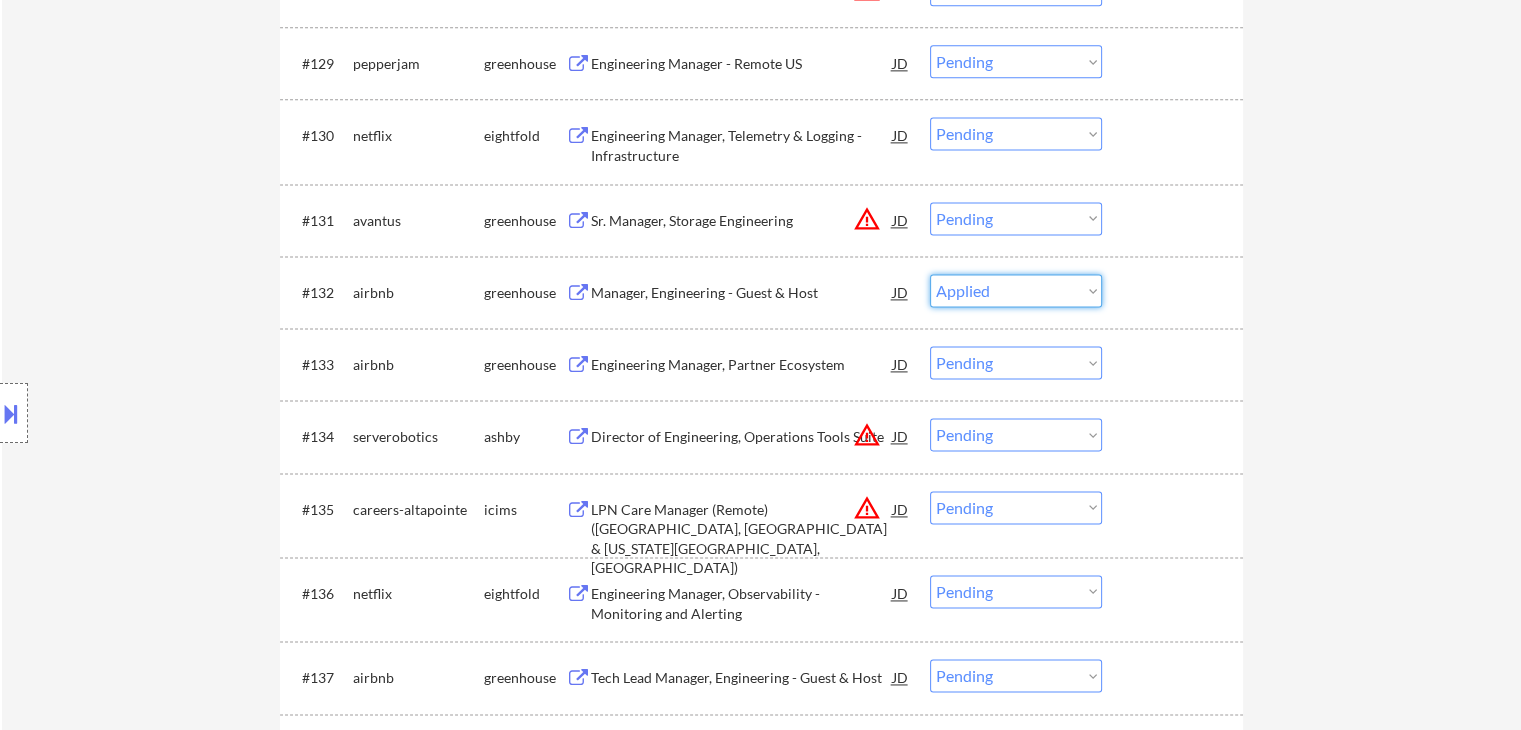 click on "Choose an option... Pending Applied Excluded (Questions) Excluded (Expired) Excluded (Location) Excluded (Bad Match) Excluded (Blocklist) Excluded (Salary) Excluded (Other)" at bounding box center (1016, 290) 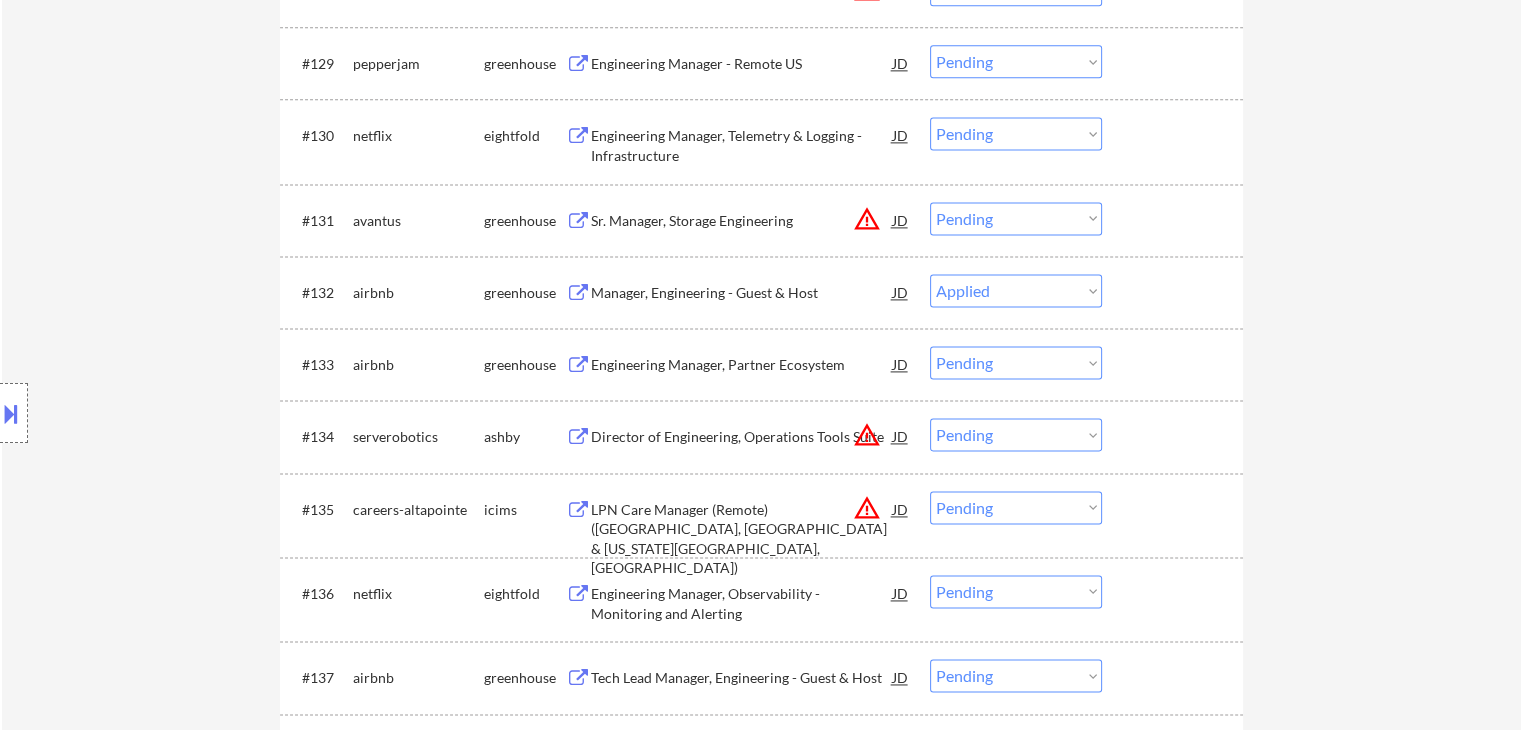 click on "#130 netflix eightfold Engineering Manager, Telemetry & Logging - Infrastructure JD warning_amber Choose an option... Pending Applied Excluded (Questions) Excluded (Expired) Excluded (Location) Excluded (Bad Match) Excluded (Blocklist) Excluded (Salary) Excluded (Other)" at bounding box center (761, 141) 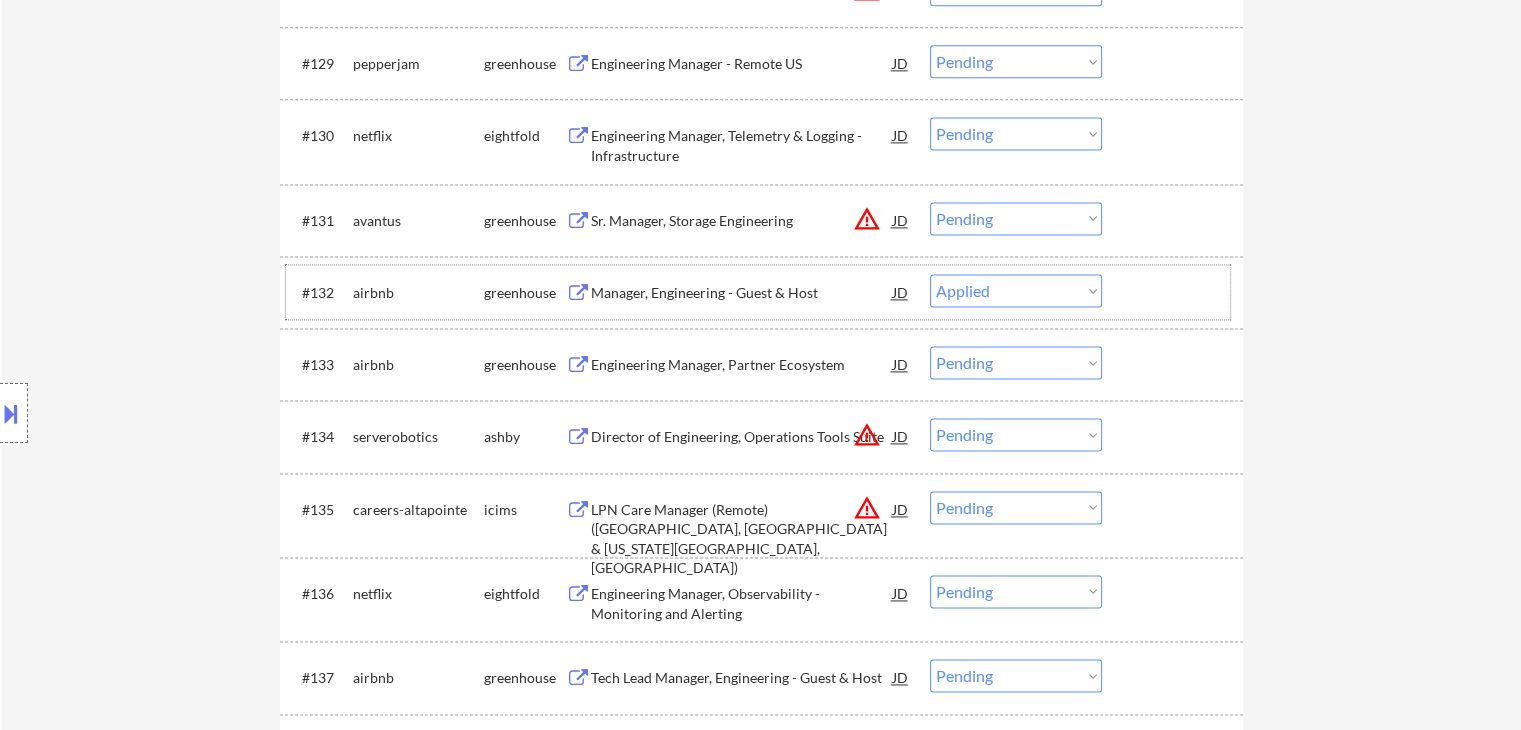 click on "#132 airbnb greenhouse Manager, Engineering - Guest & Host JD warning_amber Choose an option... Pending Applied Excluded (Questions) Excluded (Expired) Excluded (Location) Excluded (Bad Match) Excluded (Blocklist) Excluded (Salary) Excluded (Other)" at bounding box center (758, 292) 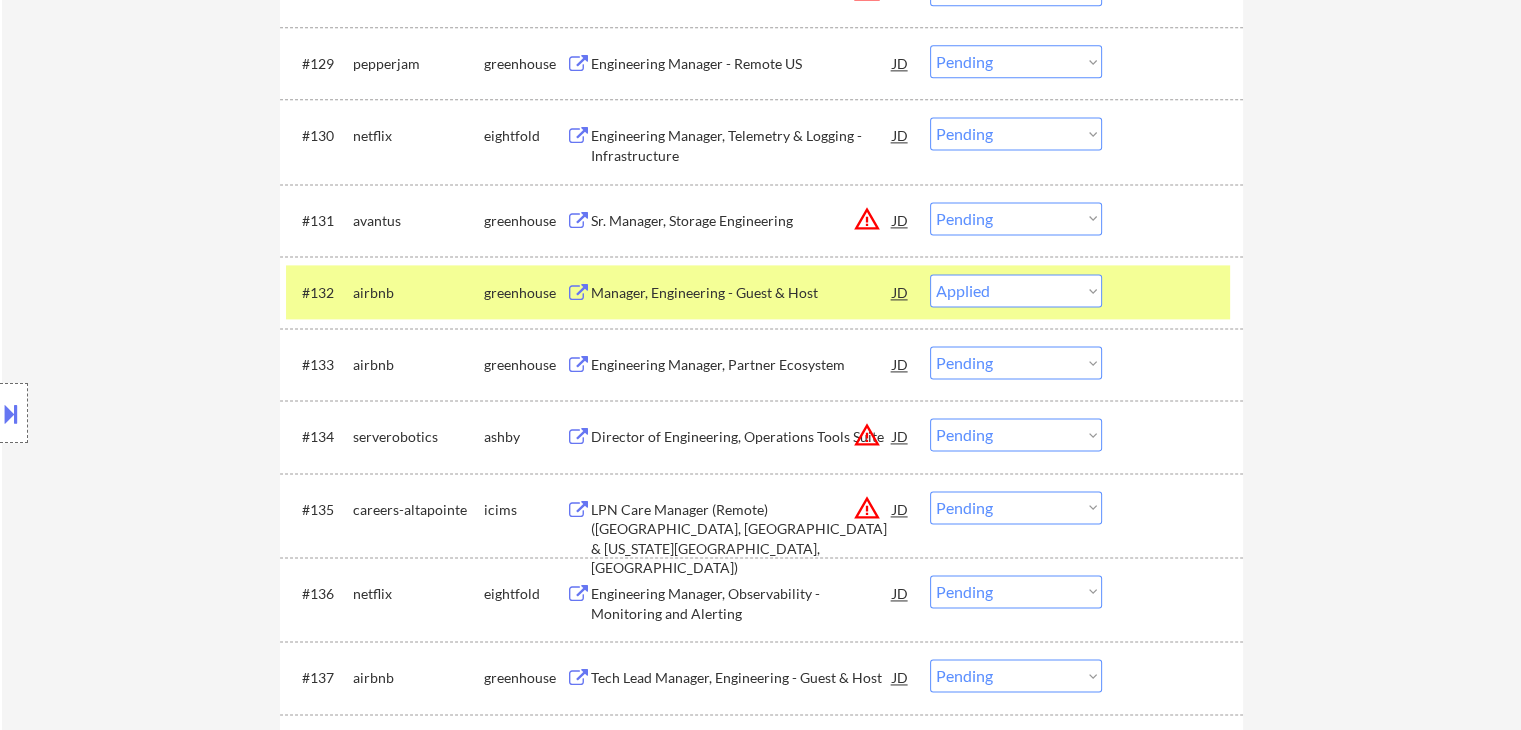 click on "#132 airbnb greenhouse Manager, Engineering - Guest & Host JD warning_amber Choose an option... Pending Applied Excluded (Questions) Excluded (Expired) Excluded (Location) Excluded (Bad Match) Excluded (Blocklist) Excluded (Salary) Excluded (Other)" at bounding box center (758, 292) 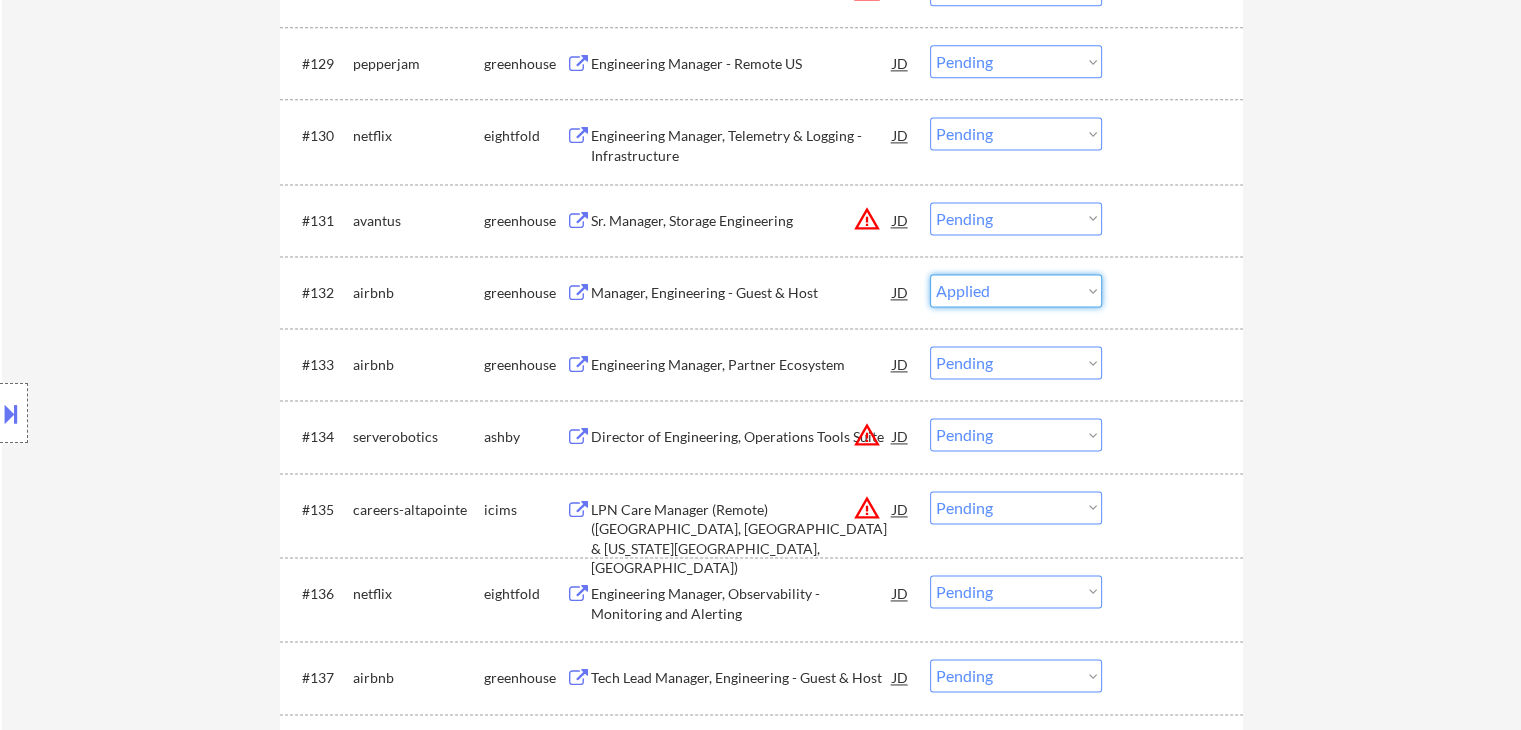 click on "Choose an option... Pending Applied Excluded (Questions) Excluded (Expired) Excluded (Location) Excluded (Bad Match) Excluded (Blocklist) Excluded (Salary) Excluded (Other)" at bounding box center (1016, 290) 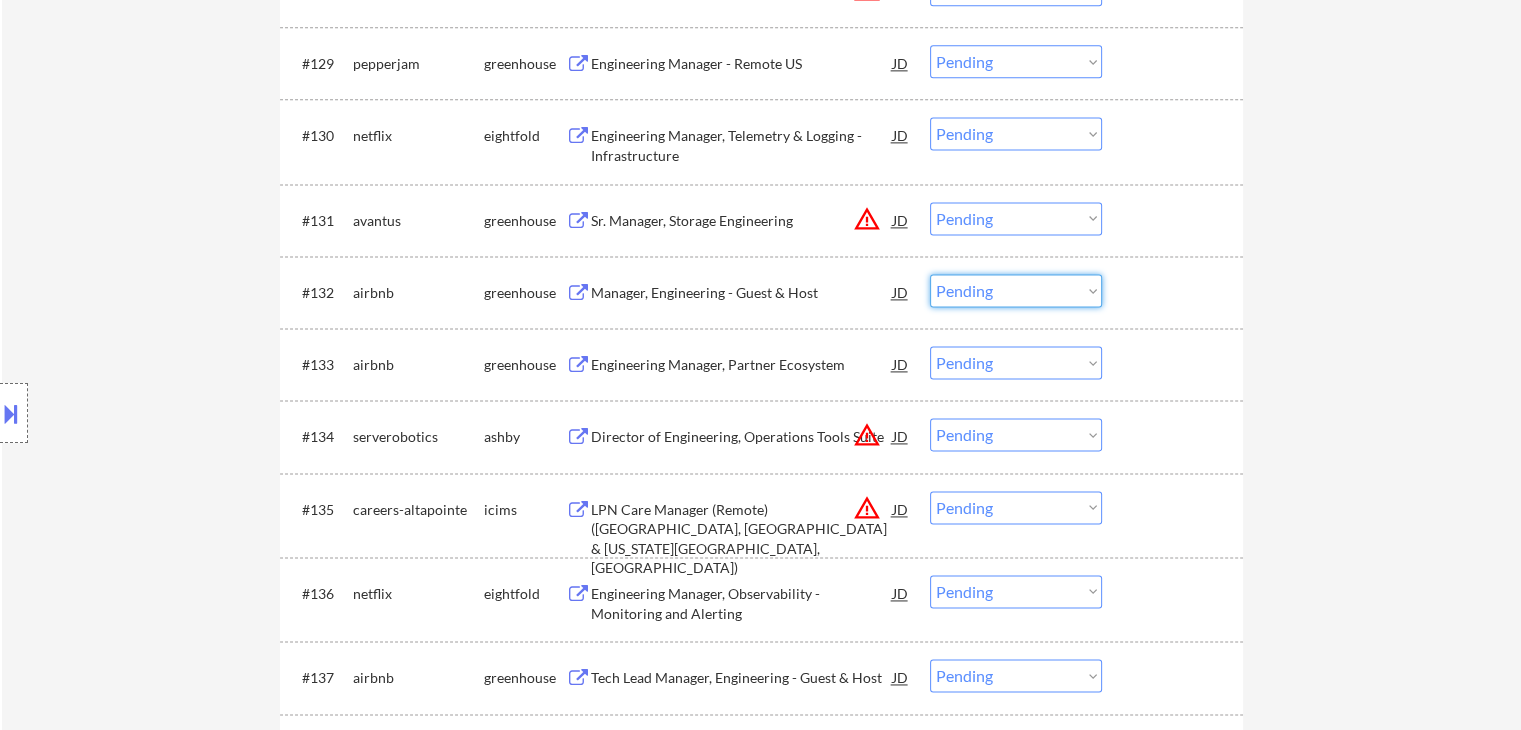 click on "Choose an option... Pending Applied Excluded (Questions) Excluded (Expired) Excluded (Location) Excluded (Bad Match) Excluded (Blocklist) Excluded (Salary) Excluded (Other)" at bounding box center (1016, 290) 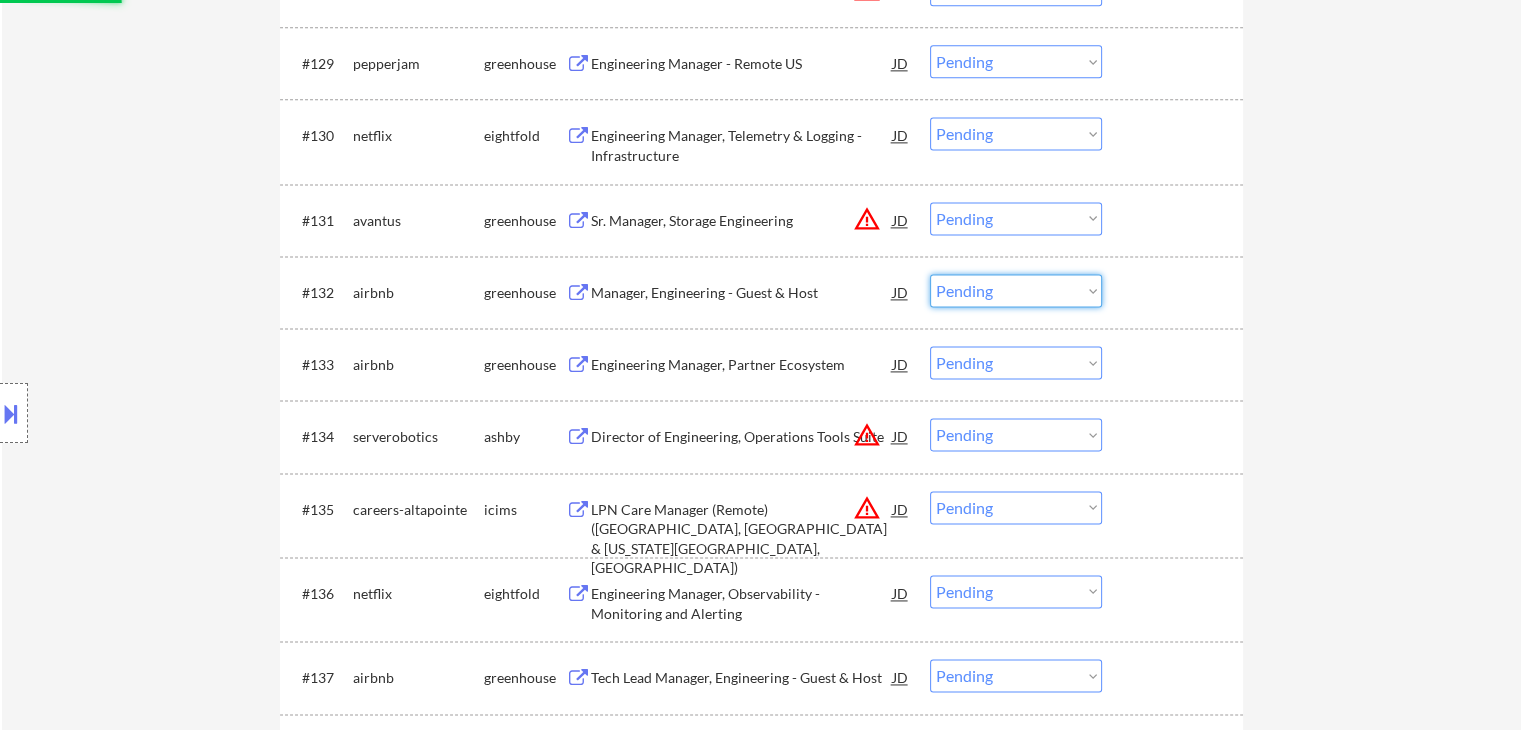click on "Choose an option... Pending Applied Excluded (Questions) Excluded (Expired) Excluded (Location) Excluded (Bad Match) Excluded (Blocklist) Excluded (Salary) Excluded (Other)" at bounding box center [1016, 290] 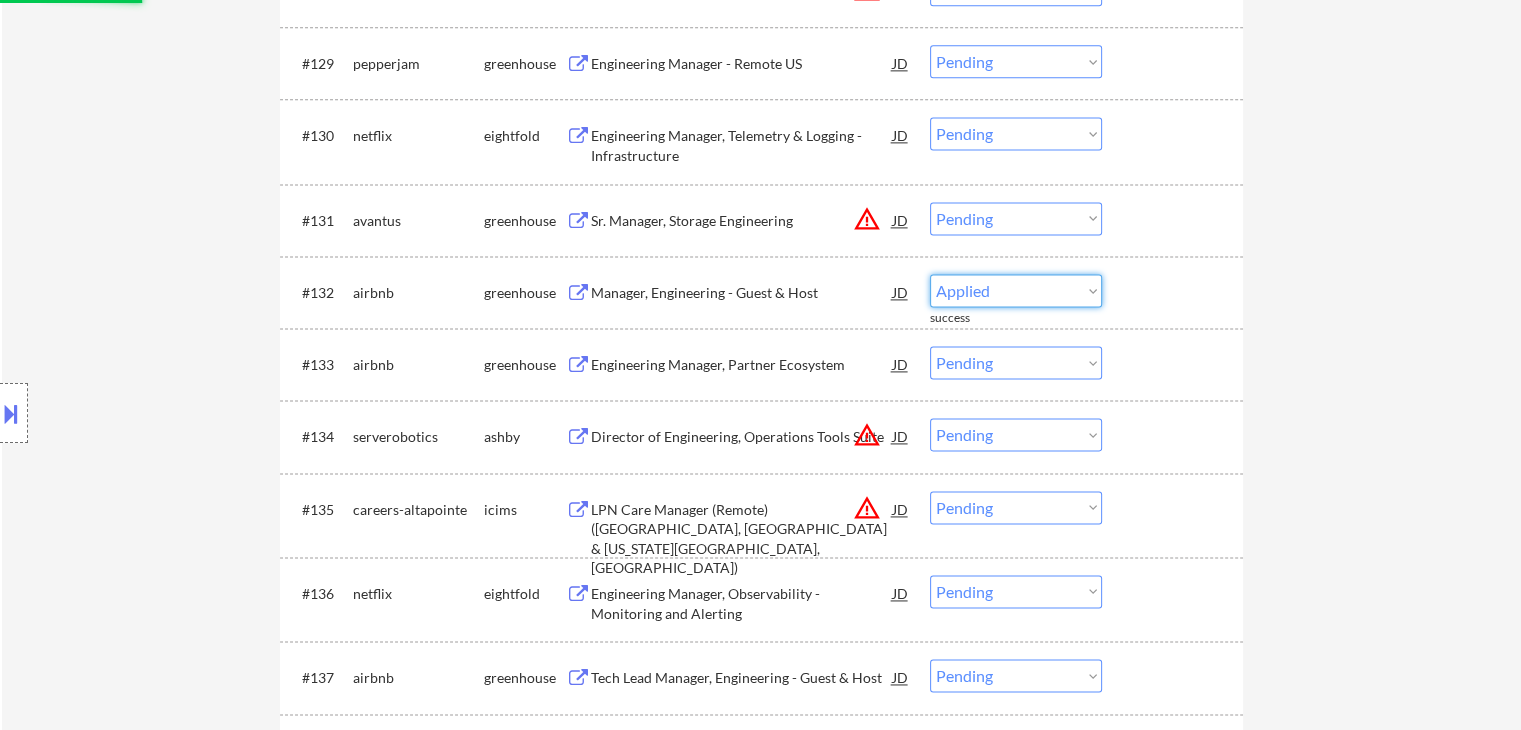 click on "Choose an option... Pending Applied Excluded (Questions) Excluded (Expired) Excluded (Location) Excluded (Bad Match) Excluded (Blocklist) Excluded (Salary) Excluded (Other)" at bounding box center [1016, 290] 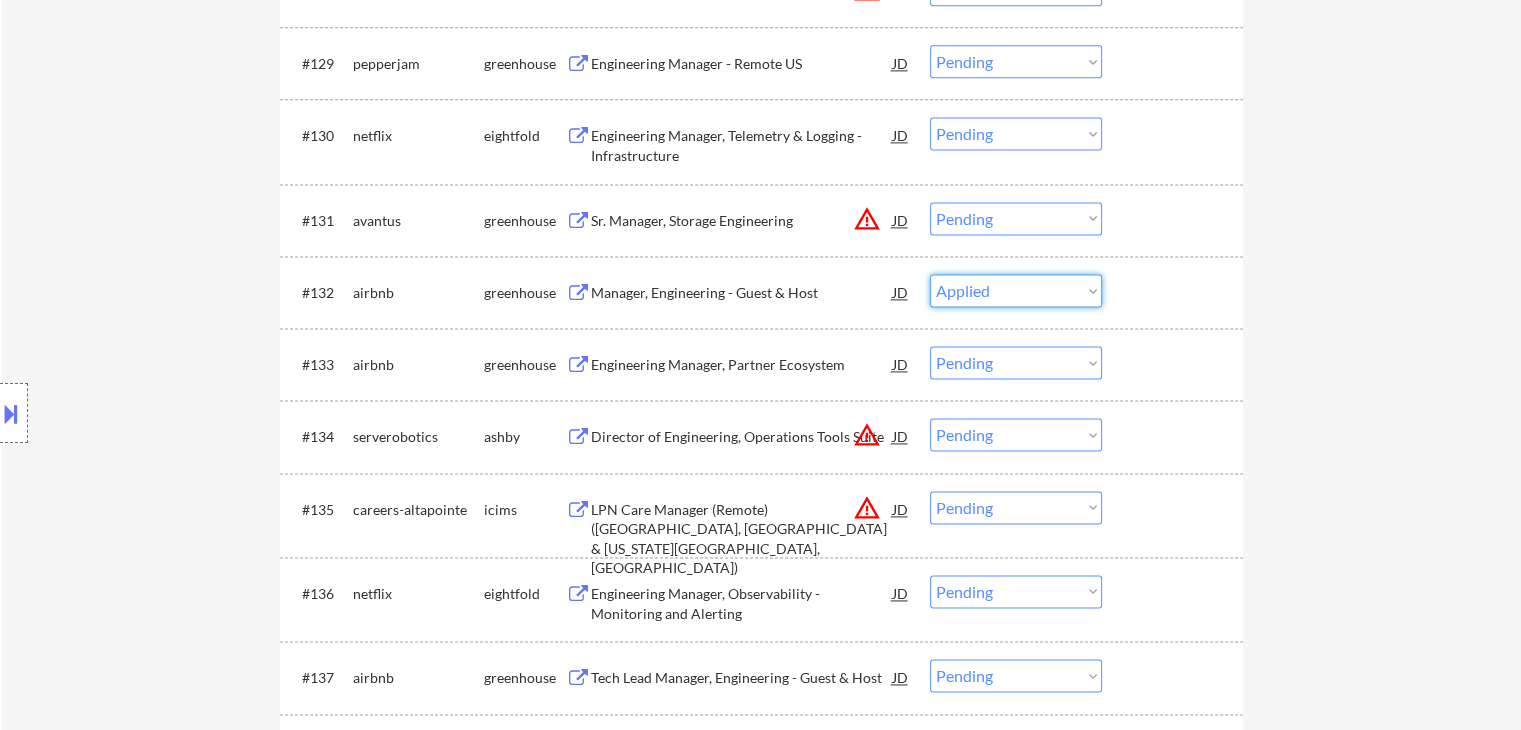click on "Choose an option... Pending Applied Excluded (Questions) Excluded (Expired) Excluded (Location) Excluded (Bad Match) Excluded (Blocklist) Excluded (Salary) Excluded (Other)" at bounding box center [1016, 290] 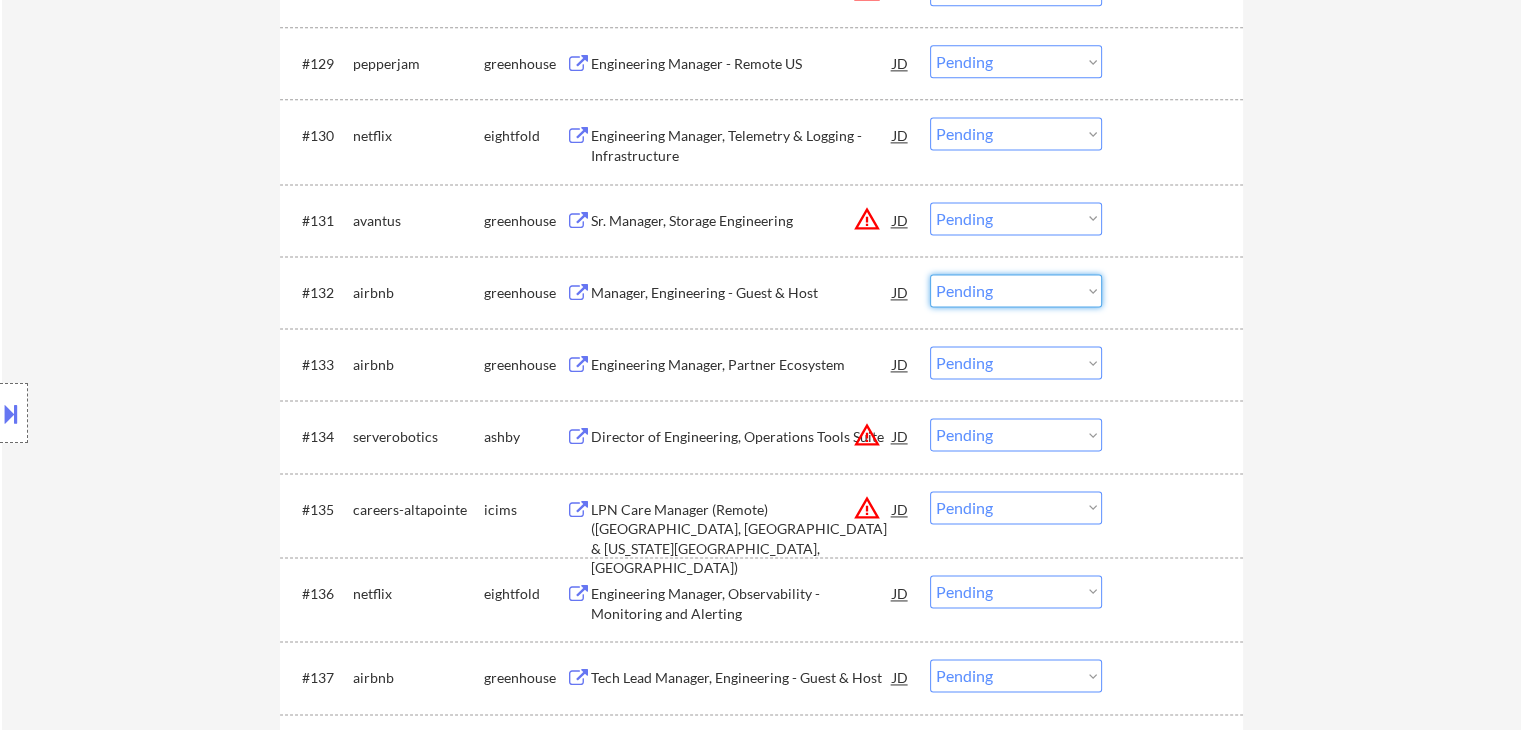 click on "Choose an option... Pending Applied Excluded (Questions) Excluded (Expired) Excluded (Location) Excluded (Bad Match) Excluded (Blocklist) Excluded (Salary) Excluded (Other)" at bounding box center (1016, 290) 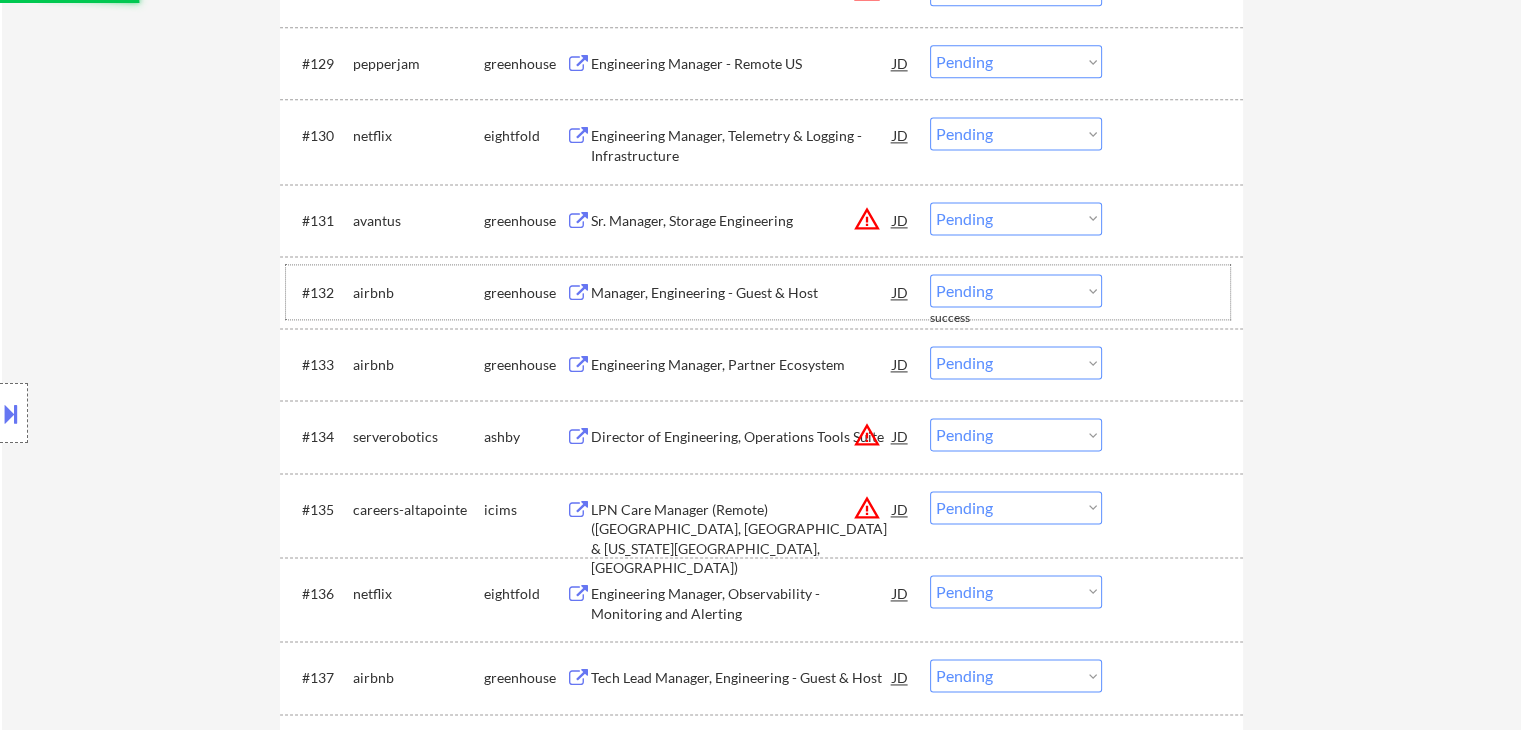 click on "airbnb" at bounding box center [418, 293] 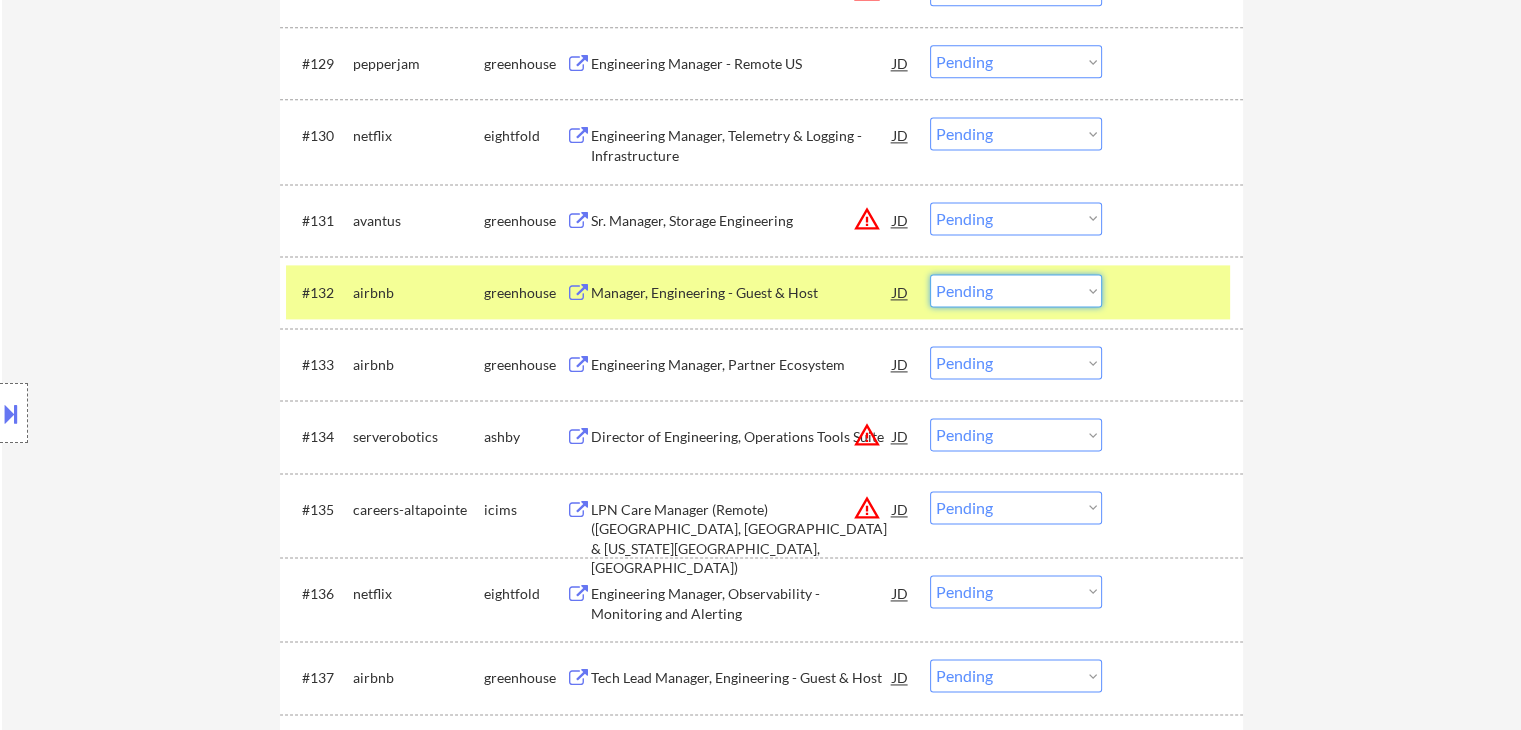click on "Choose an option... Pending Applied Excluded (Questions) Excluded (Expired) Excluded (Location) Excluded (Bad Match) Excluded (Blocklist) Excluded (Salary) Excluded (Other)" at bounding box center [1016, 290] 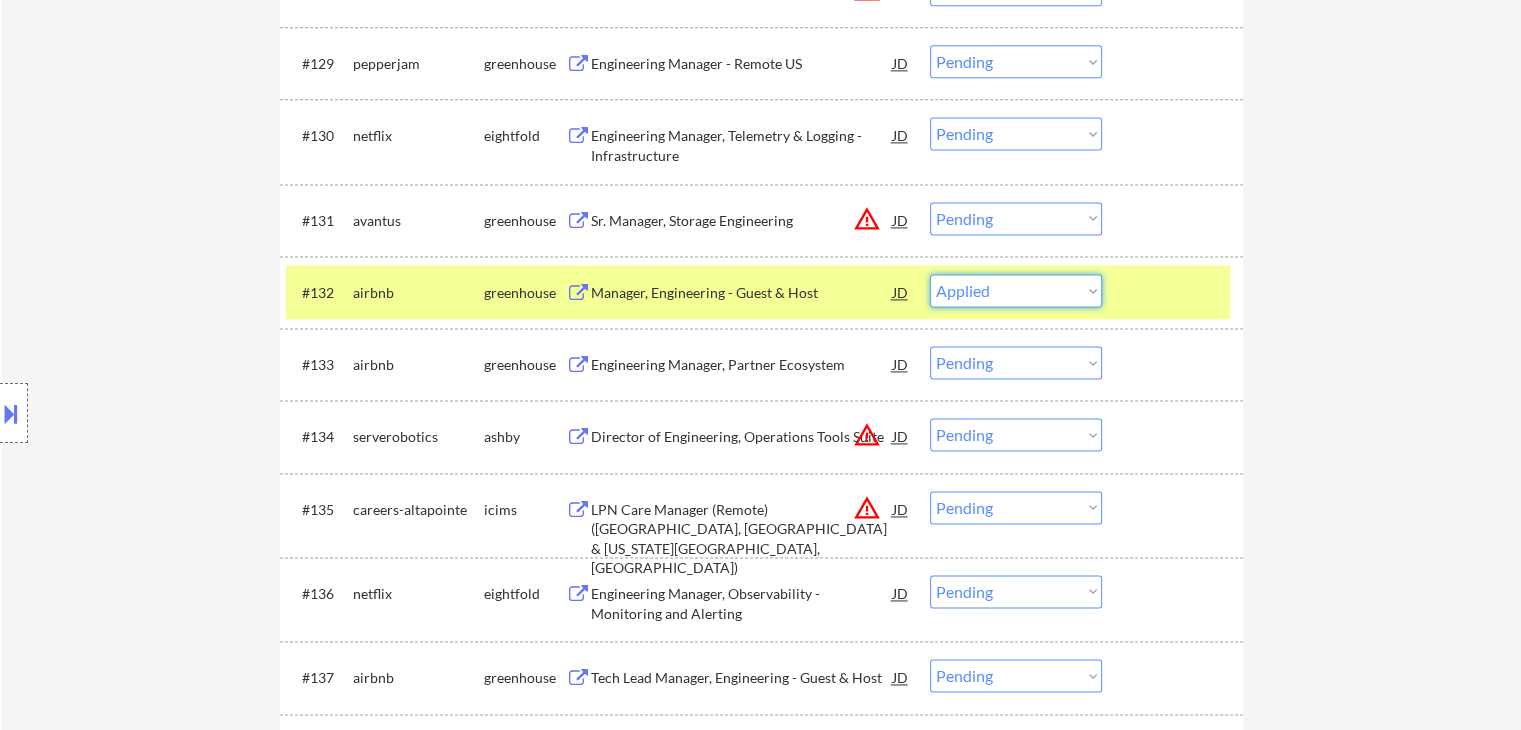 click on "Choose an option... Pending Applied Excluded (Questions) Excluded (Expired) Excluded (Location) Excluded (Bad Match) Excluded (Blocklist) Excluded (Salary) Excluded (Other)" at bounding box center [1016, 290] 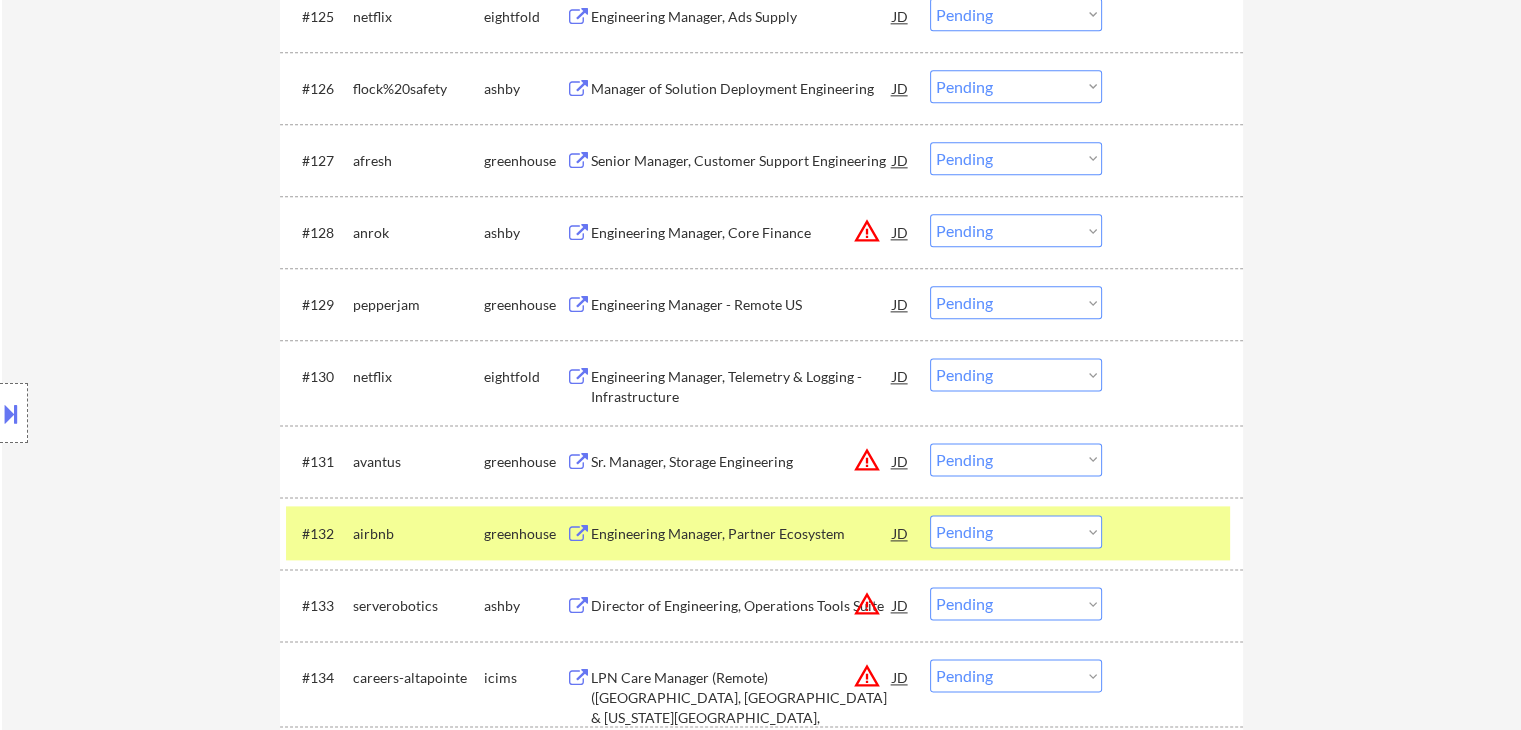 scroll, scrollTop: 2511, scrollLeft: 0, axis: vertical 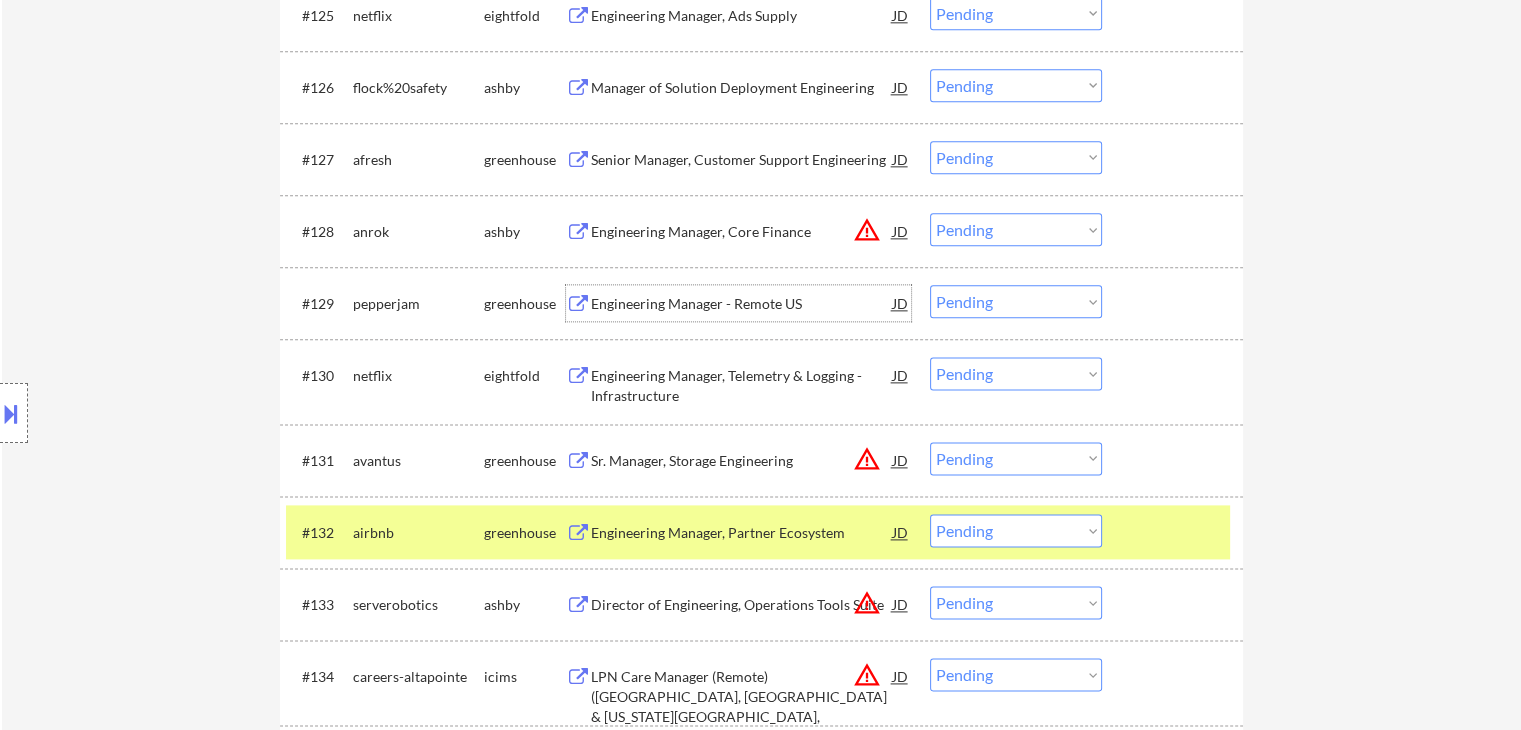 click on "Engineering Manager - Remote US" at bounding box center (742, 304) 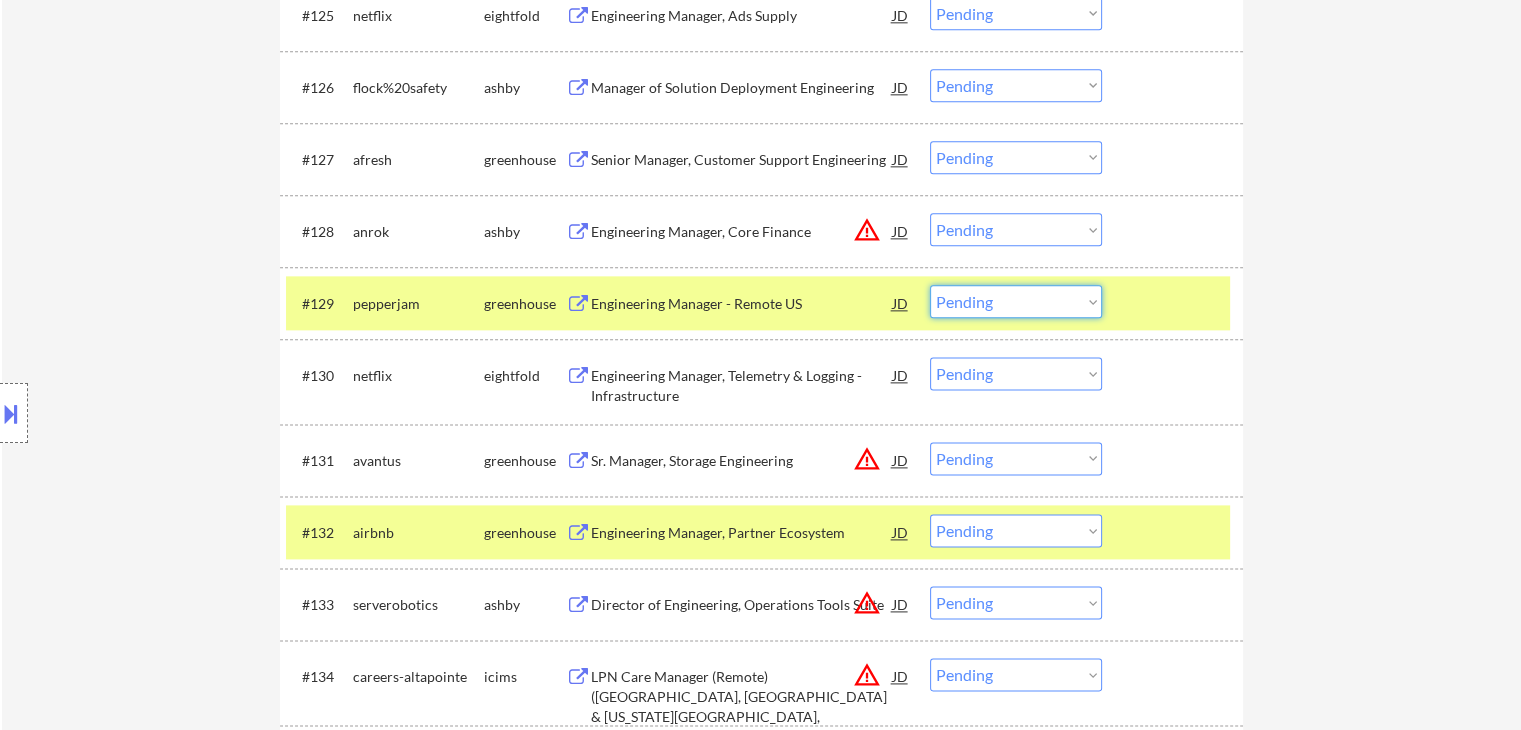 click on "Choose an option... Pending Applied Excluded (Questions) Excluded (Expired) Excluded (Location) Excluded (Bad Match) Excluded (Blocklist) Excluded (Salary) Excluded (Other)" at bounding box center [1016, 301] 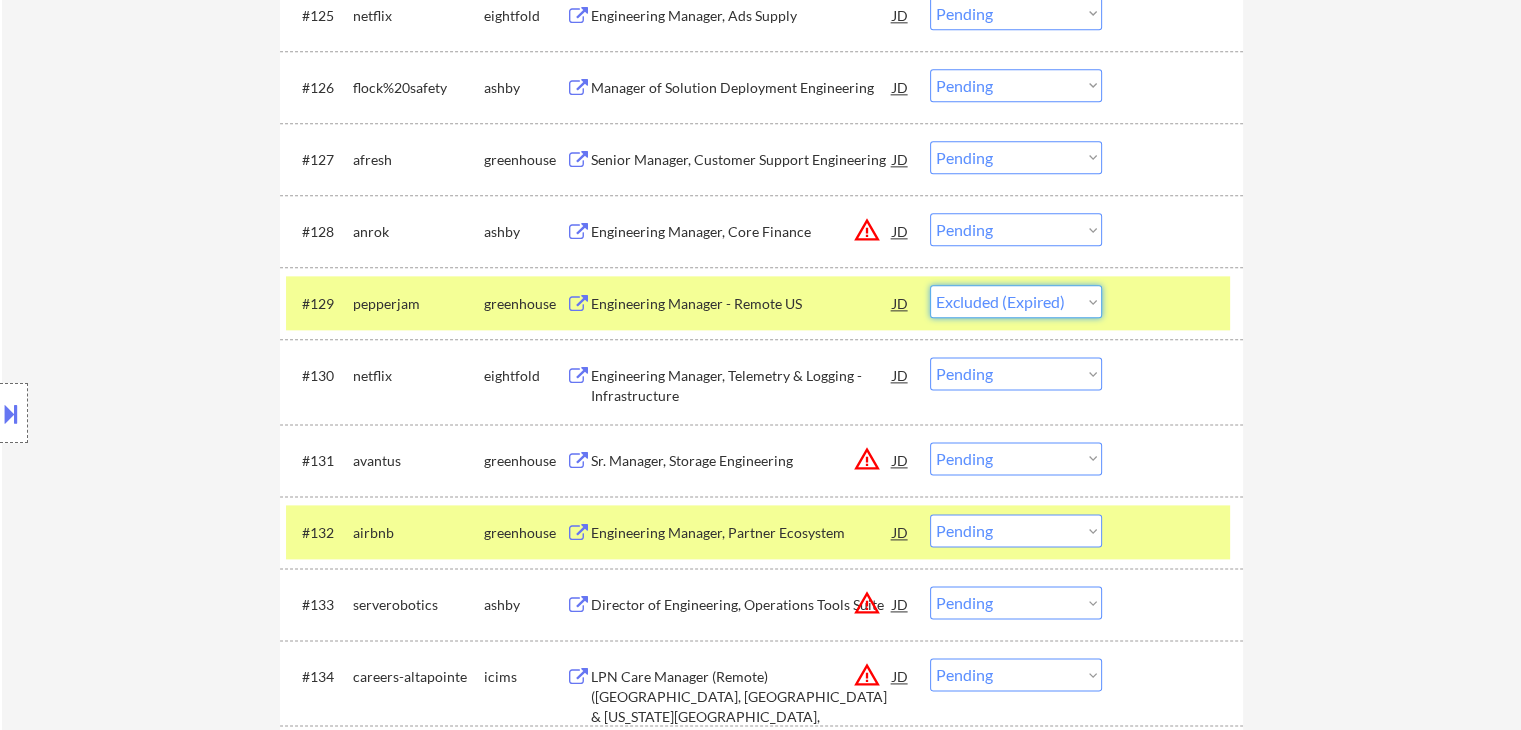 click on "Choose an option... Pending Applied Excluded (Questions) Excluded (Expired) Excluded (Location) Excluded (Bad Match) Excluded (Blocklist) Excluded (Salary) Excluded (Other)" at bounding box center [1016, 301] 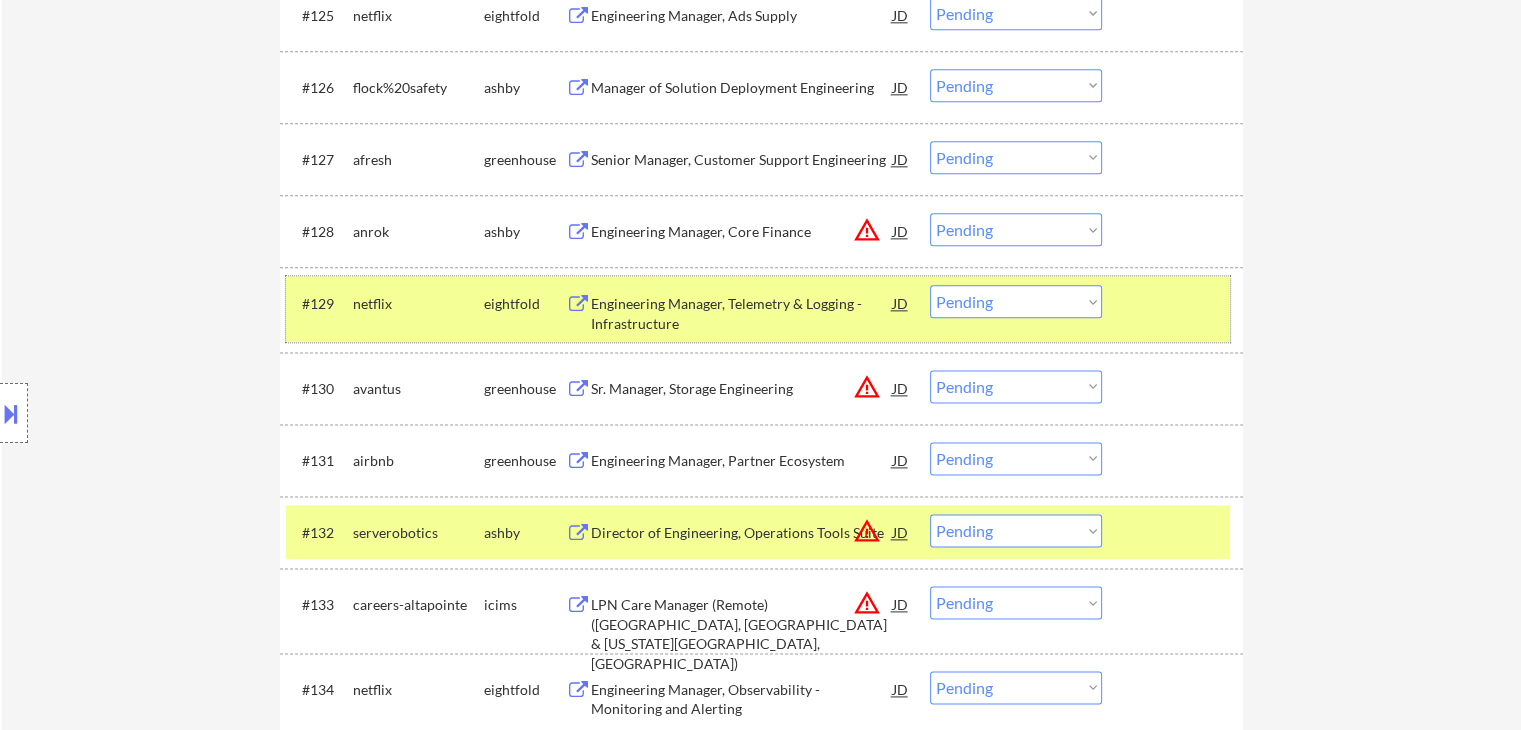 click on "#129 netflix eightfold Engineering Manager, Telemetry & Logging - Infrastructure JD warning_amber Choose an option... Pending Applied Excluded (Questions) Excluded (Expired) Excluded (Location) Excluded (Bad Match) Excluded (Blocklist) Excluded (Salary) Excluded (Other)" at bounding box center (758, 309) 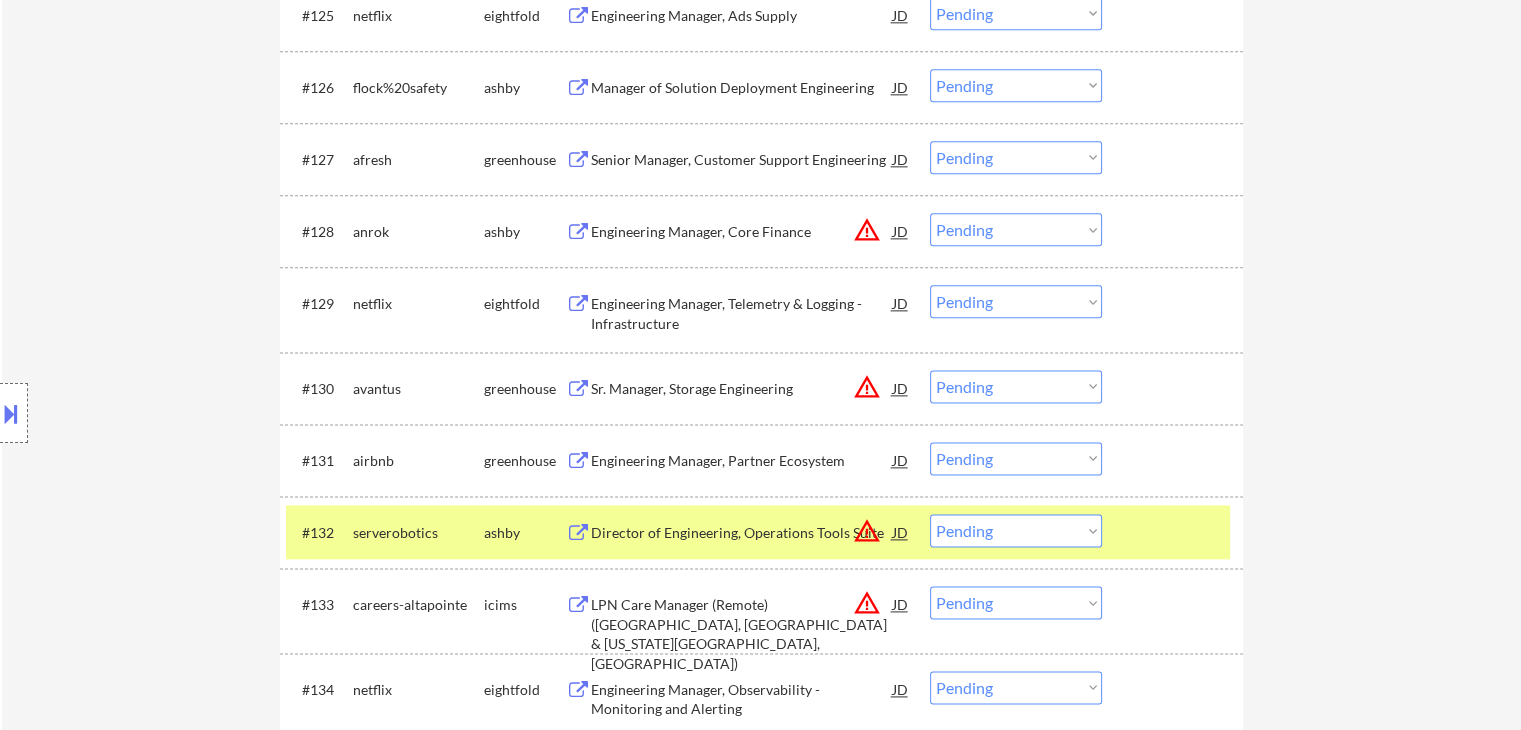 click on "Senior Manager, Customer Support Engineering" at bounding box center (742, 160) 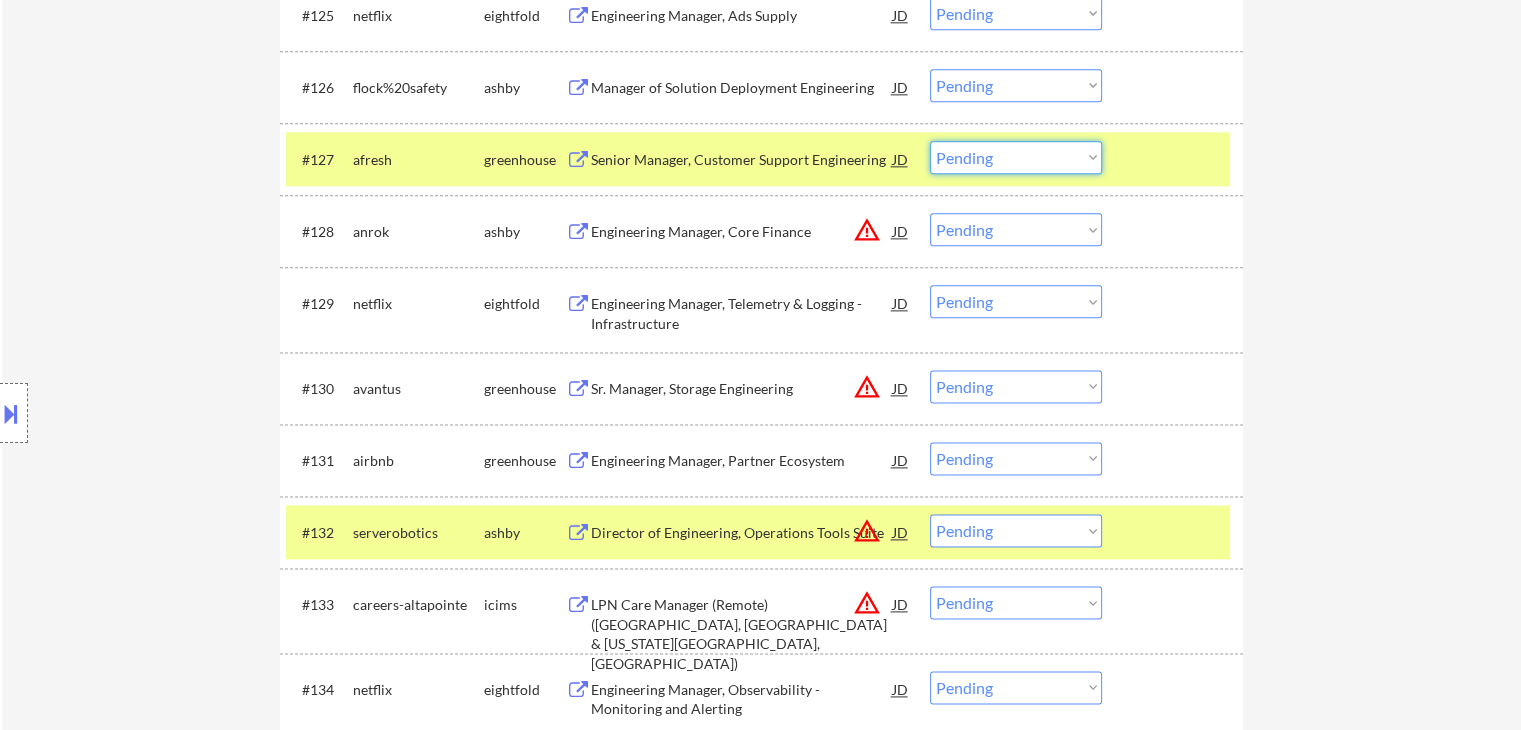 click on "Choose an option... Pending Applied Excluded (Questions) Excluded (Expired) Excluded (Location) Excluded (Bad Match) Excluded (Blocklist) Excluded (Salary) Excluded (Other)" at bounding box center (1016, 157) 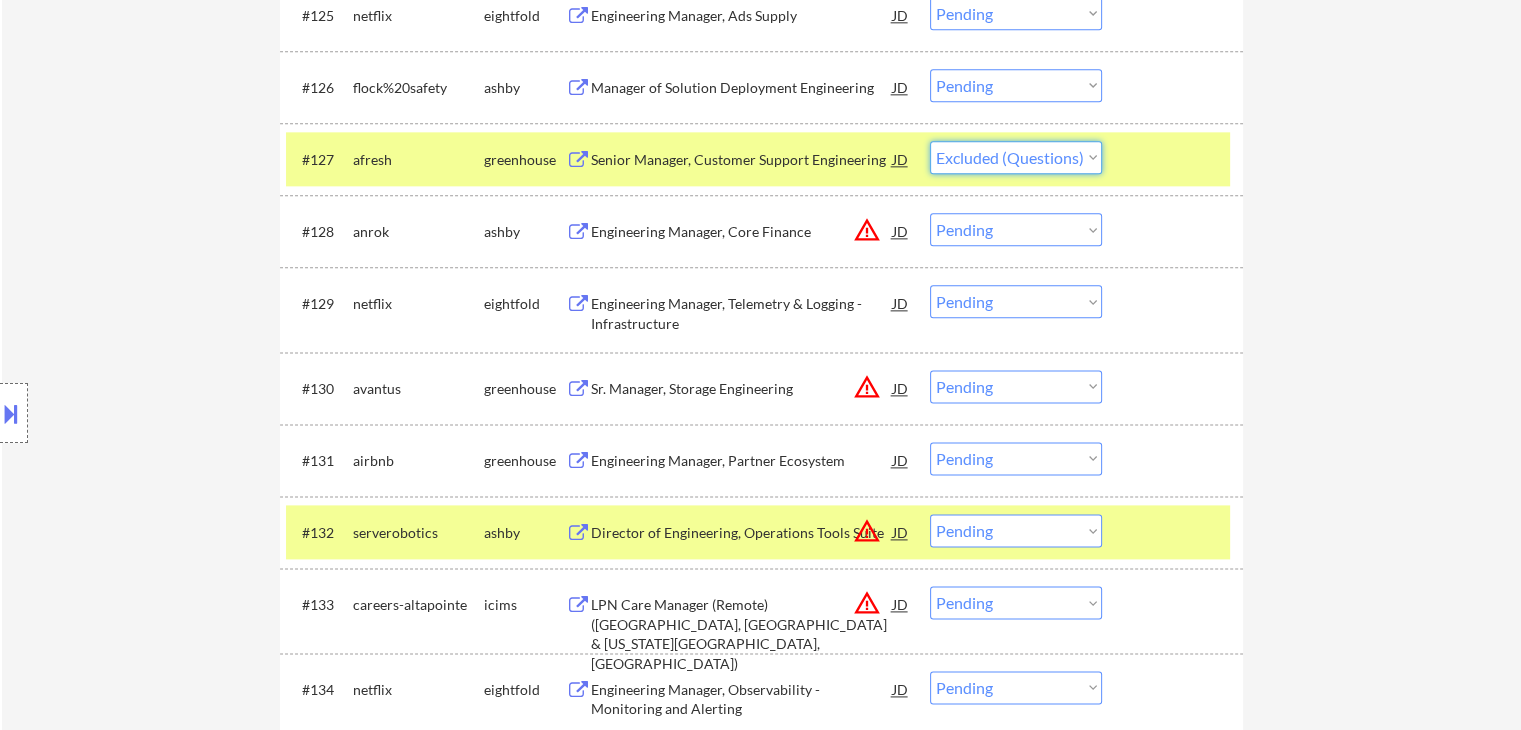 click on "Choose an option... Pending Applied Excluded (Questions) Excluded (Expired) Excluded (Location) Excluded (Bad Match) Excluded (Blocklist) Excluded (Salary) Excluded (Other)" at bounding box center (1016, 157) 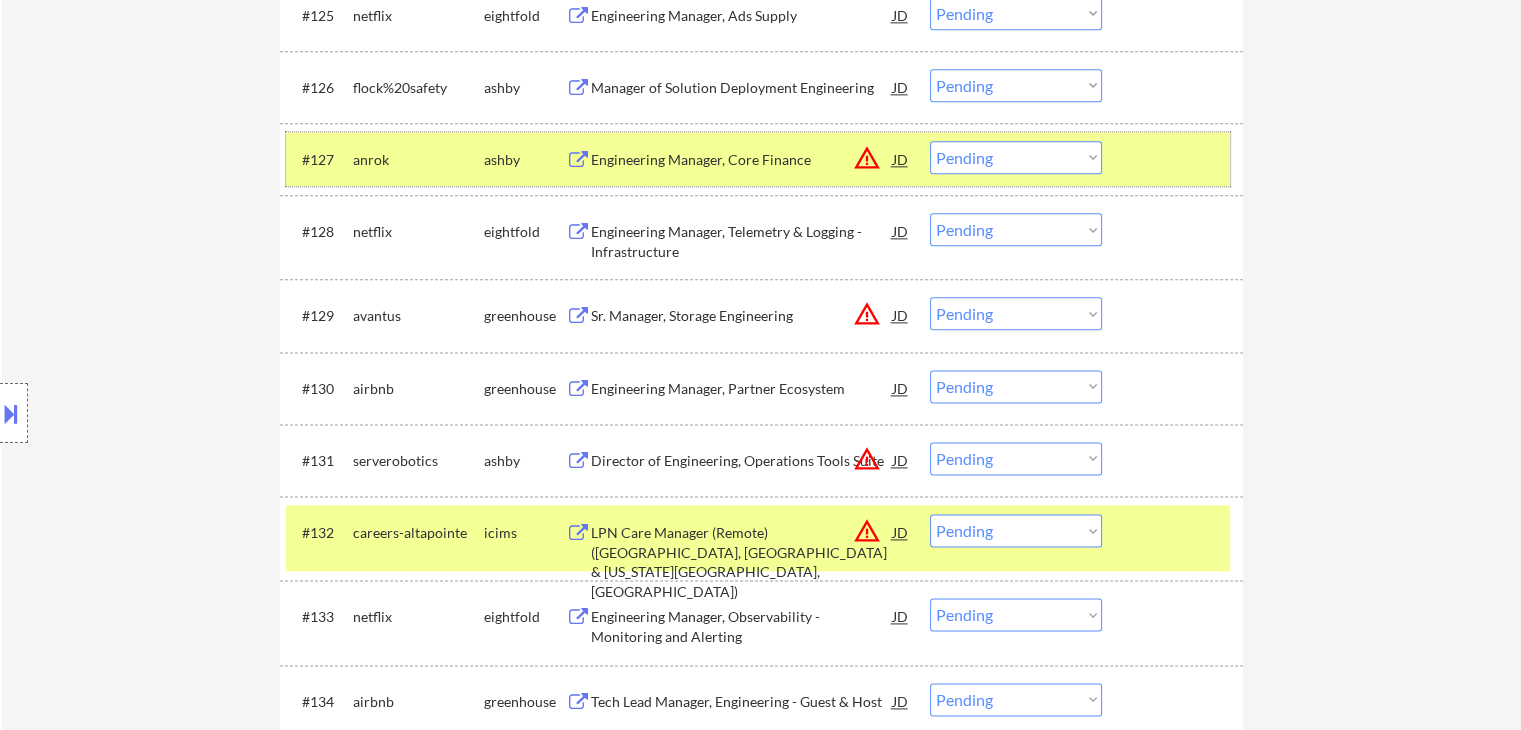 click on "anrok" at bounding box center (418, 159) 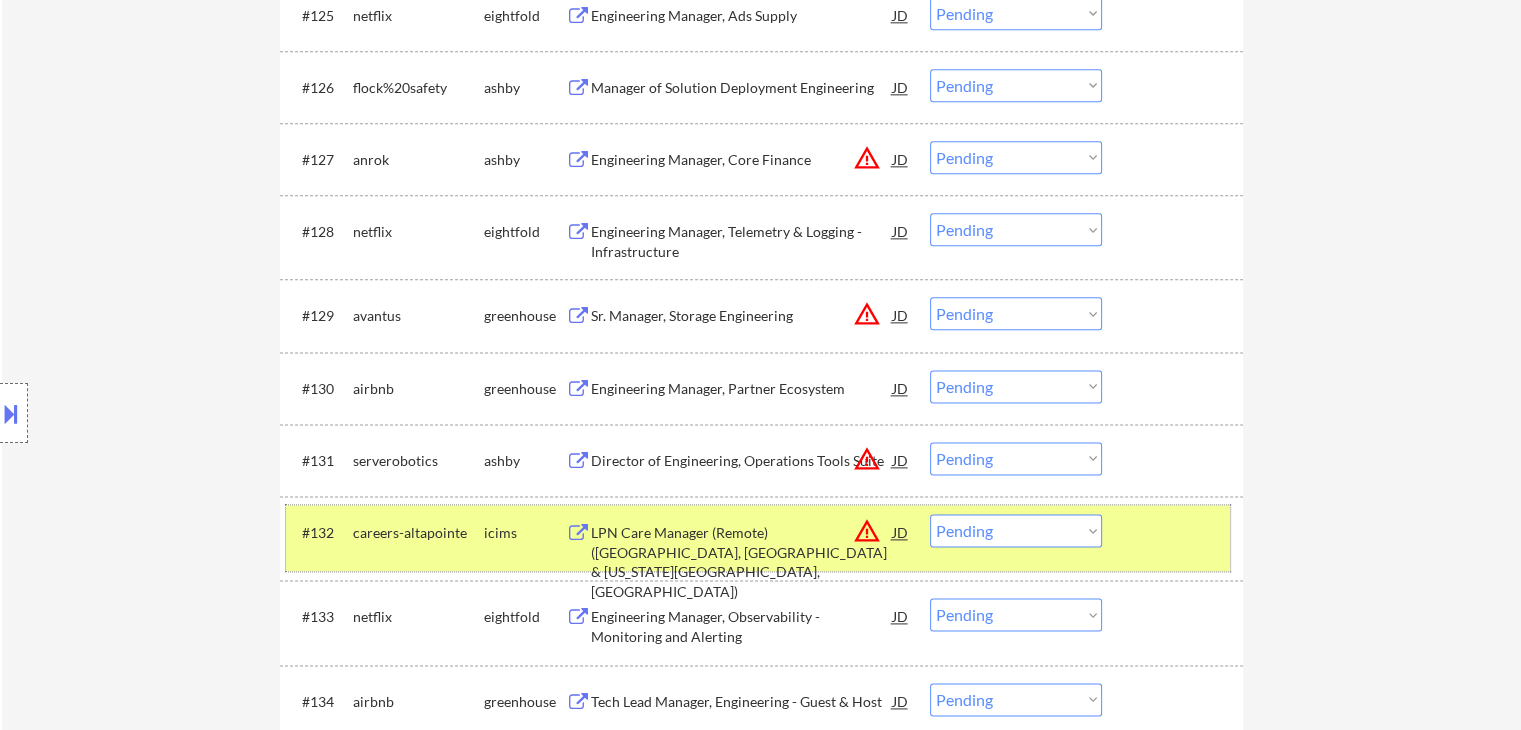 click on "#132 careers-altapointe icims LPN Care Manager (Remote) ([GEOGRAPHIC_DATA], Mobile & [US_STATE][GEOGRAPHIC_DATA], [GEOGRAPHIC_DATA]) JD warning_amber Choose an option... Pending Applied Excluded (Questions) Excluded (Expired) Excluded (Location) Excluded (Bad Match) Excluded (Blocklist) Excluded (Salary) Excluded (Other)" at bounding box center (758, 538) 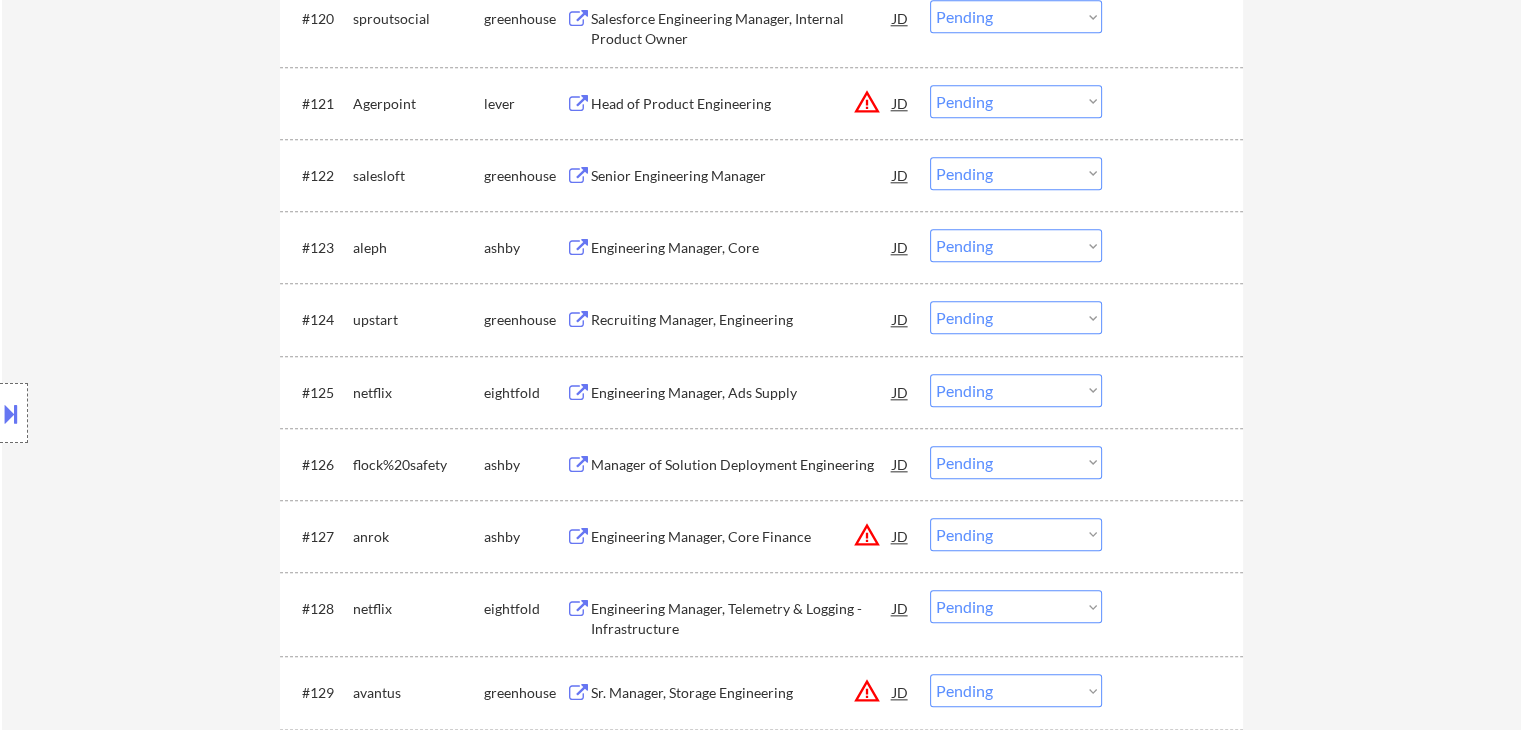 scroll, scrollTop: 2132, scrollLeft: 0, axis: vertical 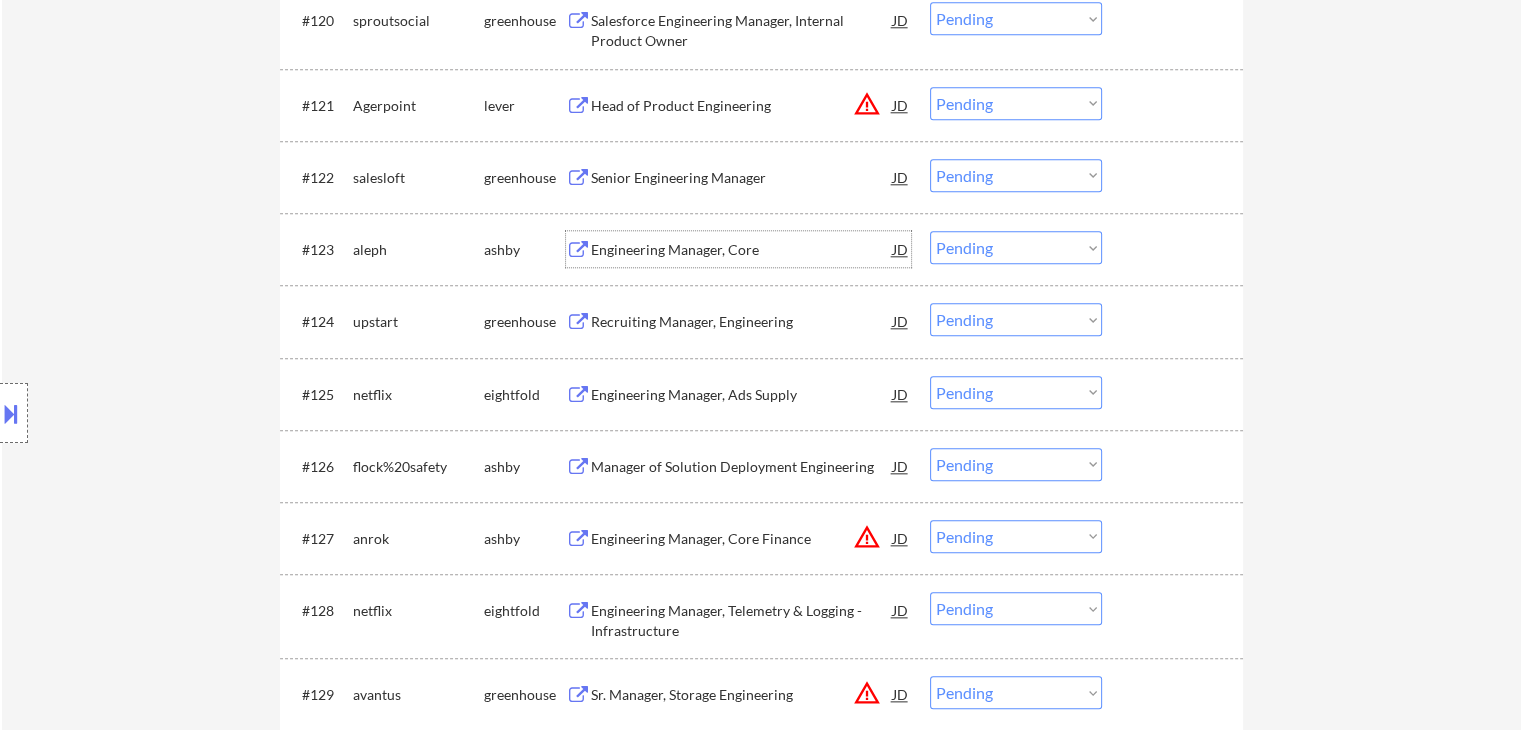 click on "Engineering Manager, Core" at bounding box center (742, 250) 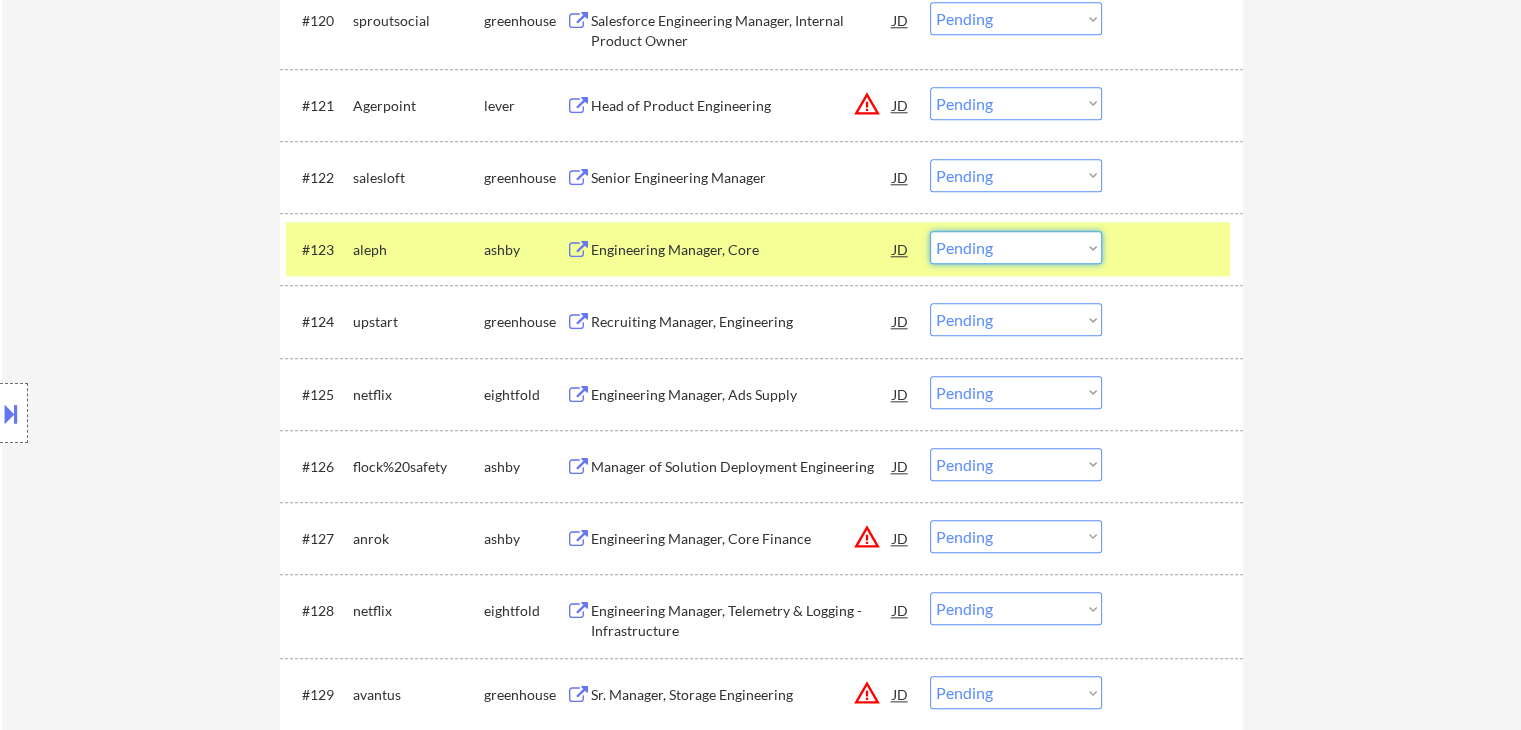 click on "Choose an option... Pending Applied Excluded (Questions) Excluded (Expired) Excluded (Location) Excluded (Bad Match) Excluded (Blocklist) Excluded (Salary) Excluded (Other)" at bounding box center [1016, 247] 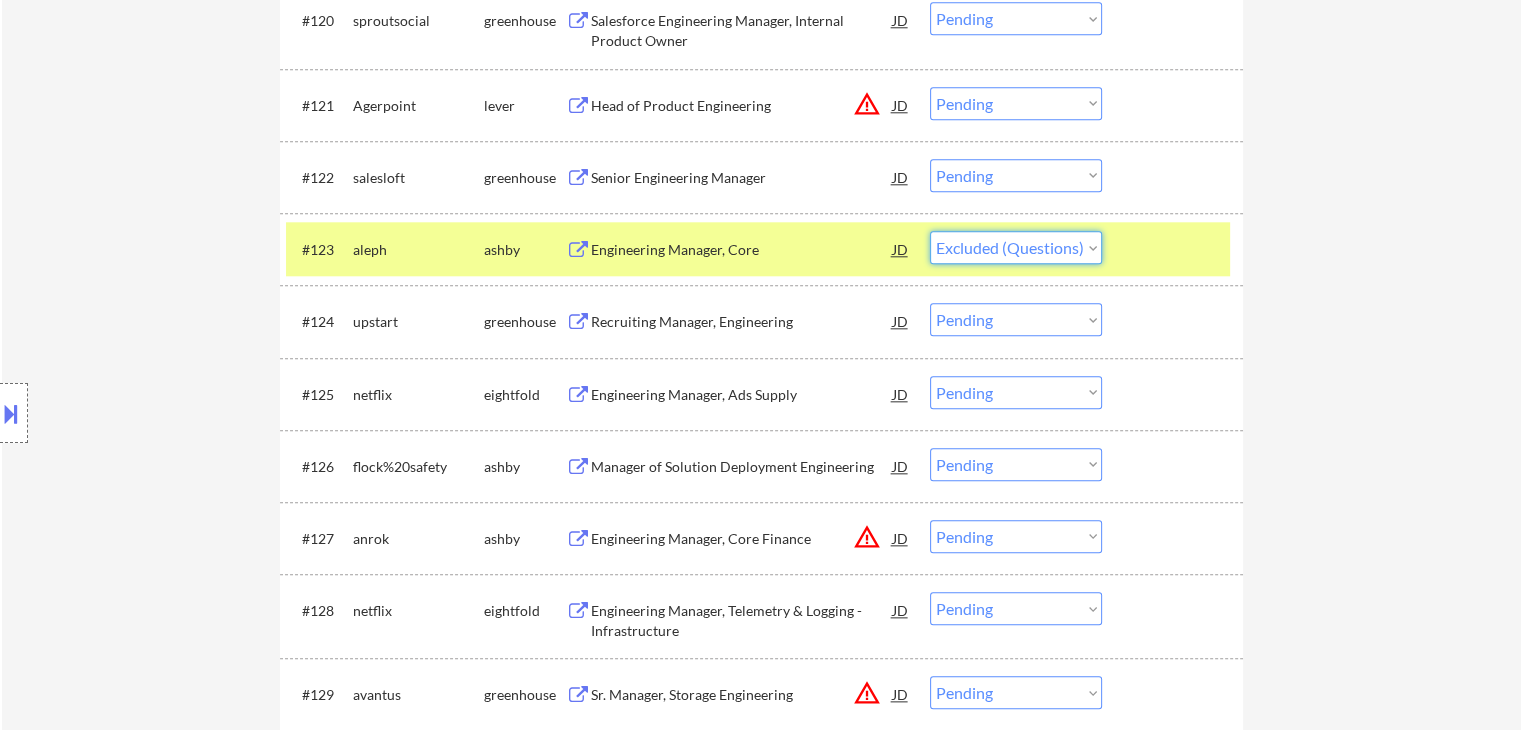 click on "Choose an option... Pending Applied Excluded (Questions) Excluded (Expired) Excluded (Location) Excluded (Bad Match) Excluded (Blocklist) Excluded (Salary) Excluded (Other)" at bounding box center [1016, 247] 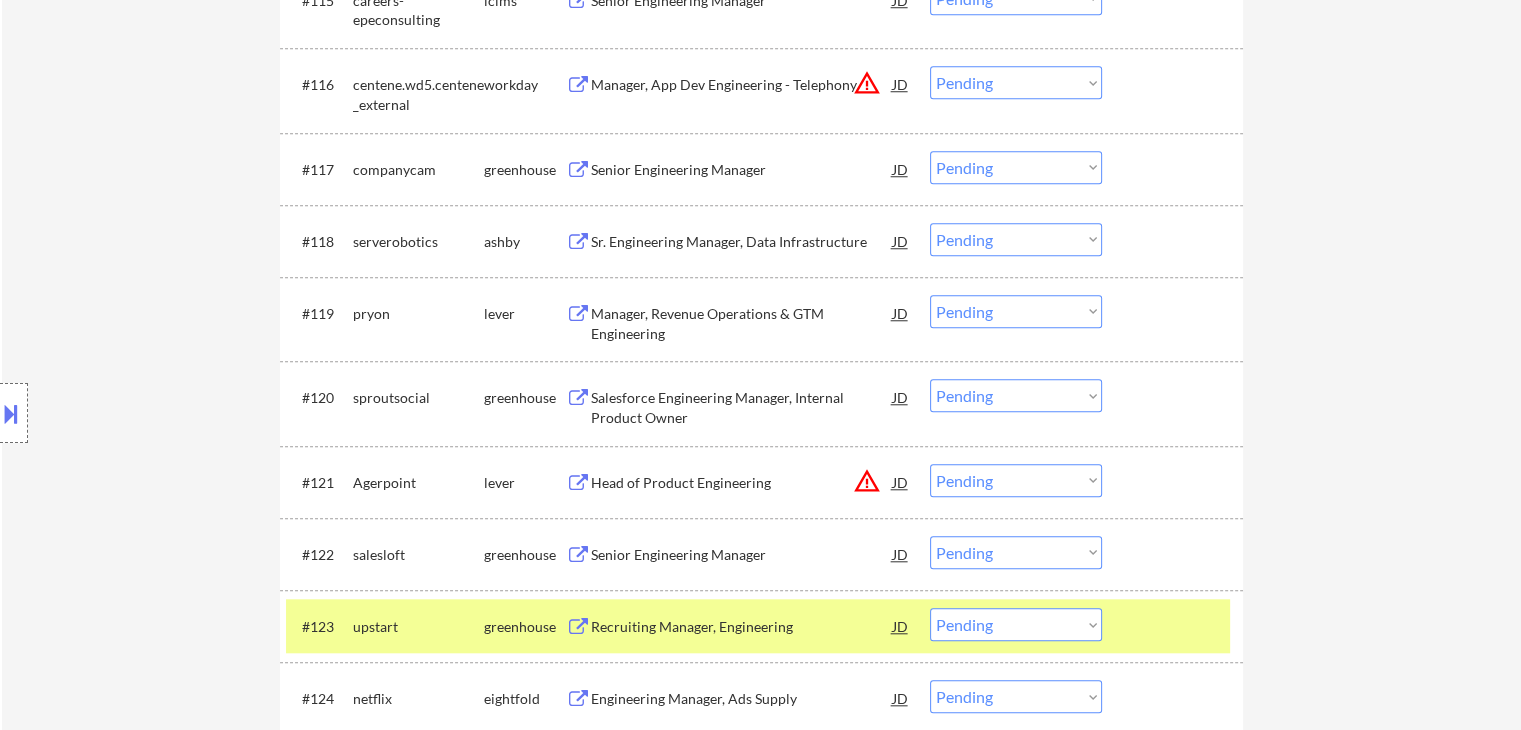 scroll, scrollTop: 1751, scrollLeft: 0, axis: vertical 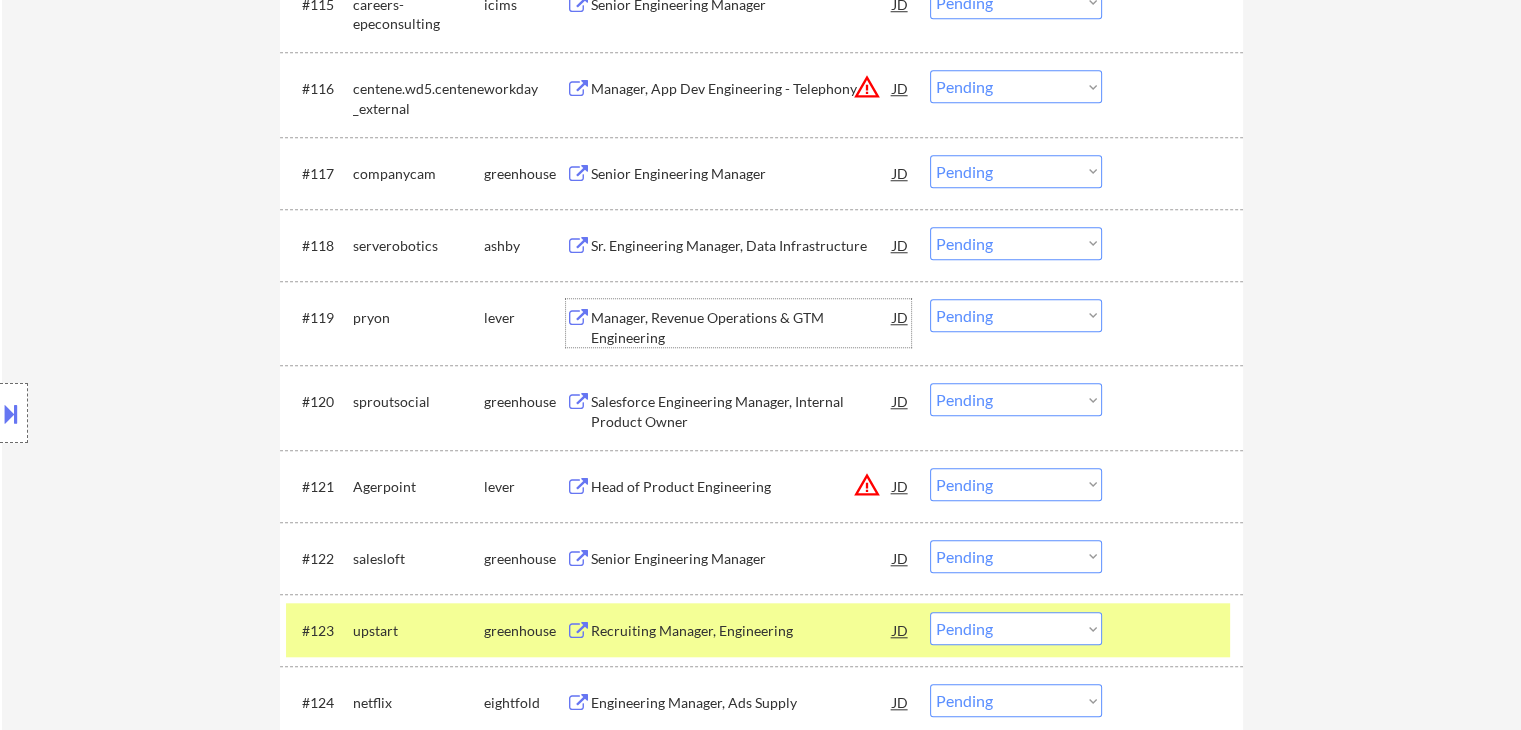 click on "Manager, Revenue Operations & GTM Engineering" at bounding box center (742, 327) 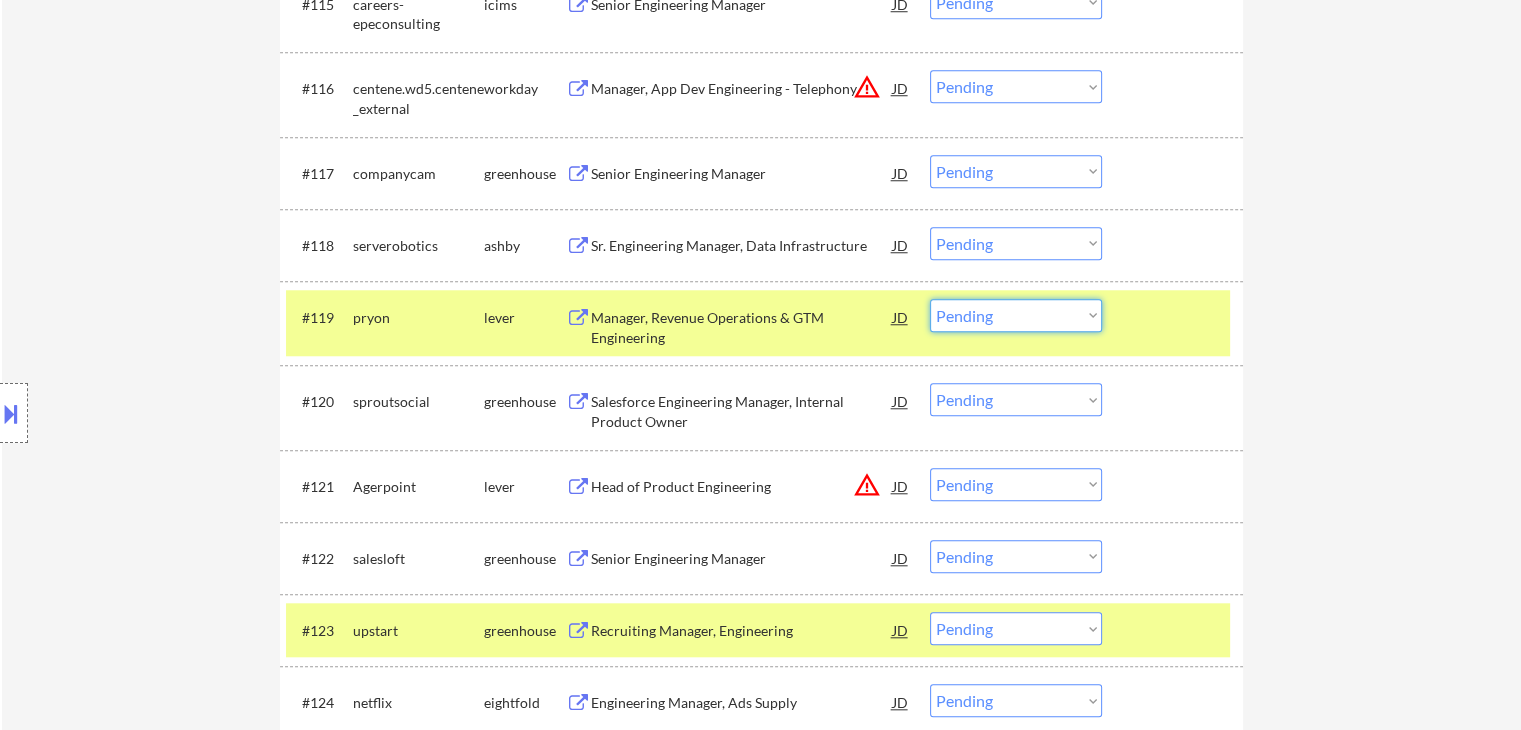 click on "Choose an option... Pending Applied Excluded (Questions) Excluded (Expired) Excluded (Location) Excluded (Bad Match) Excluded (Blocklist) Excluded (Salary) Excluded (Other)" at bounding box center [1016, 315] 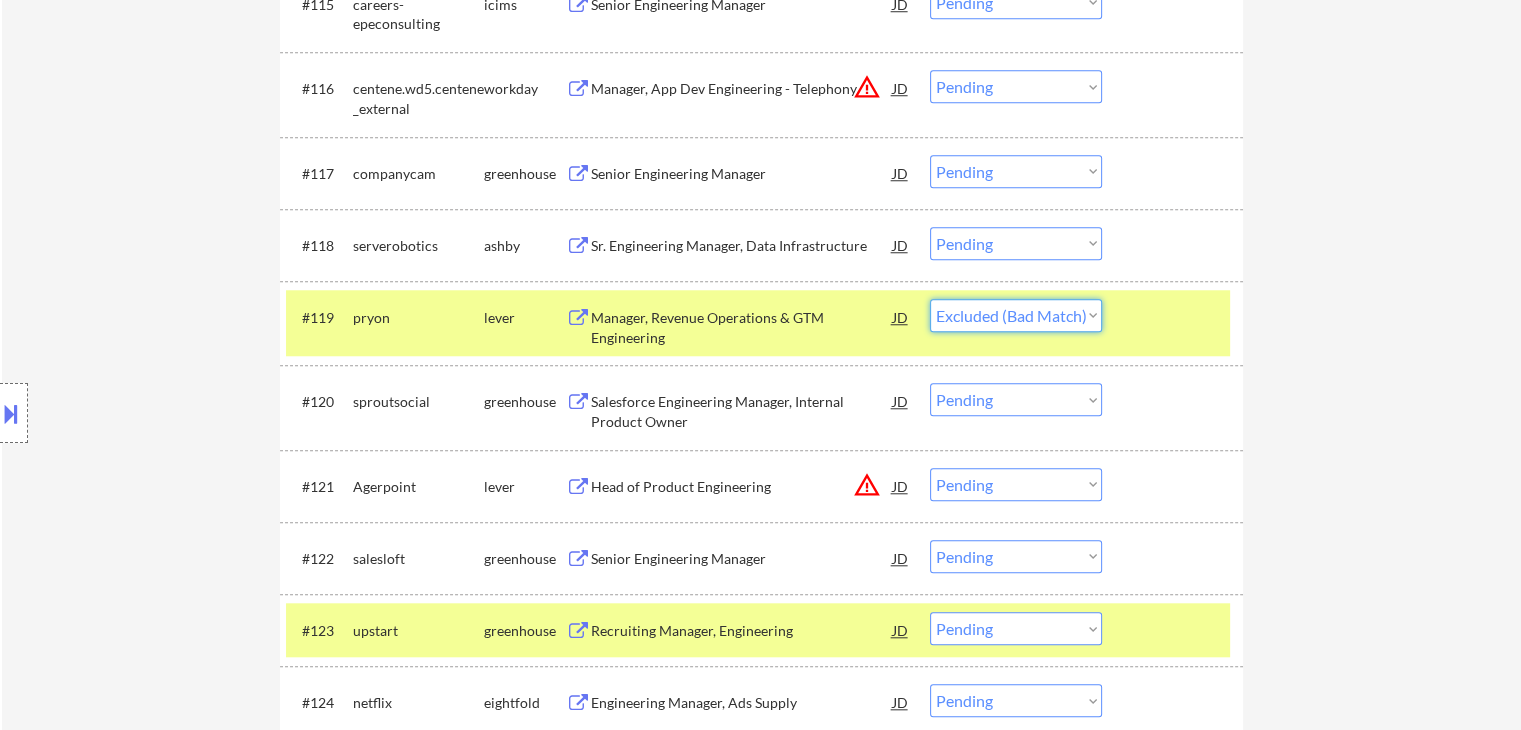 click on "Choose an option... Pending Applied Excluded (Questions) Excluded (Expired) Excluded (Location) Excluded (Bad Match) Excluded (Blocklist) Excluded (Salary) Excluded (Other)" at bounding box center (1016, 315) 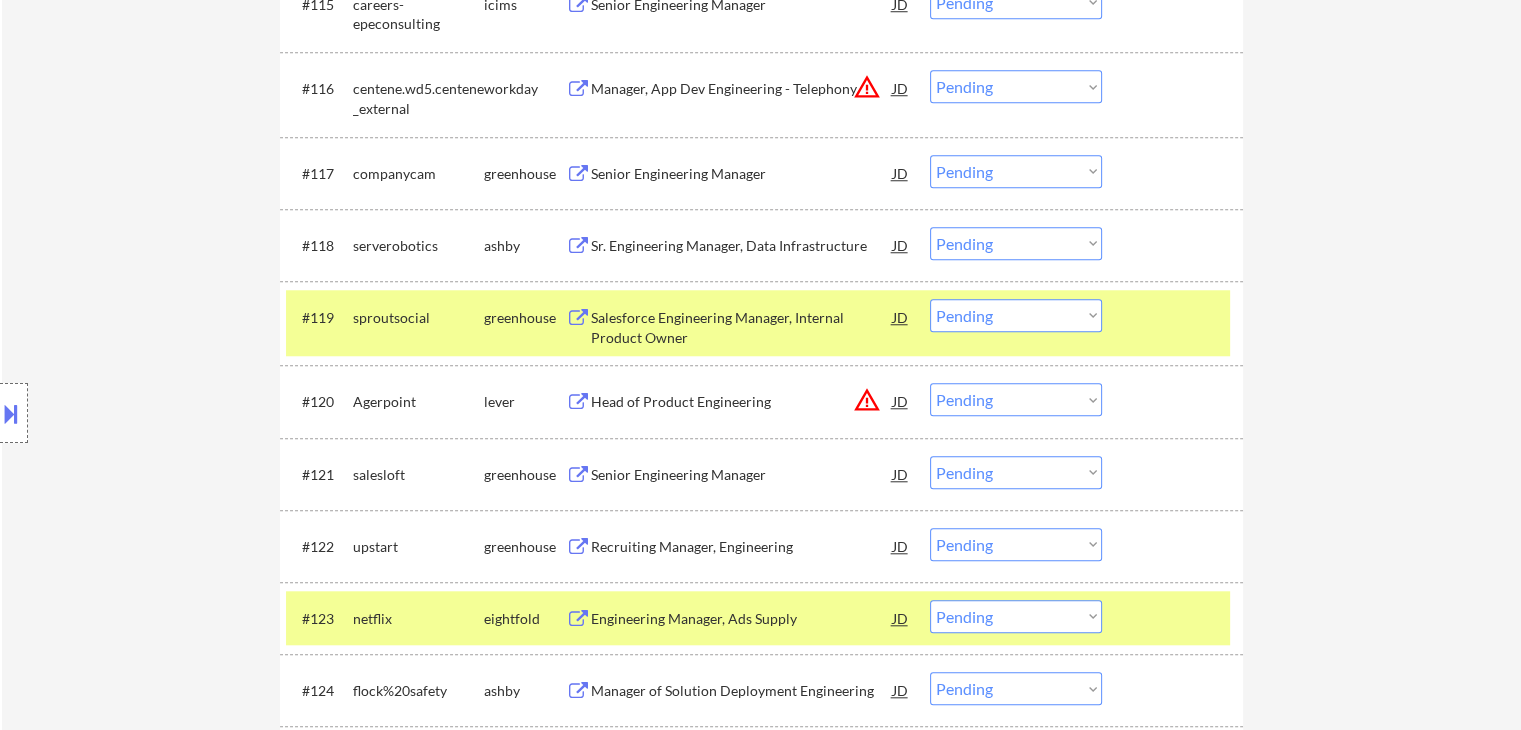 click on "#119 sproutsocial greenhouse  Salesforce Engineering Manager, Internal Product Owner JD Choose an option... Pending Applied Excluded (Questions) Excluded (Expired) Excluded (Location) Excluded (Bad Match) Excluded (Blocklist) Excluded (Salary) Excluded (Other)" at bounding box center [758, 323] 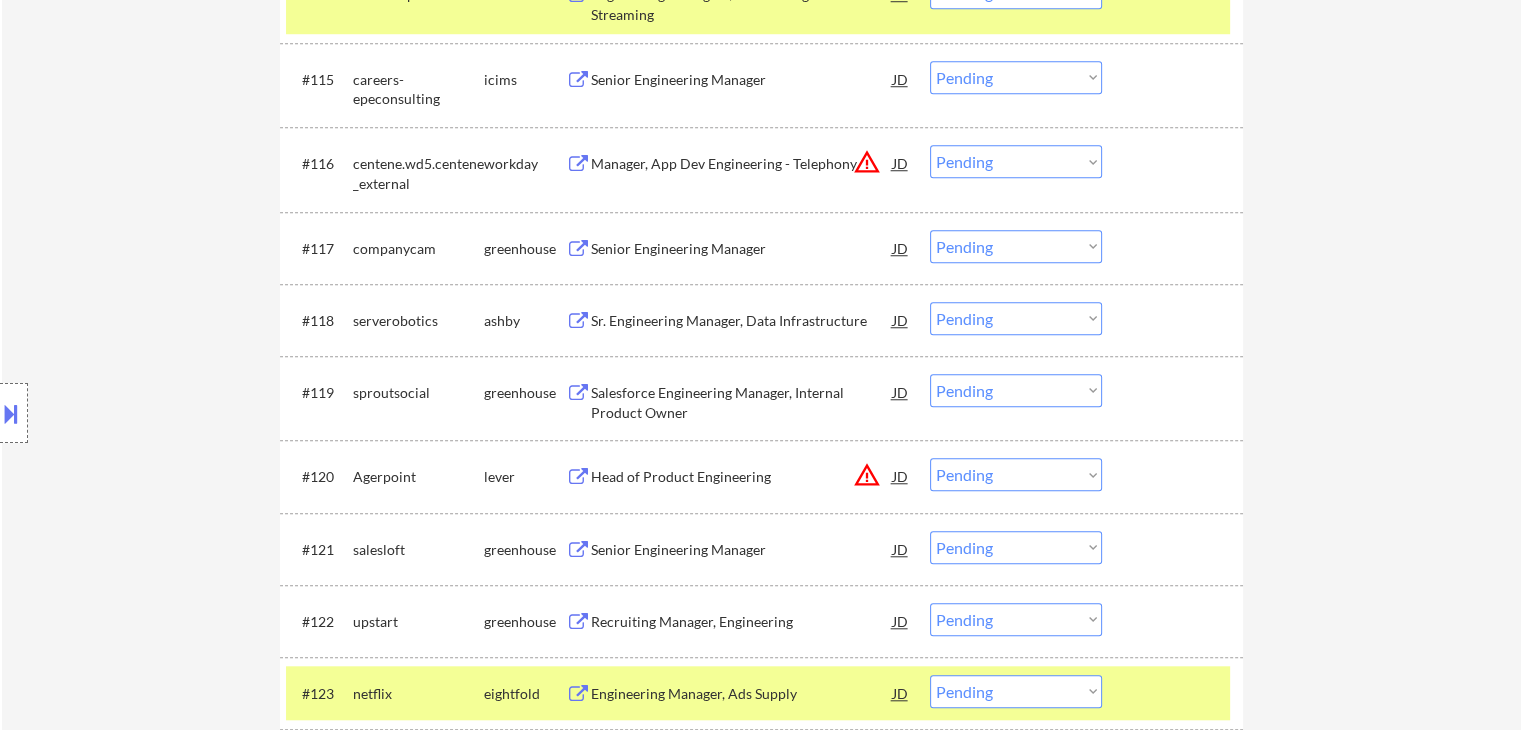 scroll, scrollTop: 1676, scrollLeft: 0, axis: vertical 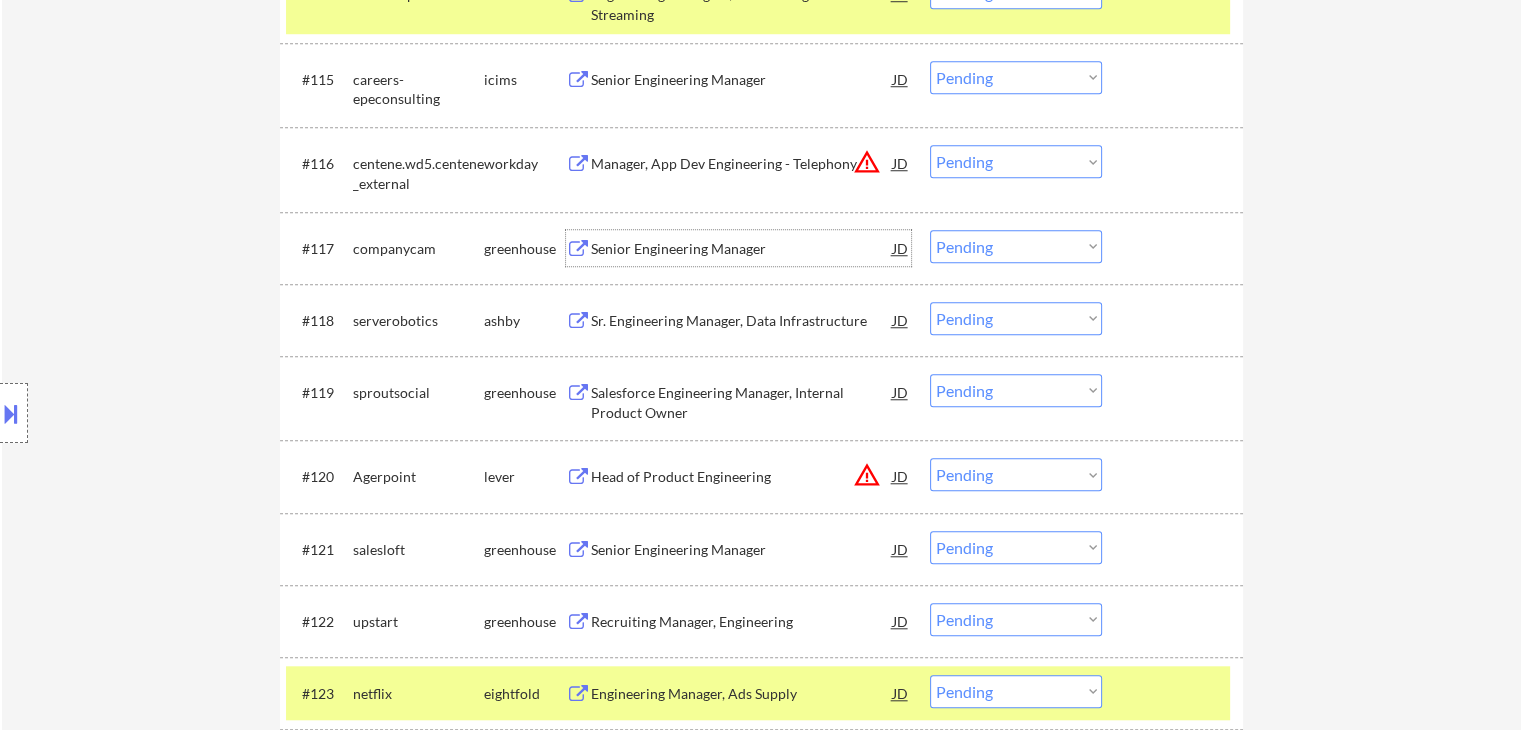click on "Senior Engineering Manager" at bounding box center (742, 249) 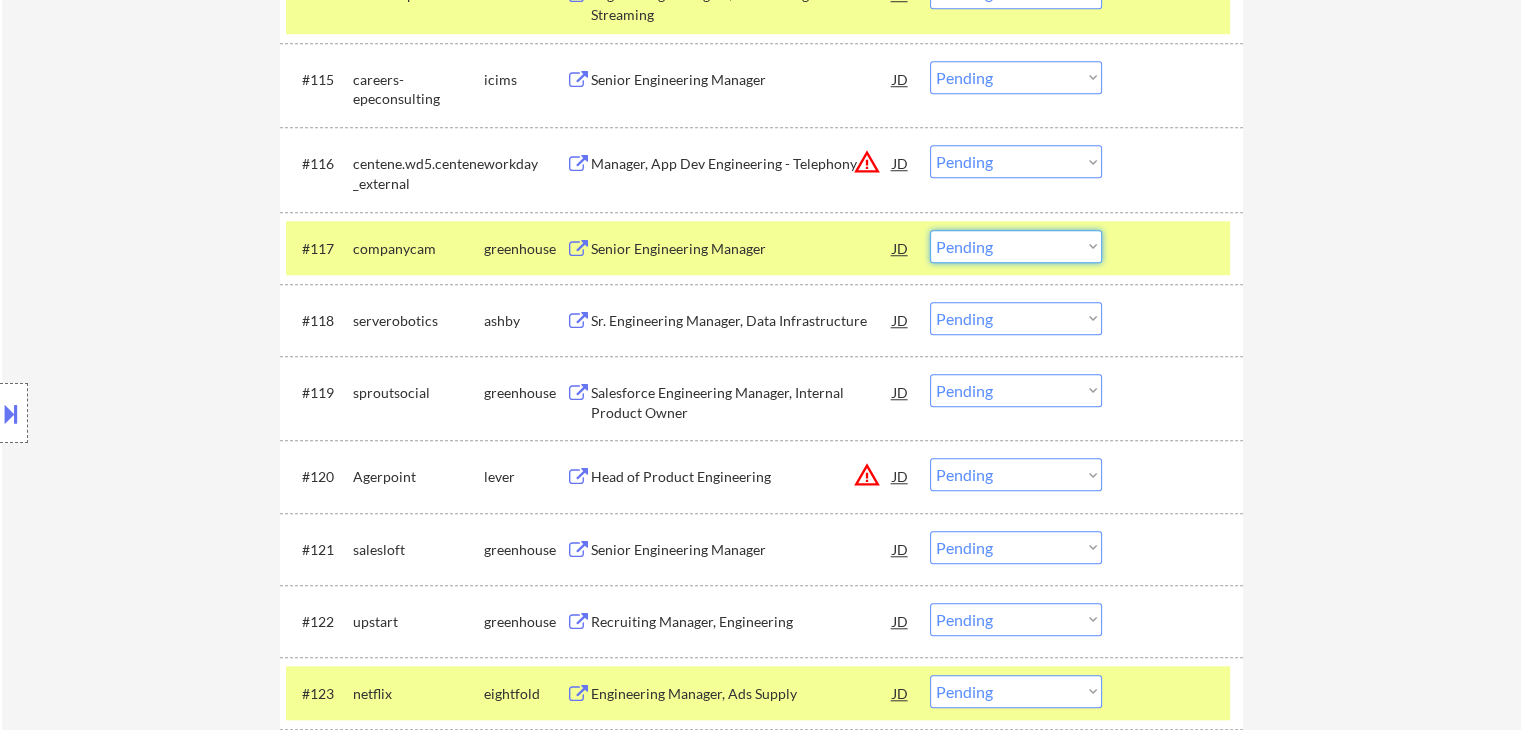 click on "Choose an option... Pending Applied Excluded (Questions) Excluded (Expired) Excluded (Location) Excluded (Bad Match) Excluded (Blocklist) Excluded (Salary) Excluded (Other)" at bounding box center (1016, 246) 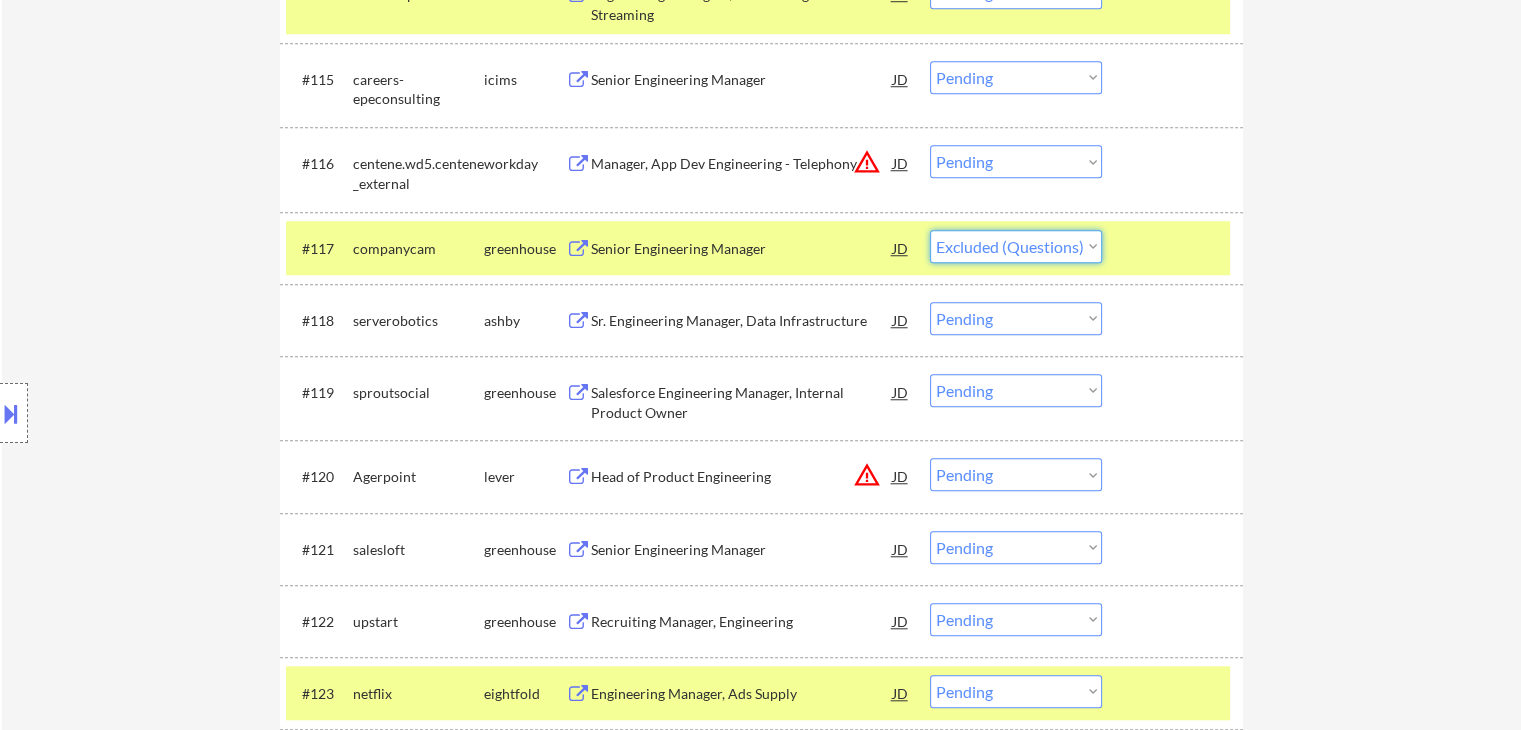 click on "Choose an option... Pending Applied Excluded (Questions) Excluded (Expired) Excluded (Location) Excluded (Bad Match) Excluded (Blocklist) Excluded (Salary) Excluded (Other)" at bounding box center [1016, 246] 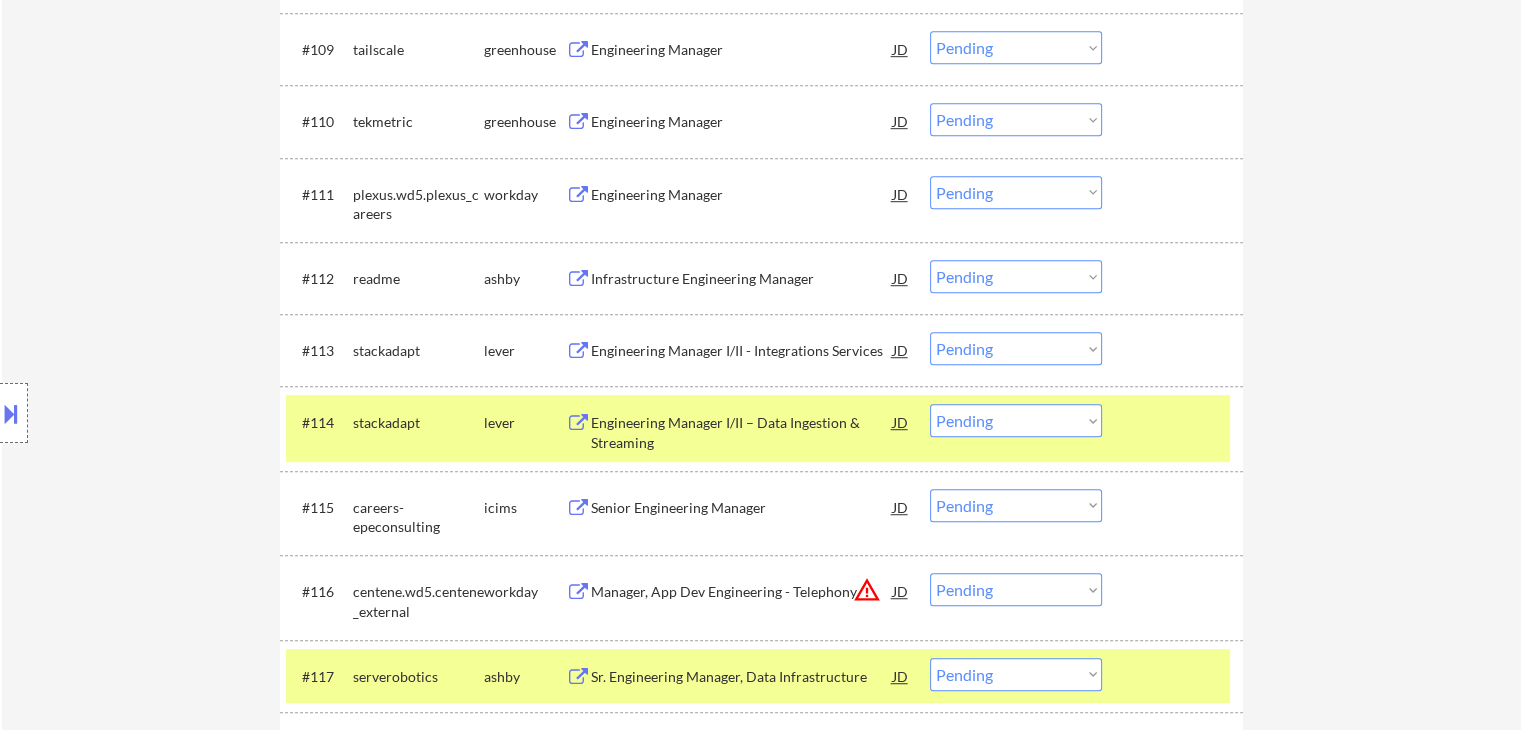 scroll, scrollTop: 1244, scrollLeft: 0, axis: vertical 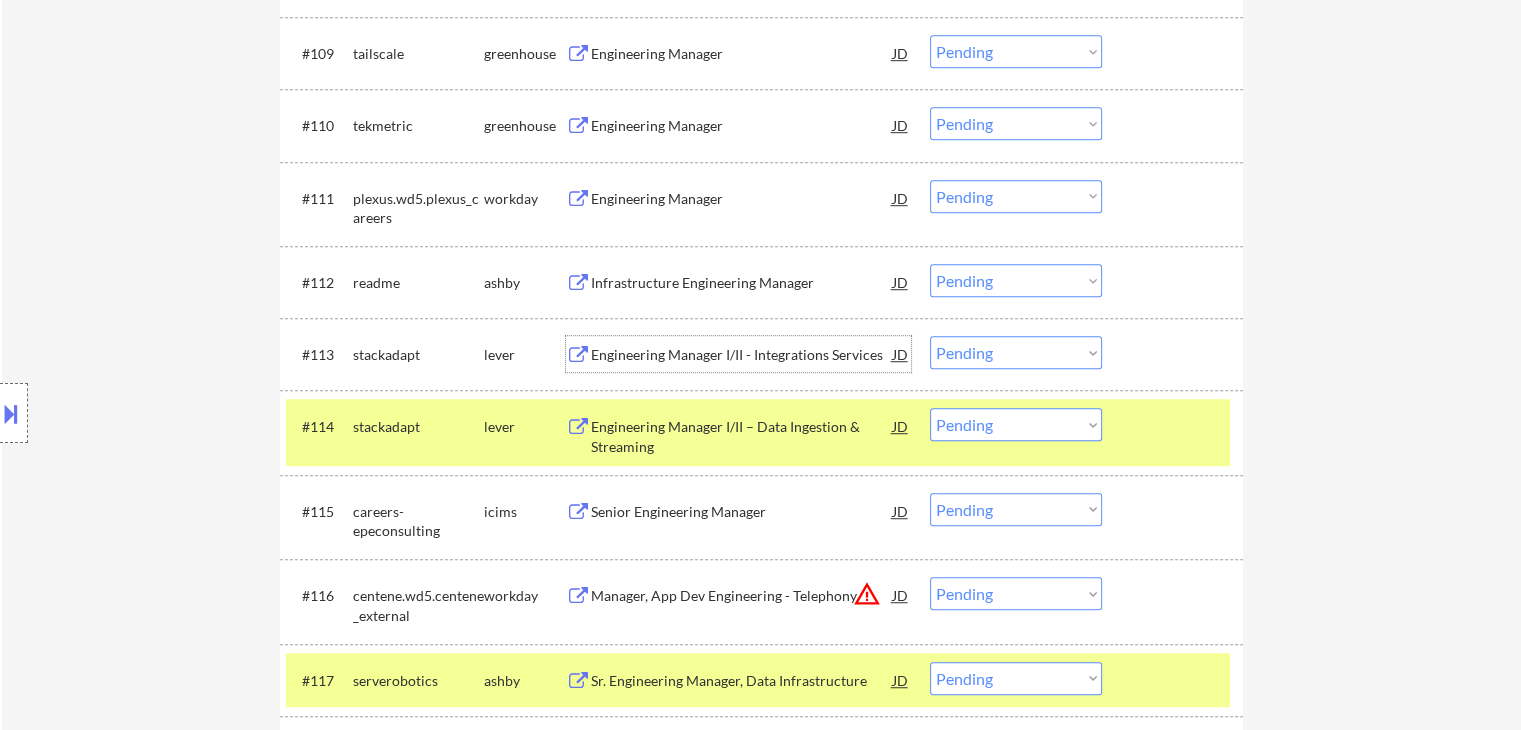 click on "Engineering Manager I/II - Integrations Services" at bounding box center [742, 355] 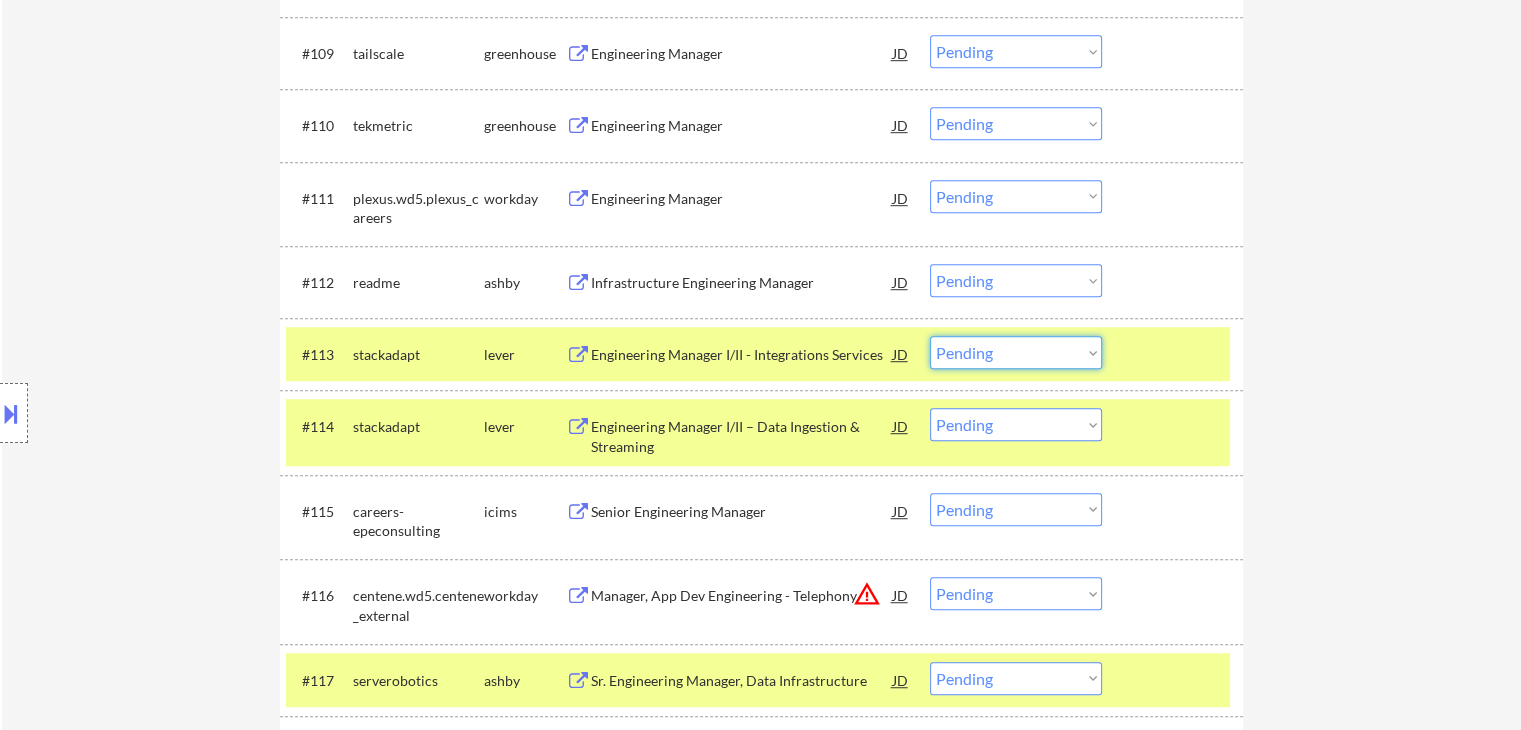 click on "Choose an option... Pending Applied Excluded (Questions) Excluded (Expired) Excluded (Location) Excluded (Bad Match) Excluded (Blocklist) Excluded (Salary) Excluded (Other)" at bounding box center [1016, 352] 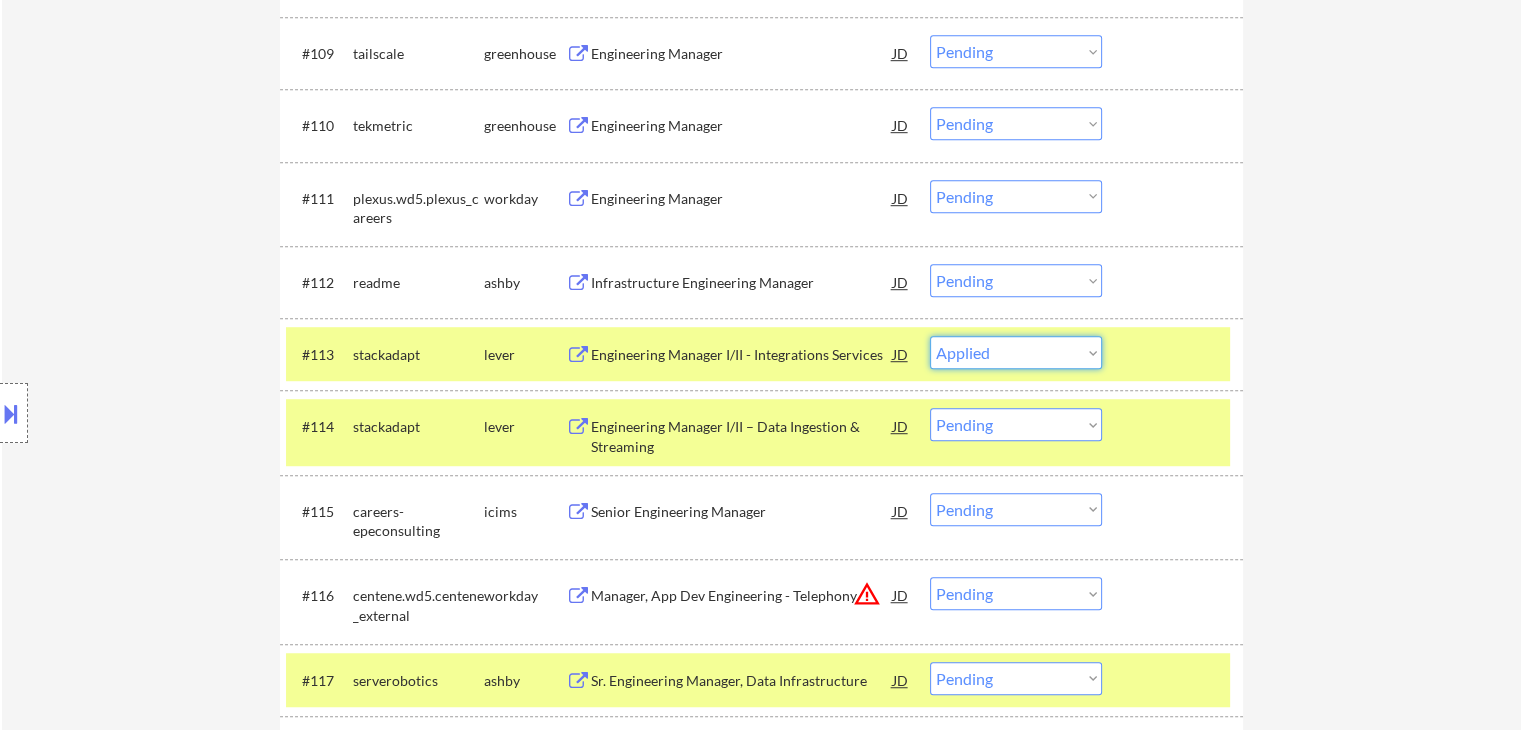 click on "Choose an option... Pending Applied Excluded (Questions) Excluded (Expired) Excluded (Location) Excluded (Bad Match) Excluded (Blocklist) Excluded (Salary) Excluded (Other)" at bounding box center (1016, 352) 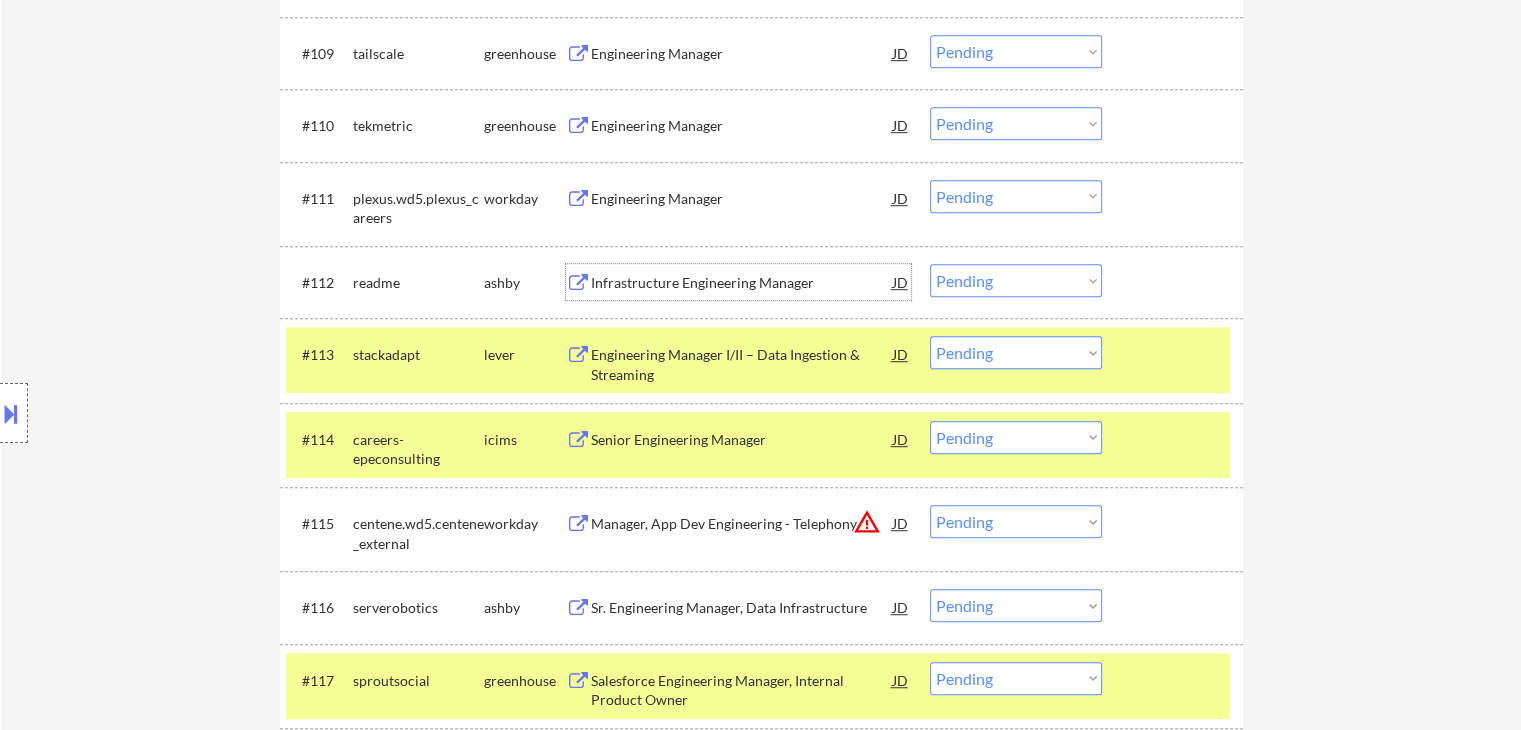click on "Infrastructure Engineering Manager" at bounding box center (742, 283) 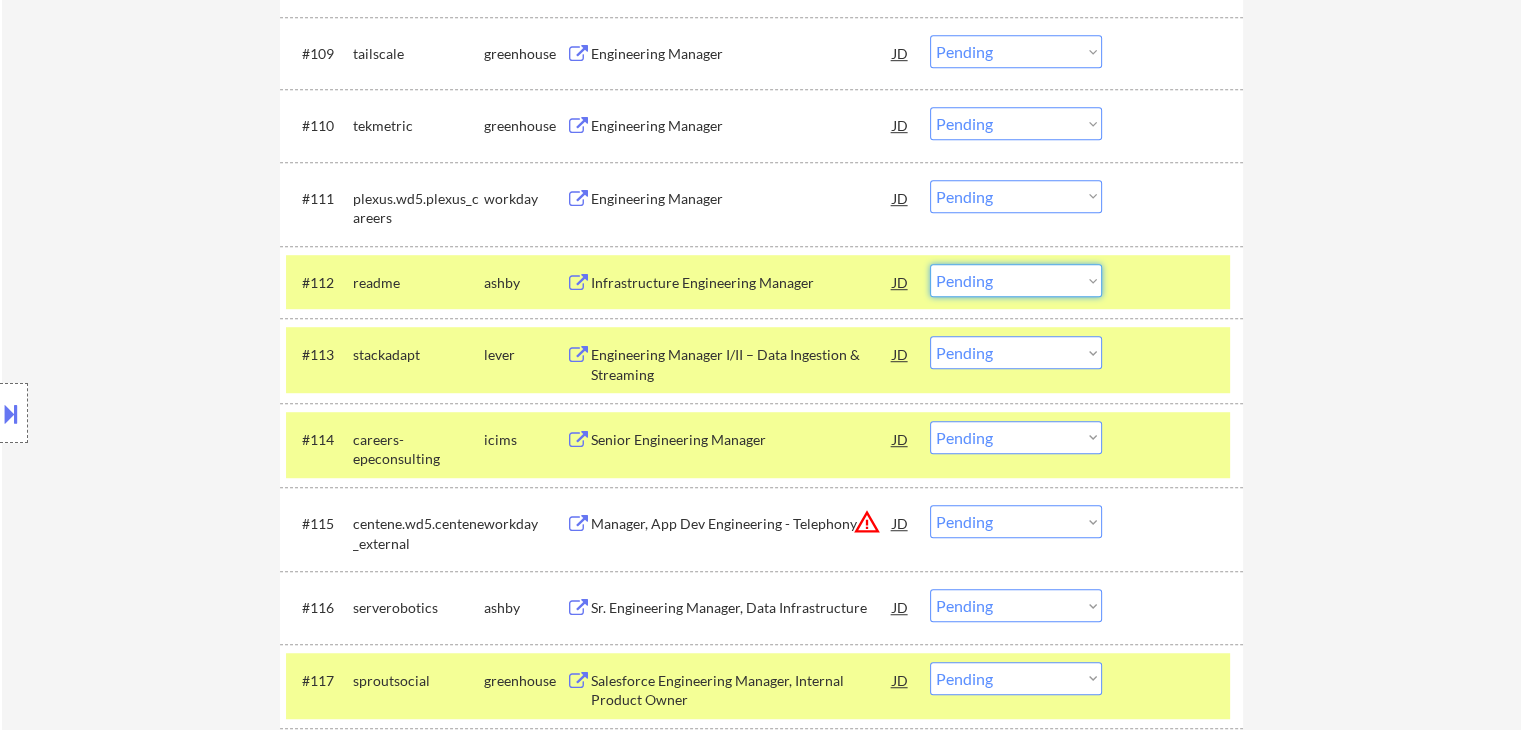 click on "Choose an option... Pending Applied Excluded (Questions) Excluded (Expired) Excluded (Location) Excluded (Bad Match) Excluded (Blocklist) Excluded (Salary) Excluded (Other)" at bounding box center (1016, 280) 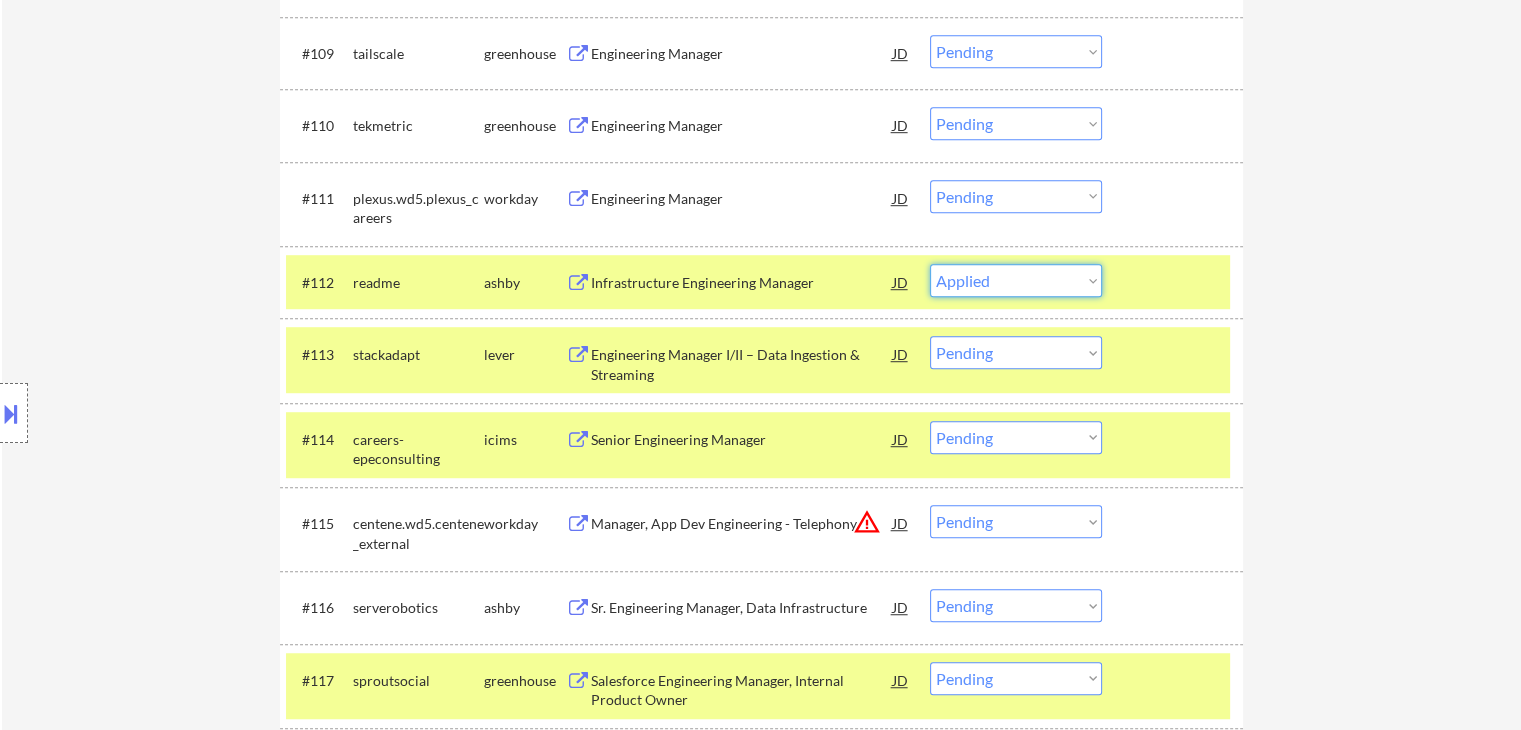 click on "Choose an option... Pending Applied Excluded (Questions) Excluded (Expired) Excluded (Location) Excluded (Bad Match) Excluded (Blocklist) Excluded (Salary) Excluded (Other)" at bounding box center (1016, 280) 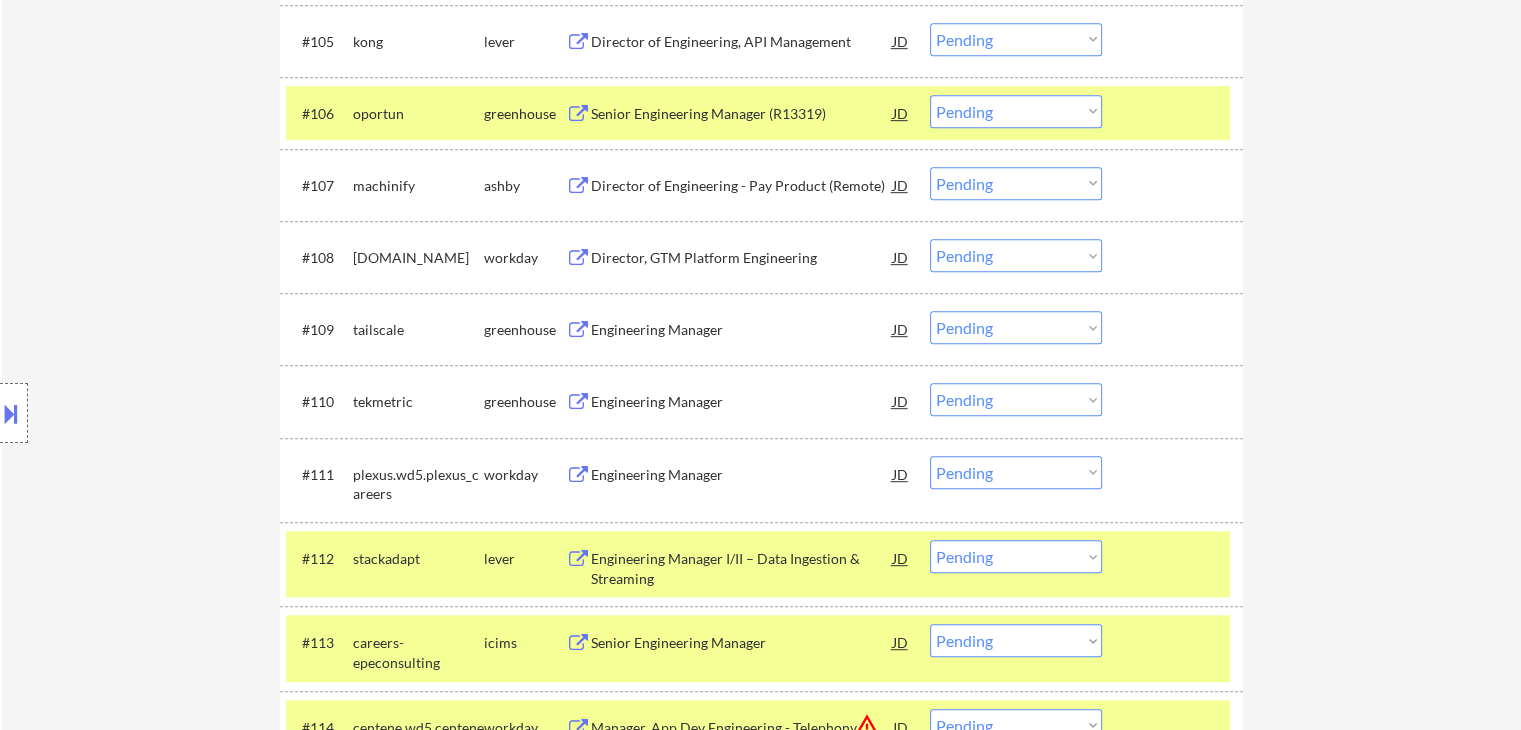 scroll, scrollTop: 868, scrollLeft: 0, axis: vertical 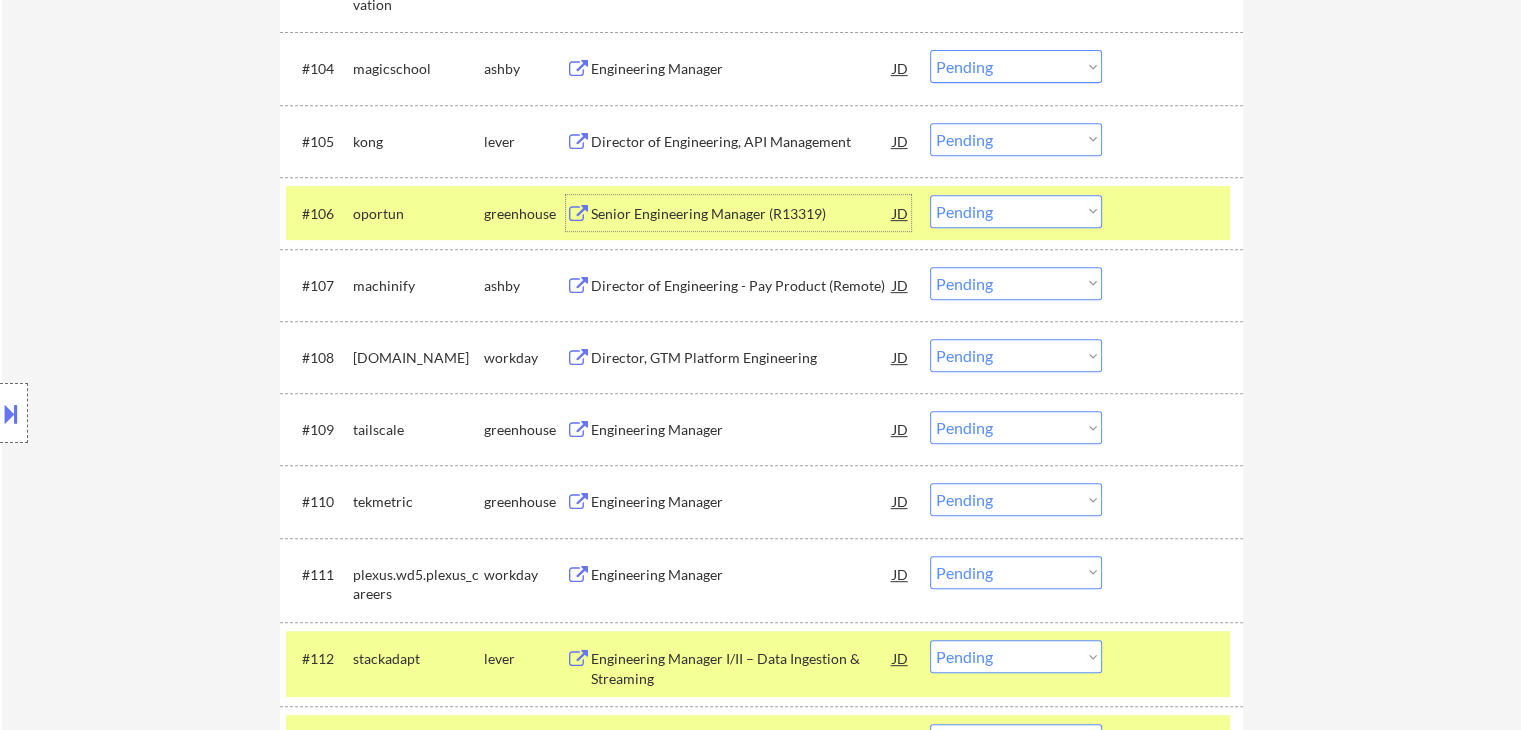 click on "Senior Engineering Manager (R13319)" at bounding box center (742, 214) 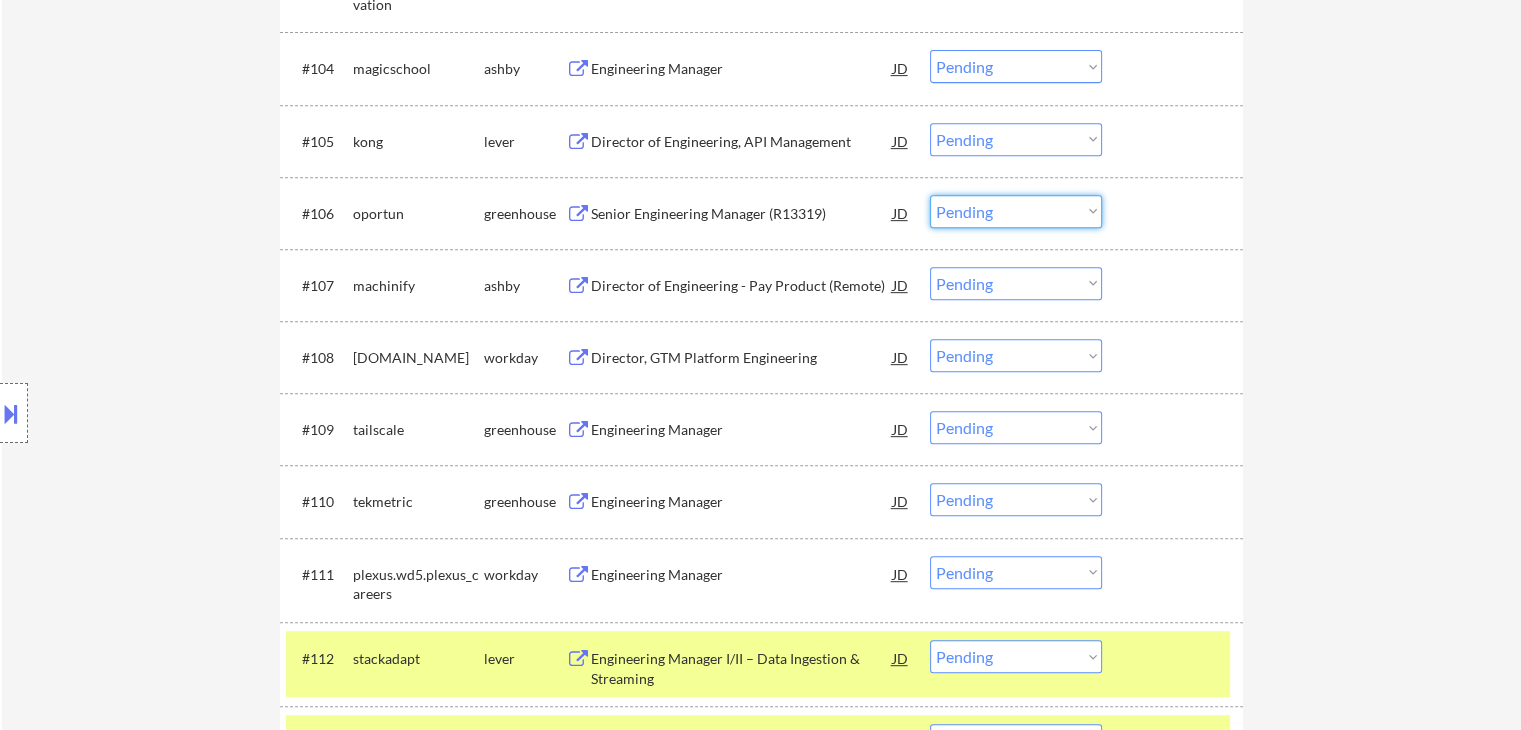 click on "Choose an option... Pending Applied Excluded (Questions) Excluded (Expired) Excluded (Location) Excluded (Bad Match) Excluded (Blocklist) Excluded (Salary) Excluded (Other)" at bounding box center (1016, 211) 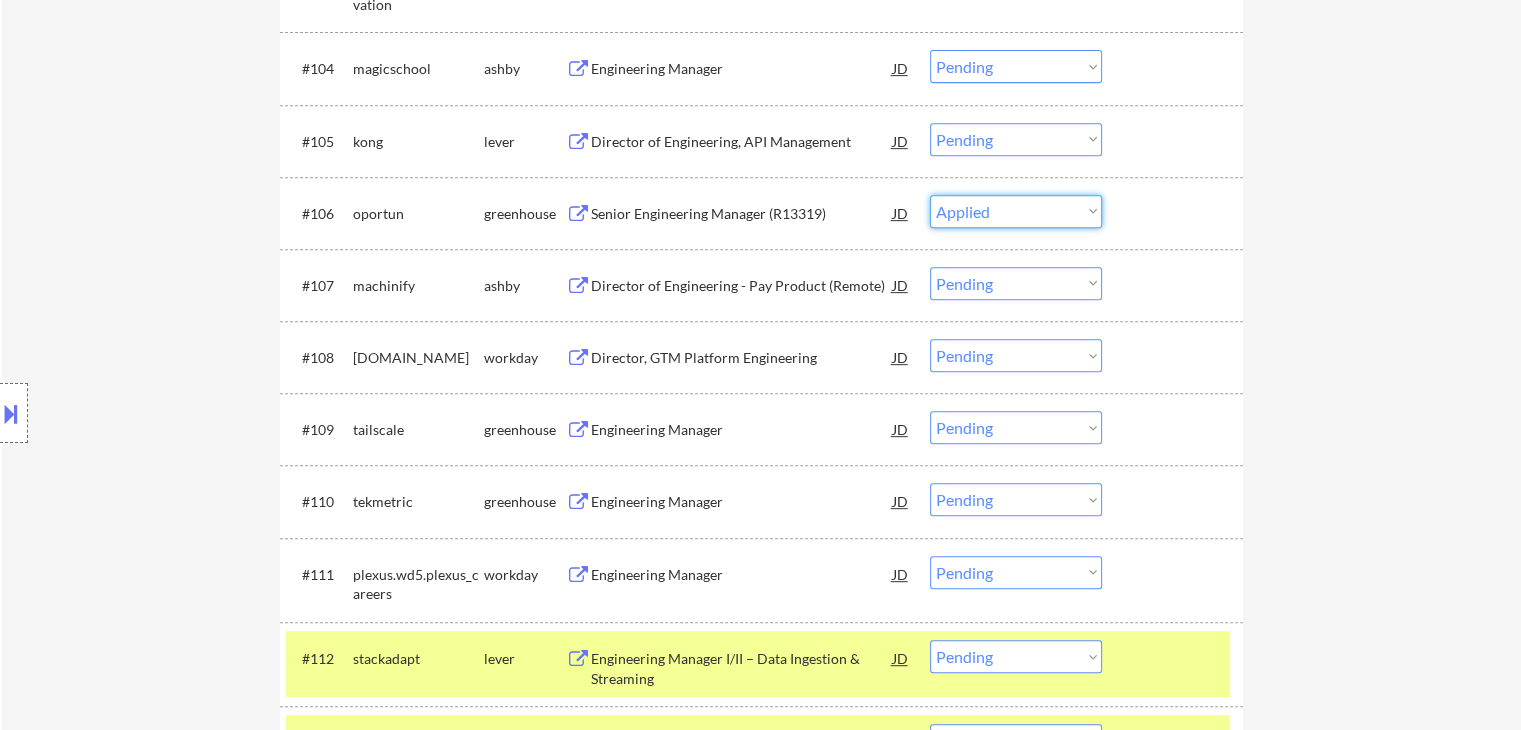 click on "Choose an option... Pending Applied Excluded (Questions) Excluded (Expired) Excluded (Location) Excluded (Bad Match) Excluded (Blocklist) Excluded (Salary) Excluded (Other)" at bounding box center (1016, 211) 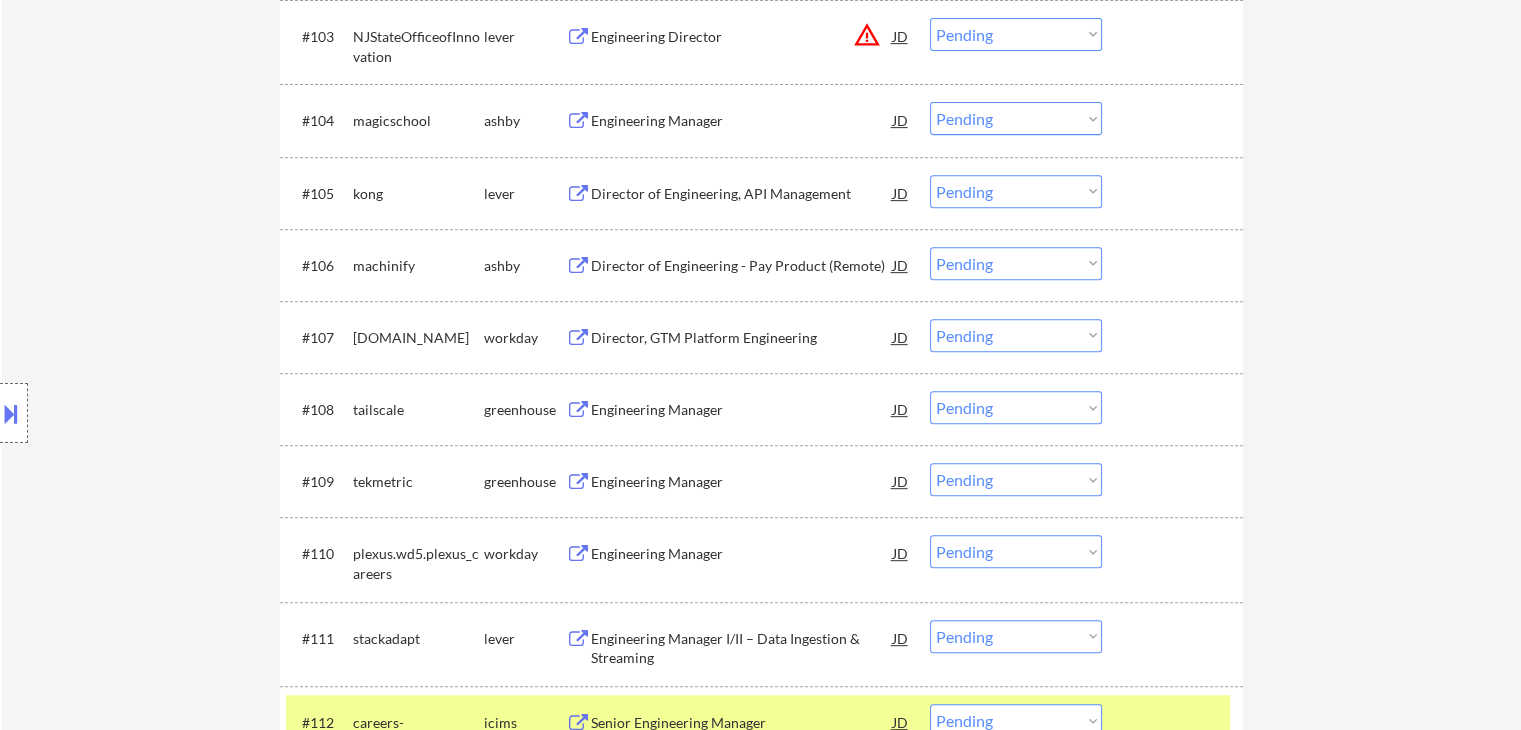 scroll, scrollTop: 815, scrollLeft: 0, axis: vertical 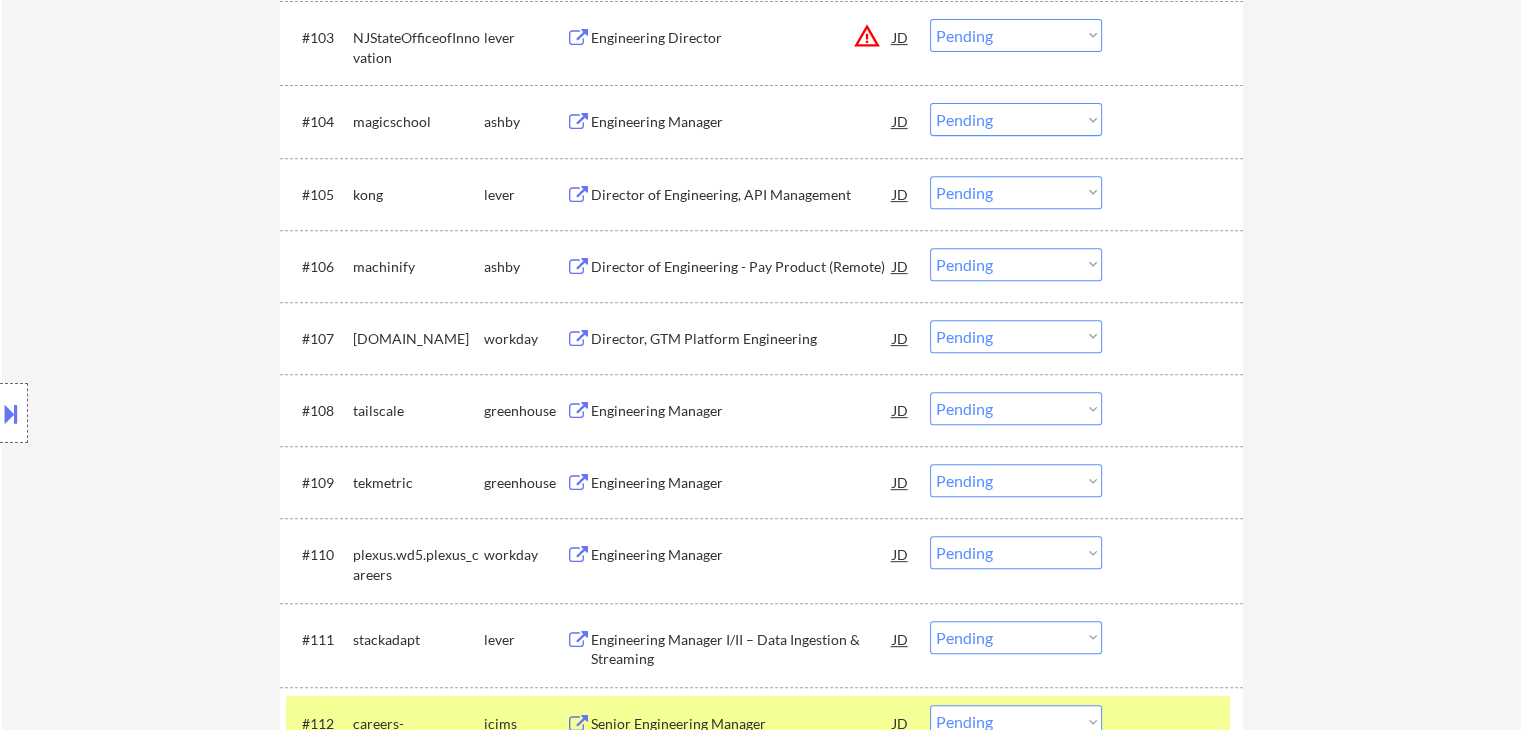 click on "Director of Engineering, API Management" at bounding box center [742, 195] 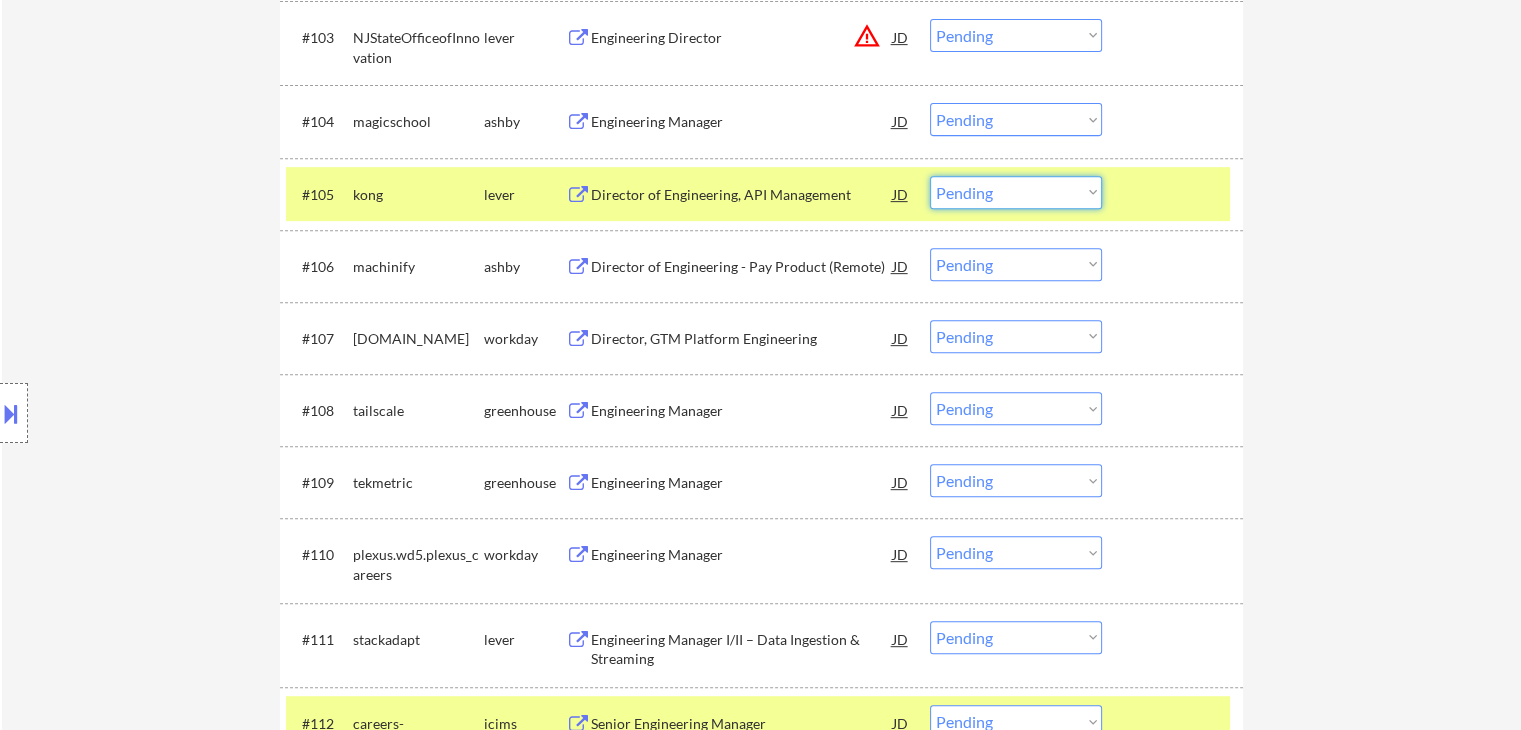 click on "Choose an option... Pending Applied Excluded (Questions) Excluded (Expired) Excluded (Location) Excluded (Bad Match) Excluded (Blocklist) Excluded (Salary) Excluded (Other)" at bounding box center (1016, 192) 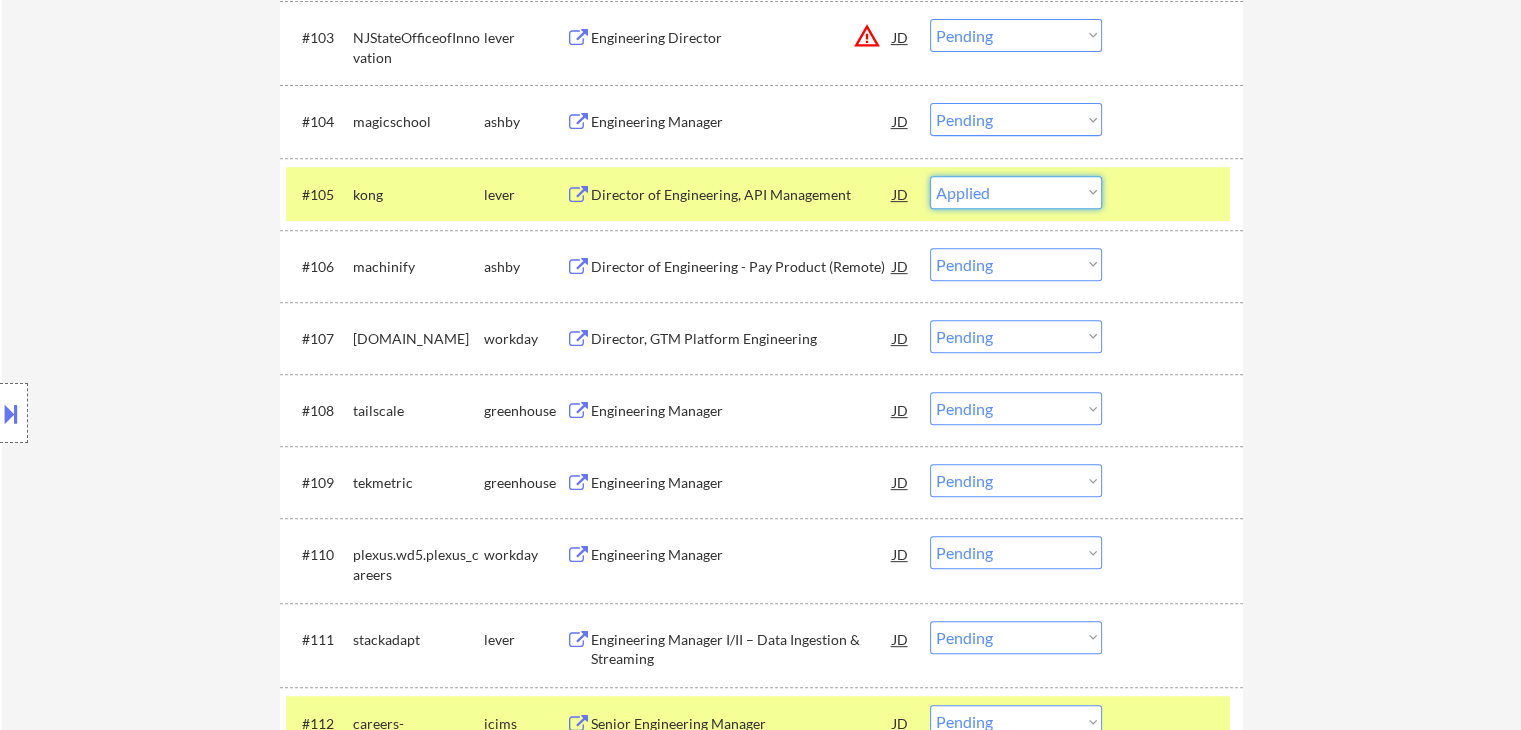 click on "Choose an option... Pending Applied Excluded (Questions) Excluded (Expired) Excluded (Location) Excluded (Bad Match) Excluded (Blocklist) Excluded (Salary) Excluded (Other)" at bounding box center [1016, 192] 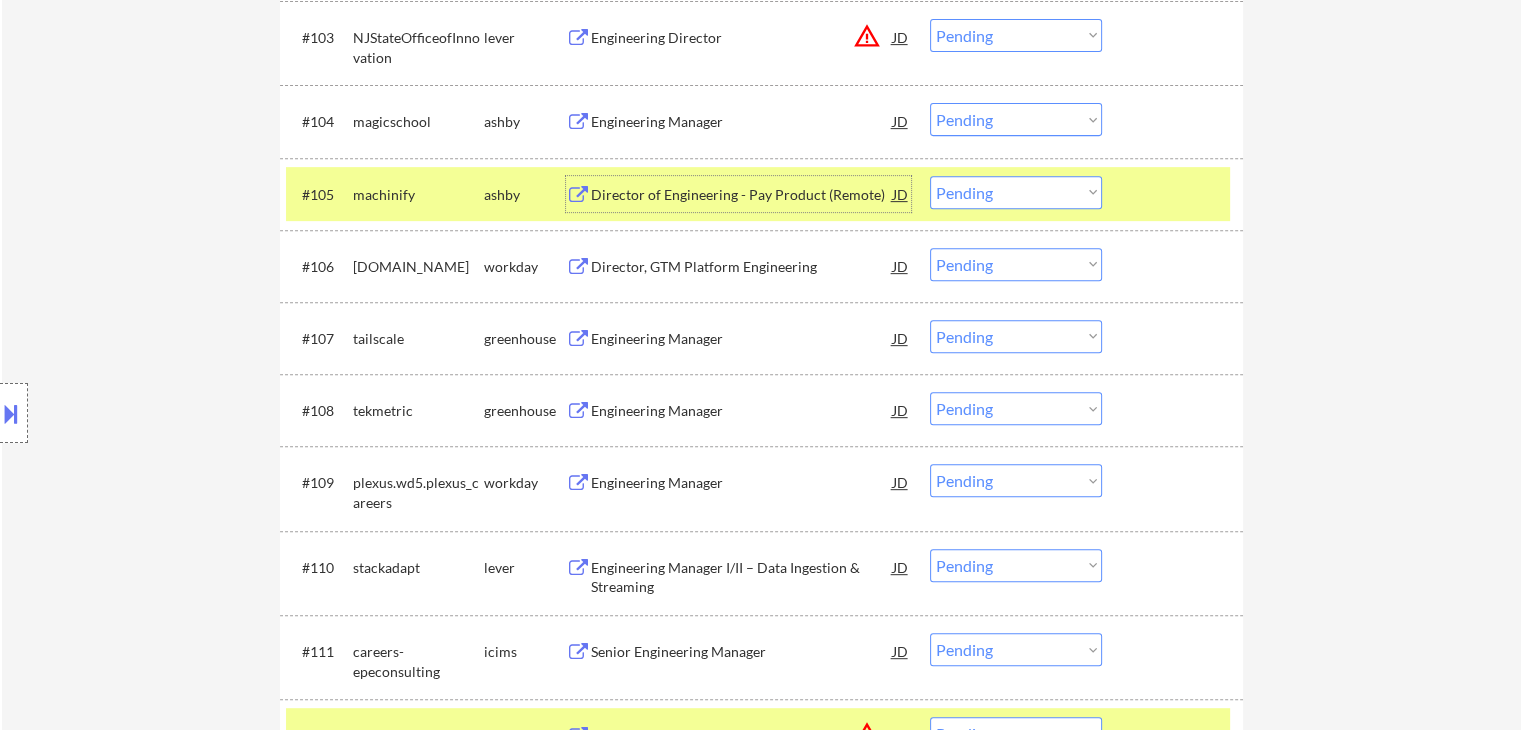 click on "Director of Engineering - Pay Product (Remote)" at bounding box center (742, 195) 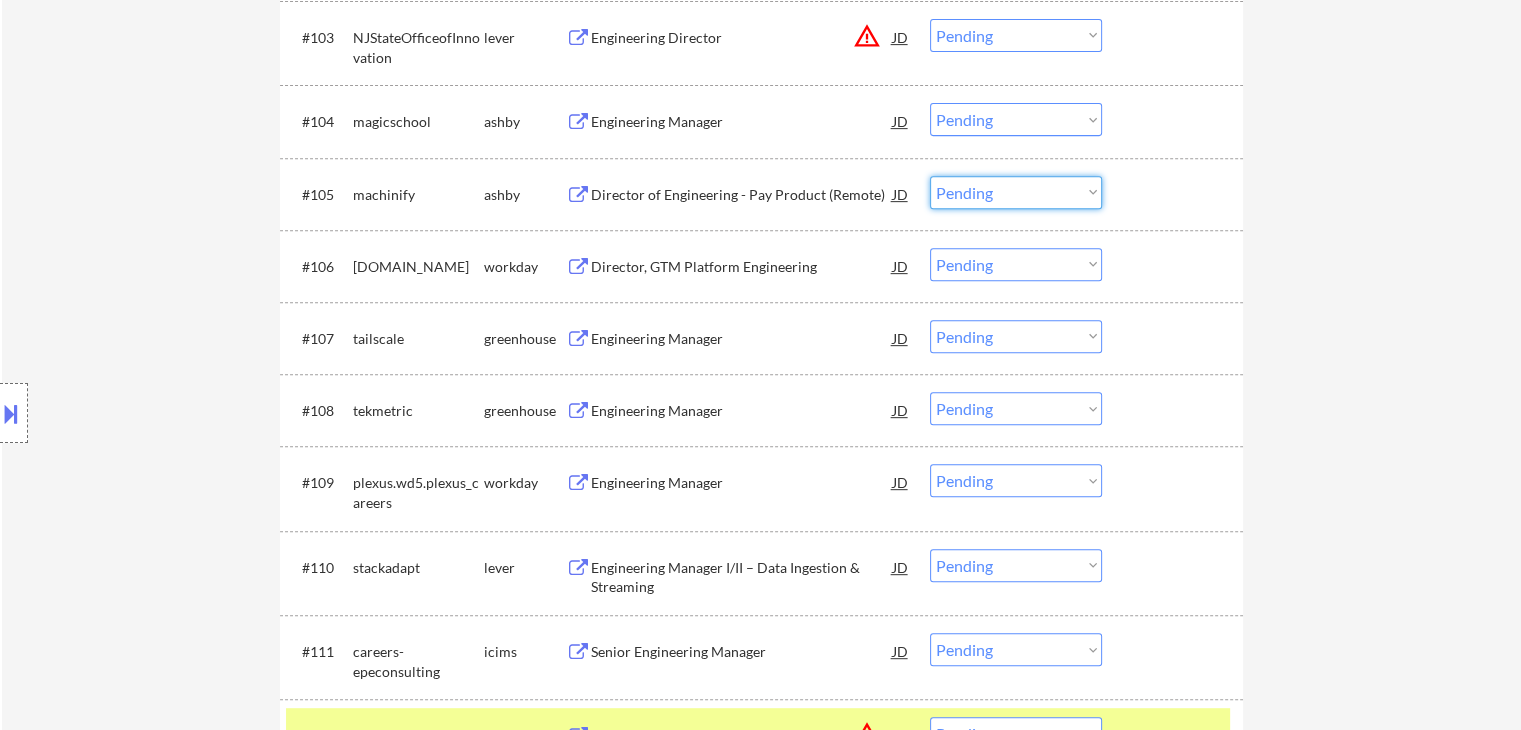 click on "Choose an option... Pending Applied Excluded (Questions) Excluded (Expired) Excluded (Location) Excluded (Bad Match) Excluded (Blocklist) Excluded (Salary) Excluded (Other)" at bounding box center [1016, 192] 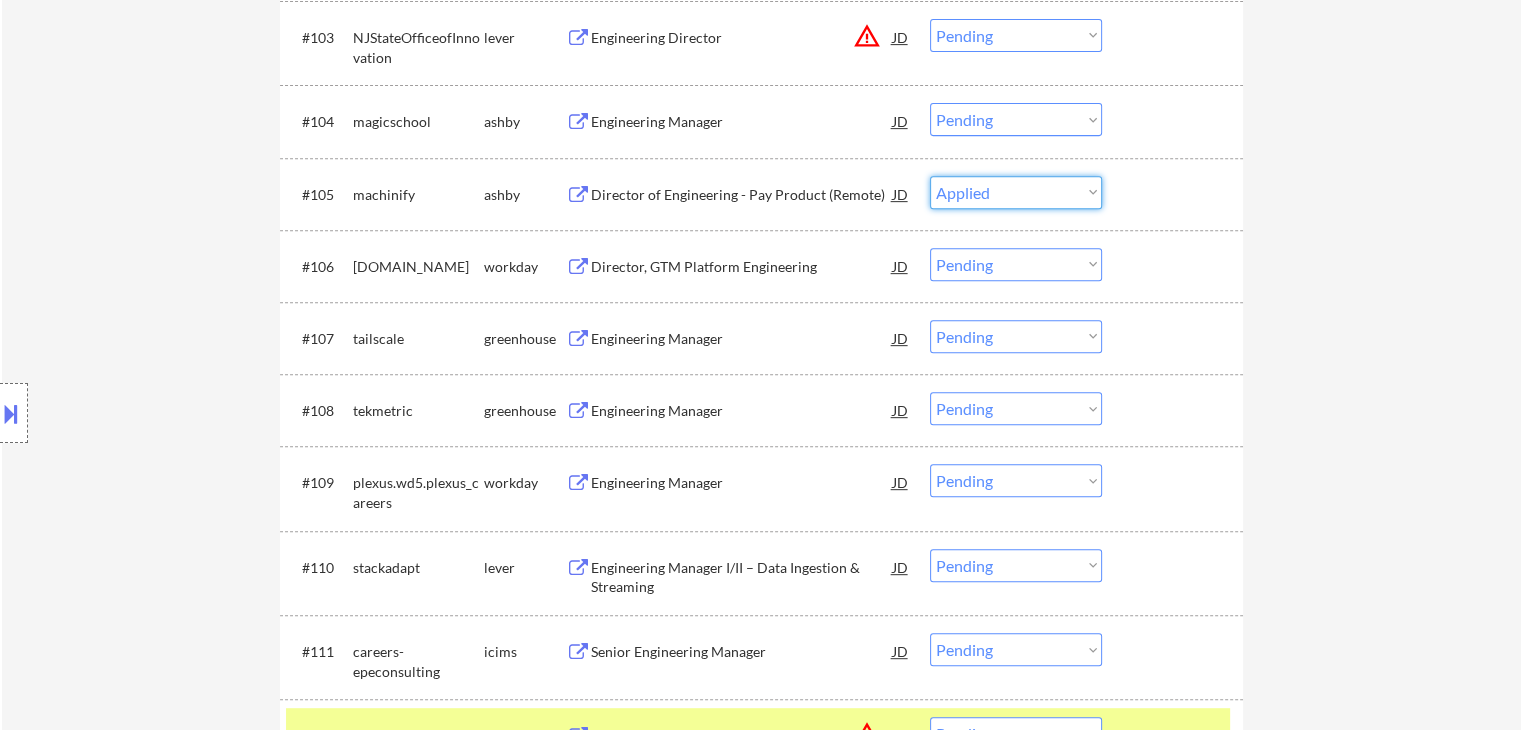 click on "Choose an option... Pending Applied Excluded (Questions) Excluded (Expired) Excluded (Location) Excluded (Bad Match) Excluded (Blocklist) Excluded (Salary) Excluded (Other)" at bounding box center [1016, 192] 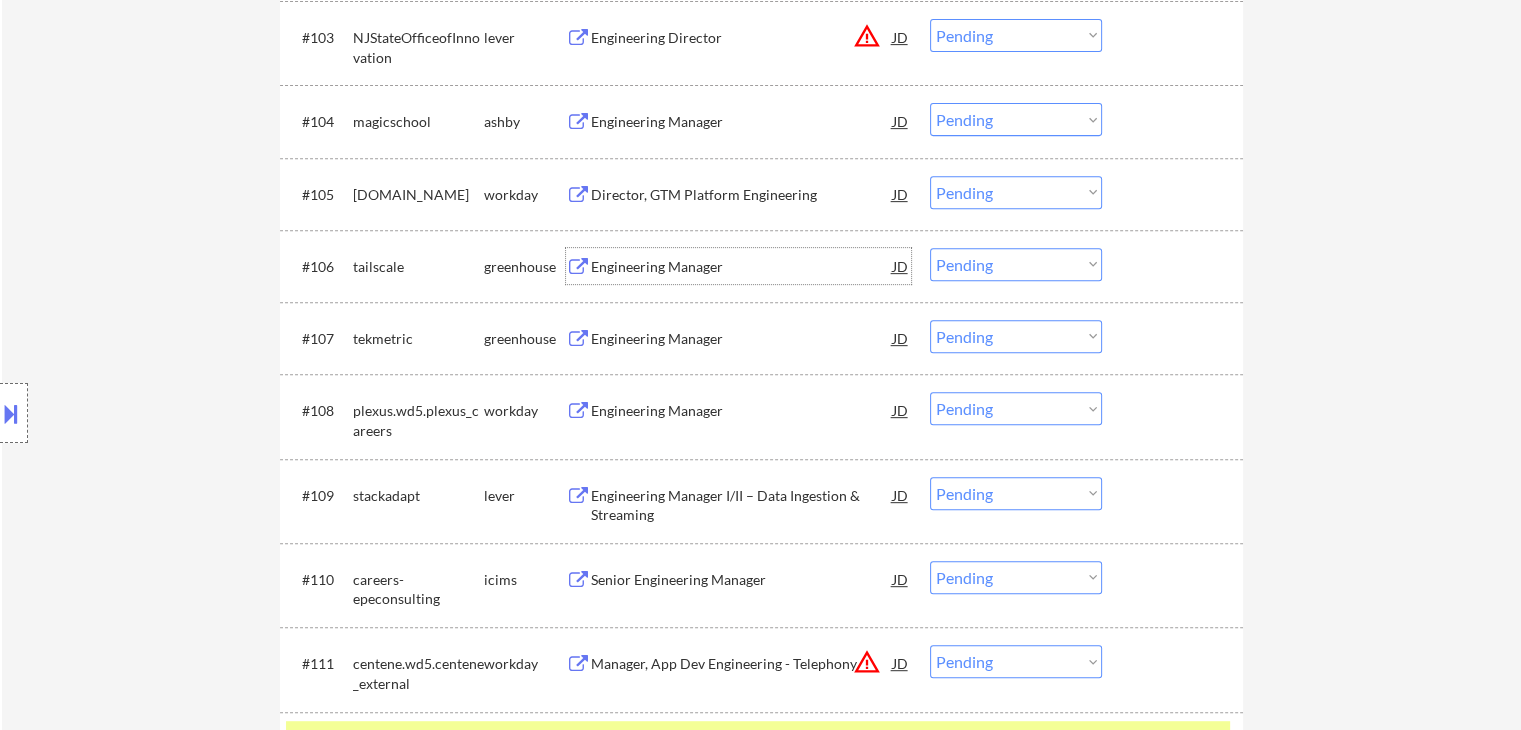 click on "Engineering Manager" at bounding box center (742, 267) 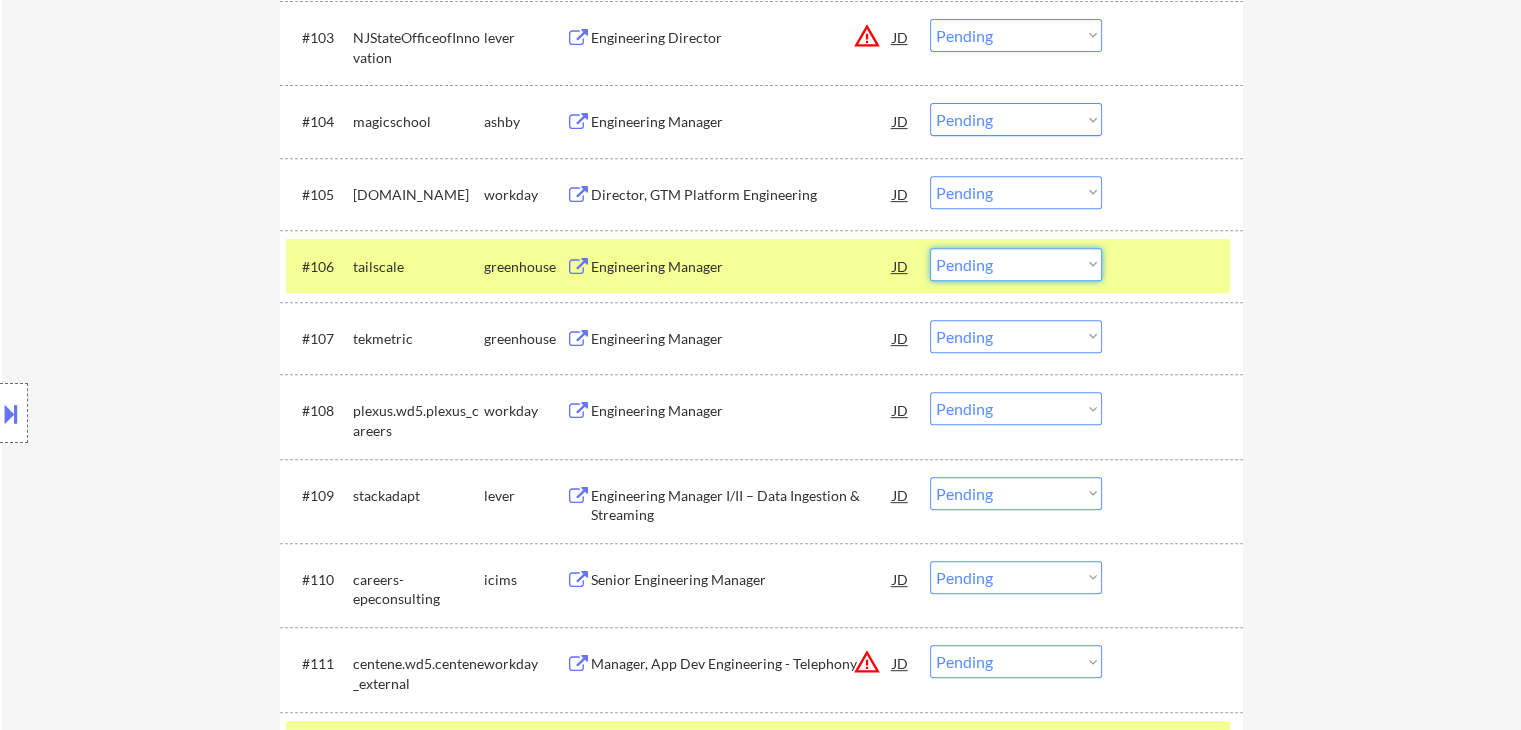click on "Choose an option... Pending Applied Excluded (Questions) Excluded (Expired) Excluded (Location) Excluded (Bad Match) Excluded (Blocklist) Excluded (Salary) Excluded (Other)" at bounding box center [1016, 264] 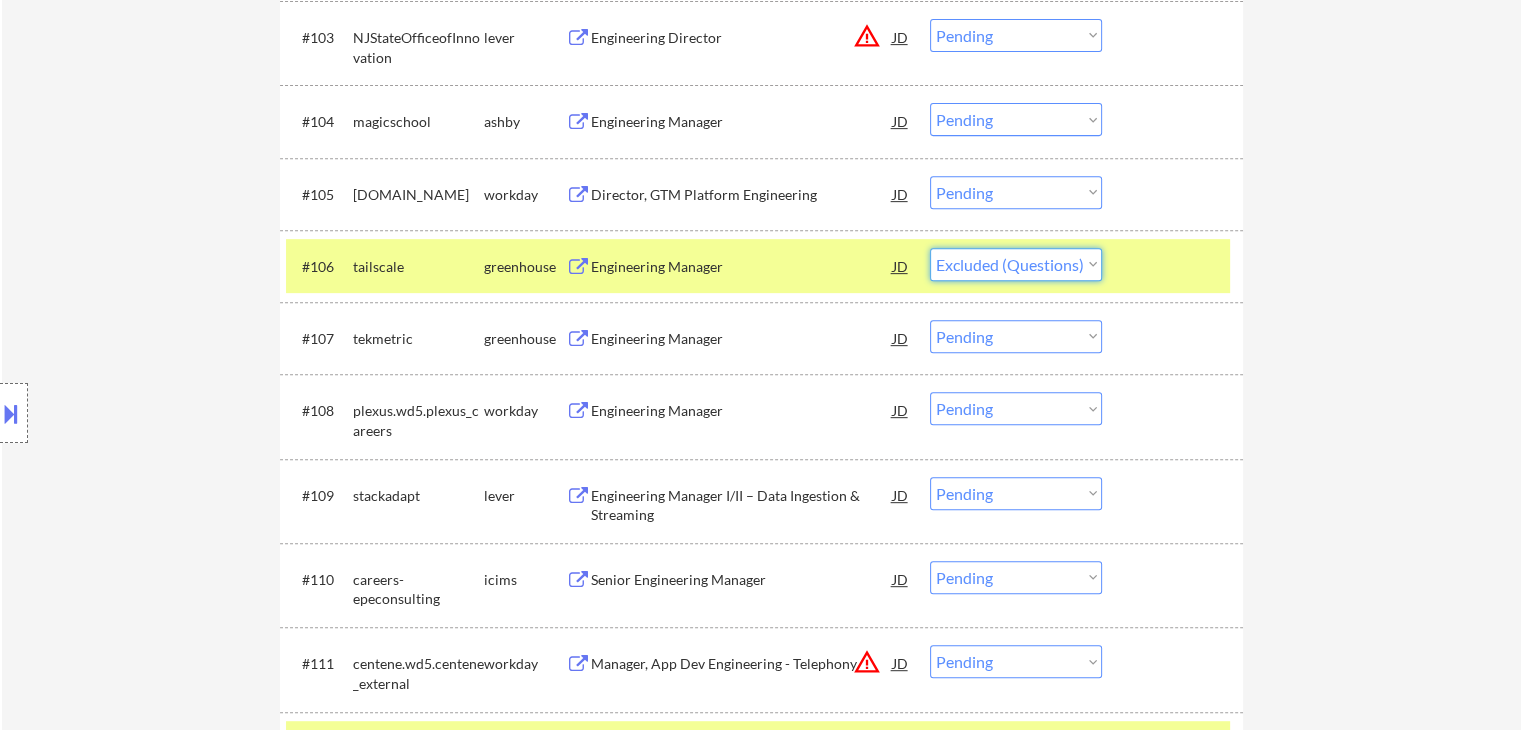 click on "Choose an option... Pending Applied Excluded (Questions) Excluded (Expired) Excluded (Location) Excluded (Bad Match) Excluded (Blocklist) Excluded (Salary) Excluded (Other)" at bounding box center [1016, 264] 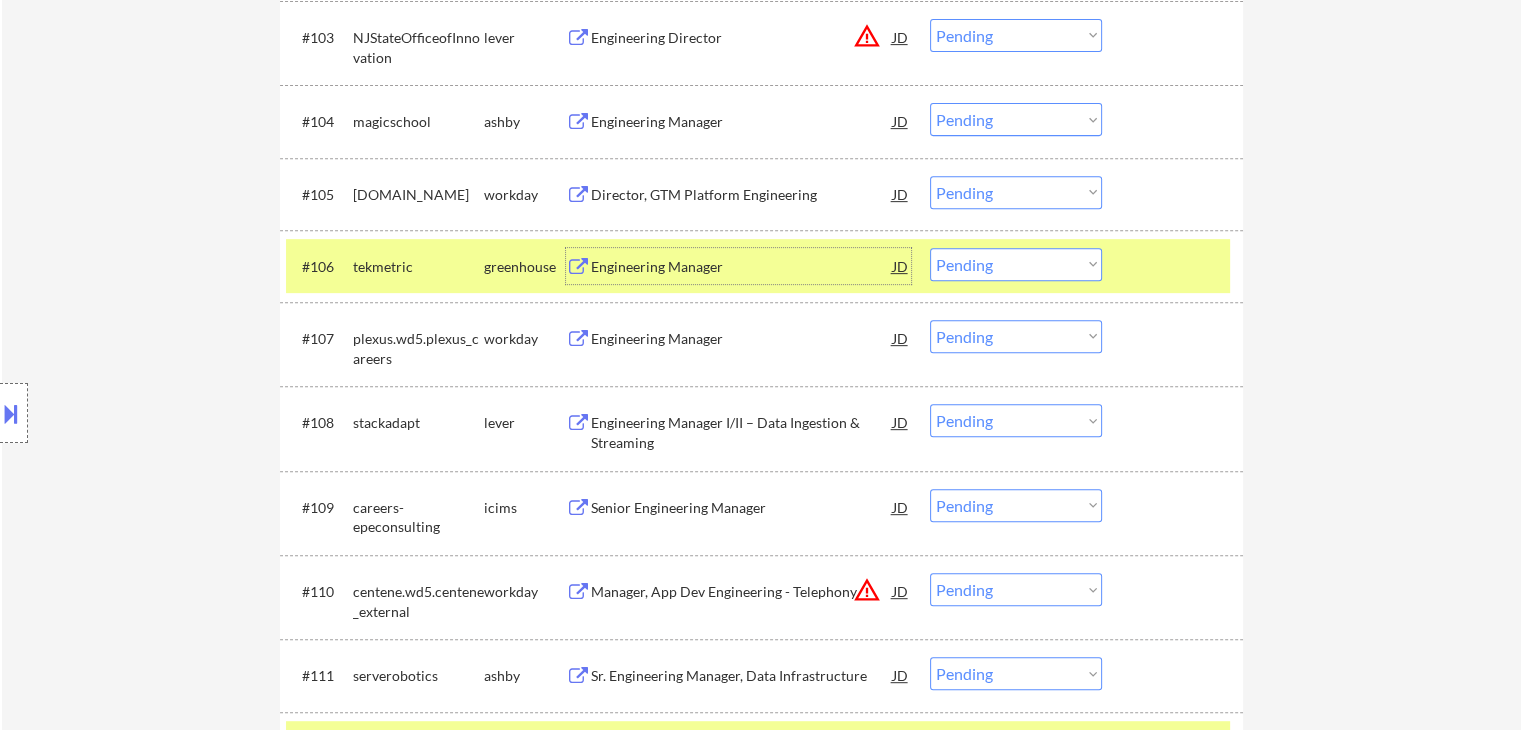 click on "Engineering Manager" at bounding box center [742, 267] 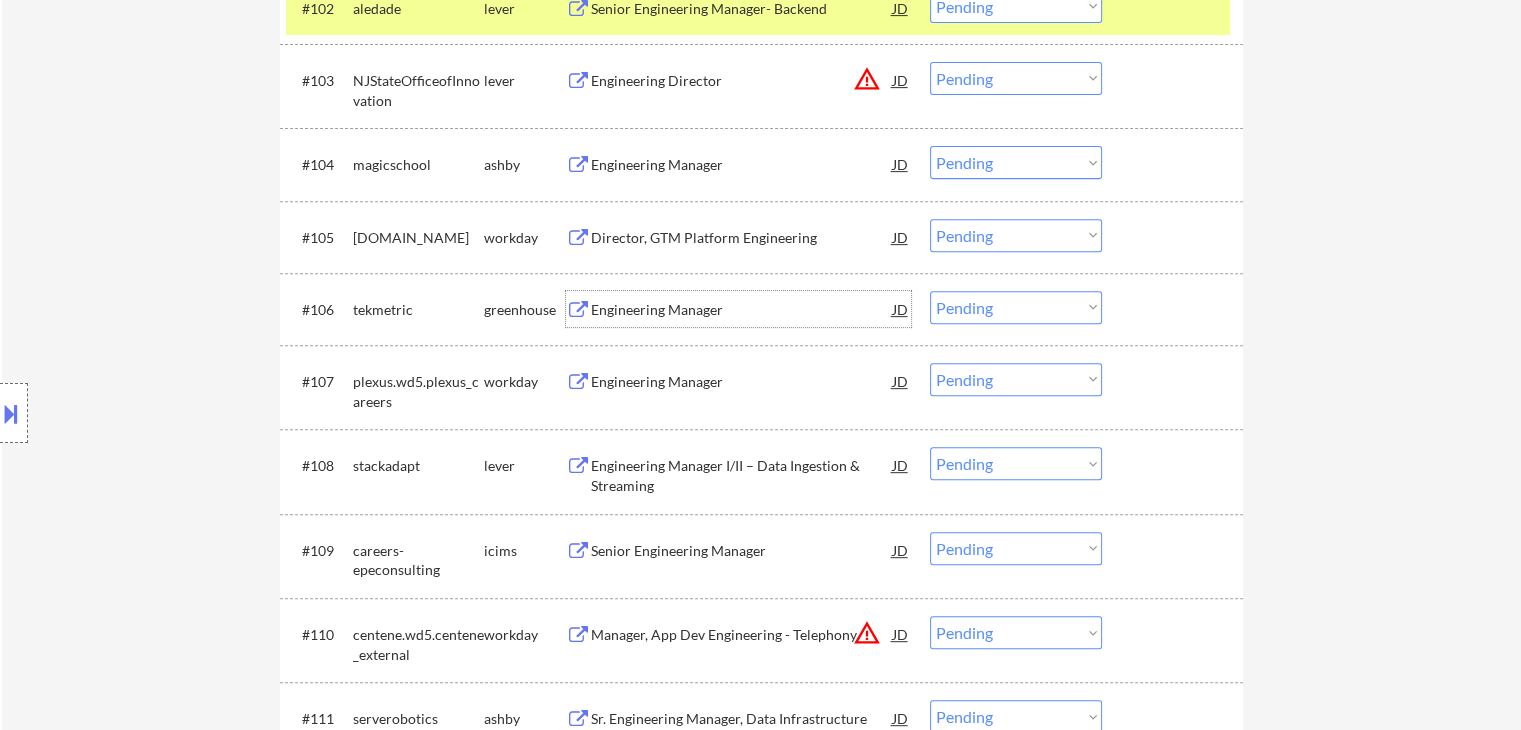 scroll, scrollTop: 748, scrollLeft: 0, axis: vertical 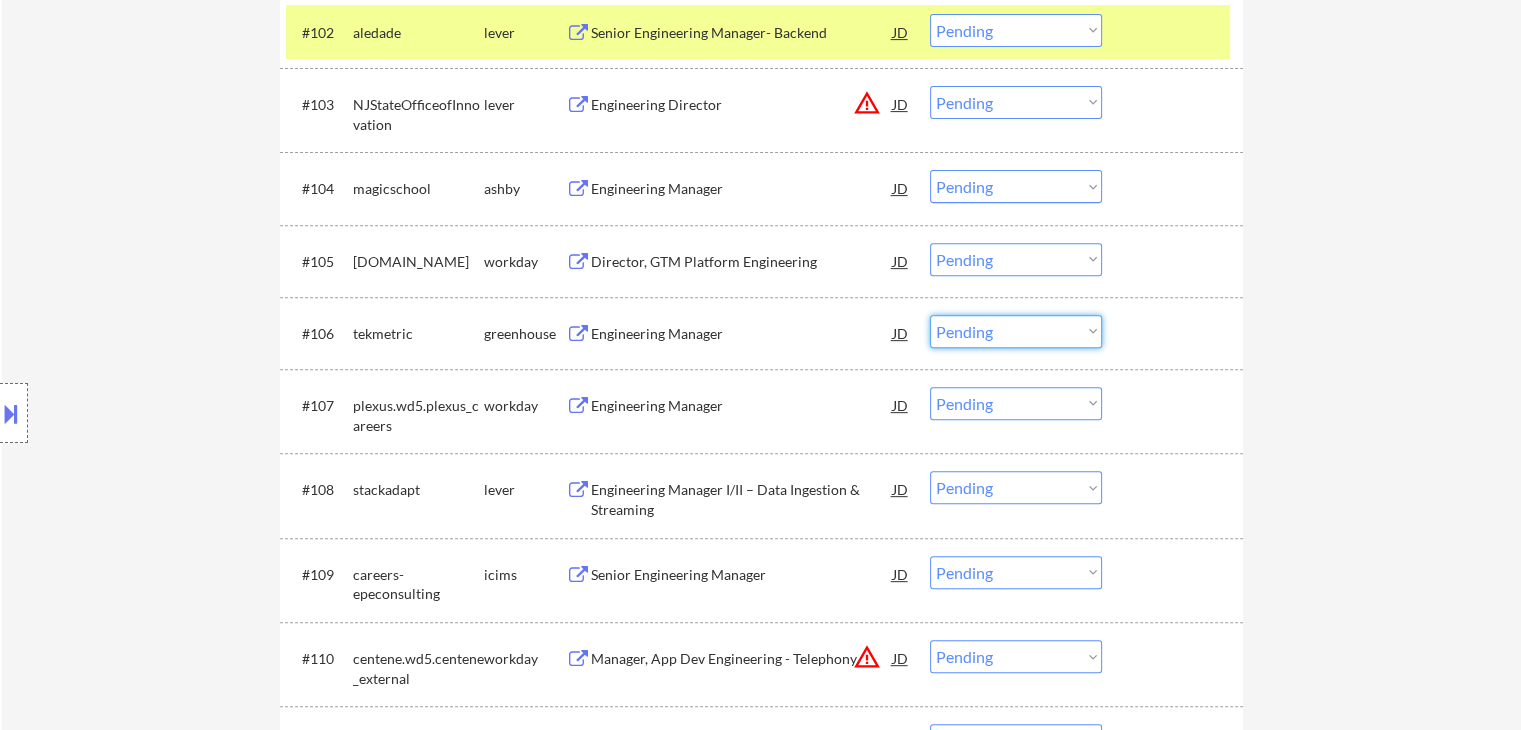 click on "Choose an option... Pending Applied Excluded (Questions) Excluded (Expired) Excluded (Location) Excluded (Bad Match) Excluded (Blocklist) Excluded (Salary) Excluded (Other)" at bounding box center [1016, 331] 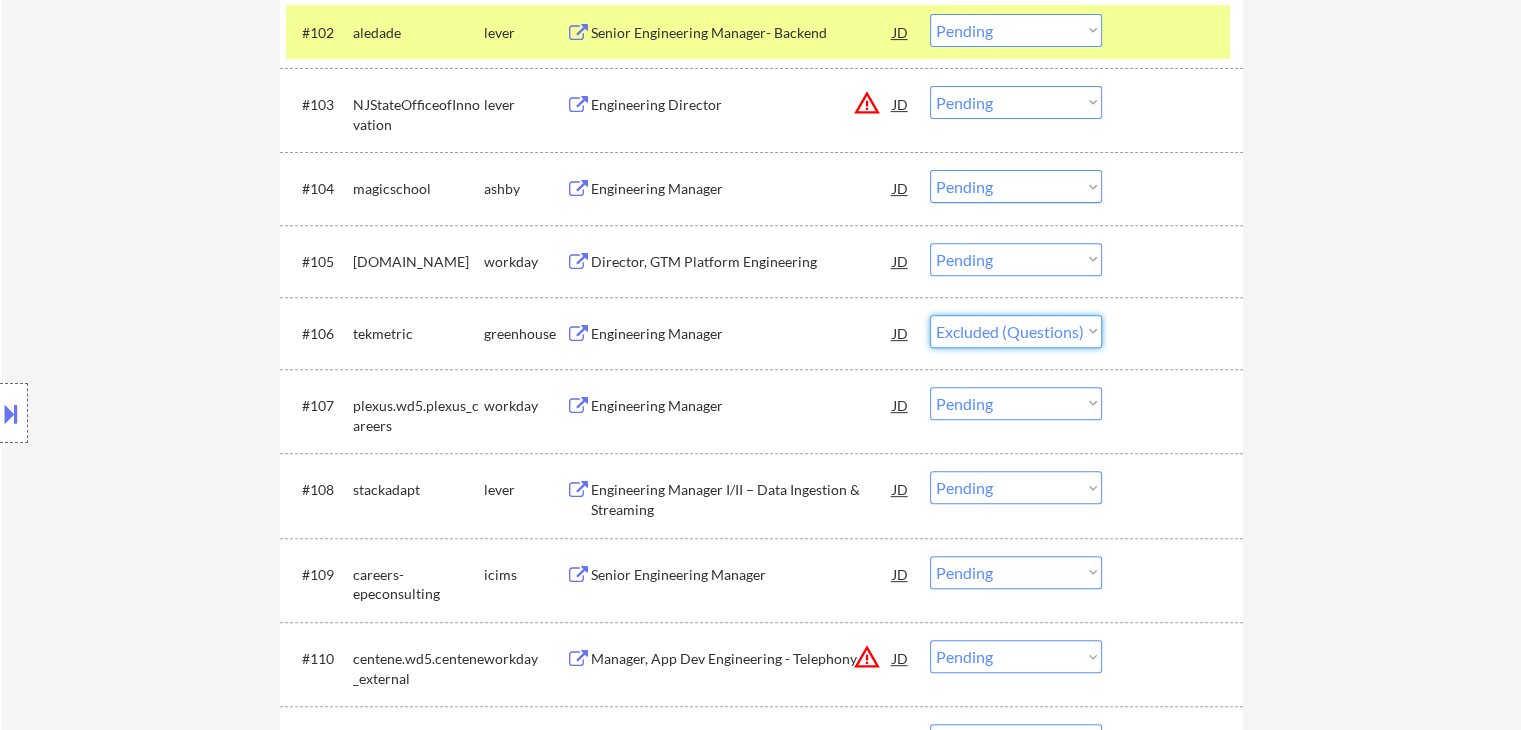 click on "Choose an option... Pending Applied Excluded (Questions) Excluded (Expired) Excluded (Location) Excluded (Bad Match) Excluded (Blocklist) Excluded (Salary) Excluded (Other)" at bounding box center [1016, 331] 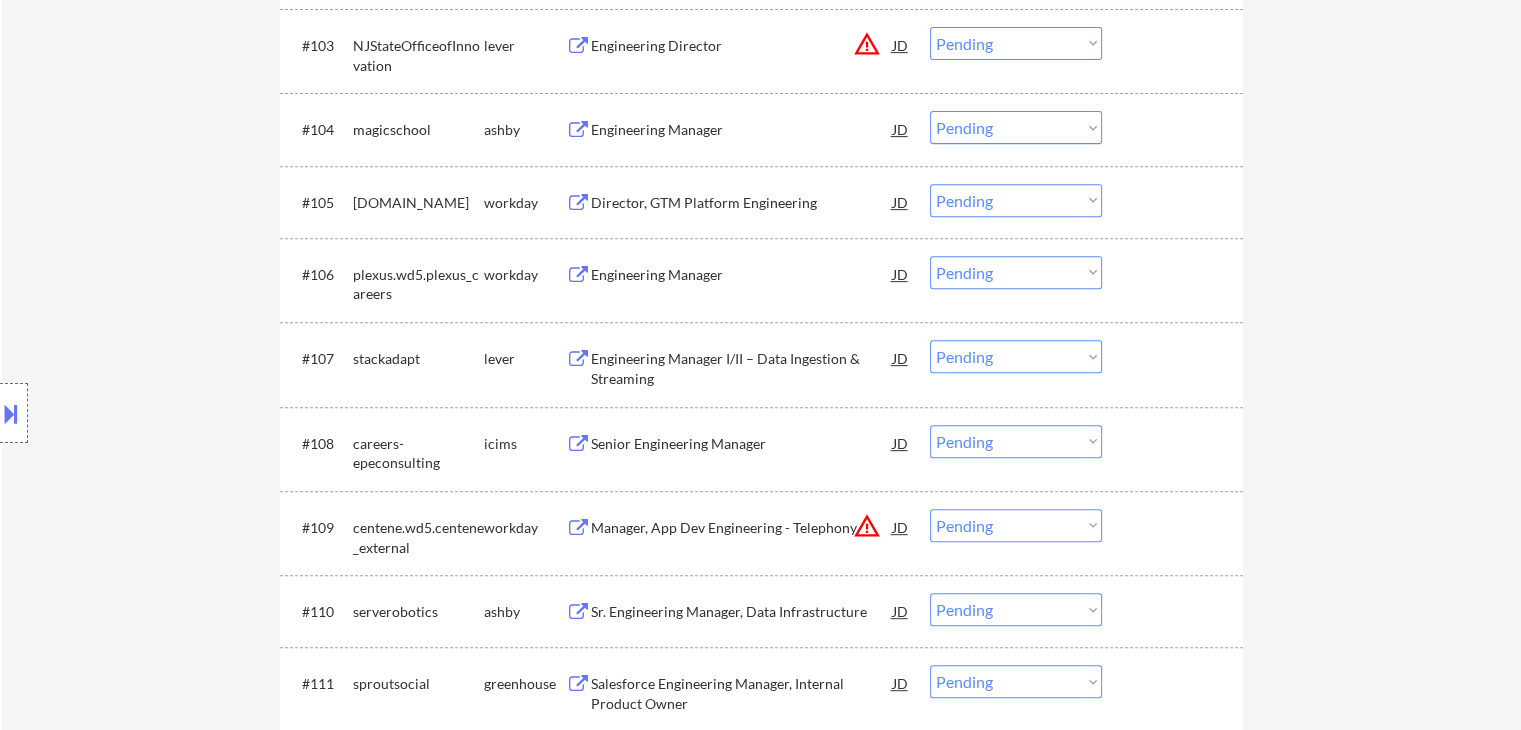 scroll, scrollTop: 812, scrollLeft: 0, axis: vertical 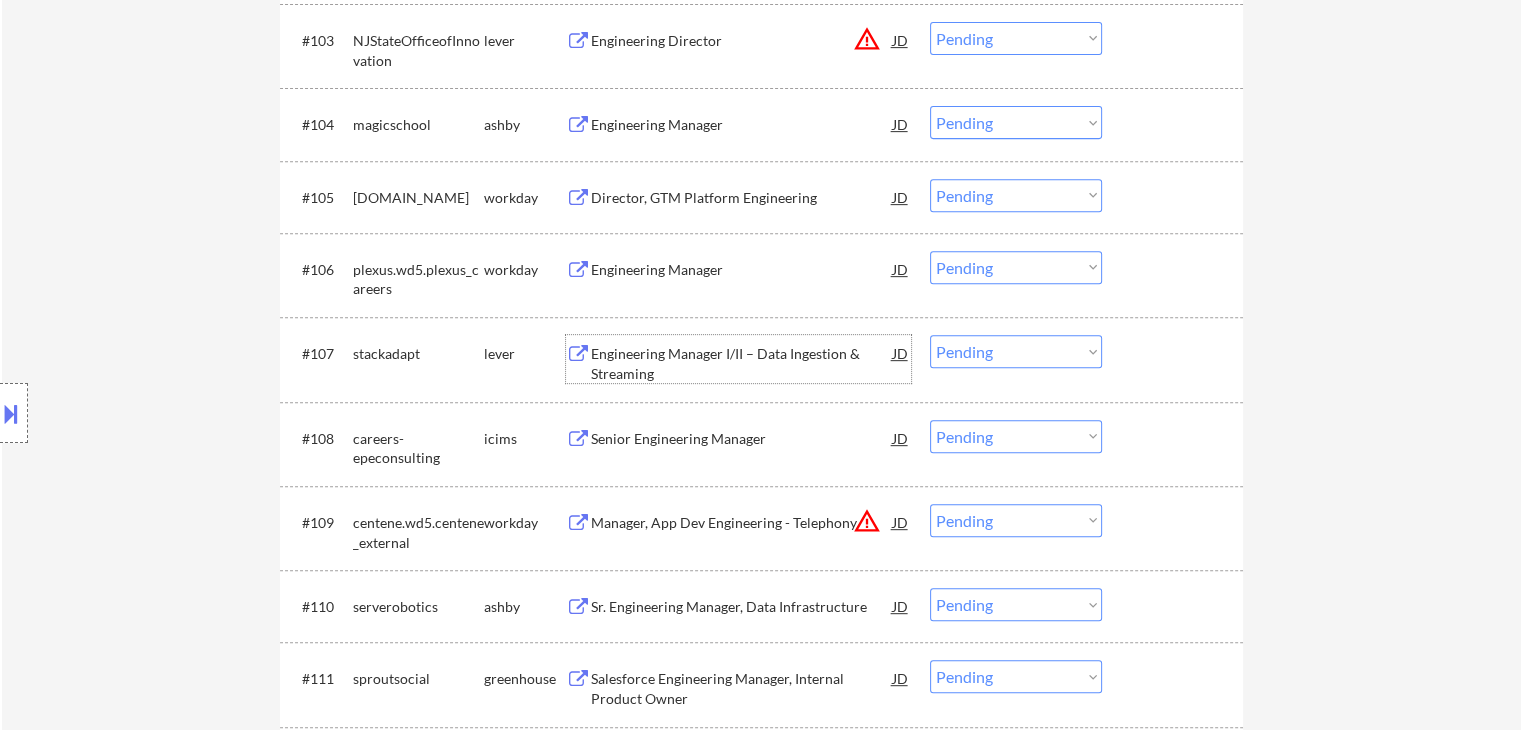 click on "Engineering Manager I/II – Data Ingestion & Streaming" at bounding box center (742, 363) 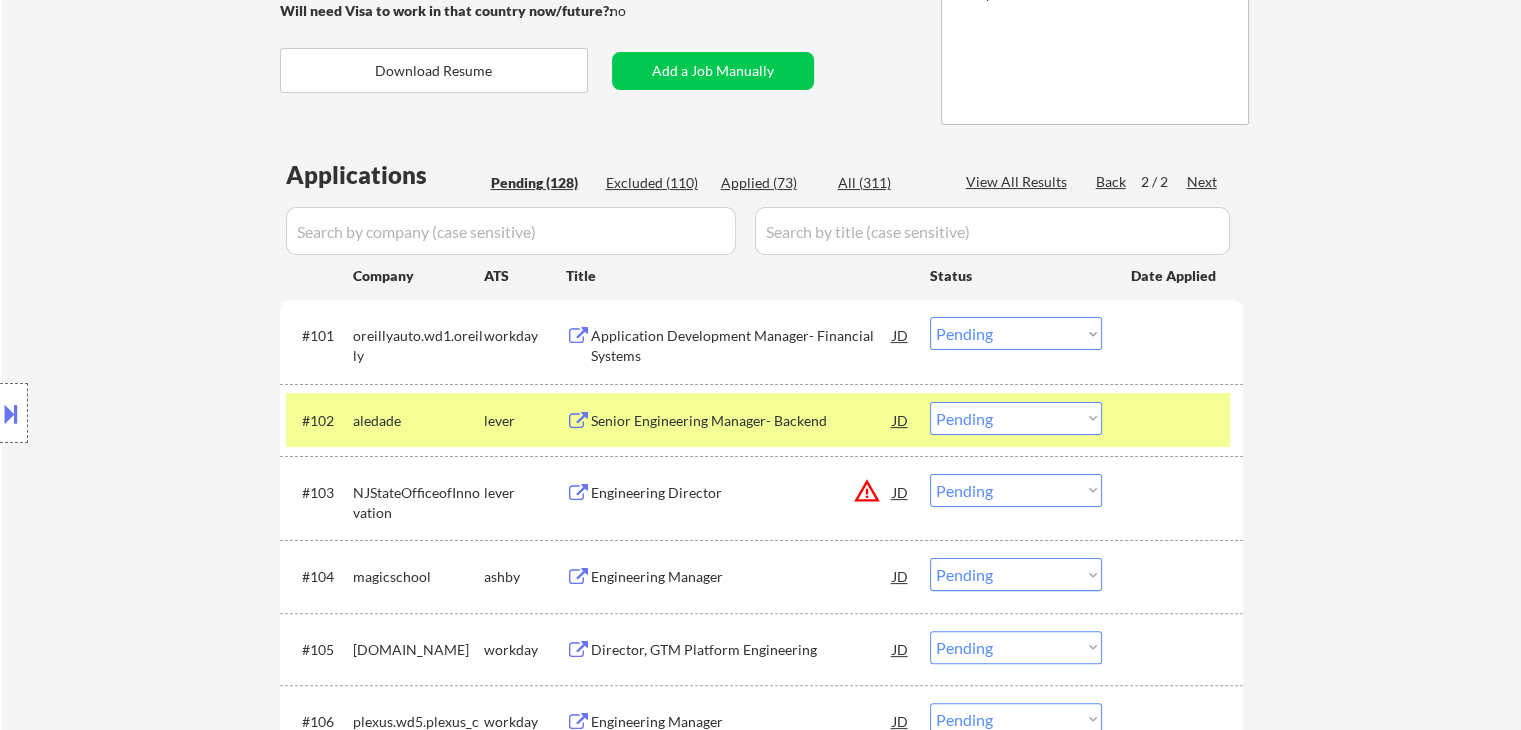scroll, scrollTop: 0, scrollLeft: 0, axis: both 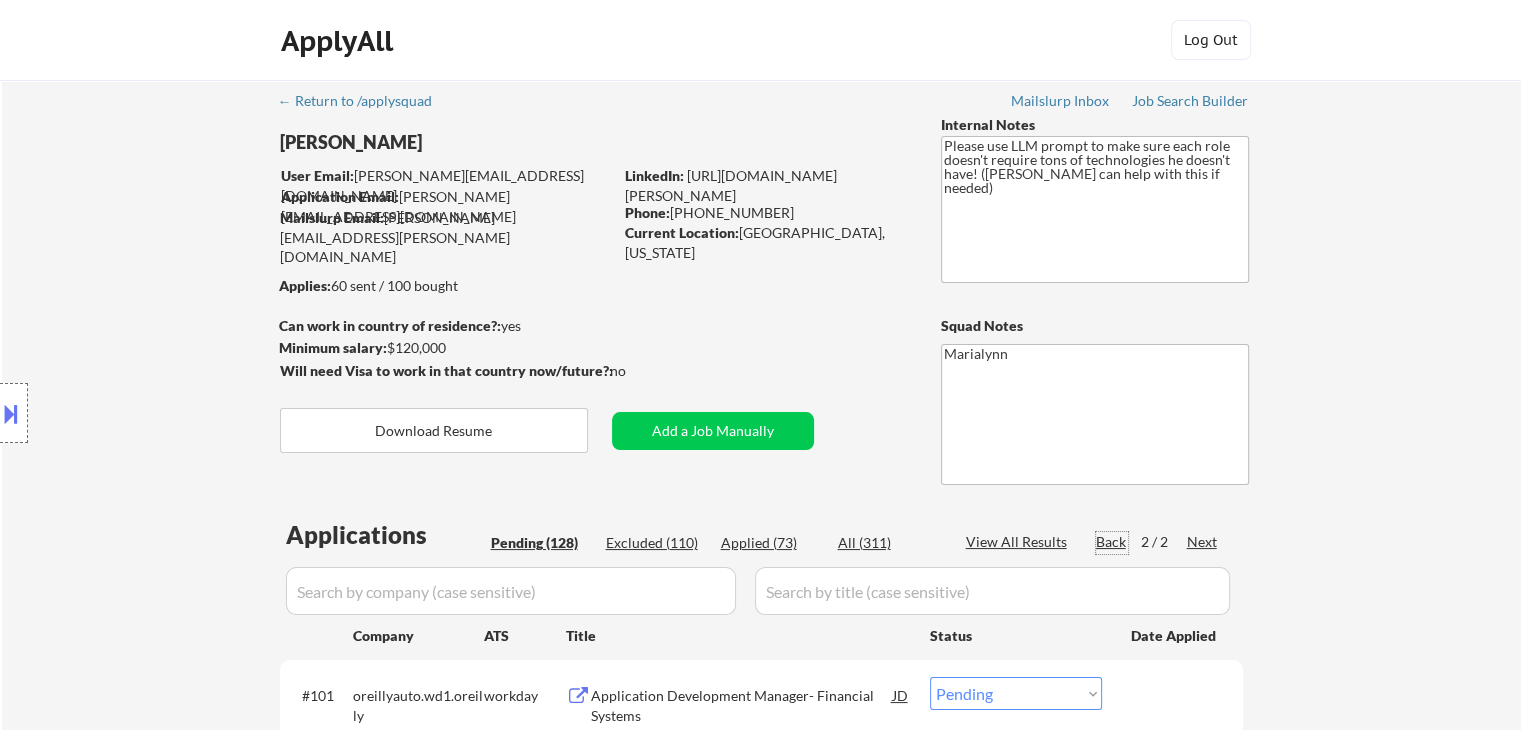 click on "Back" at bounding box center (1112, 542) 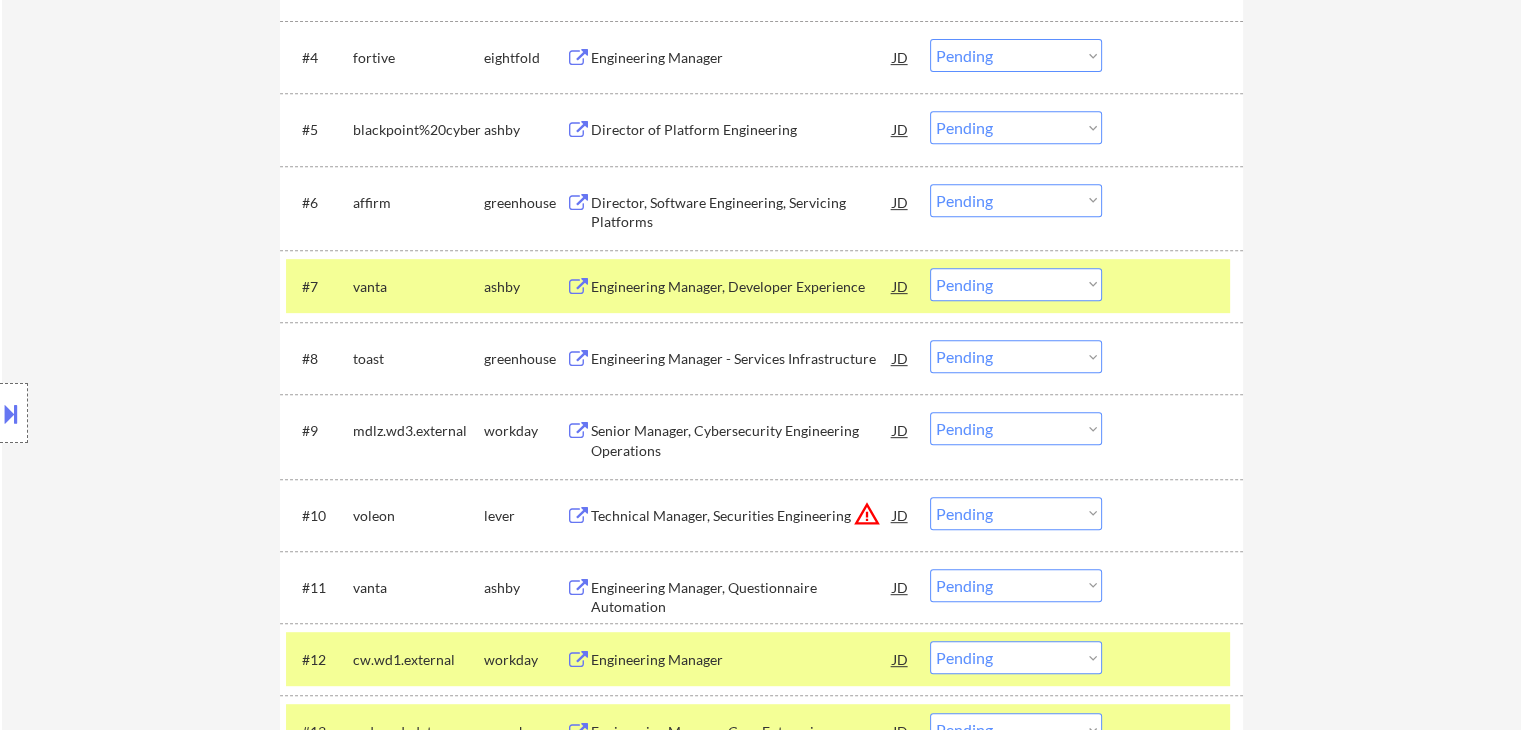 scroll, scrollTop: 868, scrollLeft: 0, axis: vertical 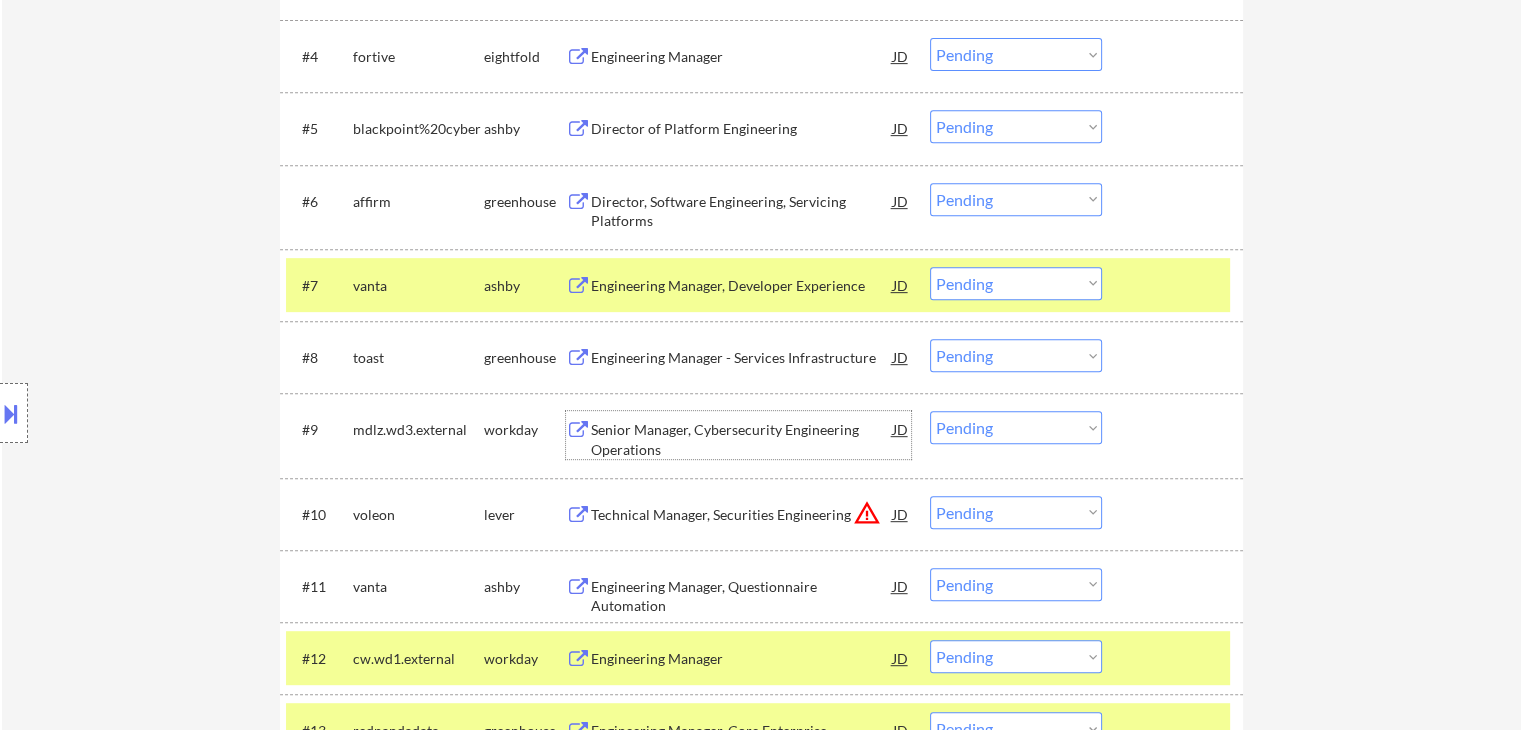 click on "Senior Manager, Cybersecurity Engineering Operations" at bounding box center [742, 439] 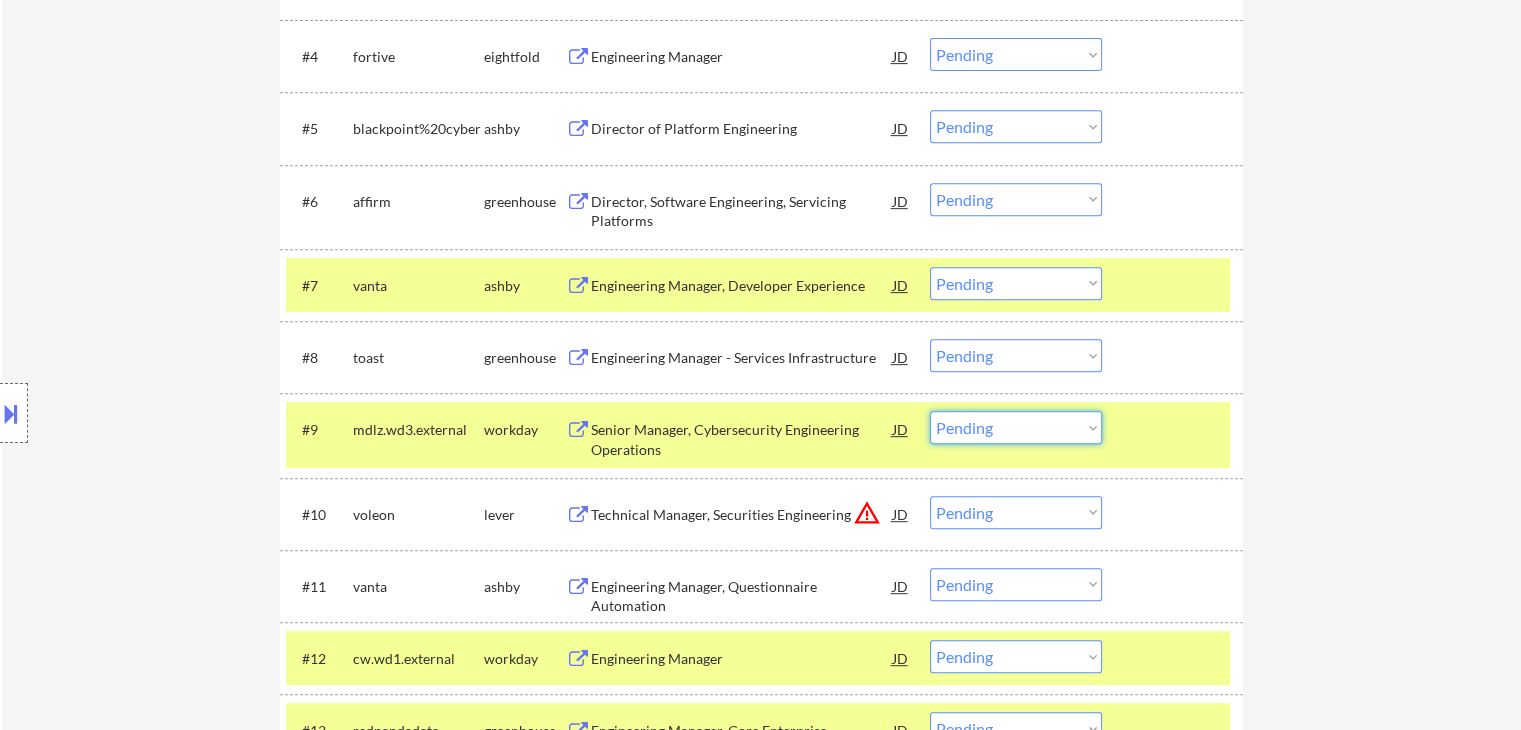 click on "Choose an option... Pending Applied Excluded (Questions) Excluded (Expired) Excluded (Location) Excluded (Bad Match) Excluded (Blocklist) Excluded (Salary) Excluded (Other)" at bounding box center [1016, 427] 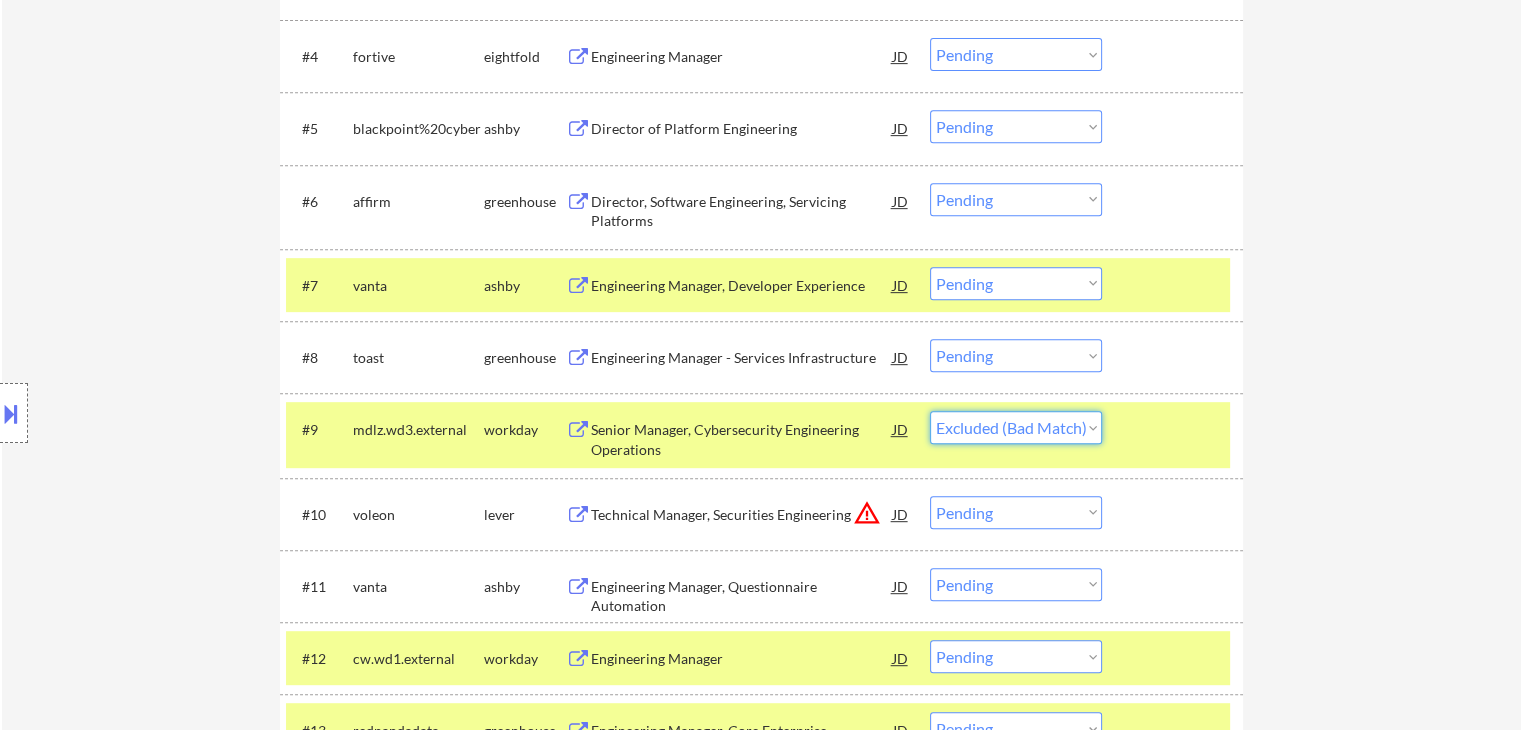 click on "Choose an option... Pending Applied Excluded (Questions) Excluded (Expired) Excluded (Location) Excluded (Bad Match) Excluded (Blocklist) Excluded (Salary) Excluded (Other)" at bounding box center (1016, 427) 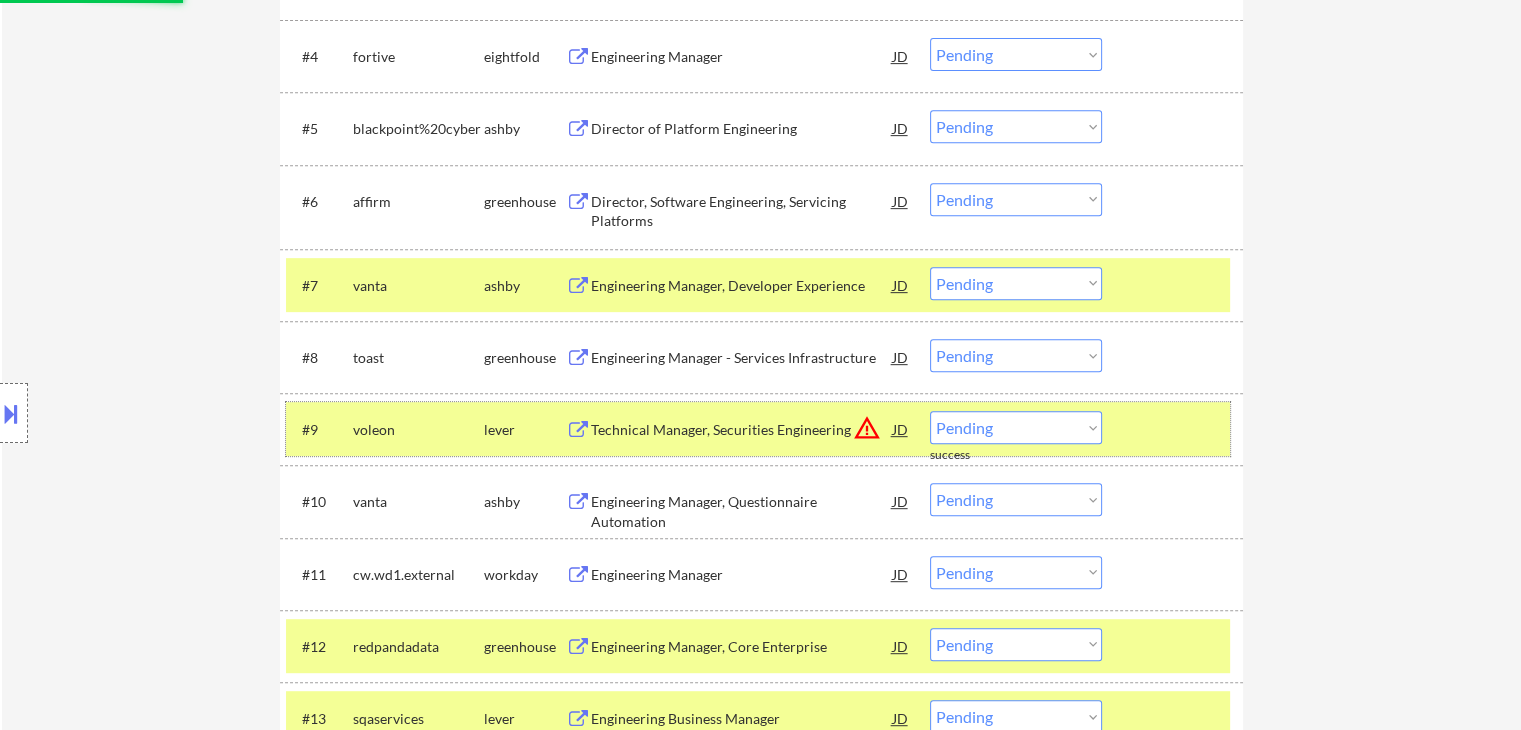 click on "lever" at bounding box center (525, 429) 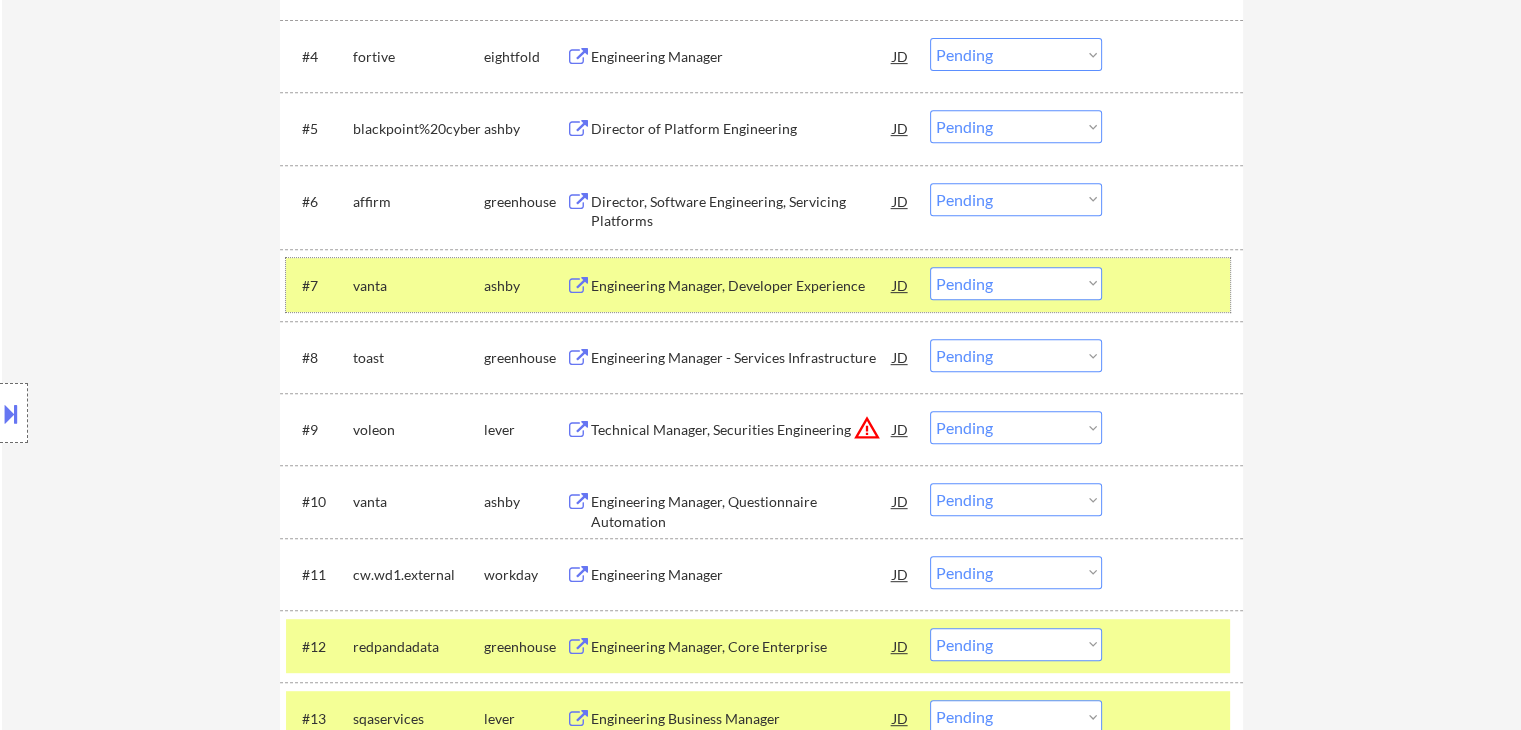 click on "vanta" at bounding box center (418, 285) 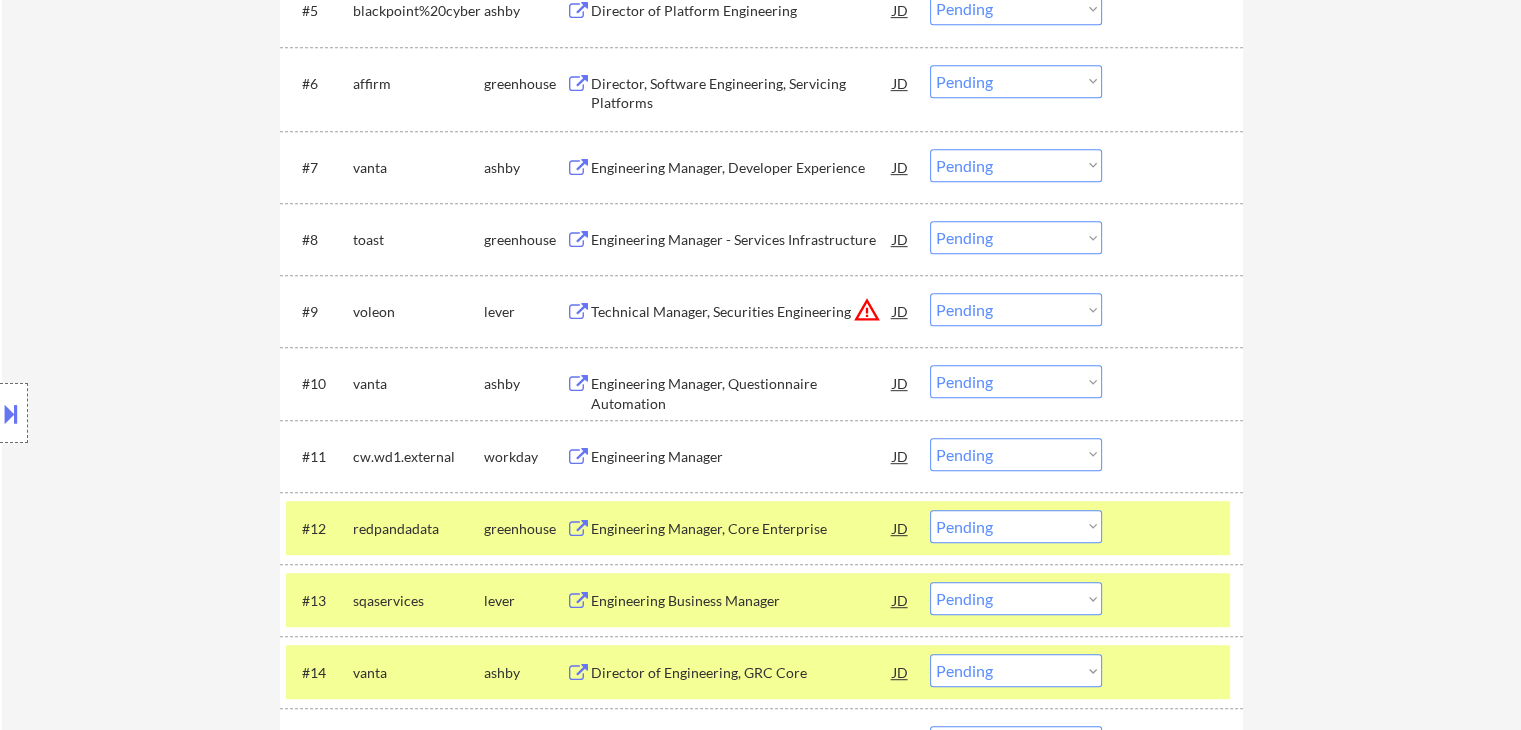 scroll, scrollTop: 992, scrollLeft: 0, axis: vertical 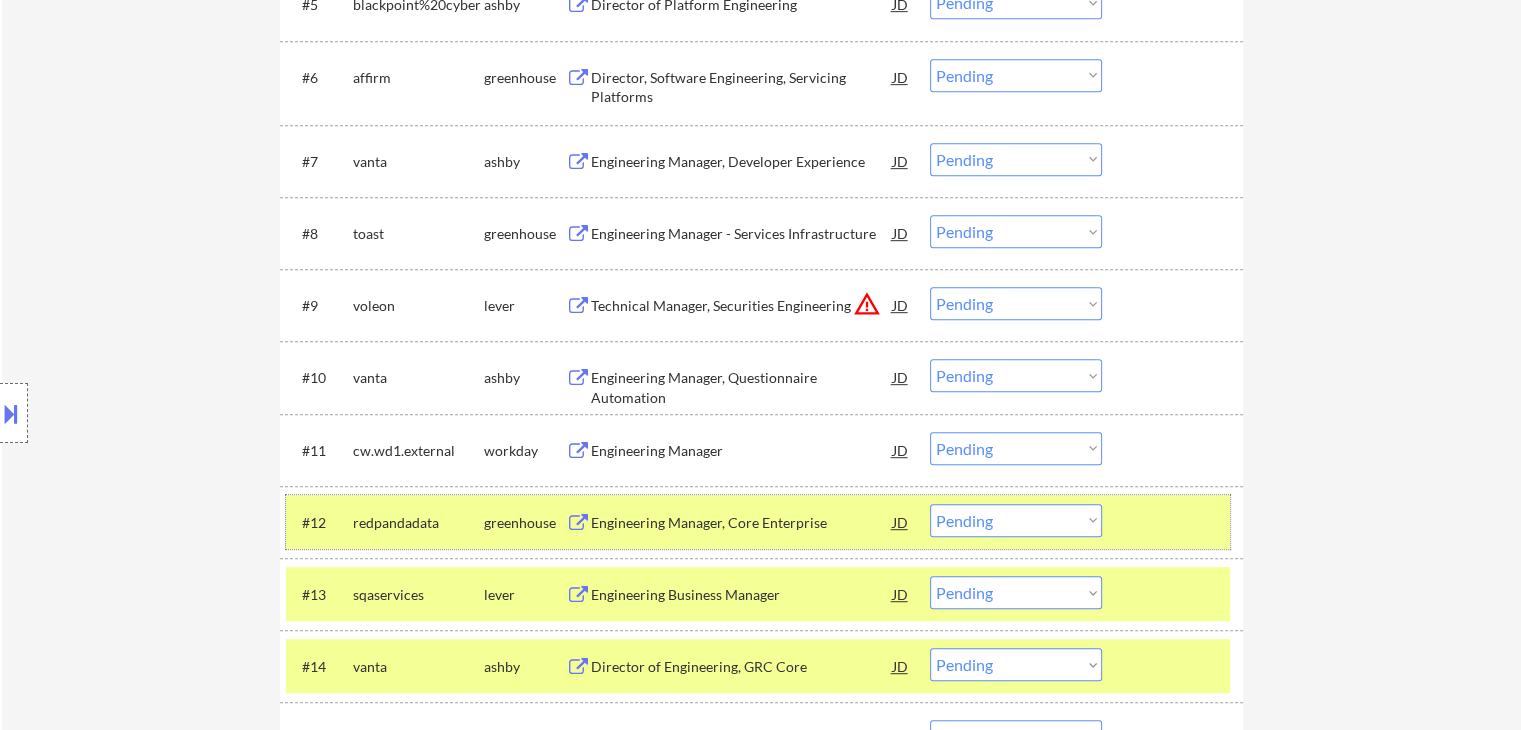 click on "redpandadata" at bounding box center [418, 523] 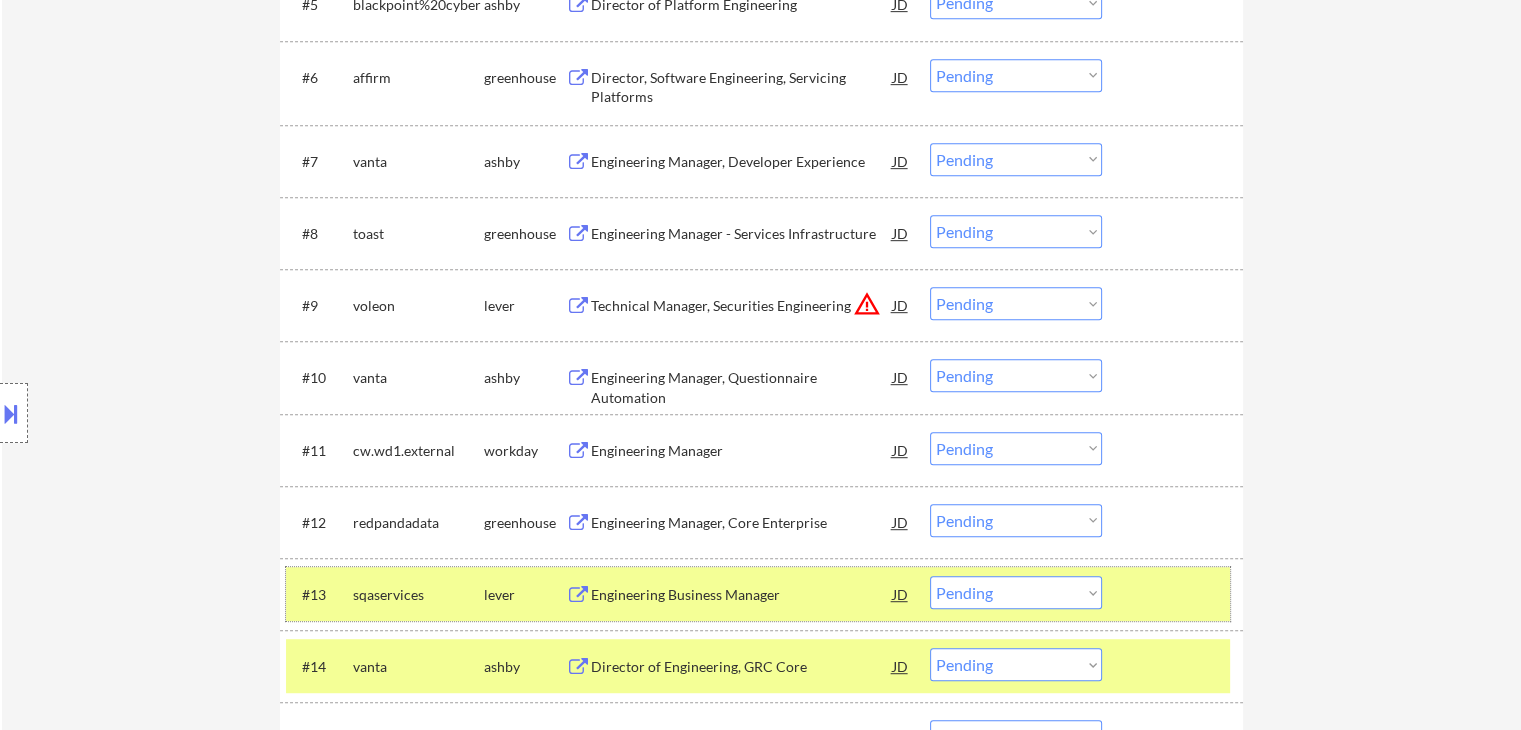 click on "sqaservices" at bounding box center (418, 594) 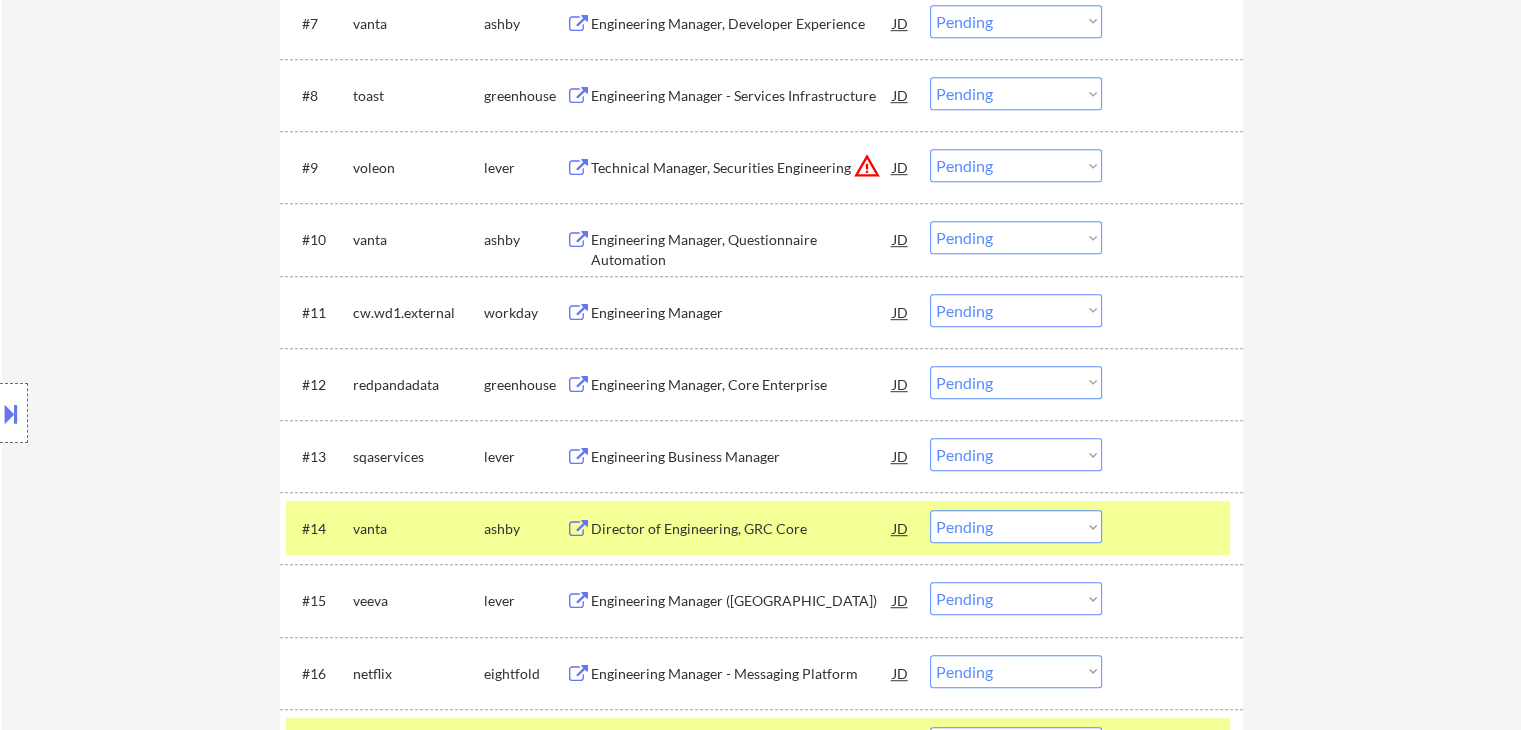 scroll, scrollTop: 1131, scrollLeft: 0, axis: vertical 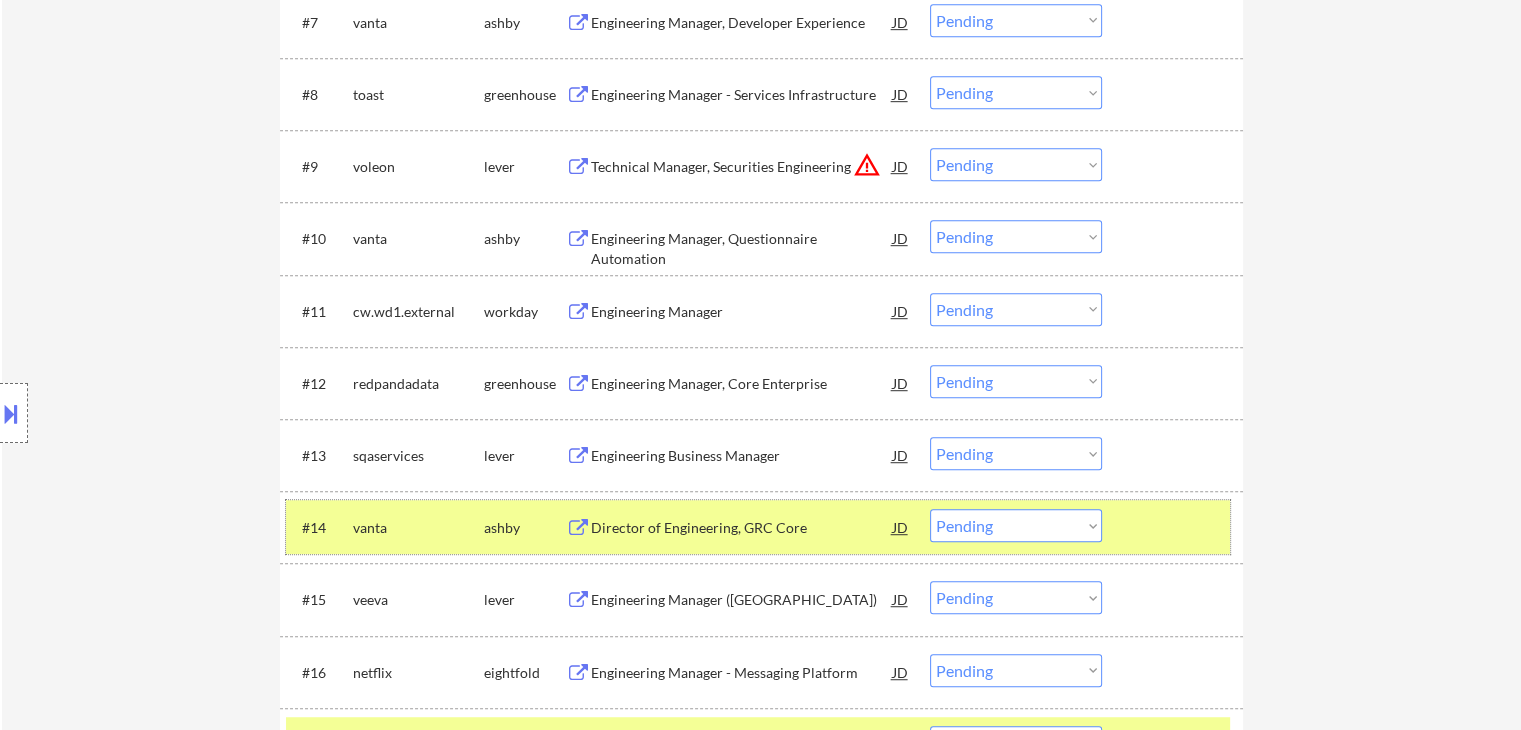 click on "vanta" at bounding box center (418, 528) 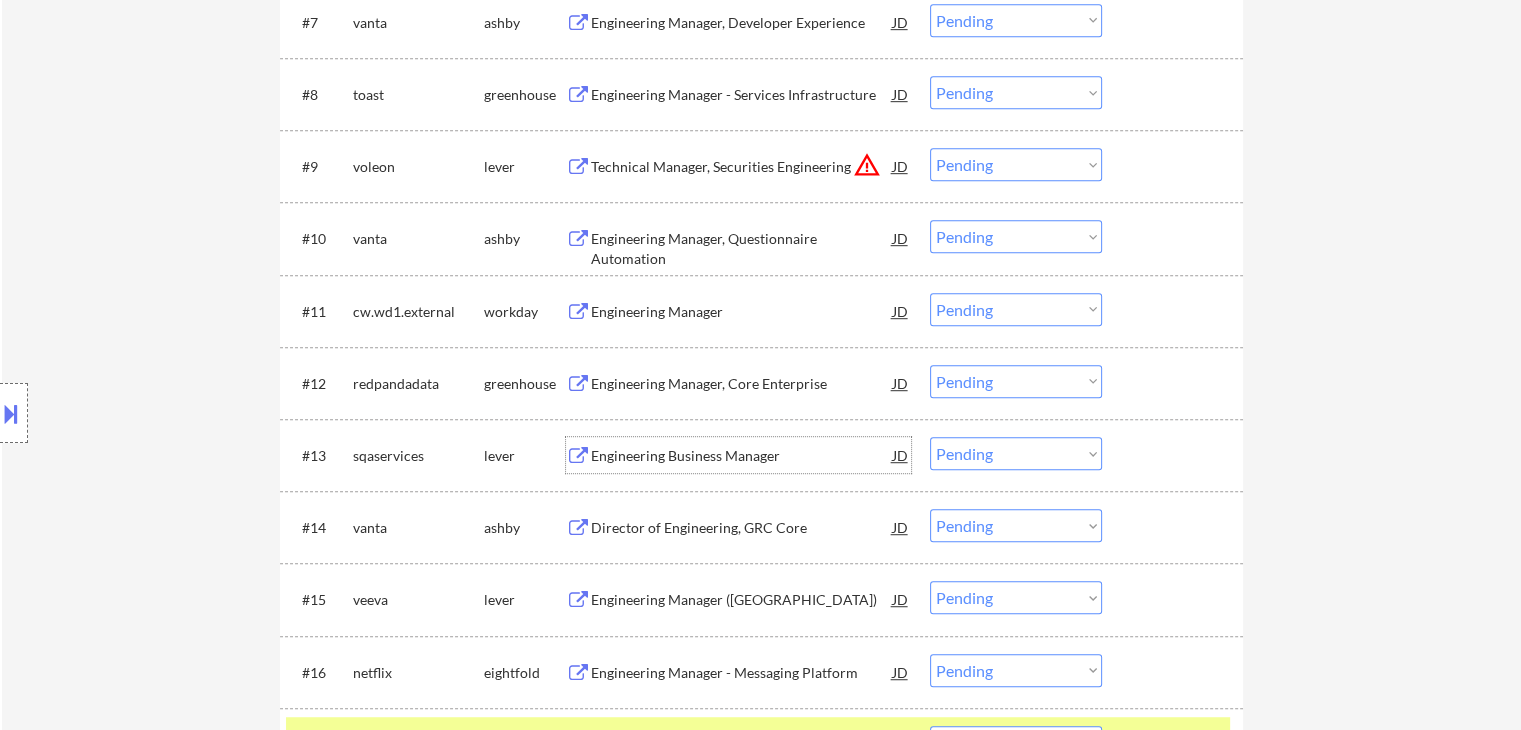 click on "Engineering Business Manager" at bounding box center (742, 455) 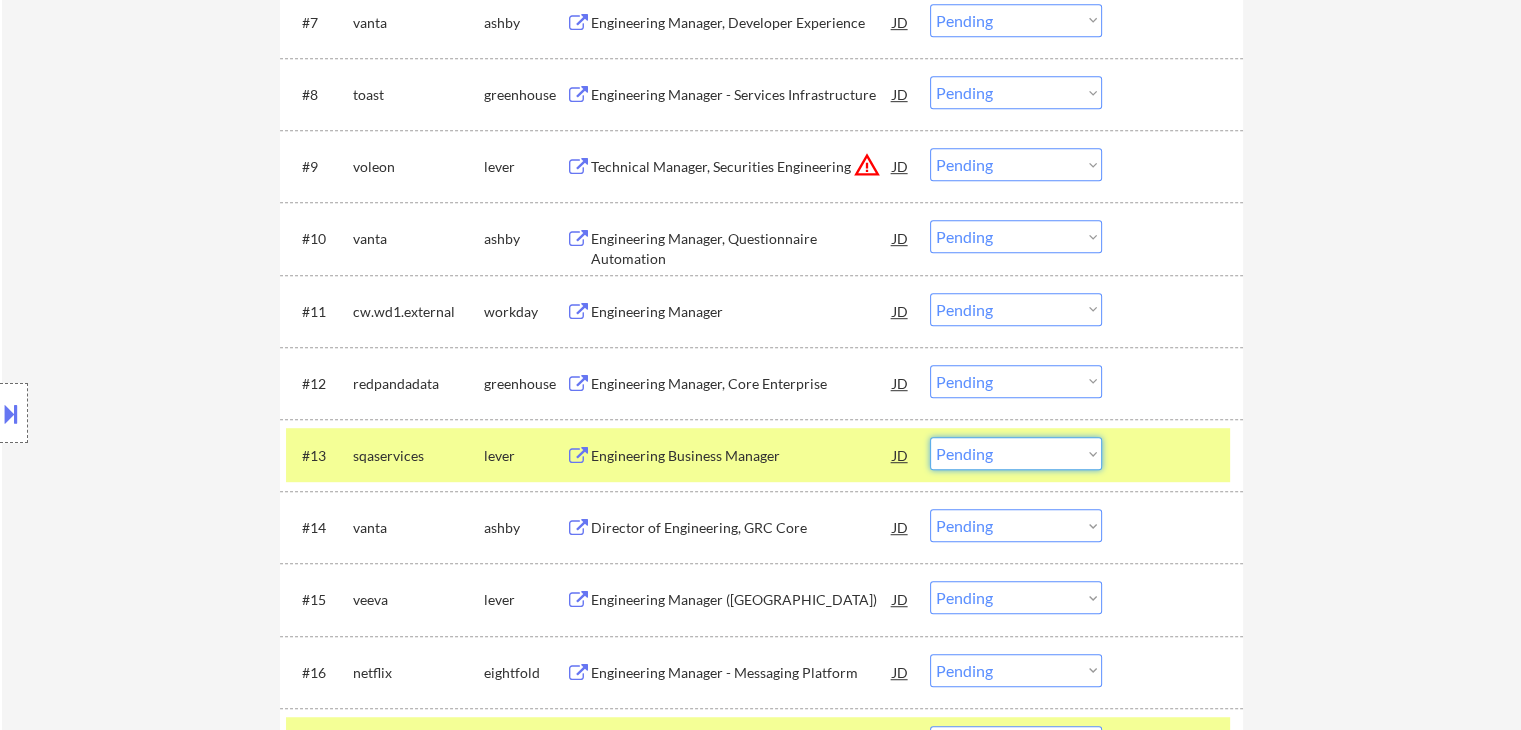 click on "Choose an option... Pending Applied Excluded (Questions) Excluded (Expired) Excluded (Location) Excluded (Bad Match) Excluded (Blocklist) Excluded (Salary) Excluded (Other)" at bounding box center [1016, 453] 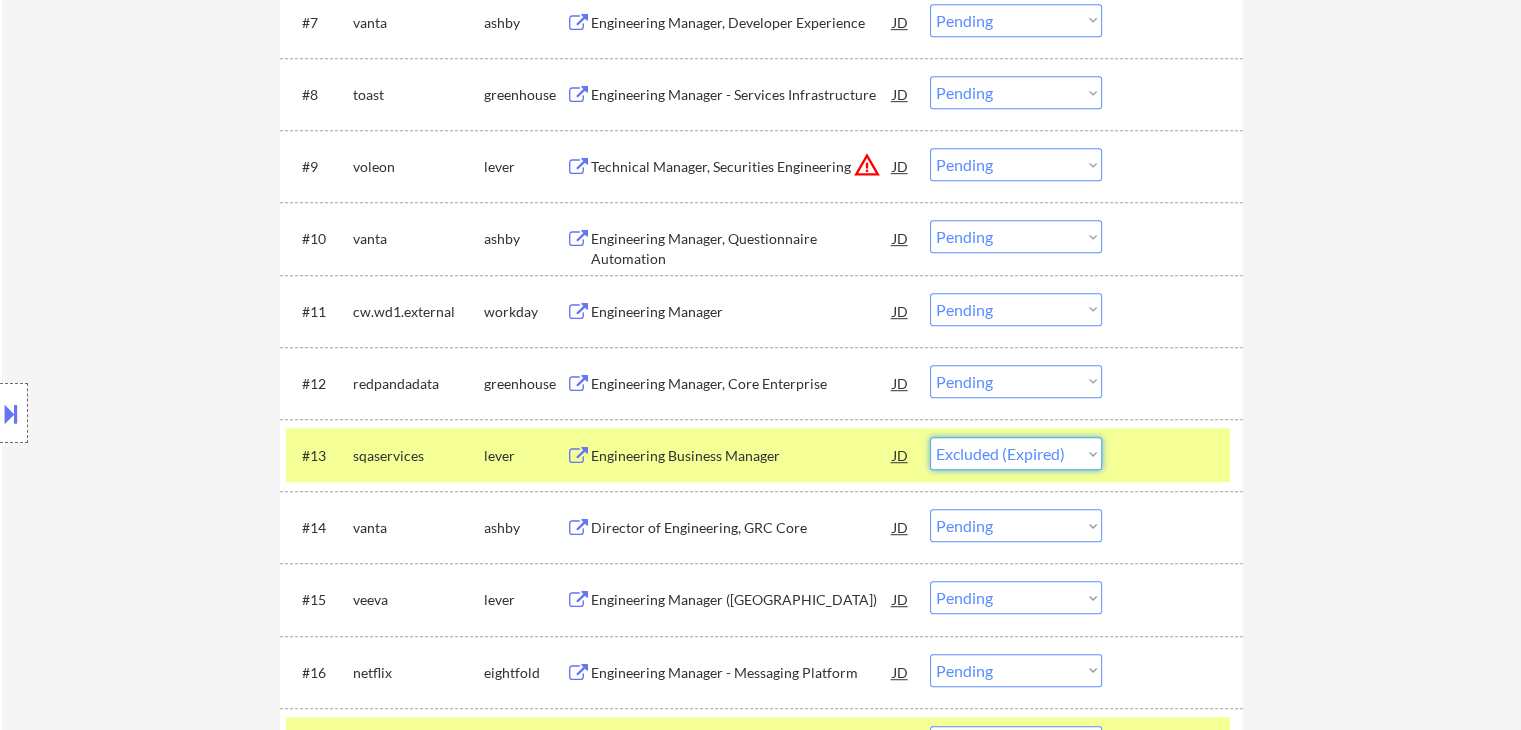 click on "Choose an option... Pending Applied Excluded (Questions) Excluded (Expired) Excluded (Location) Excluded (Bad Match) Excluded (Blocklist) Excluded (Salary) Excluded (Other)" at bounding box center (1016, 453) 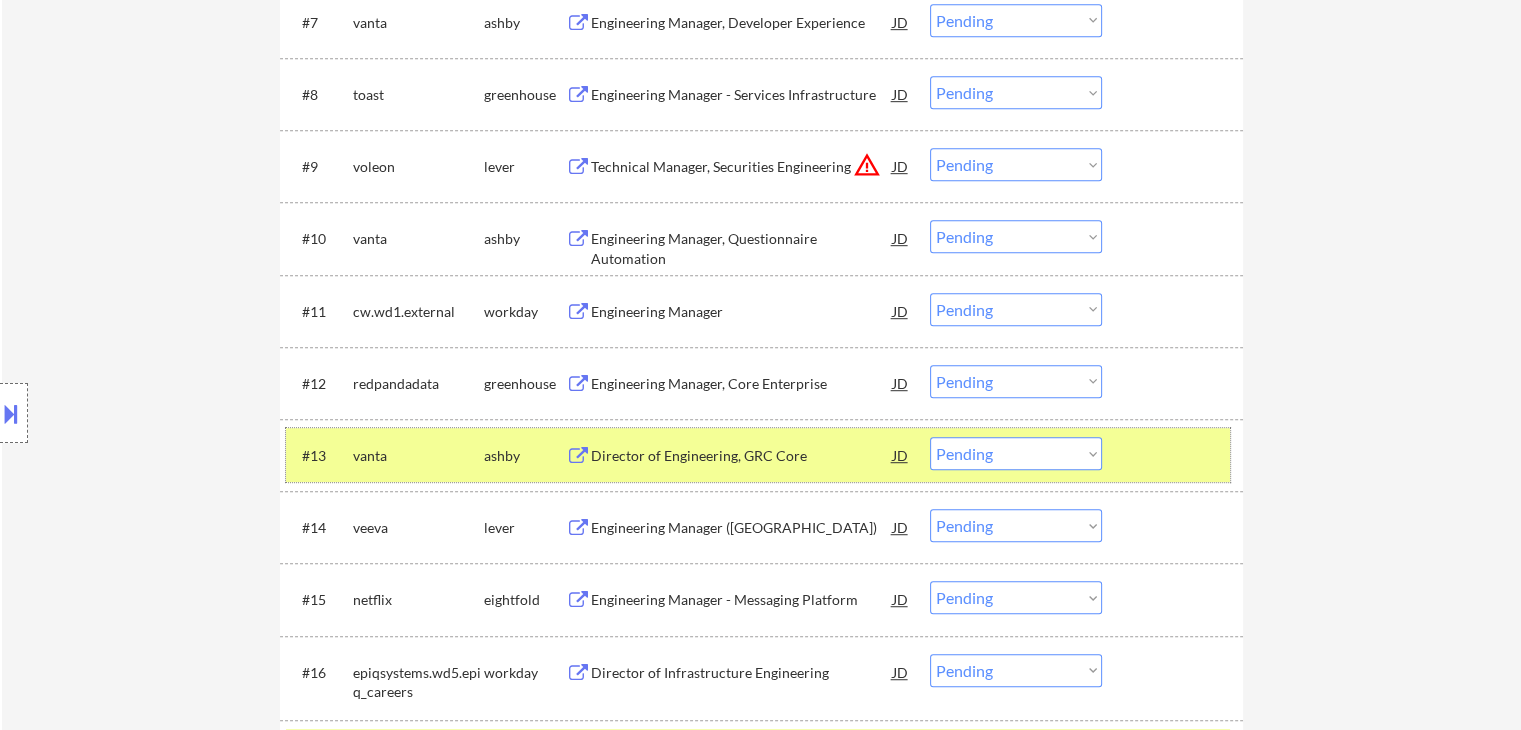 click on "vanta" at bounding box center (418, 456) 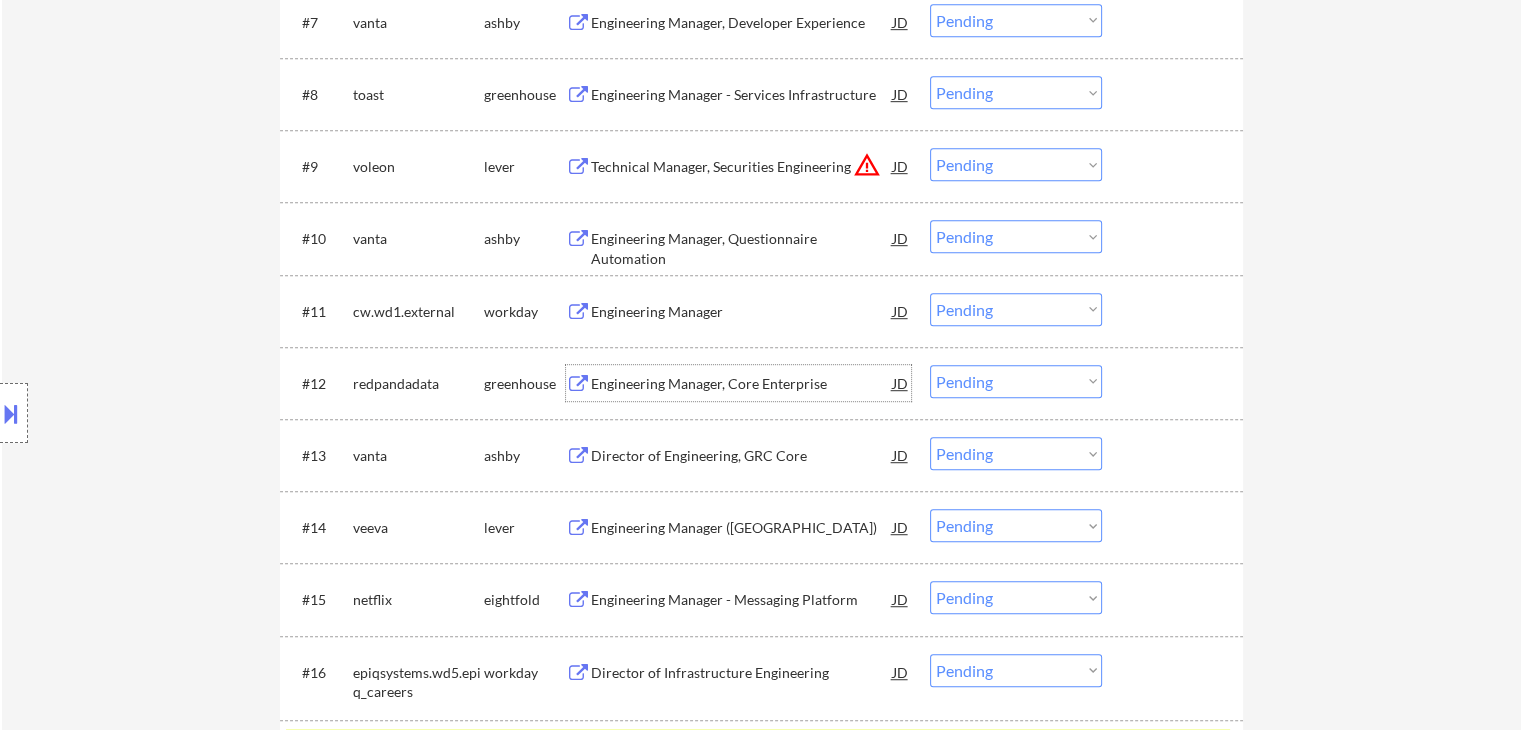 click on "Engineering Manager, Core Enterprise" at bounding box center (742, 384) 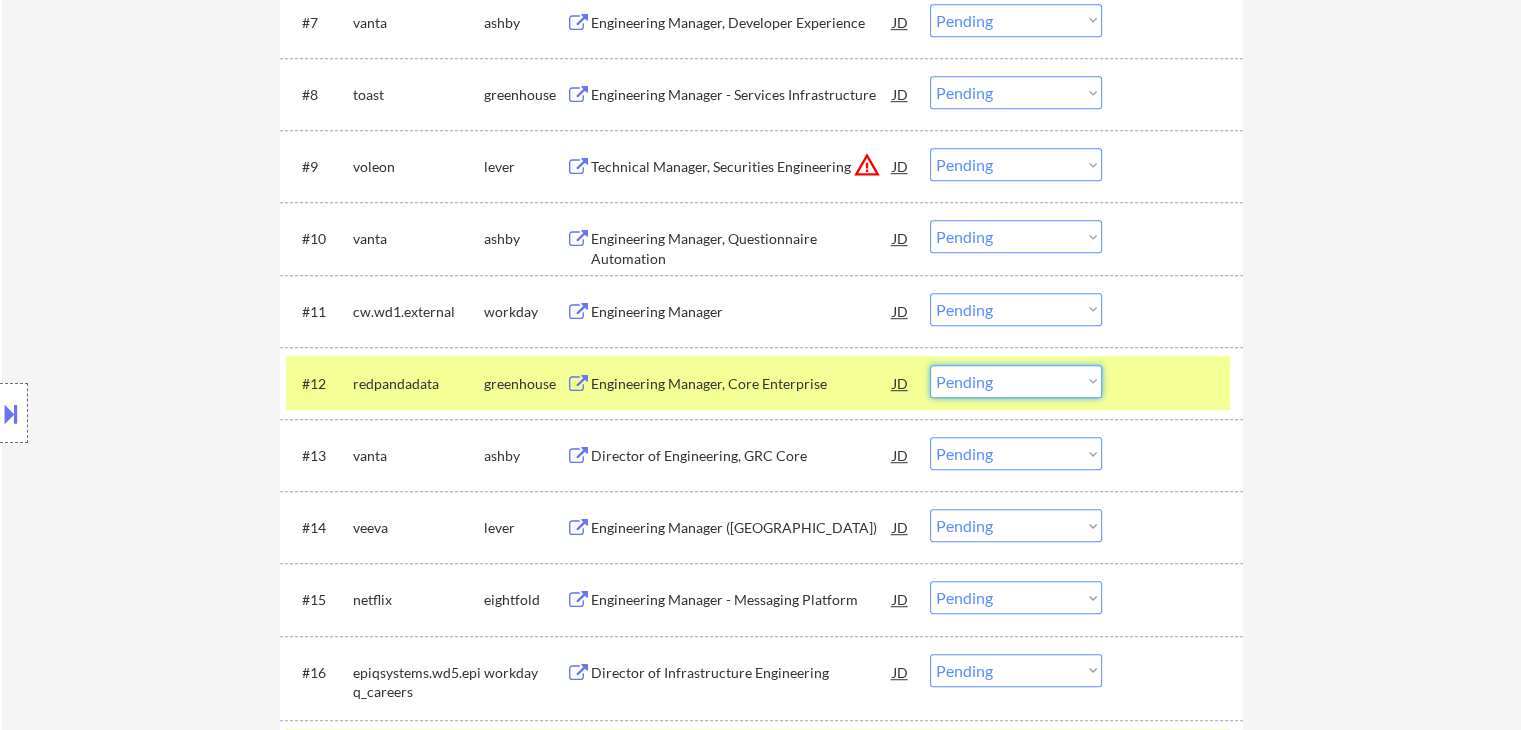 click on "Choose an option... Pending Applied Excluded (Questions) Excluded (Expired) Excluded (Location) Excluded (Bad Match) Excluded (Blocklist) Excluded (Salary) Excluded (Other)" at bounding box center [1016, 381] 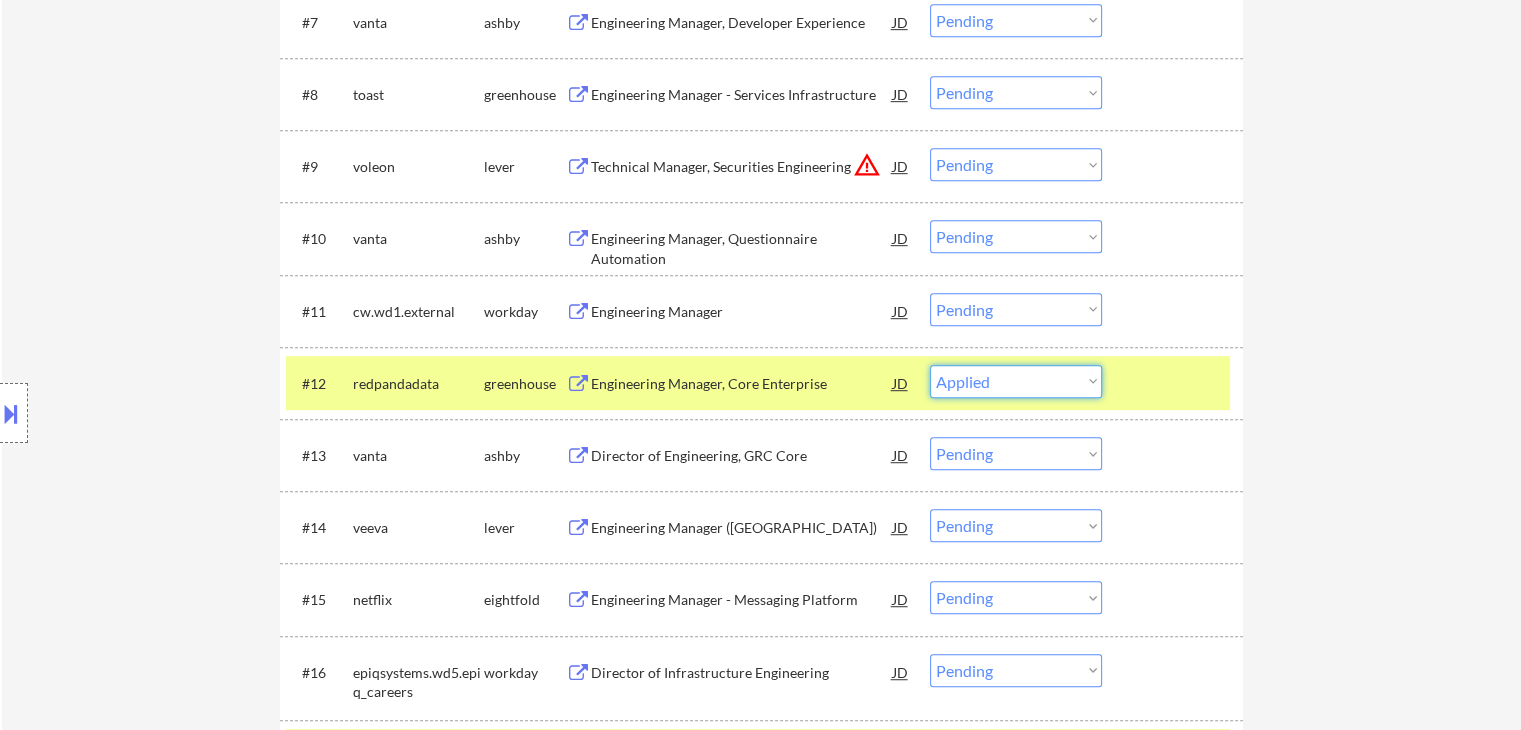 click on "Choose an option... Pending Applied Excluded (Questions) Excluded (Expired) Excluded (Location) Excluded (Bad Match) Excluded (Blocklist) Excluded (Salary) Excluded (Other)" at bounding box center [1016, 381] 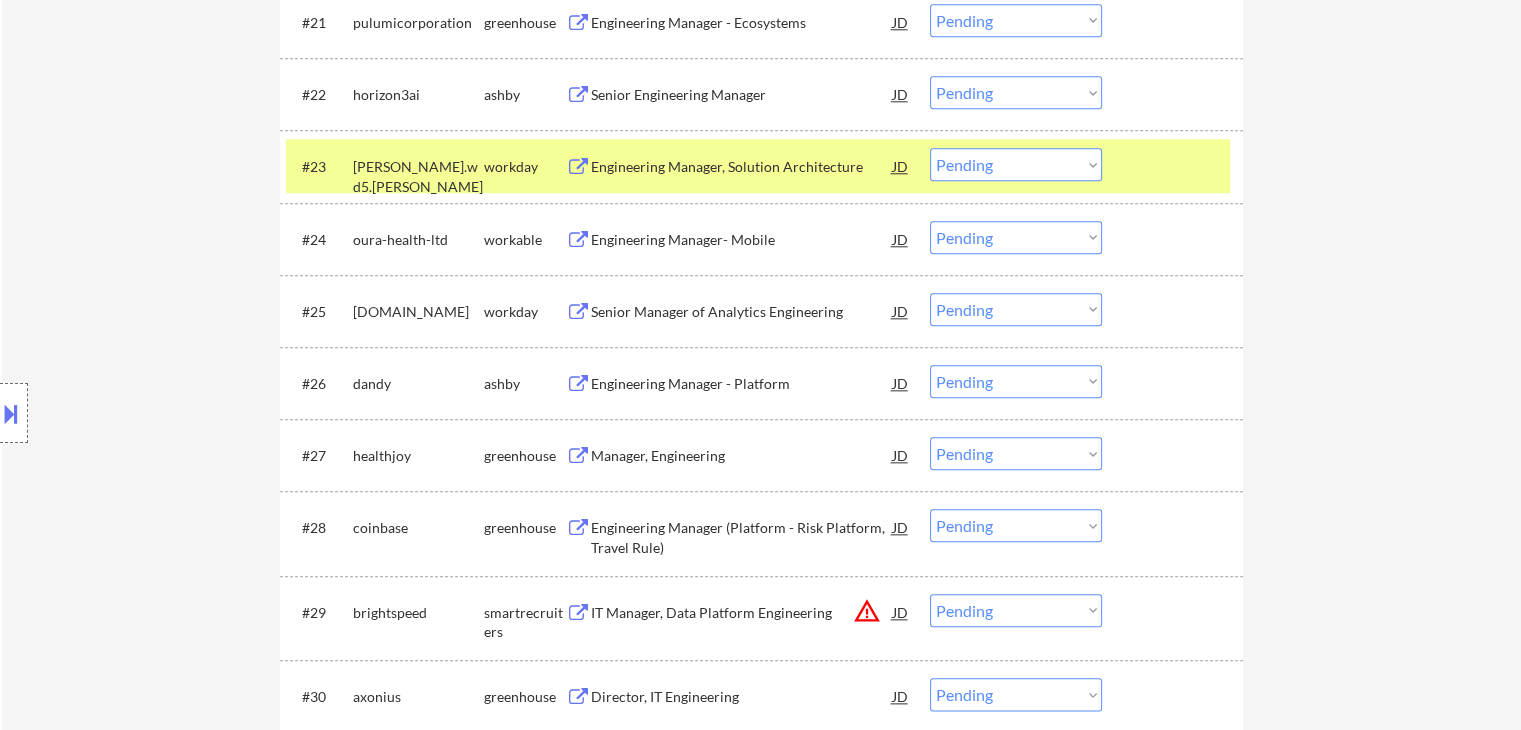 scroll, scrollTop: 2238, scrollLeft: 0, axis: vertical 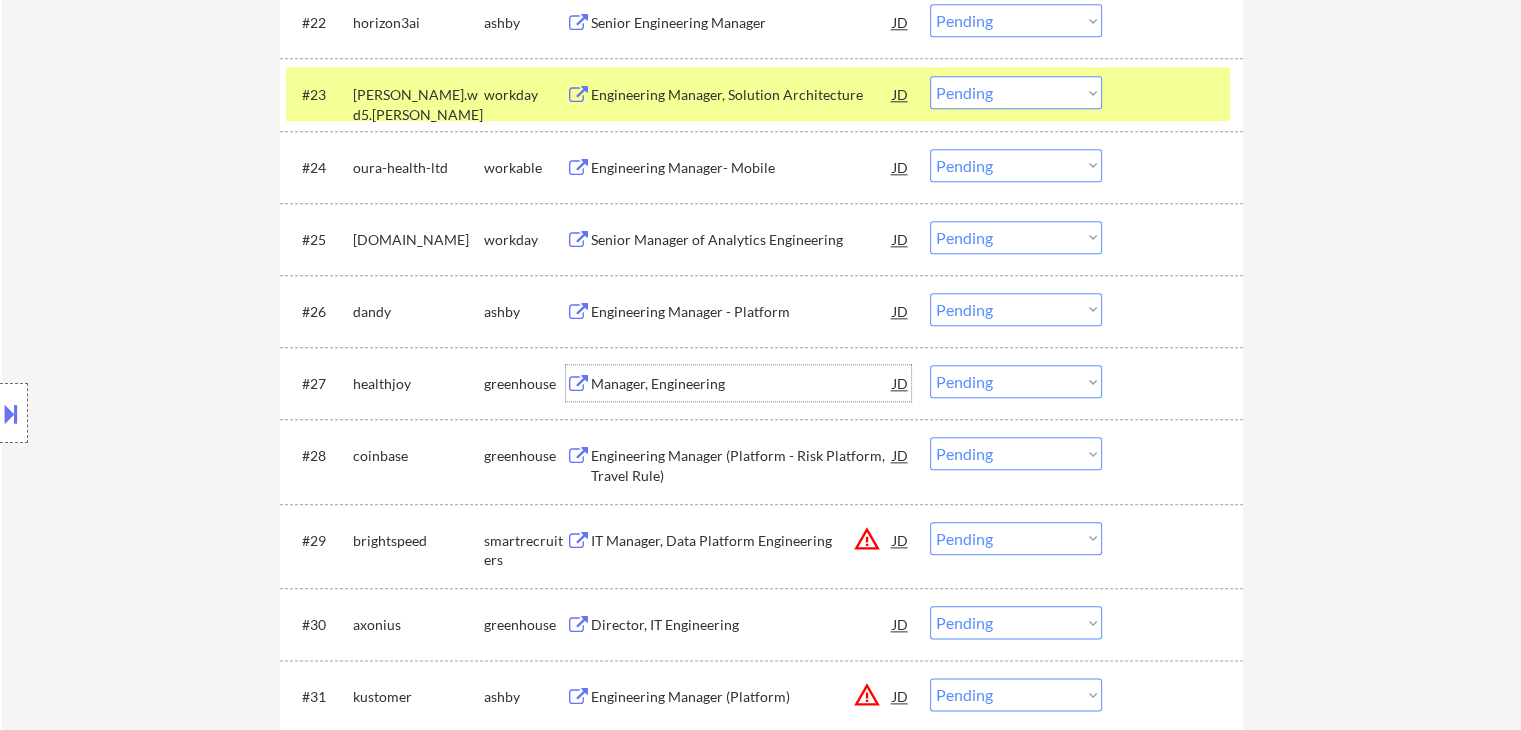 click on "Manager, Engineering" at bounding box center [742, 384] 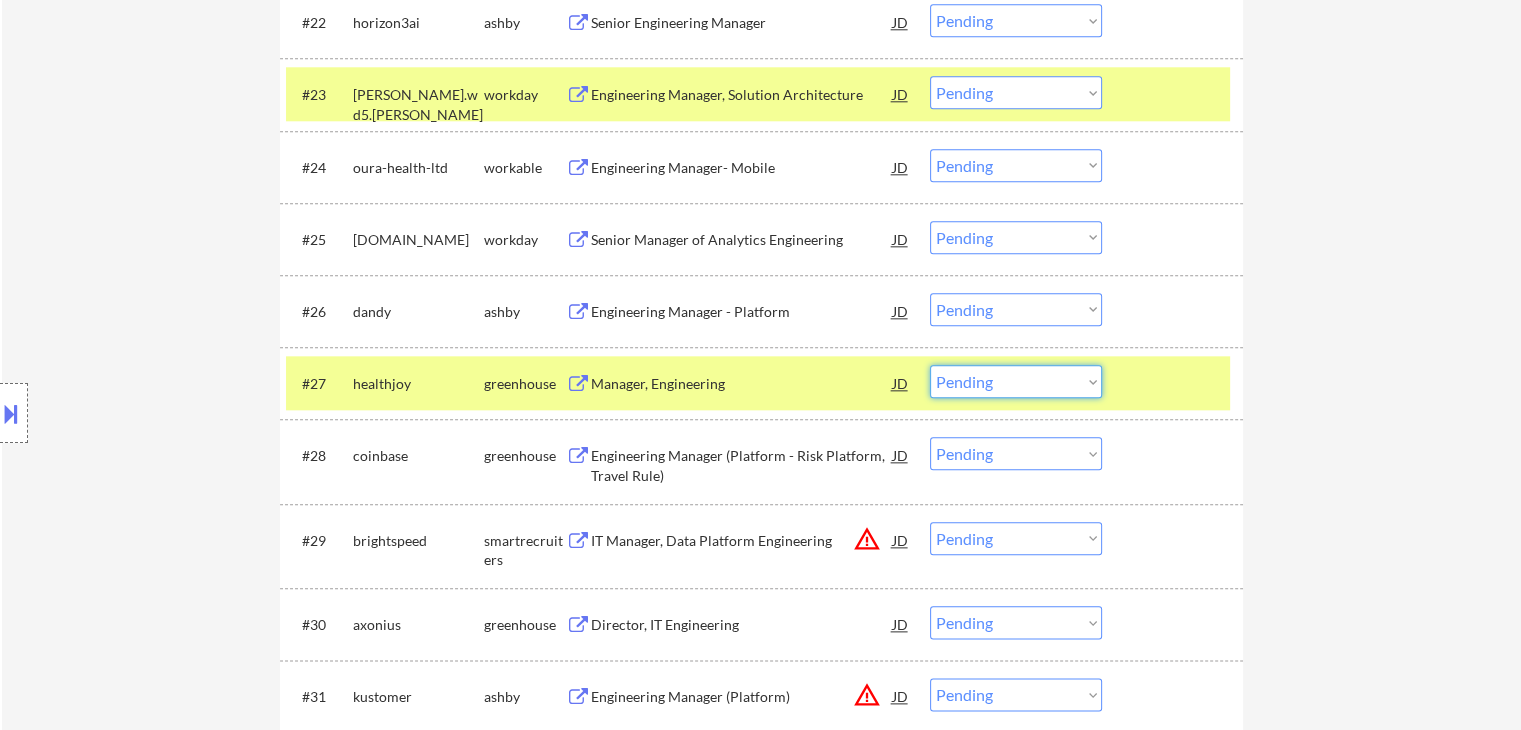 click on "Choose an option... Pending Applied Excluded (Questions) Excluded (Expired) Excluded (Location) Excluded (Bad Match) Excluded (Blocklist) Excluded (Salary) Excluded (Other)" at bounding box center [1016, 381] 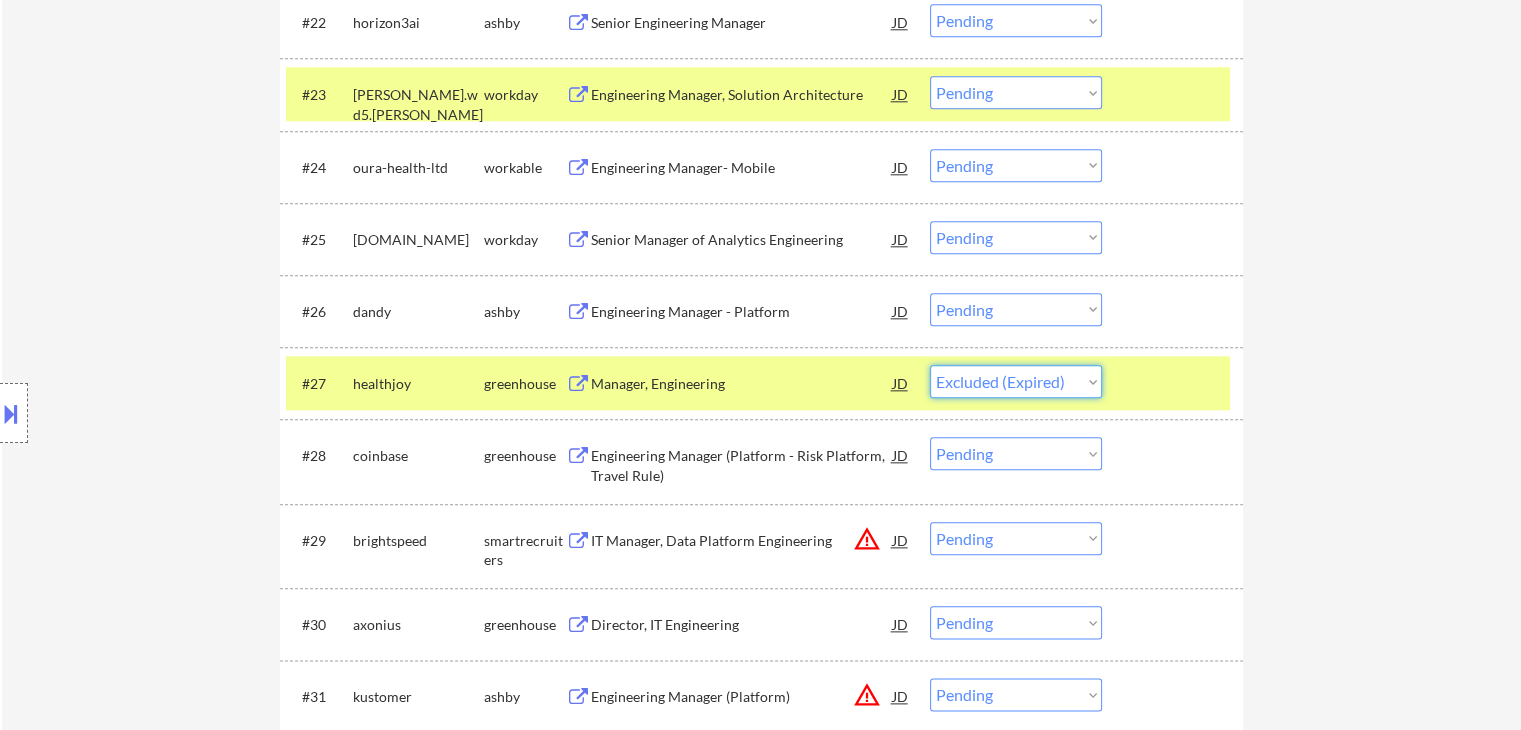 click on "Choose an option... Pending Applied Excluded (Questions) Excluded (Expired) Excluded (Location) Excluded (Bad Match) Excluded (Blocklist) Excluded (Salary) Excluded (Other)" at bounding box center [1016, 381] 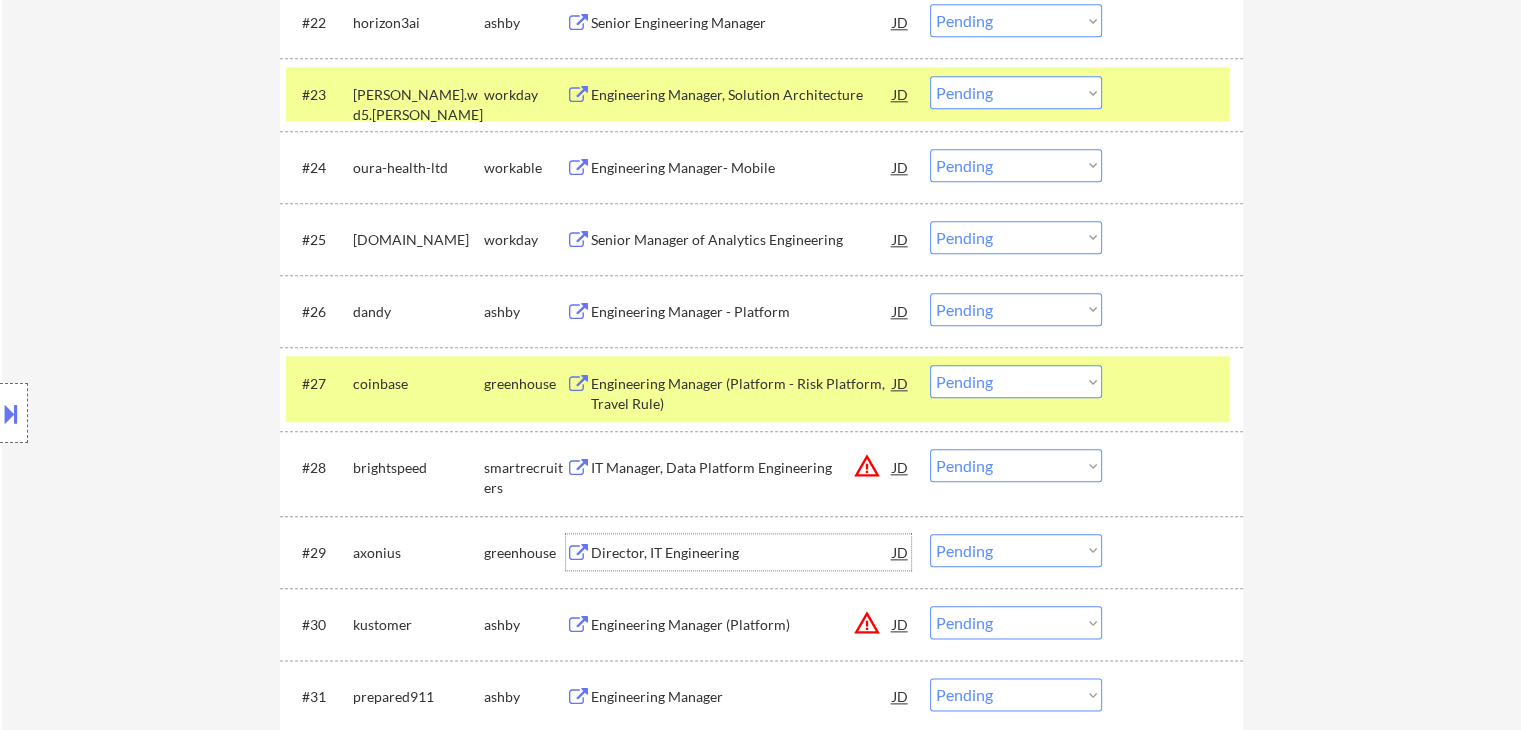 click on "Director, IT Engineering" at bounding box center (742, 553) 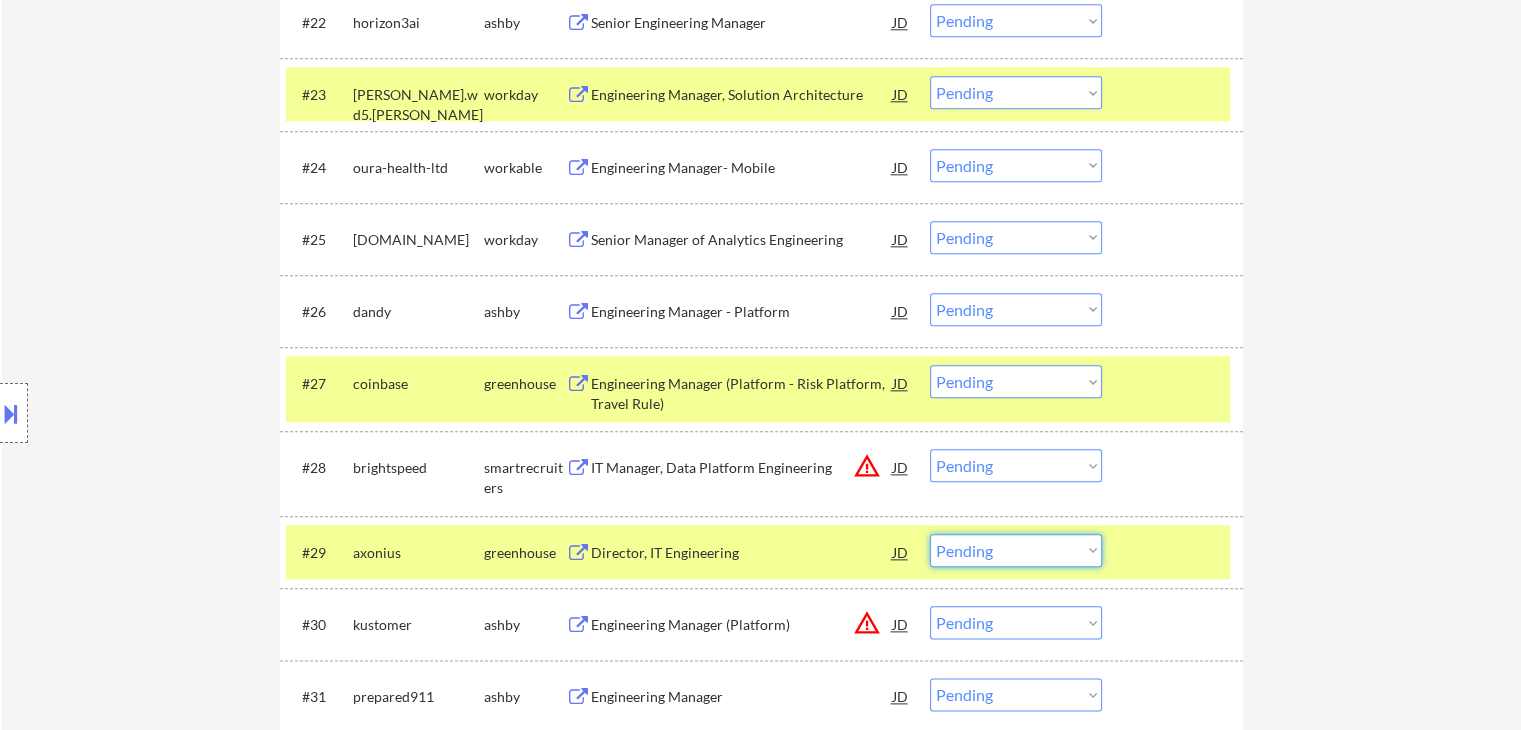 click on "Choose an option... Pending Applied Excluded (Questions) Excluded (Expired) Excluded (Location) Excluded (Bad Match) Excluded (Blocklist) Excluded (Salary) Excluded (Other)" at bounding box center [1016, 550] 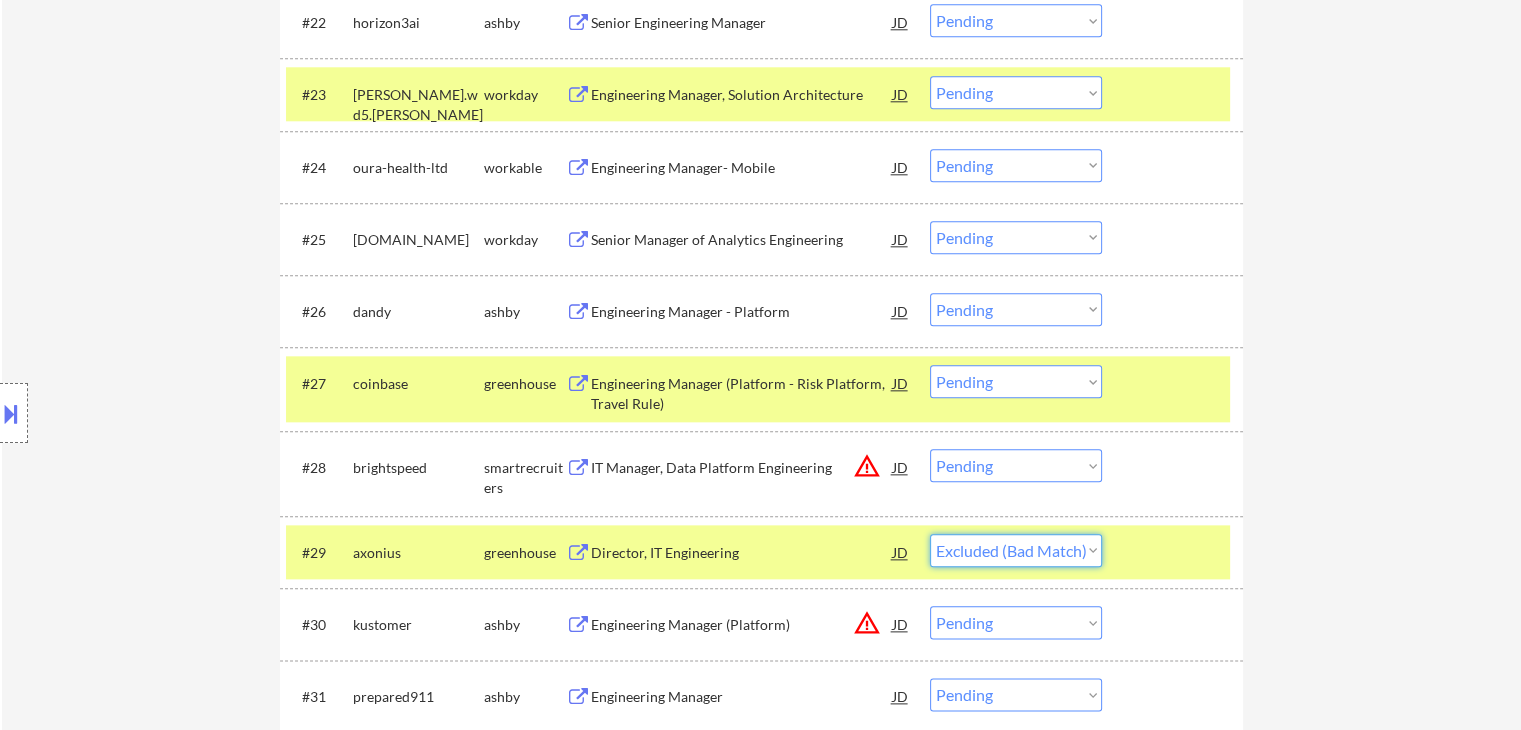 click on "Choose an option... Pending Applied Excluded (Questions) Excluded (Expired) Excluded (Location) Excluded (Bad Match) Excluded (Blocklist) Excluded (Salary) Excluded (Other)" at bounding box center [1016, 550] 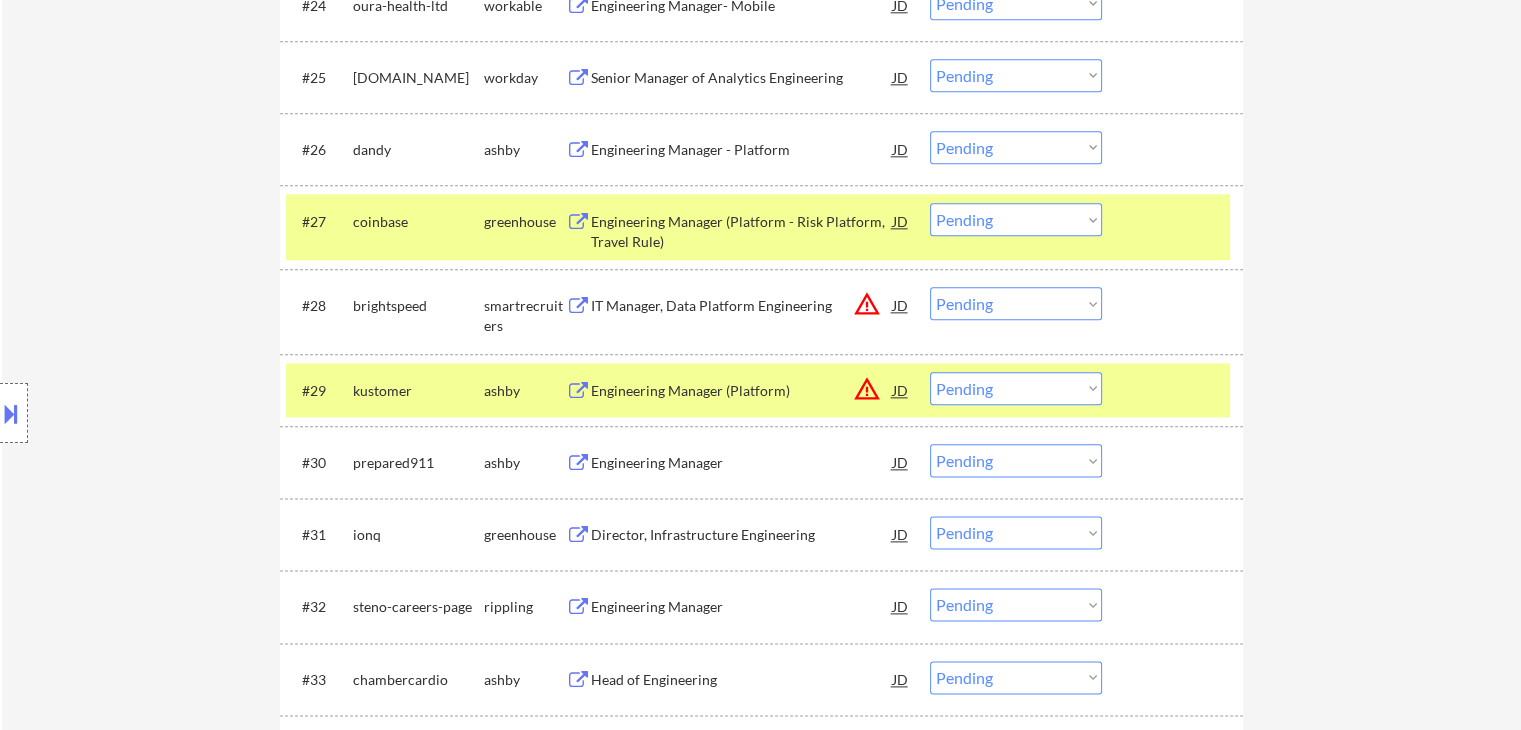 scroll, scrollTop: 2402, scrollLeft: 0, axis: vertical 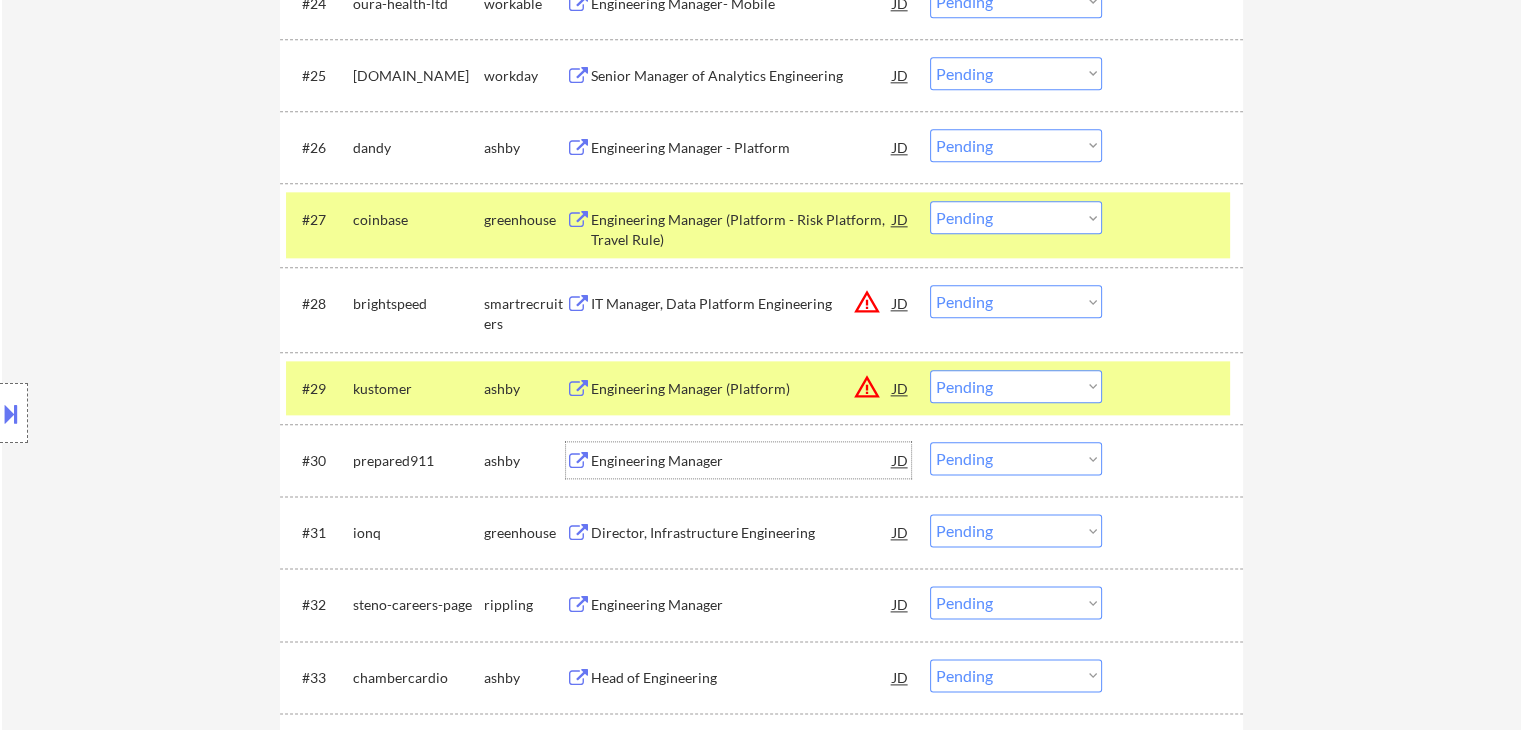 click on "Engineering Manager" at bounding box center [742, 460] 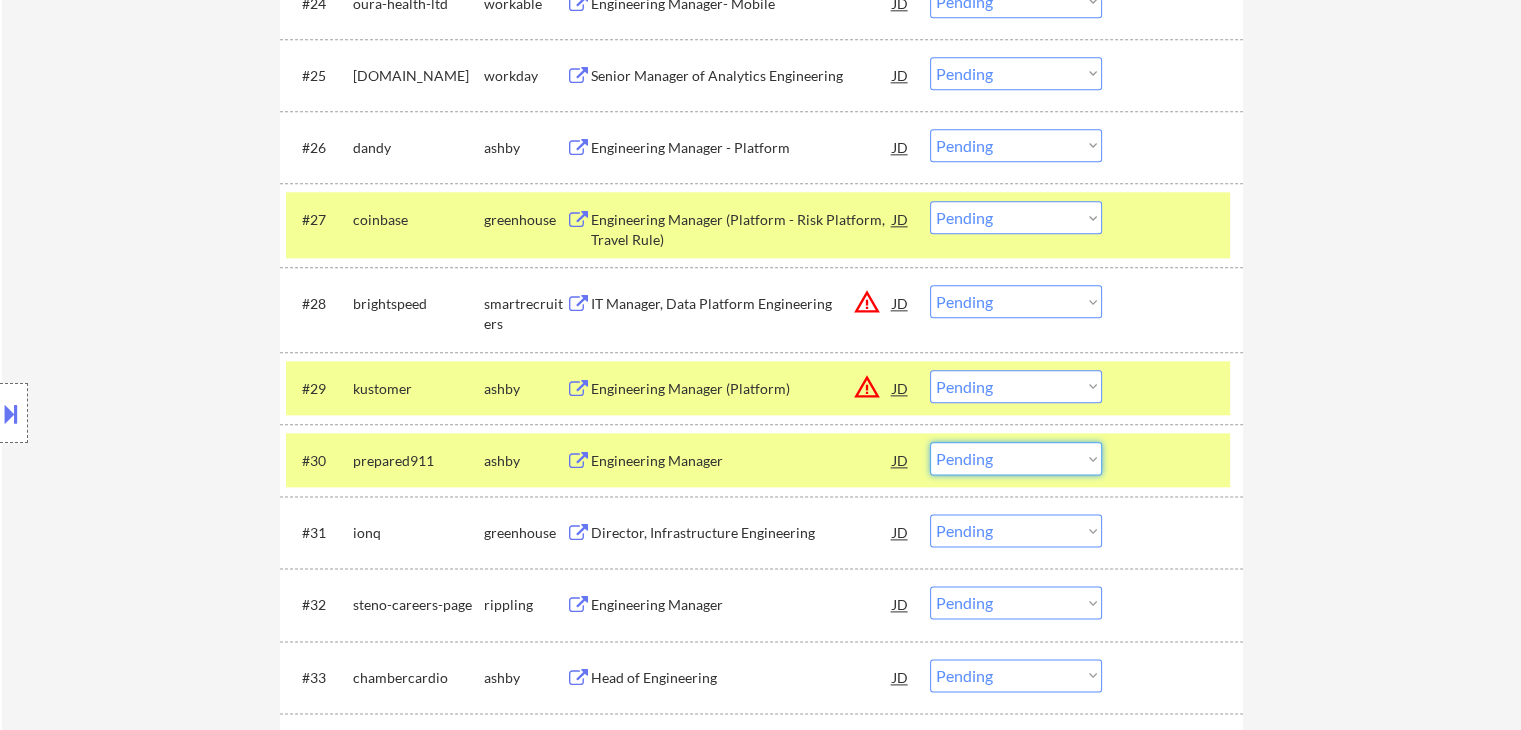 click on "Choose an option... Pending Applied Excluded (Questions) Excluded (Expired) Excluded (Location) Excluded (Bad Match) Excluded (Blocklist) Excluded (Salary) Excluded (Other)" at bounding box center (1016, 458) 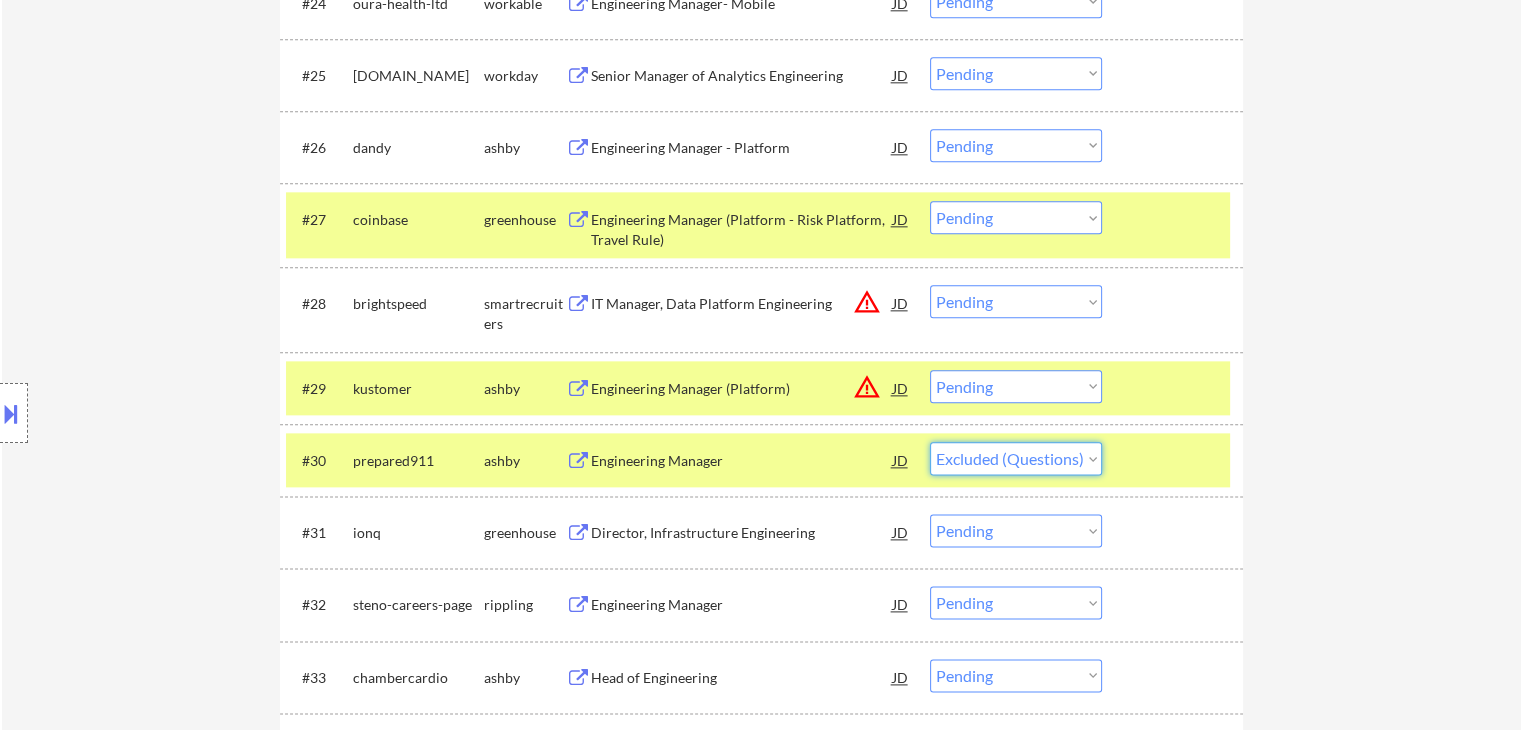 click on "Choose an option... Pending Applied Excluded (Questions) Excluded (Expired) Excluded (Location) Excluded (Bad Match) Excluded (Blocklist) Excluded (Salary) Excluded (Other)" at bounding box center [1016, 458] 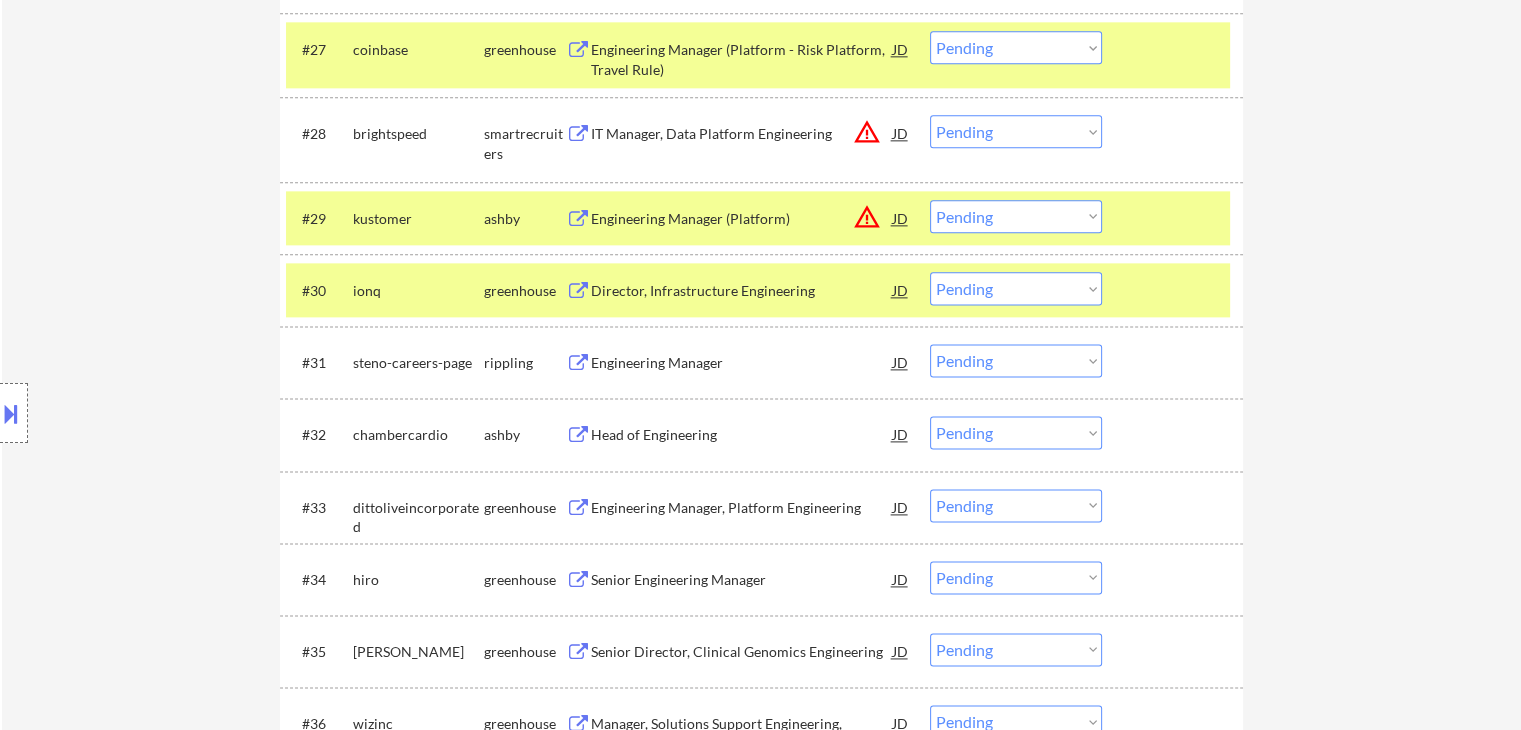 scroll, scrollTop: 2574, scrollLeft: 0, axis: vertical 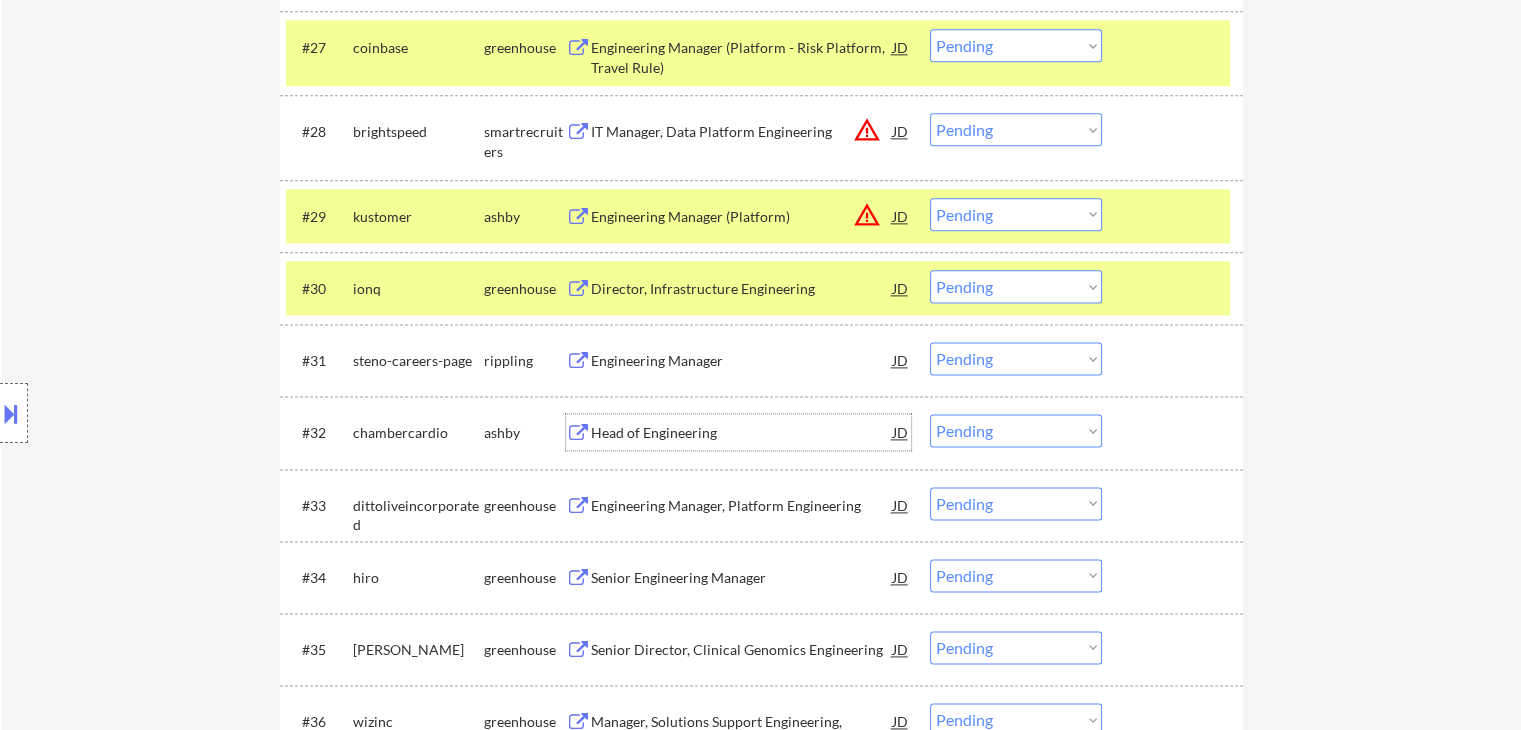 click on "Head of Engineering" at bounding box center [742, 432] 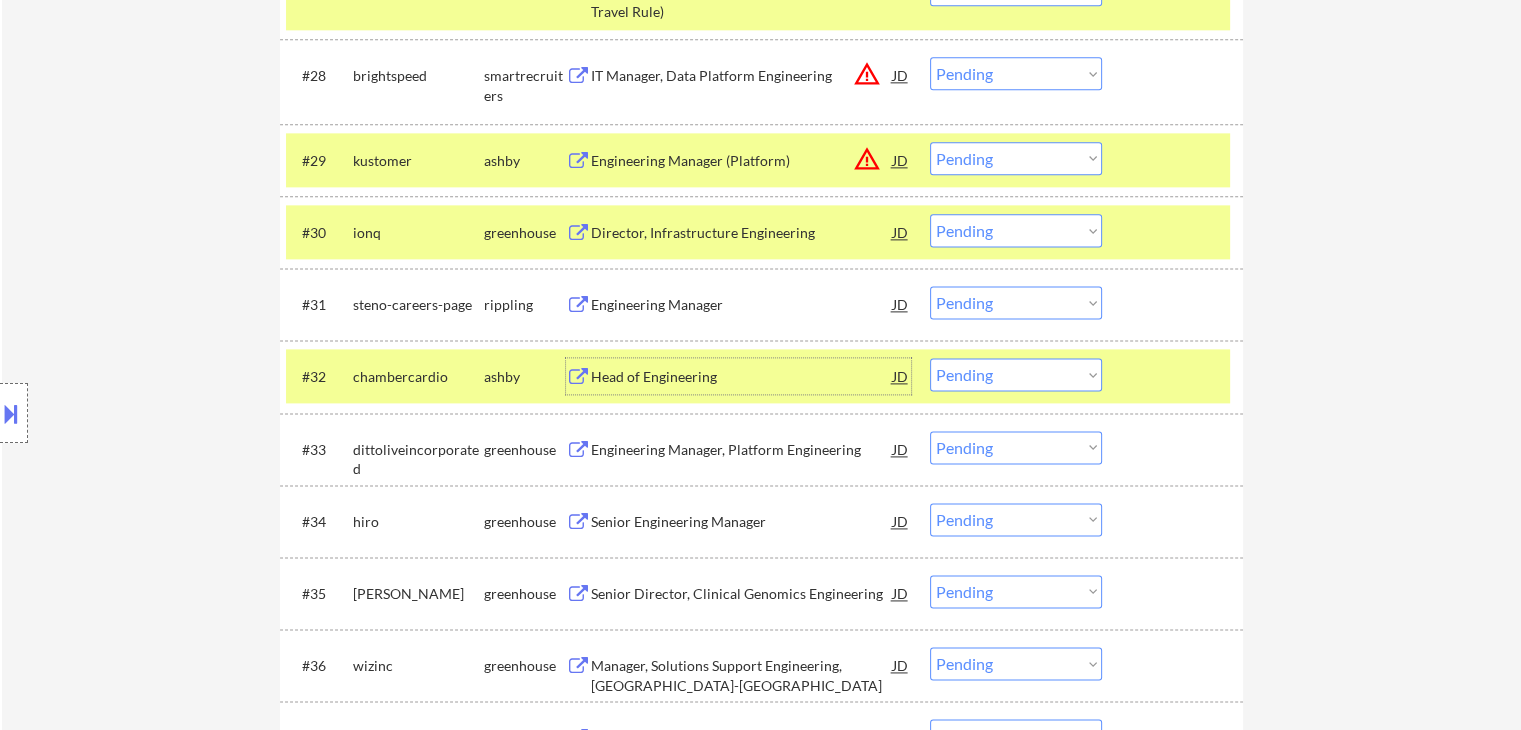 scroll, scrollTop: 2631, scrollLeft: 0, axis: vertical 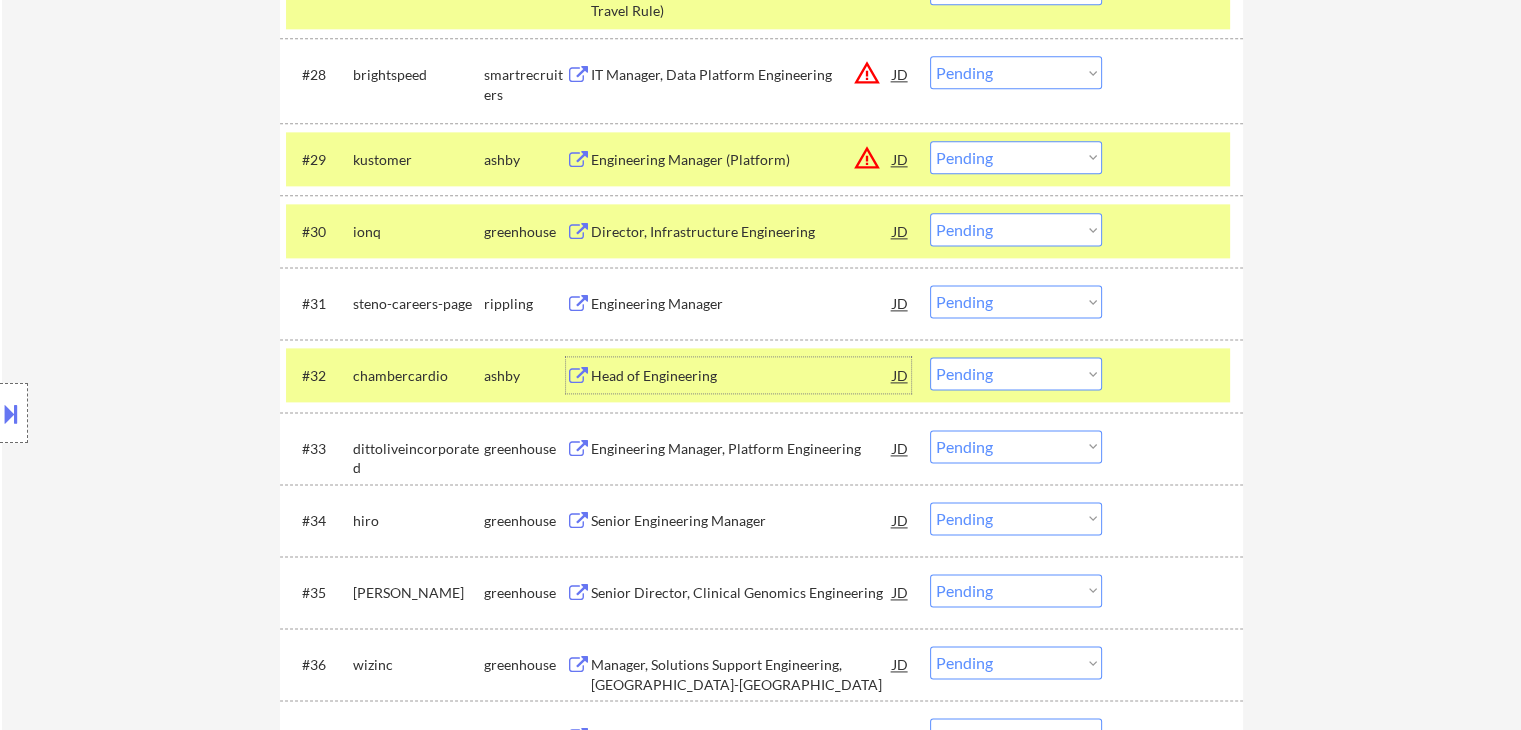 click on "Engineering Manager, Platform Engineering" at bounding box center (742, 449) 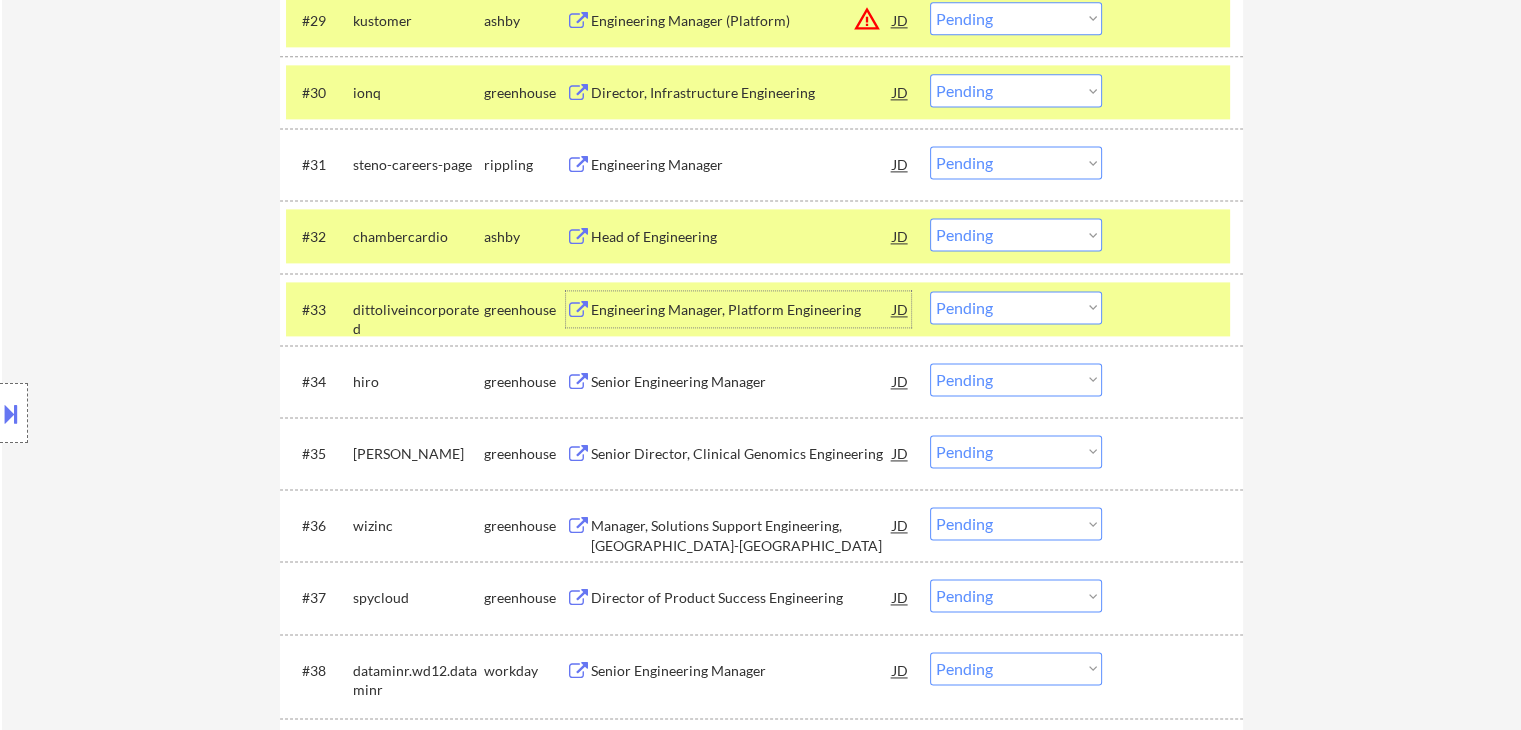scroll, scrollTop: 2772, scrollLeft: 0, axis: vertical 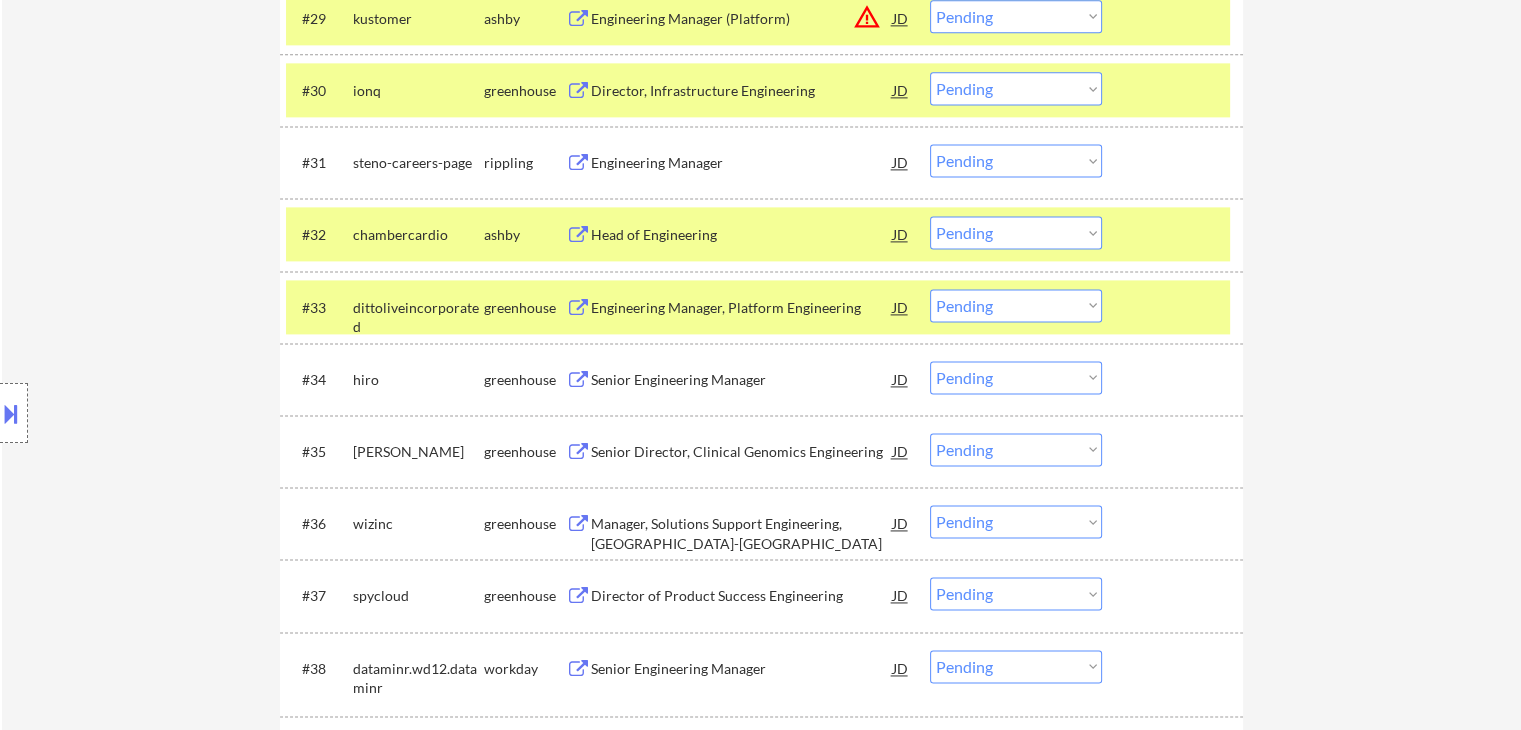 click at bounding box center (578, 380) 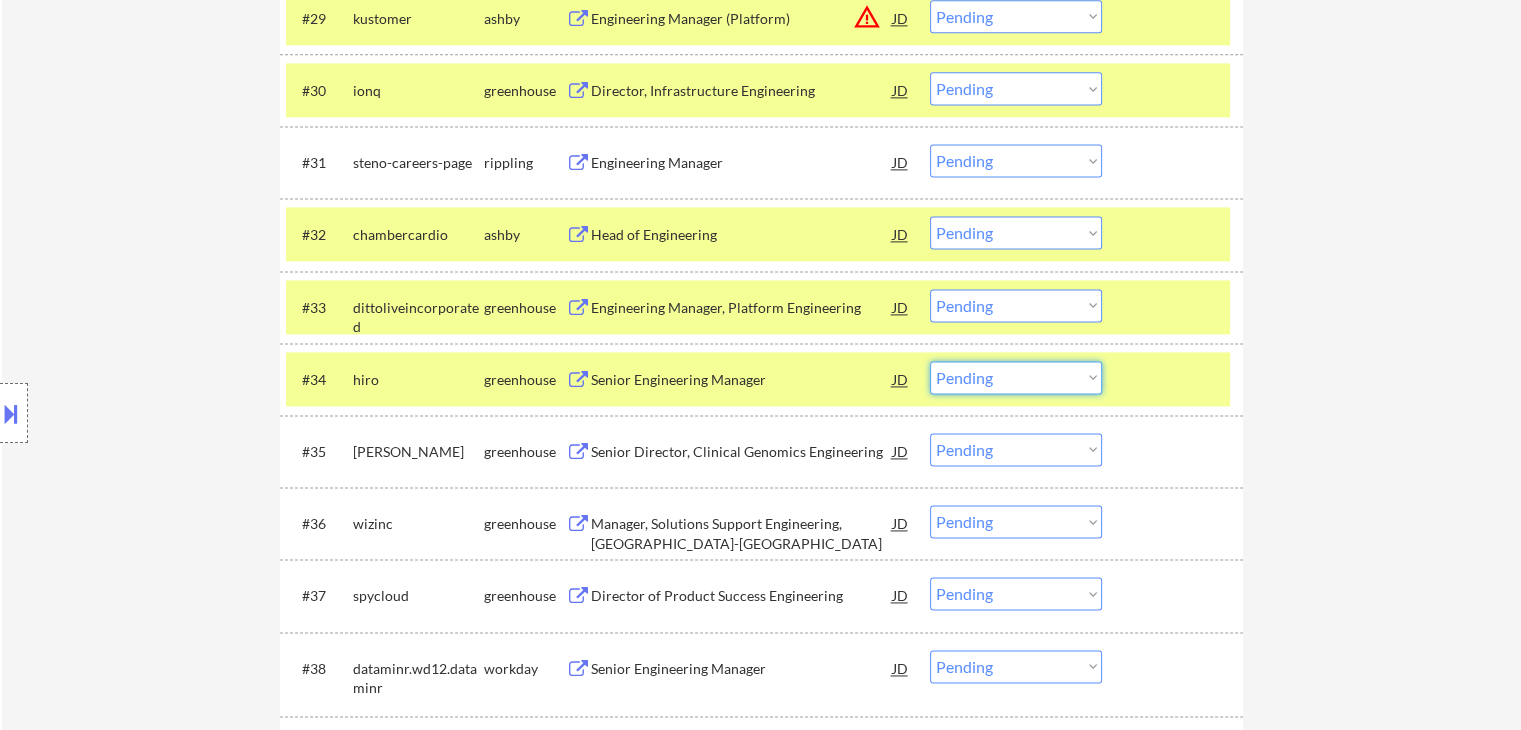 click on "Choose an option... Pending Applied Excluded (Questions) Excluded (Expired) Excluded (Location) Excluded (Bad Match) Excluded (Blocklist) Excluded (Salary) Excluded (Other)" at bounding box center (1016, 377) 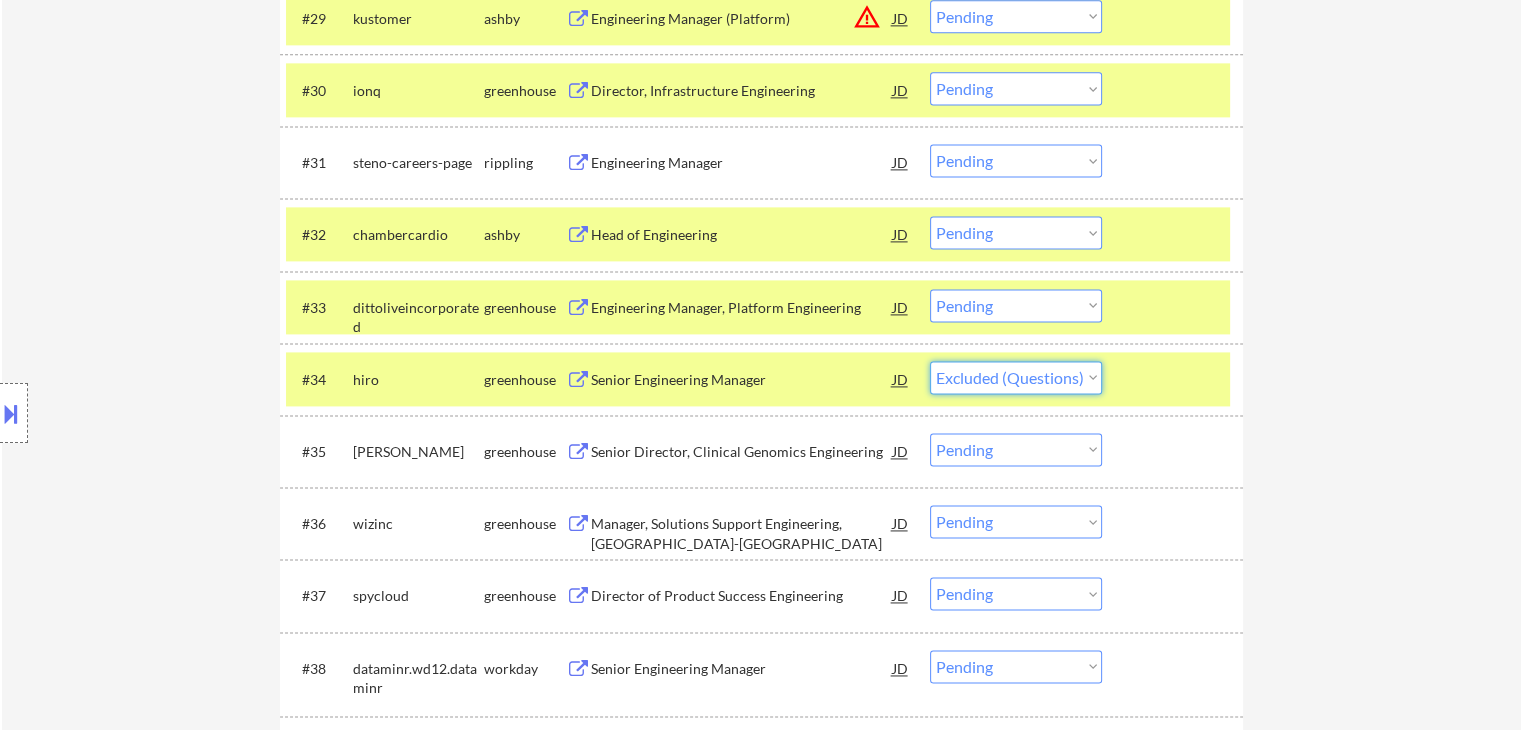 click on "Choose an option... Pending Applied Excluded (Questions) Excluded (Expired) Excluded (Location) Excluded (Bad Match) Excluded (Blocklist) Excluded (Salary) Excluded (Other)" at bounding box center [1016, 377] 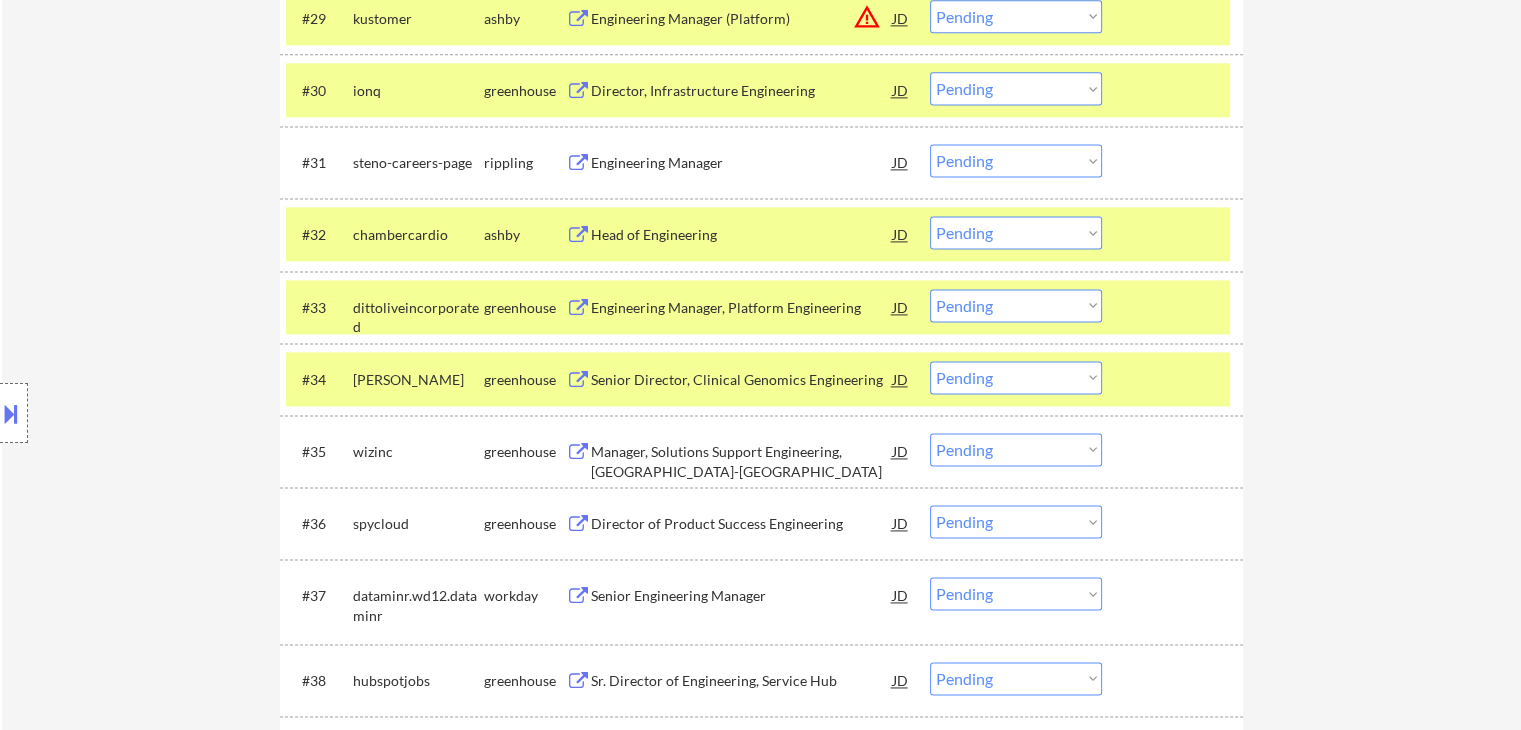 scroll, scrollTop: 2879, scrollLeft: 0, axis: vertical 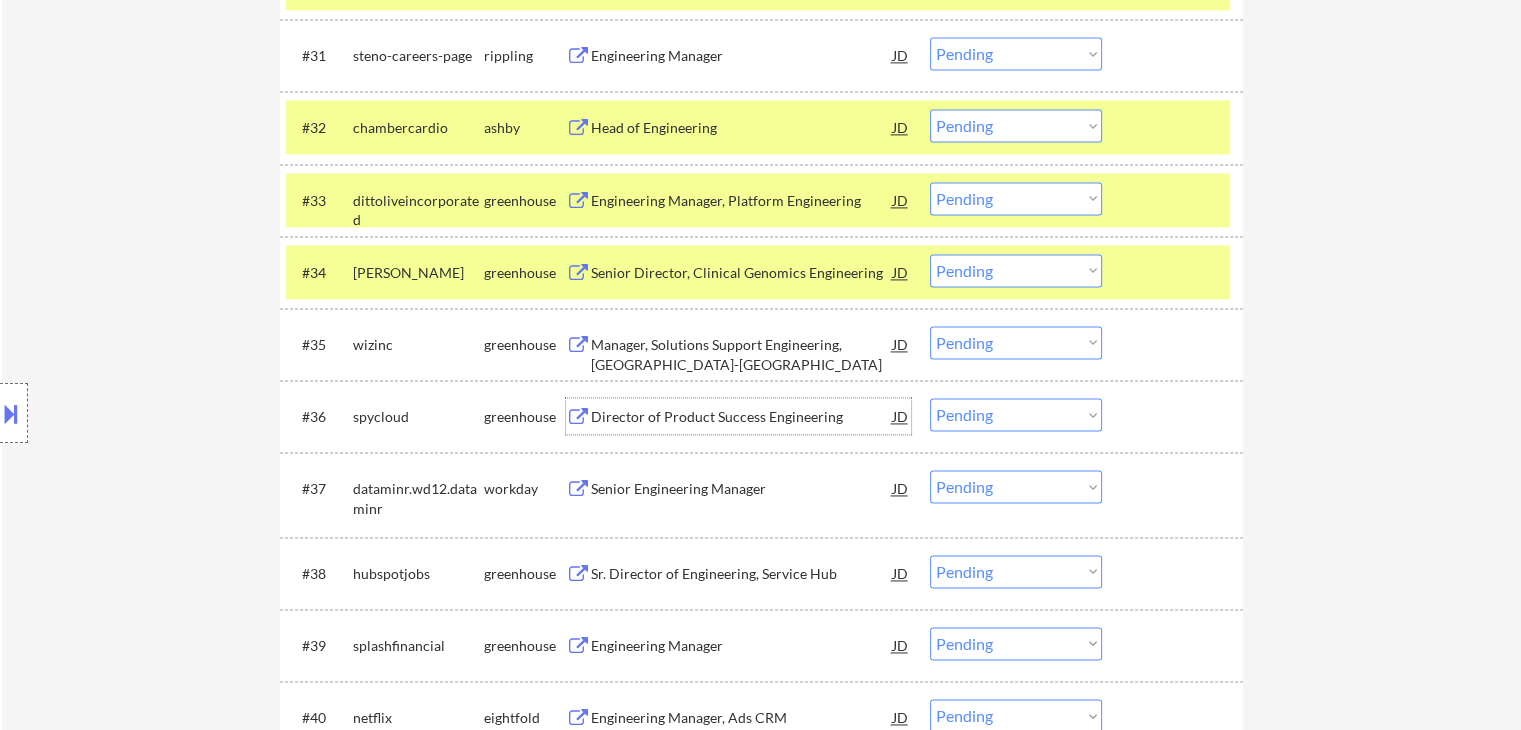 click on "Director of Product Success Engineering" at bounding box center [742, 417] 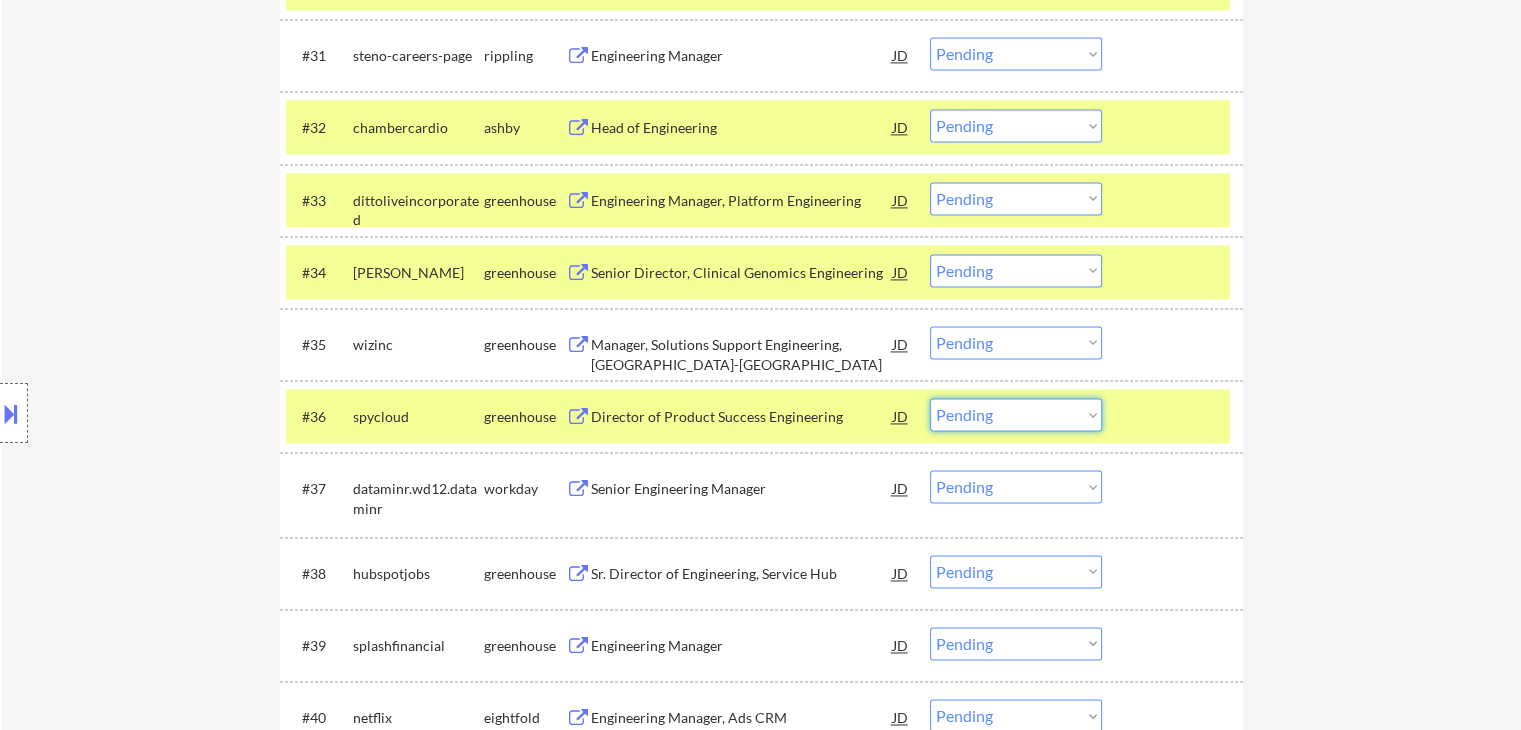 click on "Choose an option... Pending Applied Excluded (Questions) Excluded (Expired) Excluded (Location) Excluded (Bad Match) Excluded (Blocklist) Excluded (Salary) Excluded (Other)" at bounding box center (1016, 414) 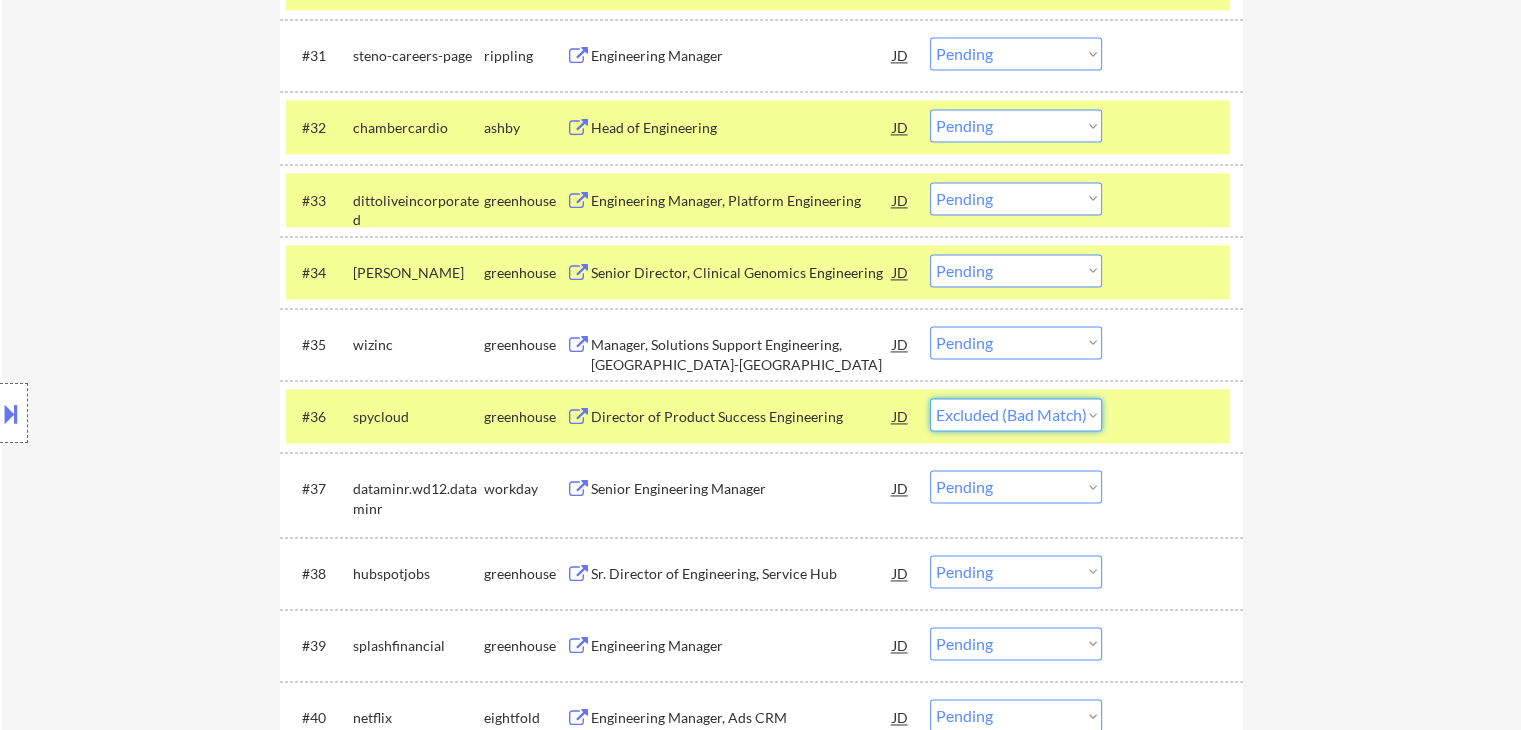 click on "Choose an option... Pending Applied Excluded (Questions) Excluded (Expired) Excluded (Location) Excluded (Bad Match) Excluded (Blocklist) Excluded (Salary) Excluded (Other)" at bounding box center (1016, 414) 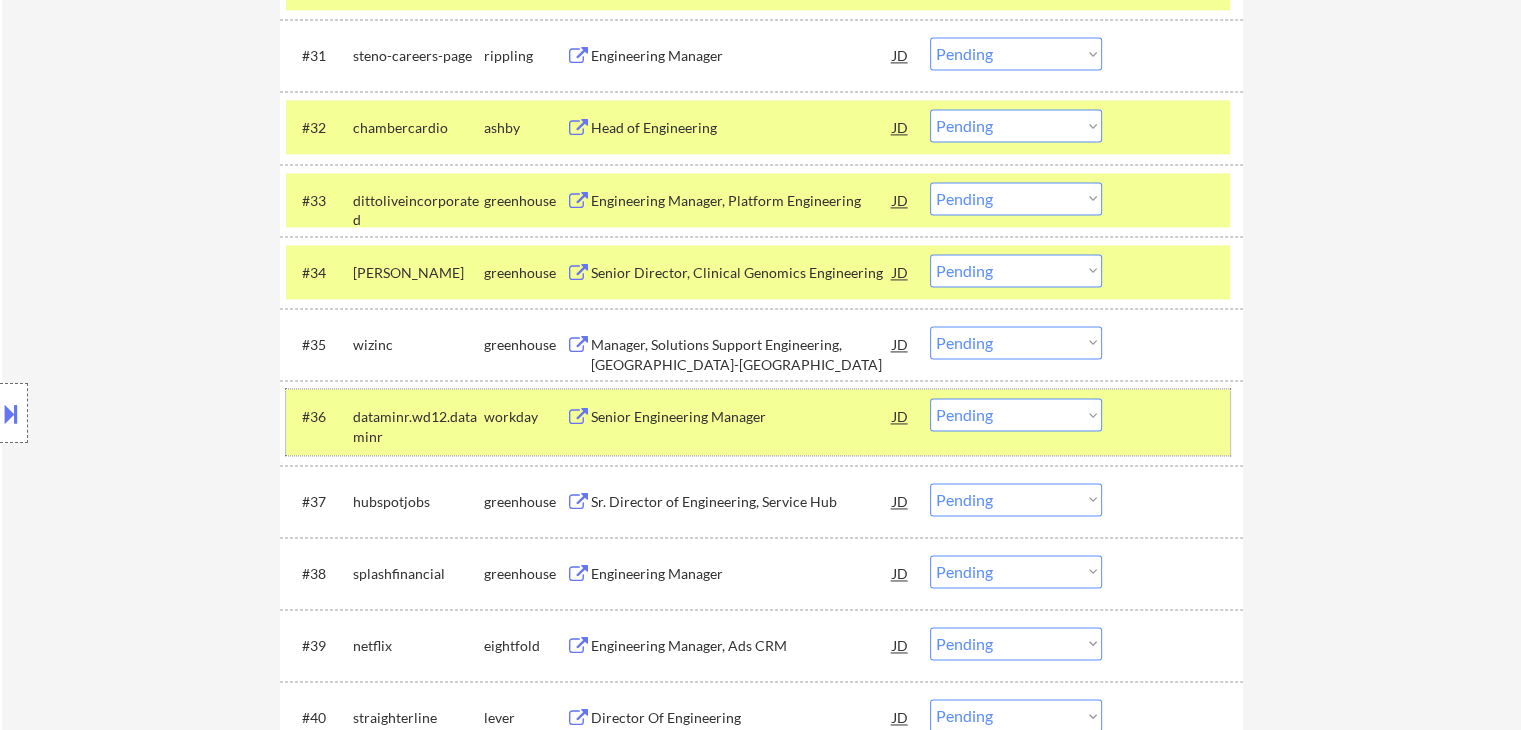 click on "#36 dataminr.wd12.dataminr workday Senior Engineering Manager JD warning_amber Choose an option... Pending Applied Excluded (Questions) Excluded (Expired) Excluded (Location) Excluded (Bad Match) Excluded (Blocklist) Excluded (Salary) Excluded (Other)" at bounding box center (758, 422) 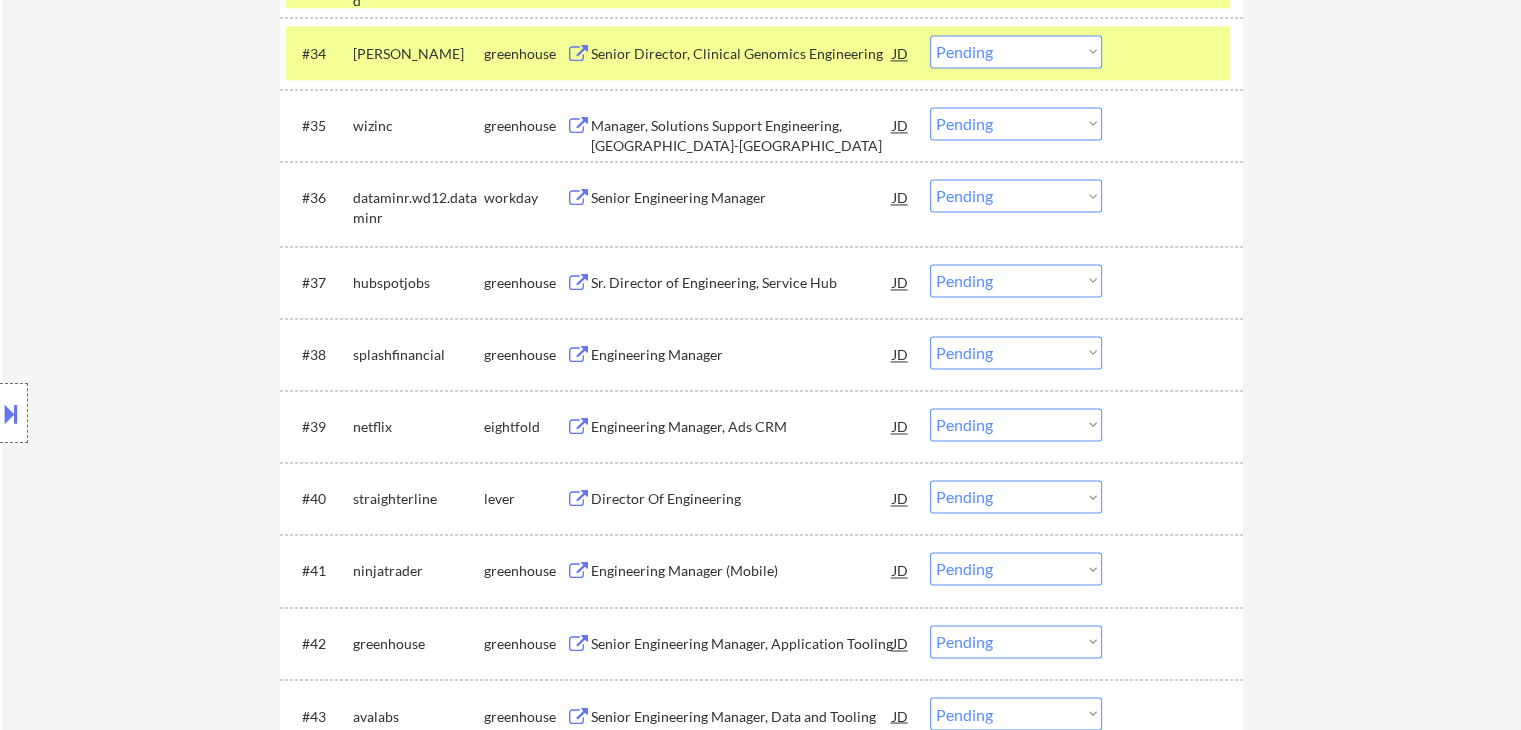 scroll, scrollTop: 3099, scrollLeft: 0, axis: vertical 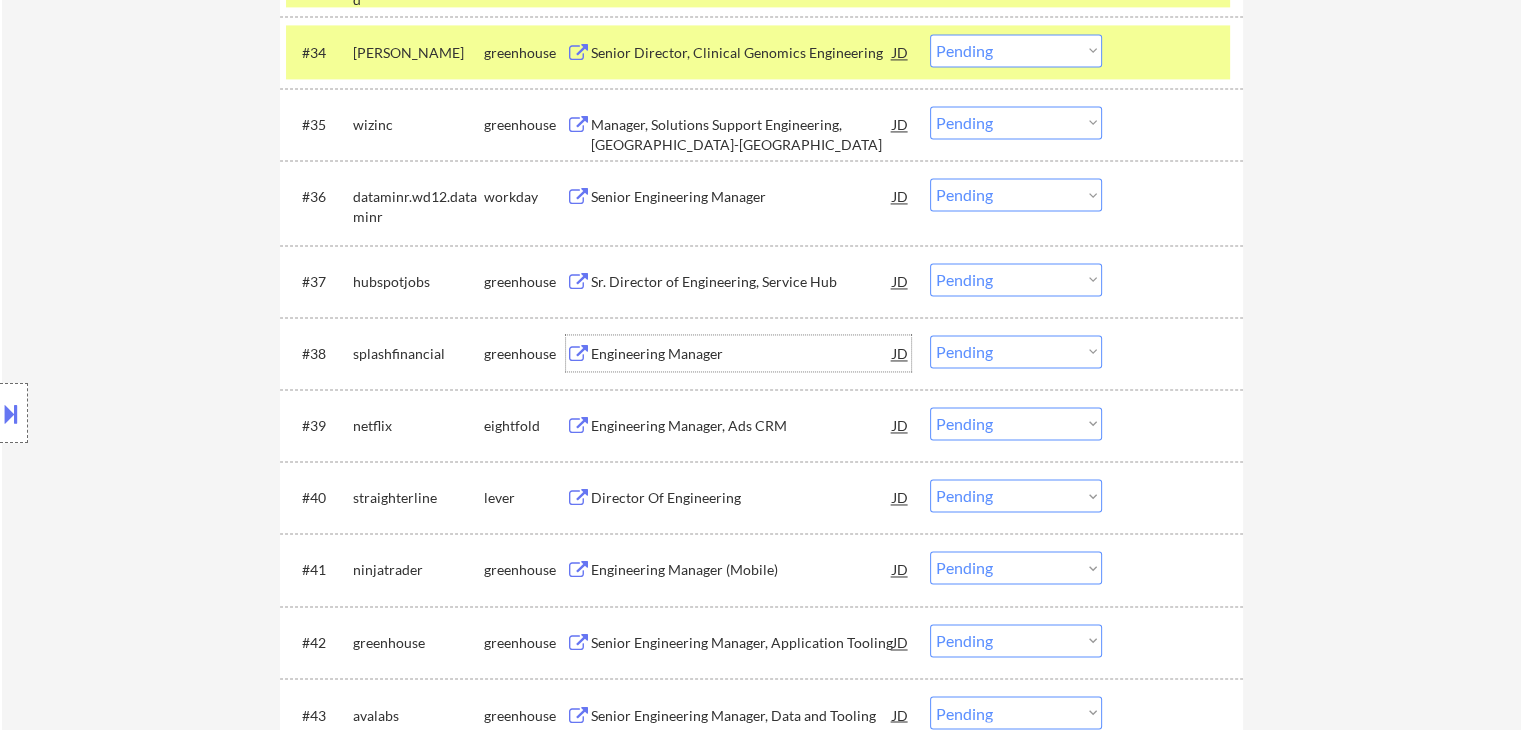 click on "Engineering Manager" at bounding box center [742, 354] 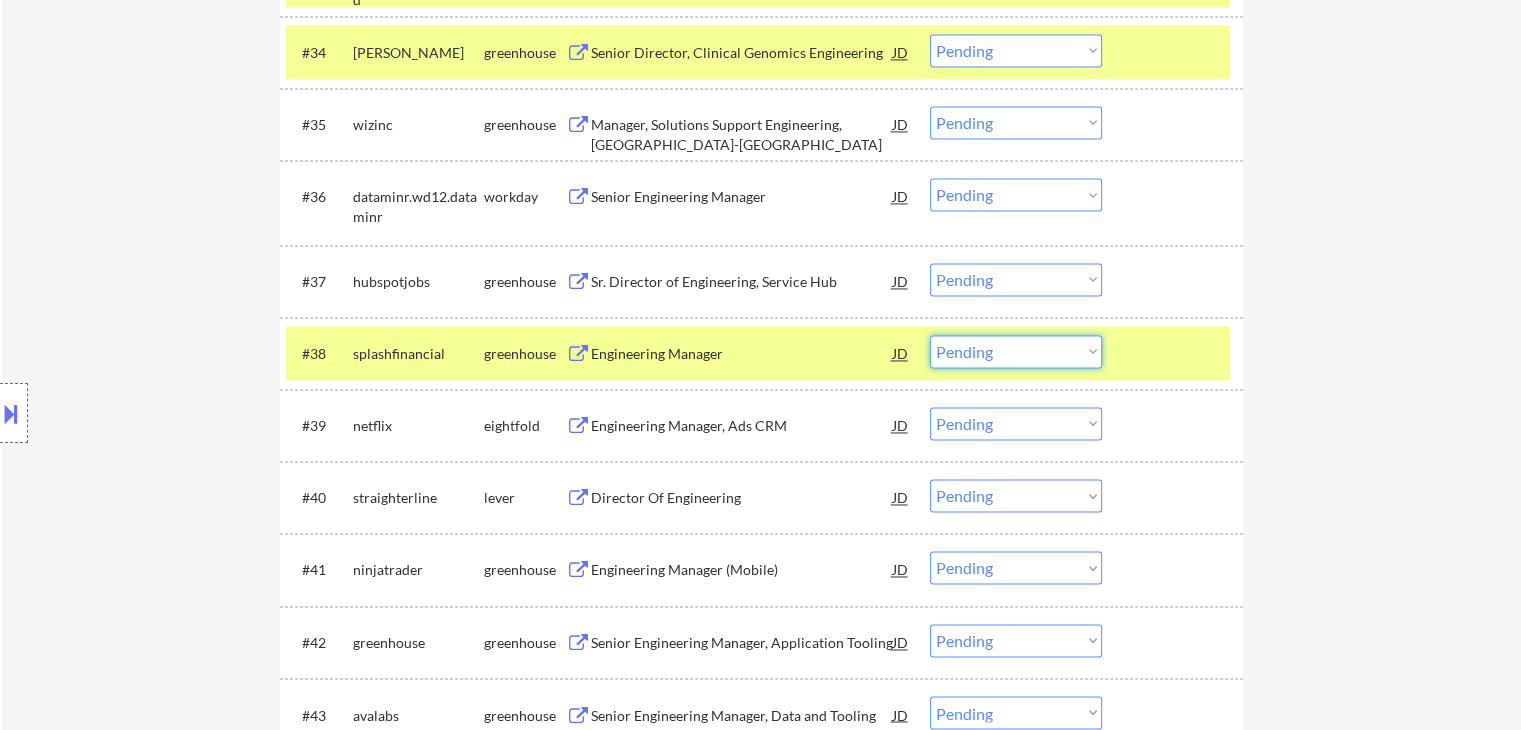 click on "Choose an option... Pending Applied Excluded (Questions) Excluded (Expired) Excluded (Location) Excluded (Bad Match) Excluded (Blocklist) Excluded (Salary) Excluded (Other)" at bounding box center [1016, 351] 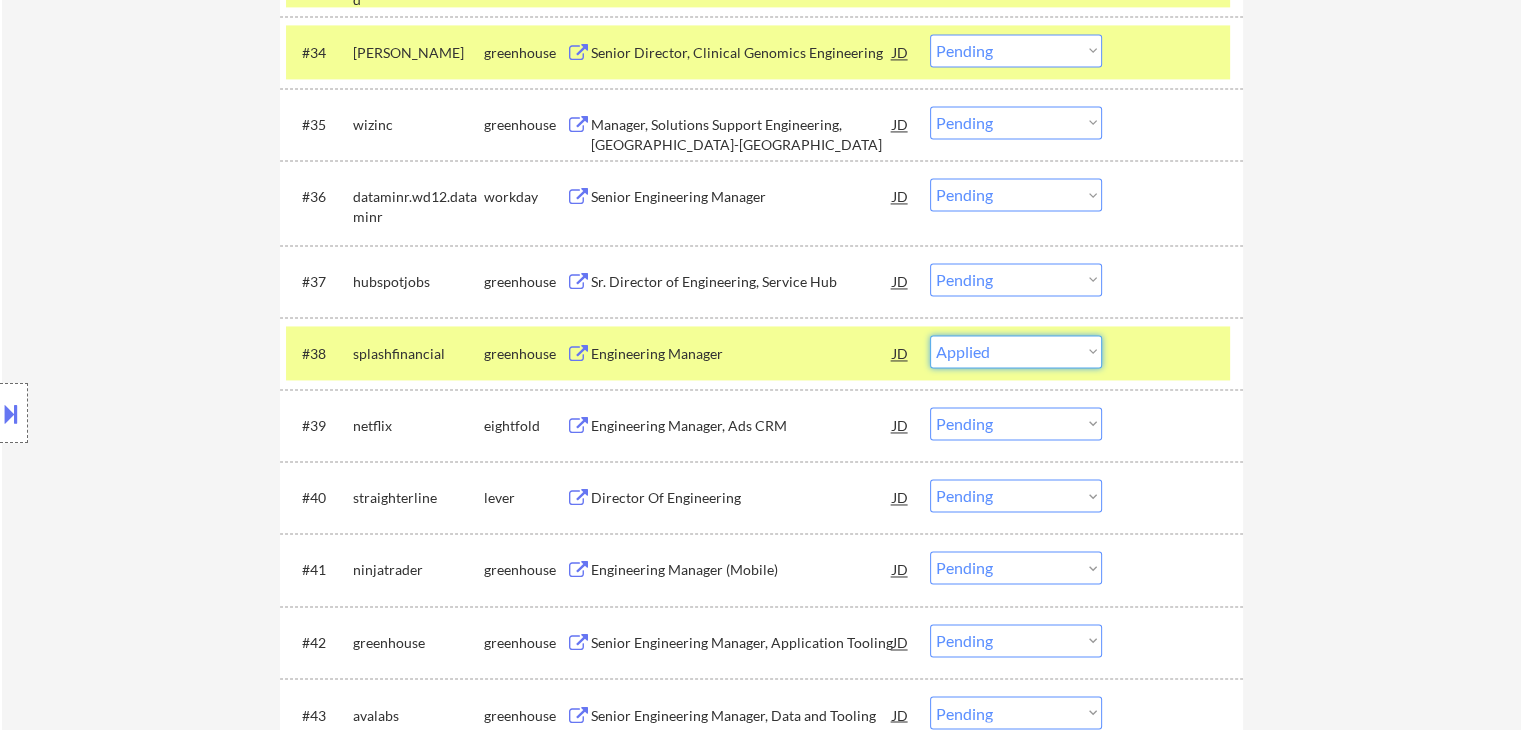 click on "Choose an option... Pending Applied Excluded (Questions) Excluded (Expired) Excluded (Location) Excluded (Bad Match) Excluded (Blocklist) Excluded (Salary) Excluded (Other)" at bounding box center [1016, 351] 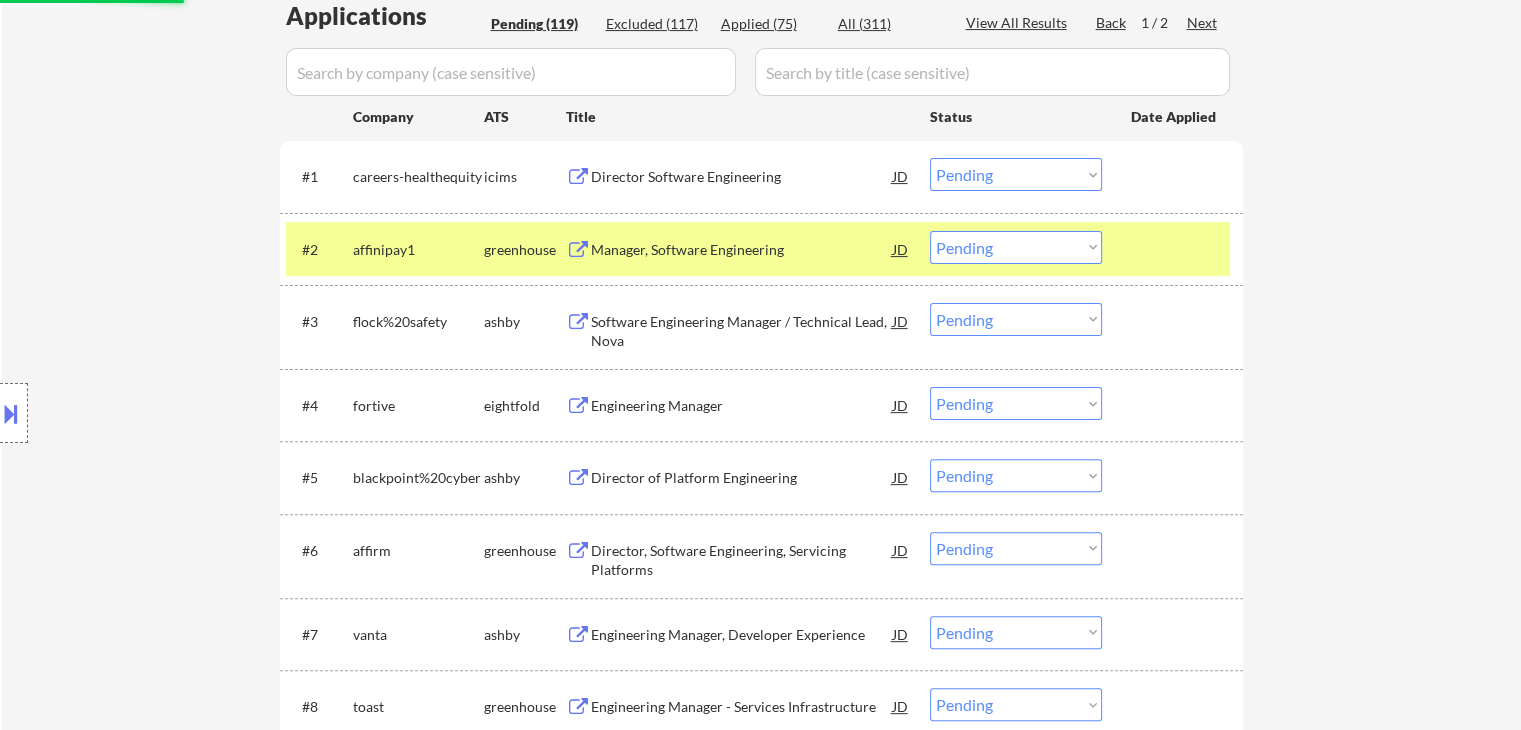 scroll, scrollTop: 0, scrollLeft: 0, axis: both 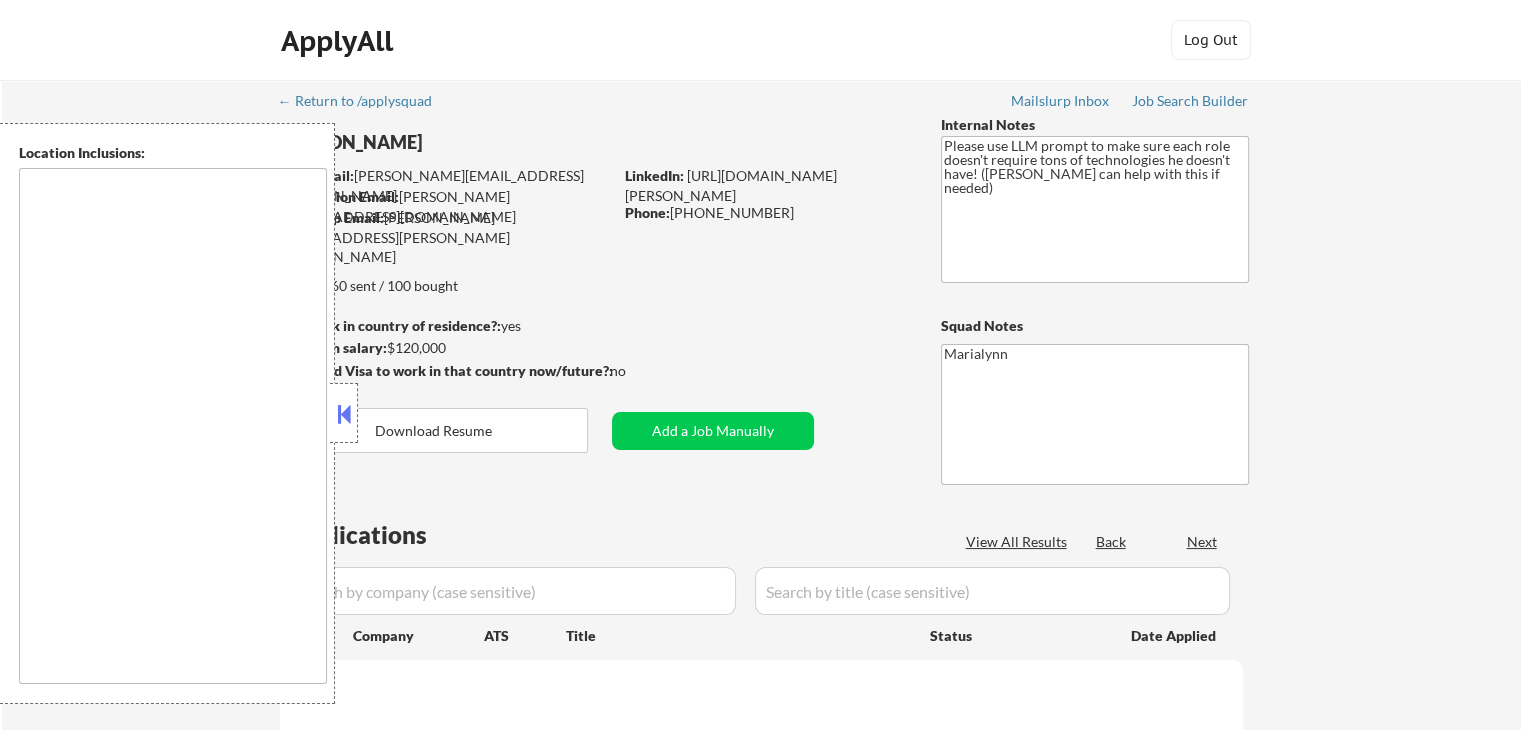 type on "[GEOGRAPHIC_DATA], [GEOGRAPHIC_DATA]   [GEOGRAPHIC_DATA], [GEOGRAPHIC_DATA]   [GEOGRAPHIC_DATA], [GEOGRAPHIC_DATA]   [GEOGRAPHIC_DATA], [GEOGRAPHIC_DATA]   [PERSON_NAME], [GEOGRAPHIC_DATA]   [GEOGRAPHIC_DATA], [GEOGRAPHIC_DATA]   Combined Locks, [GEOGRAPHIC_DATA]   [GEOGRAPHIC_DATA], [GEOGRAPHIC_DATA]   [GEOGRAPHIC_DATA], [GEOGRAPHIC_DATA]   [GEOGRAPHIC_DATA], [GEOGRAPHIC_DATA]   [GEOGRAPHIC_DATA], [GEOGRAPHIC_DATA]   [GEOGRAPHIC_DATA], [GEOGRAPHIC_DATA]   [GEOGRAPHIC_DATA], [GEOGRAPHIC_DATA]   [GEOGRAPHIC_DATA], [GEOGRAPHIC_DATA]   [GEOGRAPHIC_DATA], [GEOGRAPHIC_DATA]   [GEOGRAPHIC_DATA], [GEOGRAPHIC_DATA]   [GEOGRAPHIC_DATA], [GEOGRAPHIC_DATA]   [GEOGRAPHIC_DATA], [GEOGRAPHIC_DATA]   [GEOGRAPHIC_DATA], [GEOGRAPHIC_DATA]   [GEOGRAPHIC_DATA], [GEOGRAPHIC_DATA]   [GEOGRAPHIC_DATA], [GEOGRAPHIC_DATA]   [GEOGRAPHIC_DATA], [GEOGRAPHIC_DATA]   [GEOGRAPHIC_DATA], [GEOGRAPHIC_DATA]   [GEOGRAPHIC_DATA], [GEOGRAPHIC_DATA]   [GEOGRAPHIC_DATA], [GEOGRAPHIC_DATA] [GEOGRAPHIC_DATA], [GEOGRAPHIC_DATA]   [GEOGRAPHIC_DATA], [GEOGRAPHIC_DATA]   [GEOGRAPHIC_DATA], [GEOGRAPHIC_DATA] [PERSON_NAME][GEOGRAPHIC_DATA], [GEOGRAPHIC_DATA]   [GEOGRAPHIC_DATA], [GEOGRAPHIC_DATA]   [PERSON_NAME], [GEOGRAPHIC_DATA]   [GEOGRAPHIC_DATA], [GEOGRAPHIC_DATA]   [GEOGRAPHIC_DATA], [GEOGRAPHIC_DATA]   [GEOGRAPHIC_DATA], [GEOGRAPHIC_DATA], [GEOGRAPHIC_DATA]   [GEOGRAPHIC_DATA], [GEOGRAPHIC_DATA] [GEOGRAPHIC_DATA], [GEOGRAPHIC_DATA]   [GEOGRAPHIC_DATA], [GEOGRAPHIC_DATA]   [GEOGRAPHIC_DATA], [GEOGRAPHIC_DATA]   [GEOGRAPHIC_DATA], [GEOGRAPHIC_DATA]   [GEOGRAPHIC_DATA], [GEOGRAPHIC_DATA]   [PERSON_NAME], [GEOGRAPHIC_DATA]   [GEOGRAPHIC_DATA], [GEOGRAPHIC_DATA]   [GEOGRAPHIC_DATA], [GEOGRAPHIC_DATA]   [GEOGRAPHIC_DATA], [GEOGRAPHIC_DATA]   [GEOGRAPHIC_DATA], [GEOGRAPHIC_DATA]" 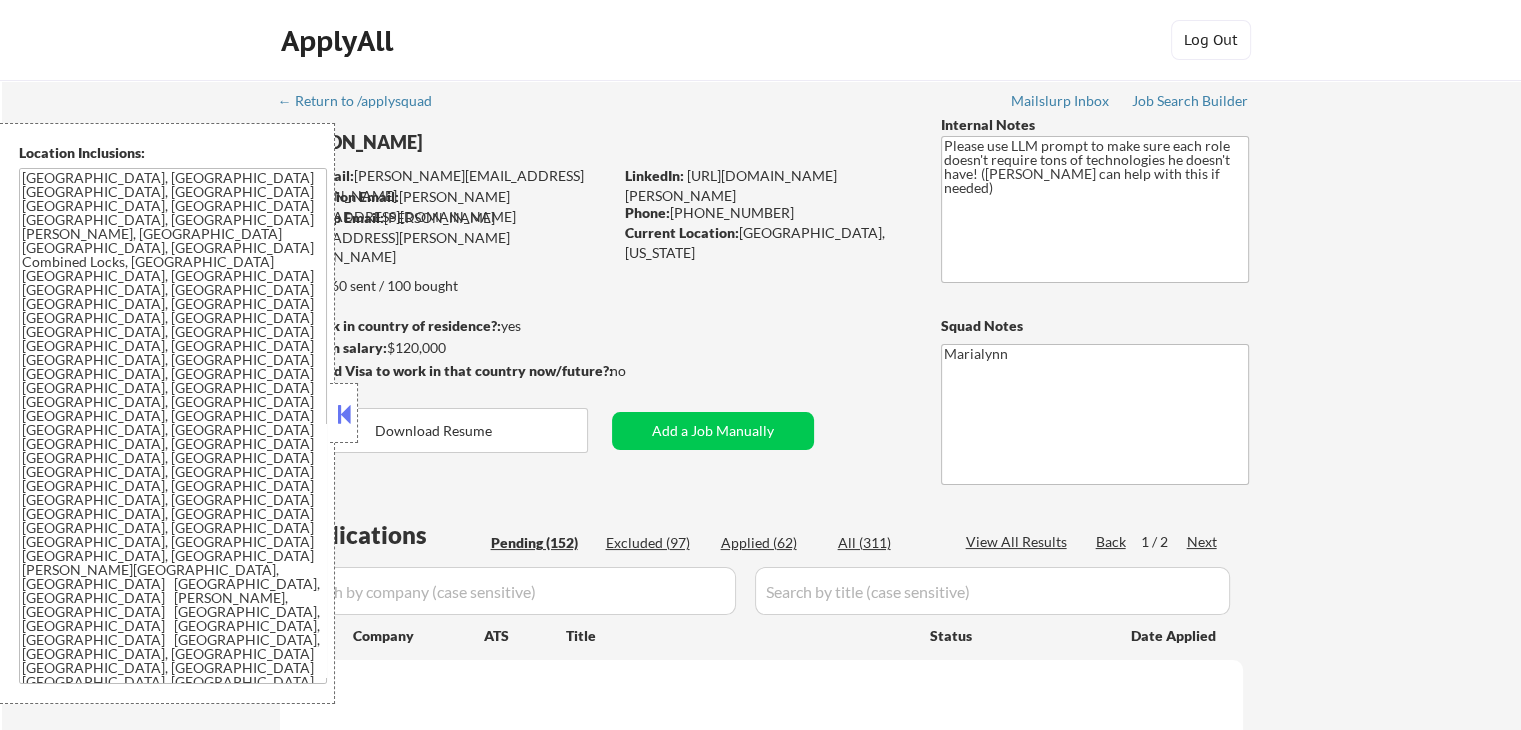 click on "Applied (62)" at bounding box center (771, 543) 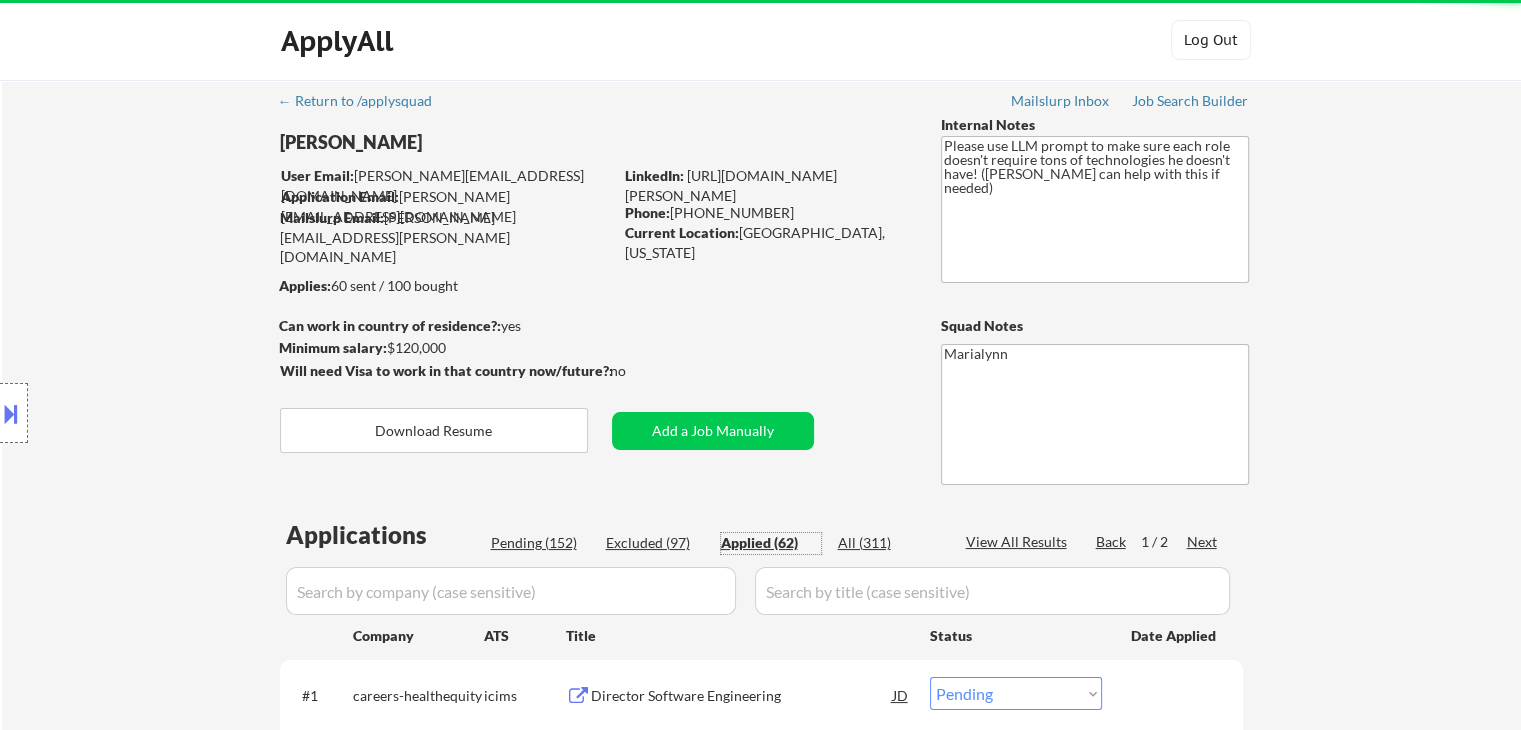 click on "Applied (62)" at bounding box center (771, 543) 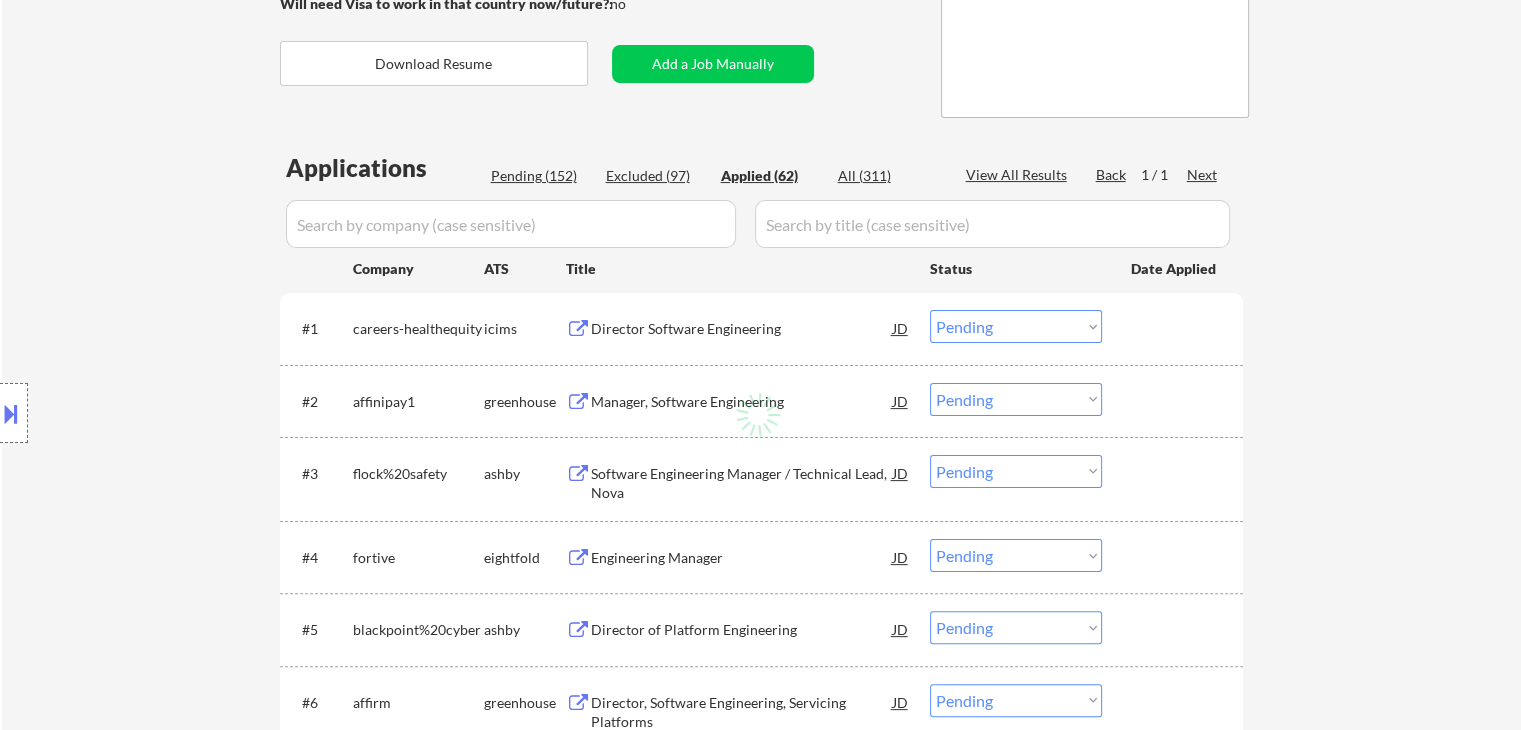select on ""applied"" 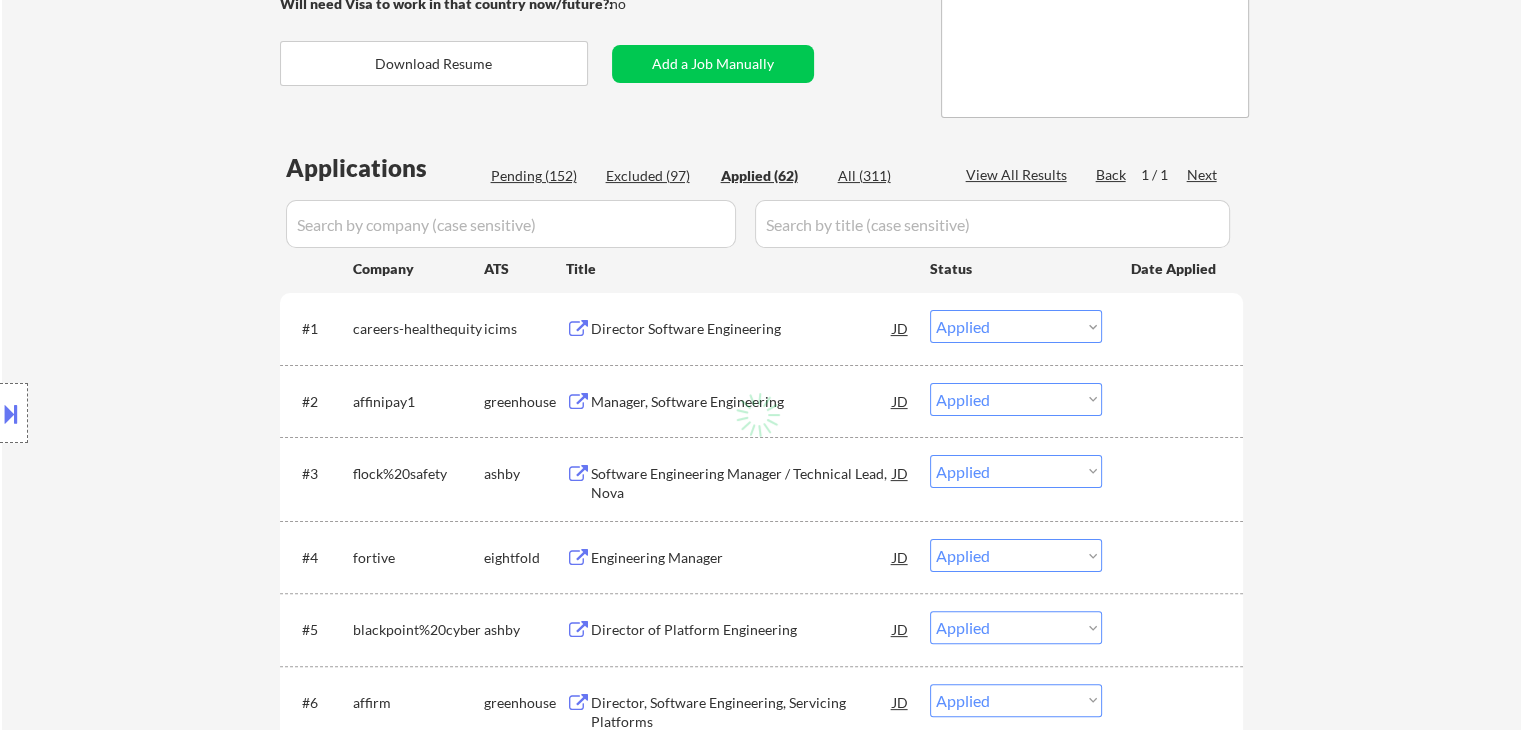 select on ""applied"" 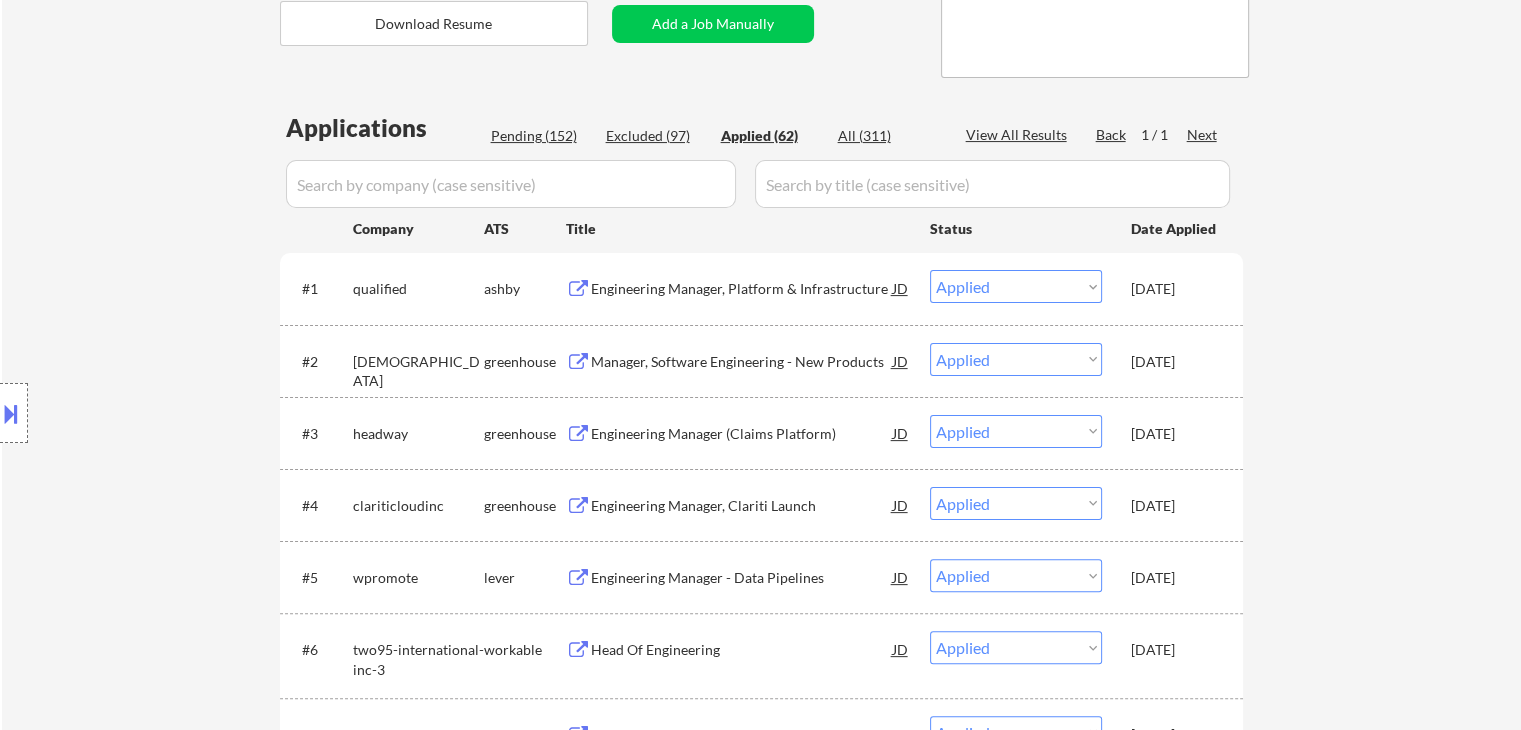 scroll, scrollTop: 408, scrollLeft: 0, axis: vertical 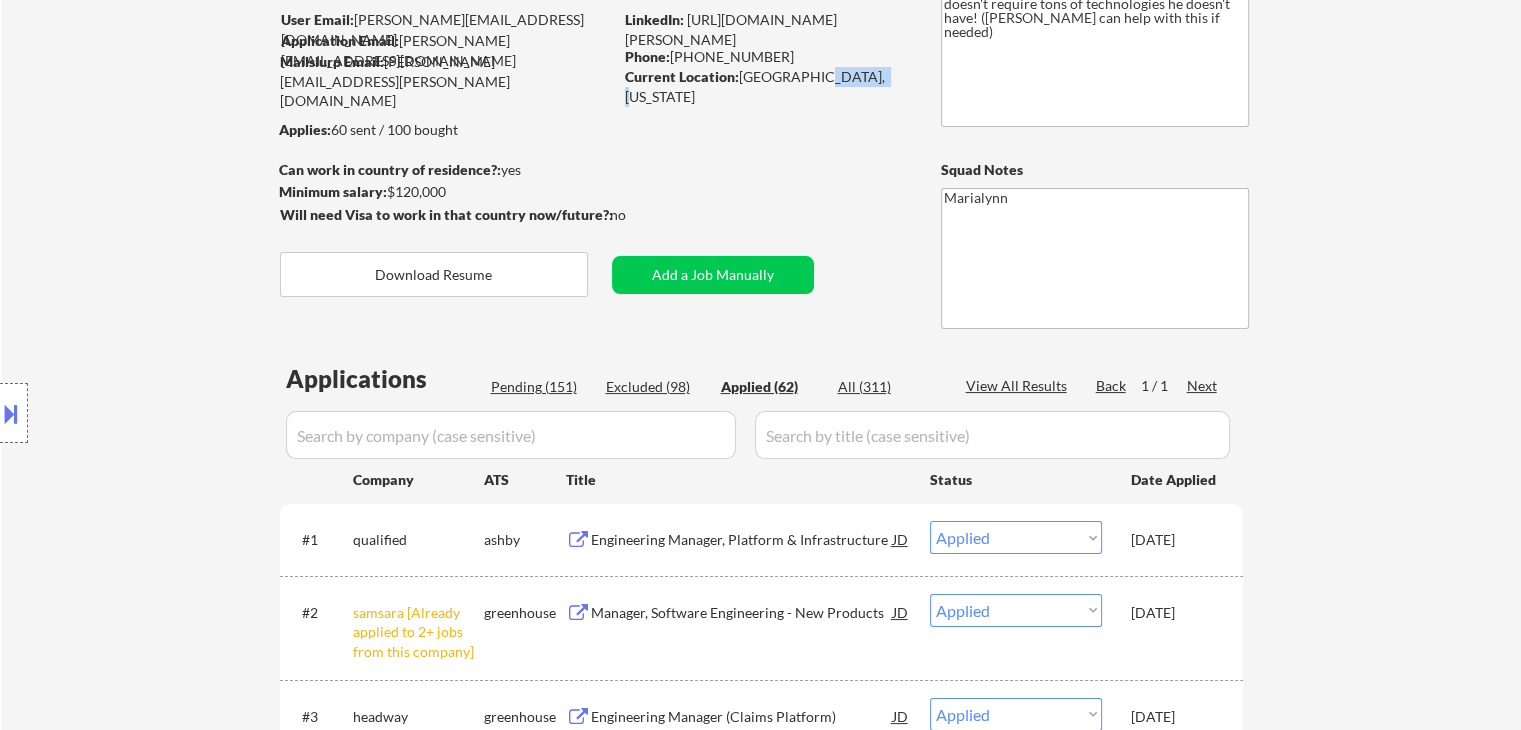 copy on "Wisconsin" 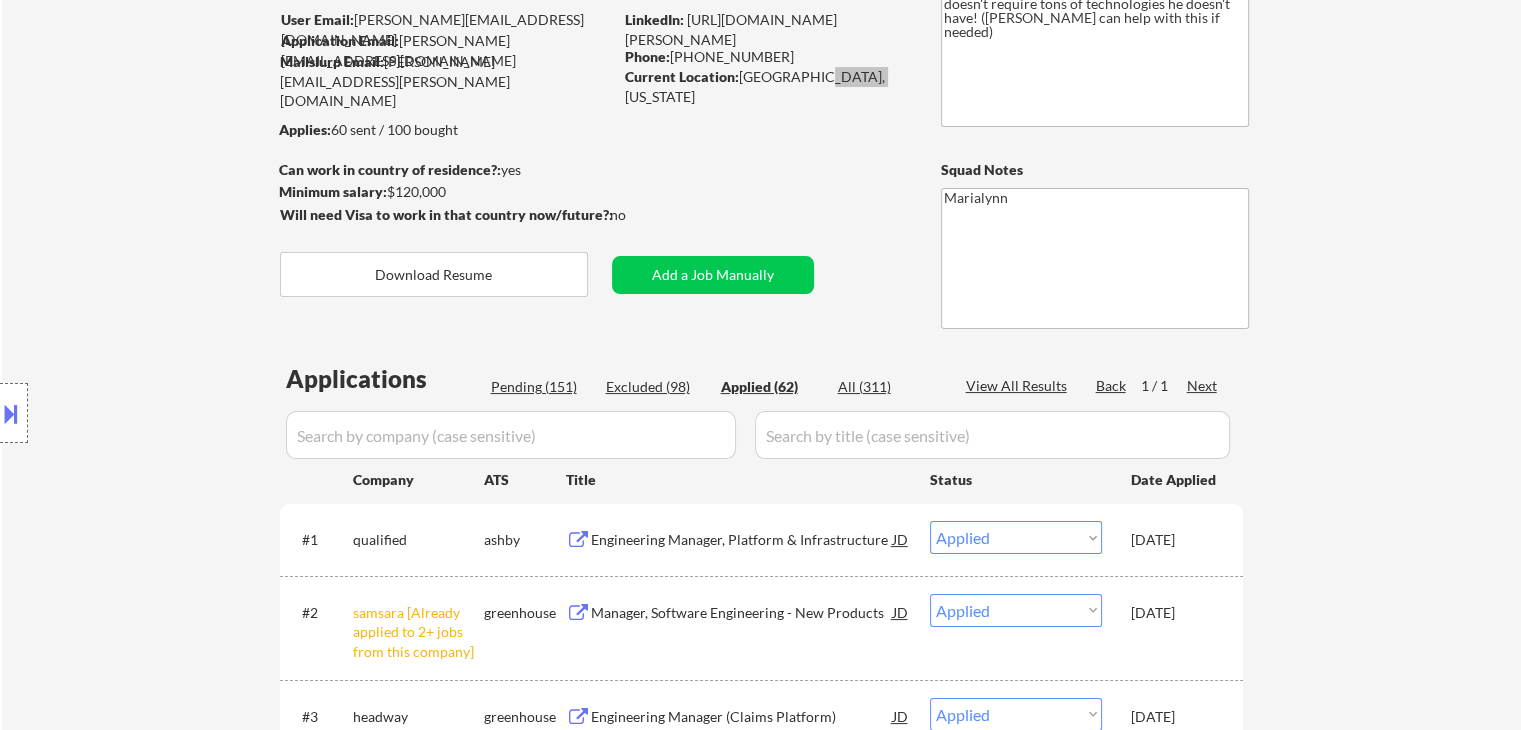 select on ""applied"" 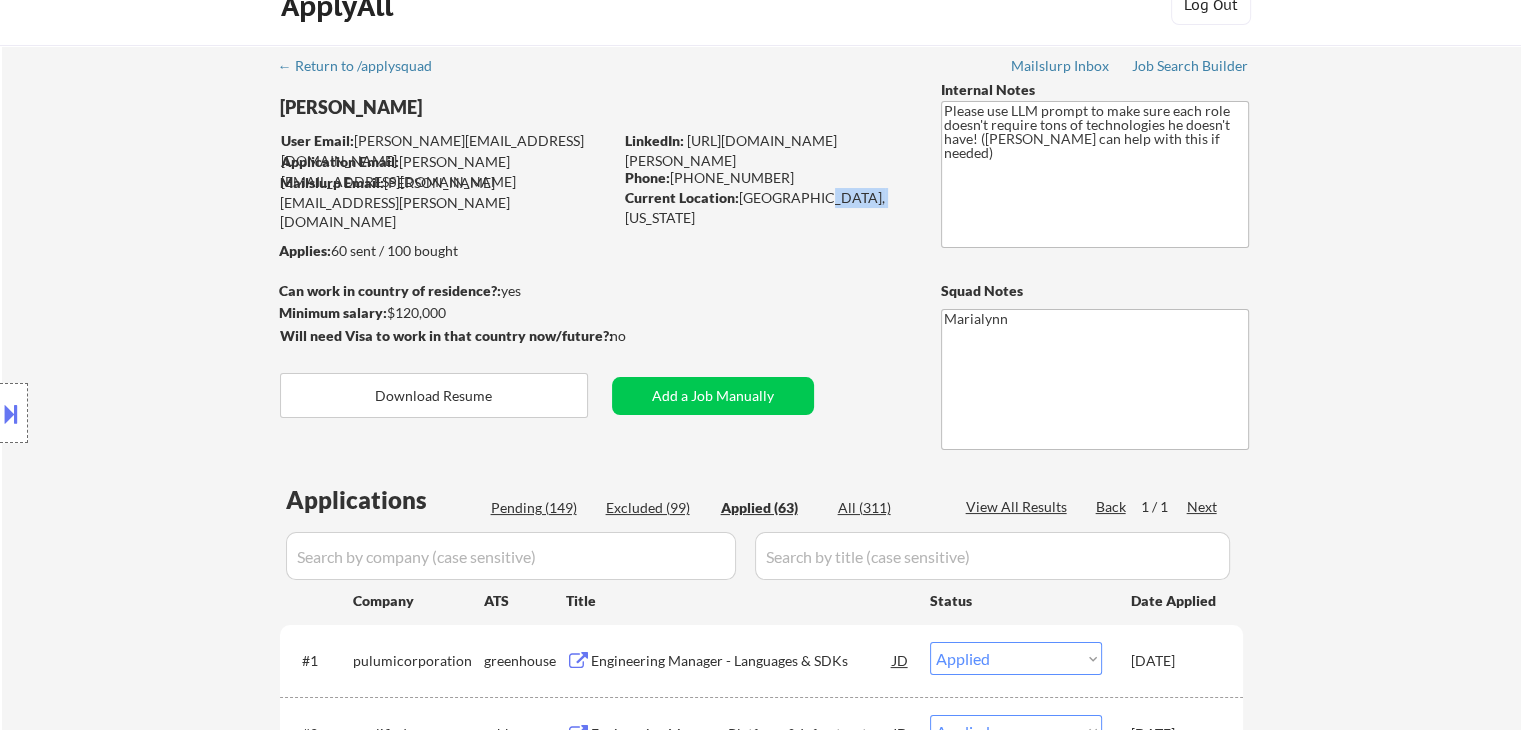 scroll, scrollTop: 16, scrollLeft: 0, axis: vertical 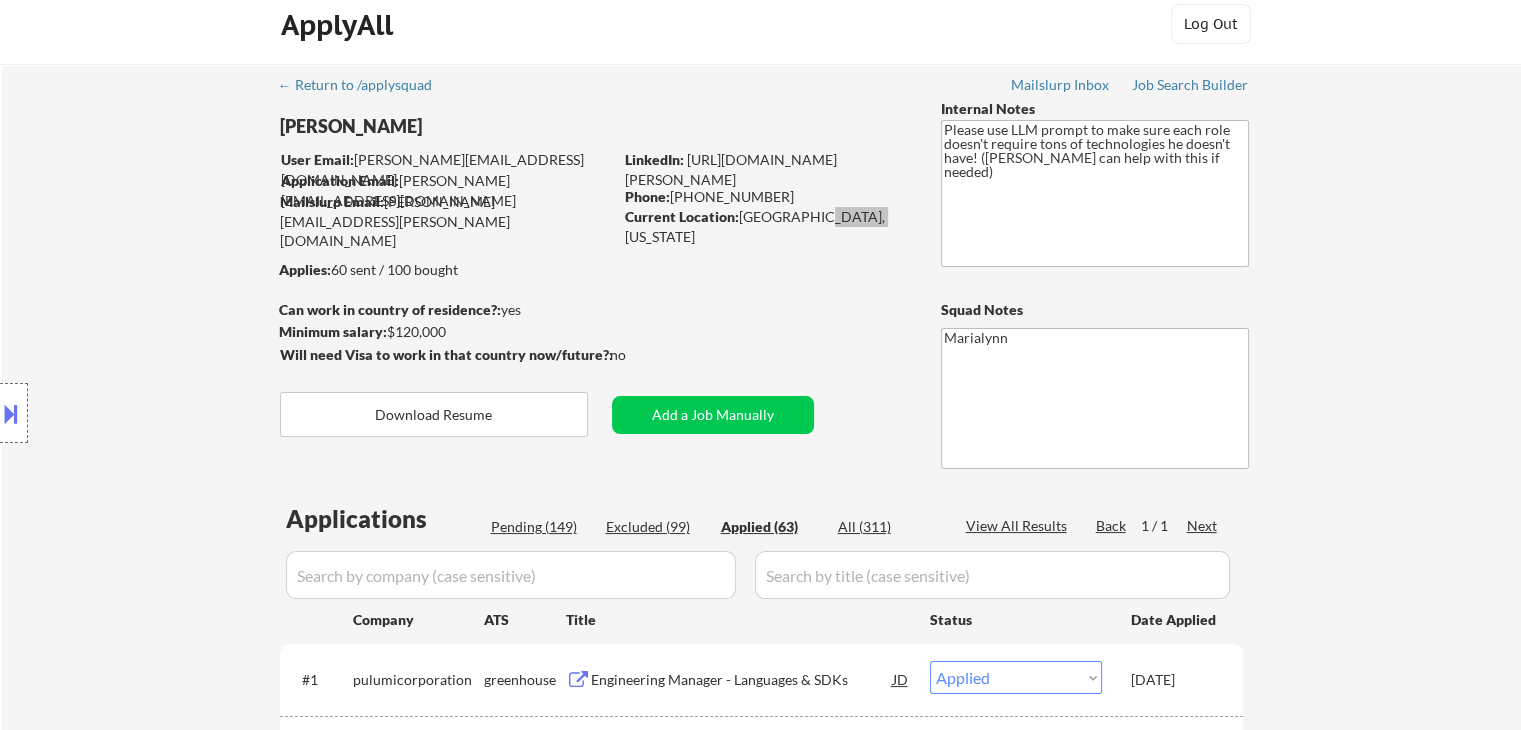 select on ""applied"" 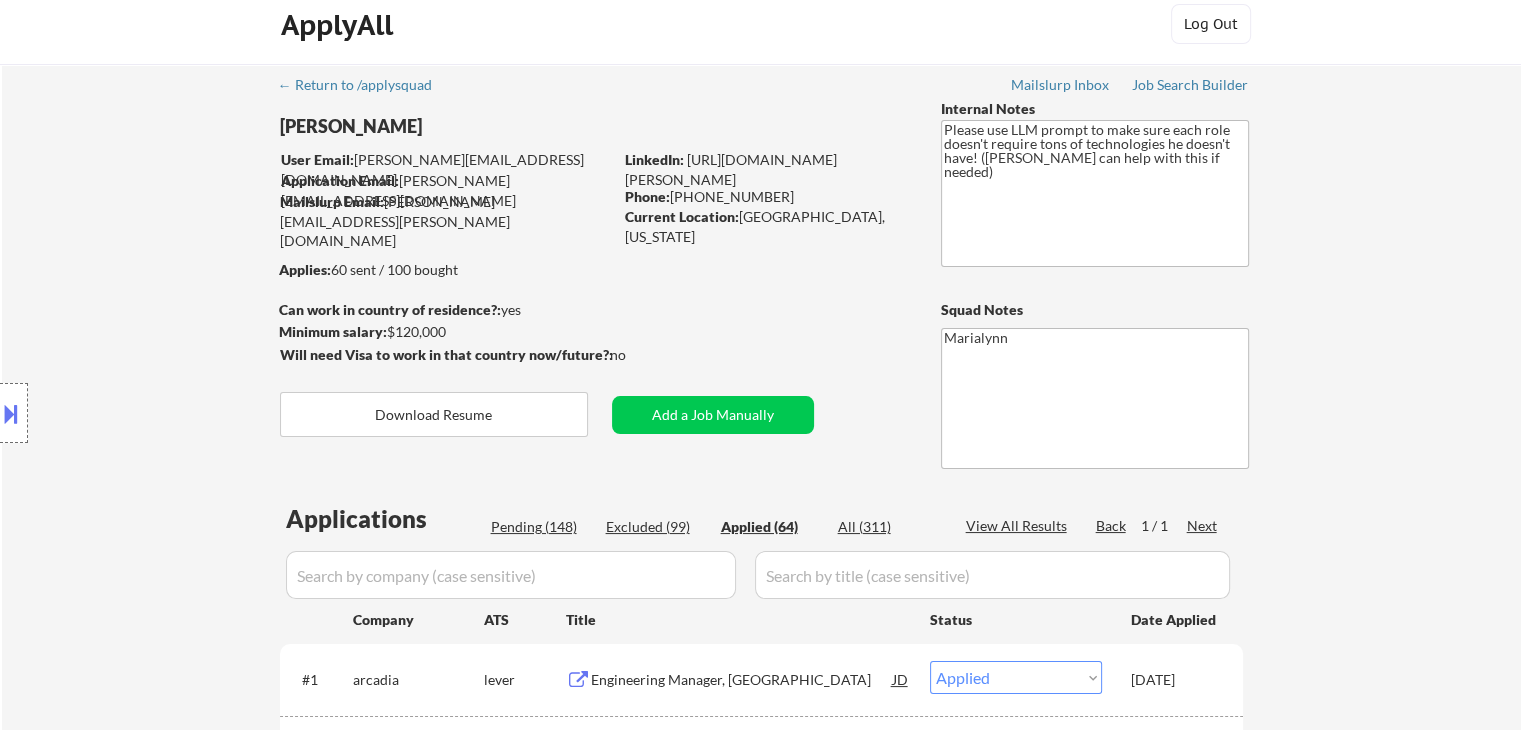 click on "← Return to /applysquad Mailslurp Inbox Job Search Builder Scott Huff User Email:  scott_huff@hushmail.com Application Email:  scott_huff@hushmail.com Mailslurp Email:  scott.huff@mailflux.com LinkedIn:   https://www.linkedin.com/in/scott-huff-it/
Phone:  920-366-1494 Current Location:  Kimberly, Wisconsin Applies:  60 sent / 100 bought Internal Notes Please use LLM prompt to make sure each role doesn't require tons of technologies he doesn't have! (Flora can help with this if needed) Can work in country of residence?:  yes Squad Notes Minimum salary:  $120,000 Will need Visa to work in that country now/future?:   no Download Resume Add a Job Manually Marialynn Applications Pending (148) Excluded (99) Applied (64) All (311) View All Results Back 1 / 1
Next Company ATS Title Status Date Applied #1 arcadia lever Engineering Manager, Gateway JD Choose an option... Pending Applied Excluded (Questions) Excluded (Expired) Excluded (Location) Excluded (Bad Match) Excluded (Blocklist) Excluded (Salary) #2 JD #3" at bounding box center (762, 3026) 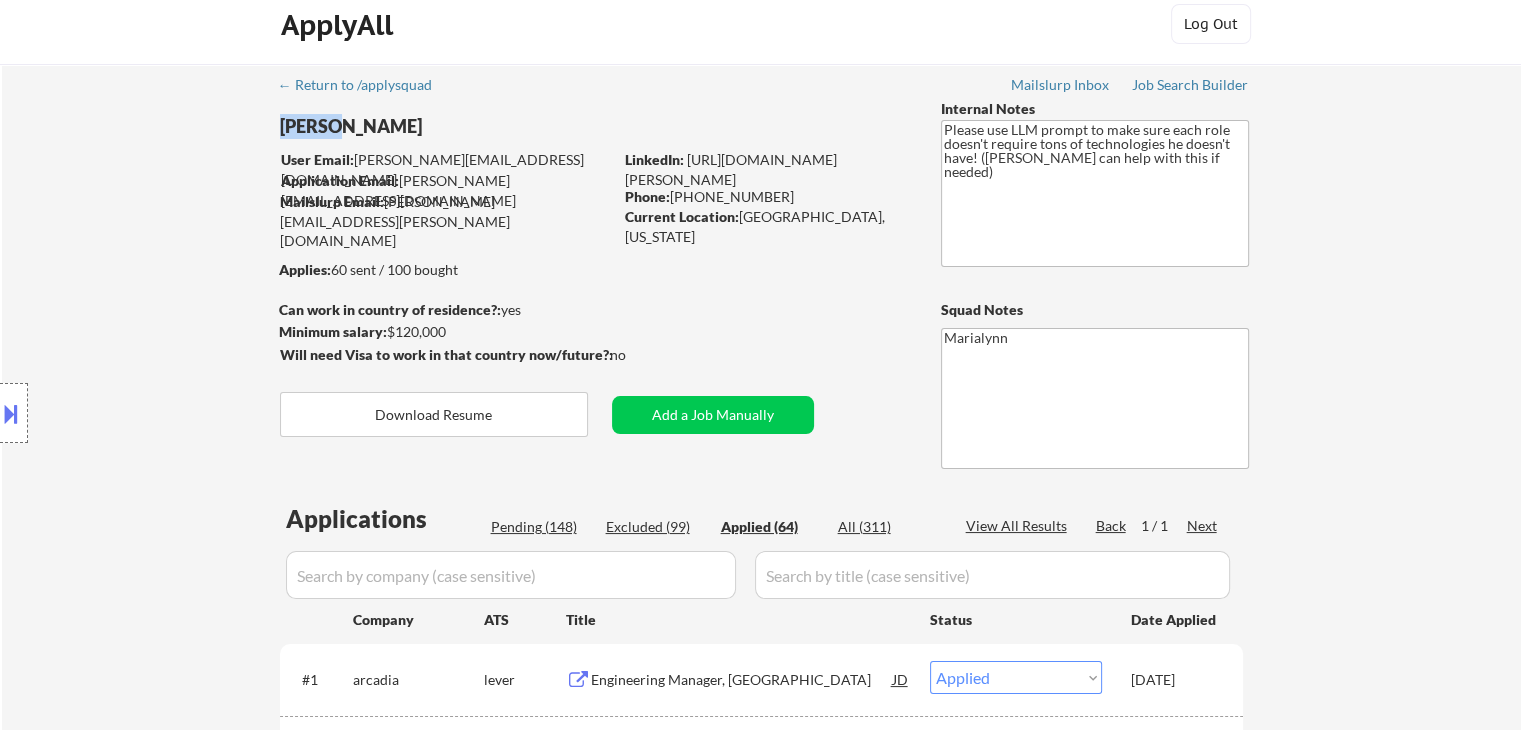 click on "← Return to /applysquad Mailslurp Inbox Job Search Builder Scott Huff User Email:  scott_huff@hushmail.com Application Email:  scott_huff@hushmail.com Mailslurp Email:  scott.huff@mailflux.com LinkedIn:   https://www.linkedin.com/in/scott-huff-it/
Phone:  920-366-1494 Current Location:  Kimberly, Wisconsin Applies:  60 sent / 100 bought Internal Notes Please use LLM prompt to make sure each role doesn't require tons of technologies he doesn't have! (Flora can help with this if needed) Can work in country of residence?:  yes Squad Notes Minimum salary:  $120,000 Will need Visa to work in that country now/future?:   no Download Resume Add a Job Manually Marialynn Applications Pending (148) Excluded (99) Applied (64) All (311) View All Results Back 1 / 1
Next Company ATS Title Status Date Applied #1 arcadia lever Engineering Manager, Gateway JD Choose an option... Pending Applied Excluded (Questions) Excluded (Expired) Excluded (Location) Excluded (Bad Match) Excluded (Blocklist) Excluded (Salary) #2 JD #3" at bounding box center [762, 3026] 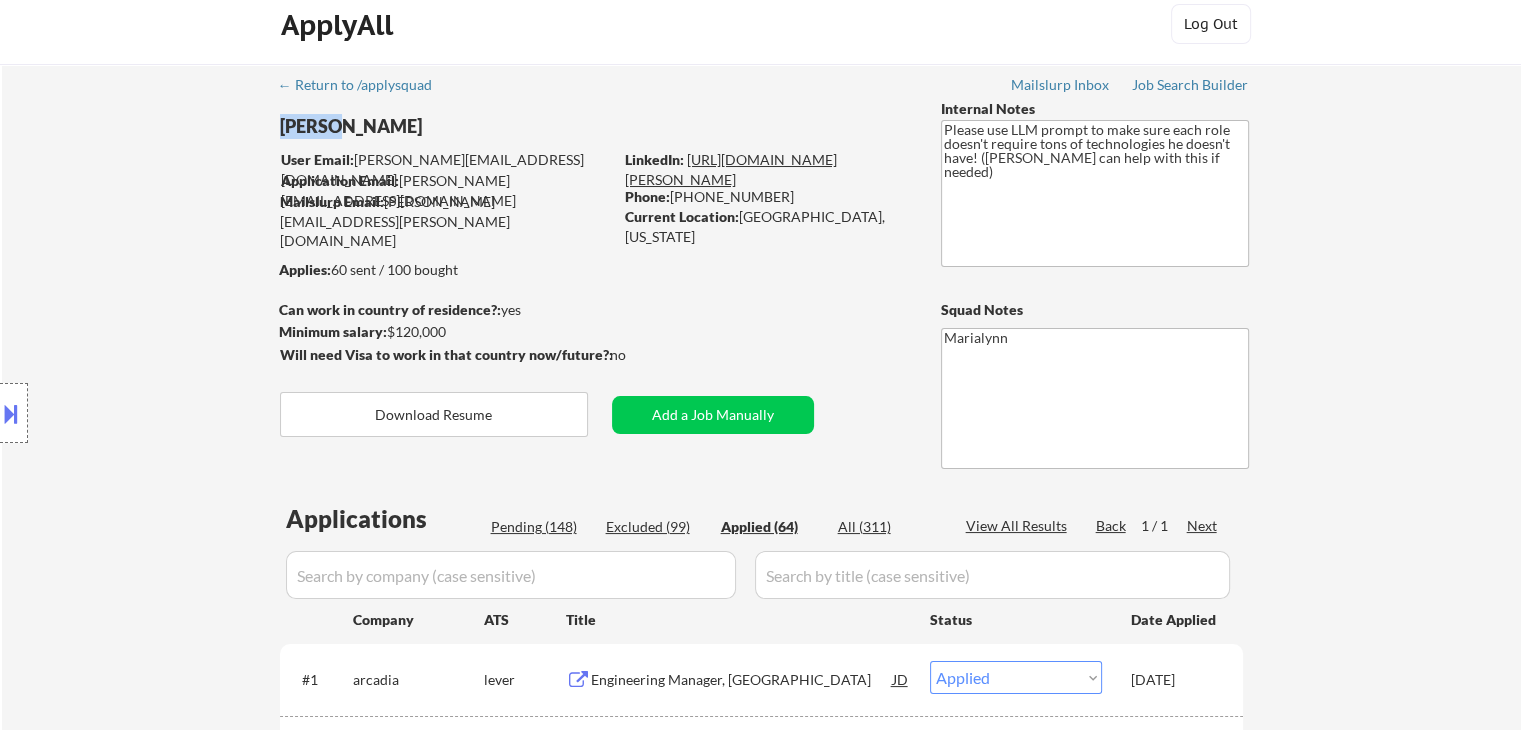 click on "[URL][DOMAIN_NAME][PERSON_NAME]" at bounding box center [731, 169] 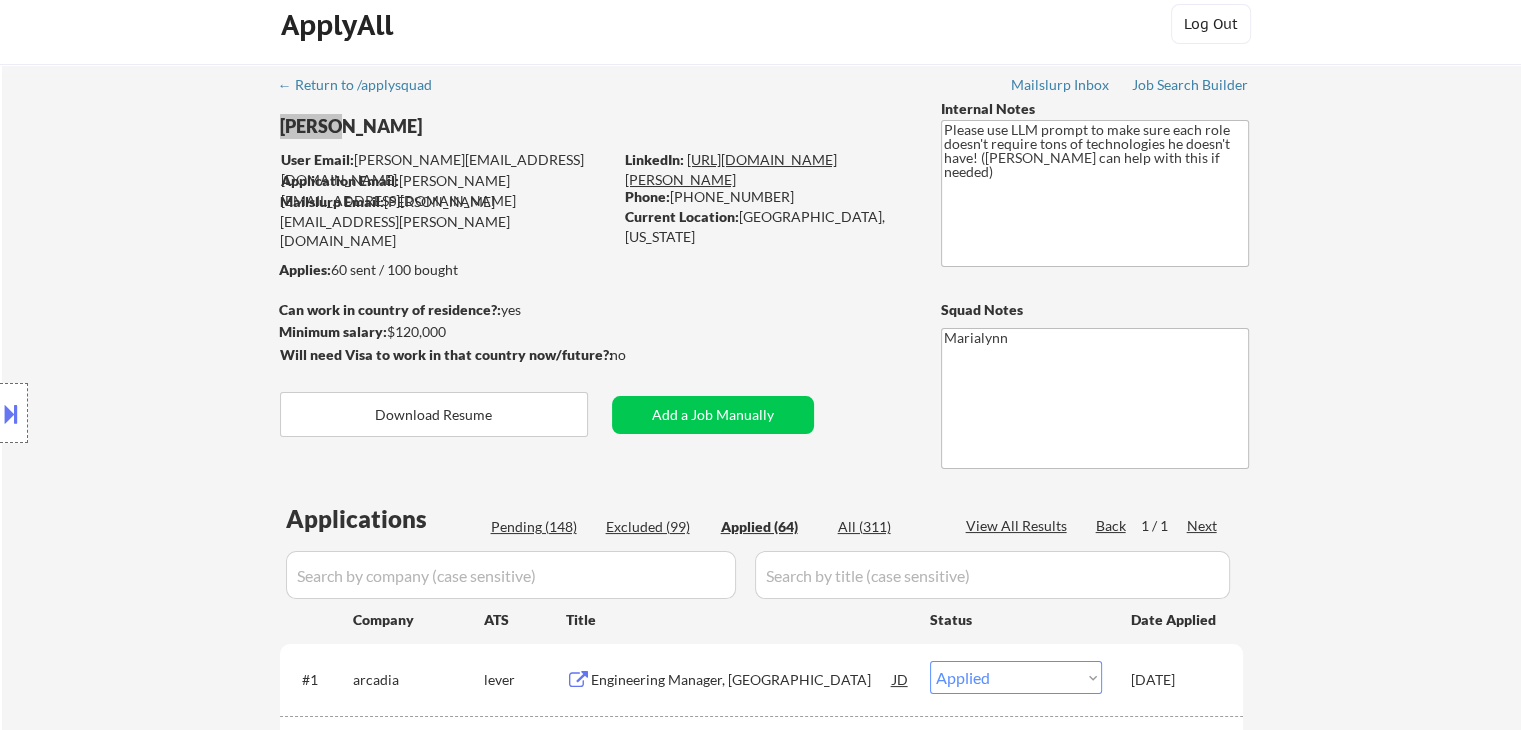 select on ""applied"" 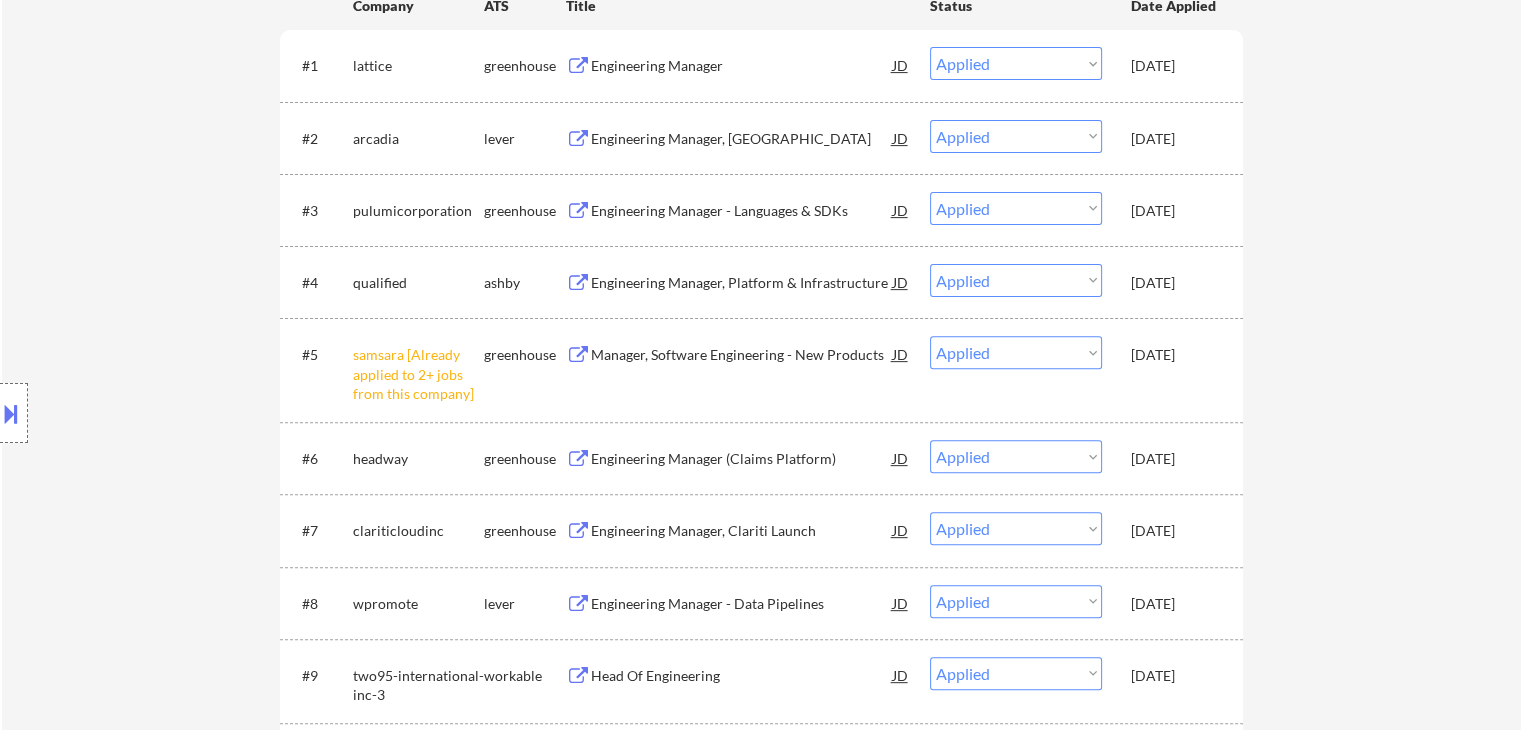 scroll, scrollTop: 672, scrollLeft: 0, axis: vertical 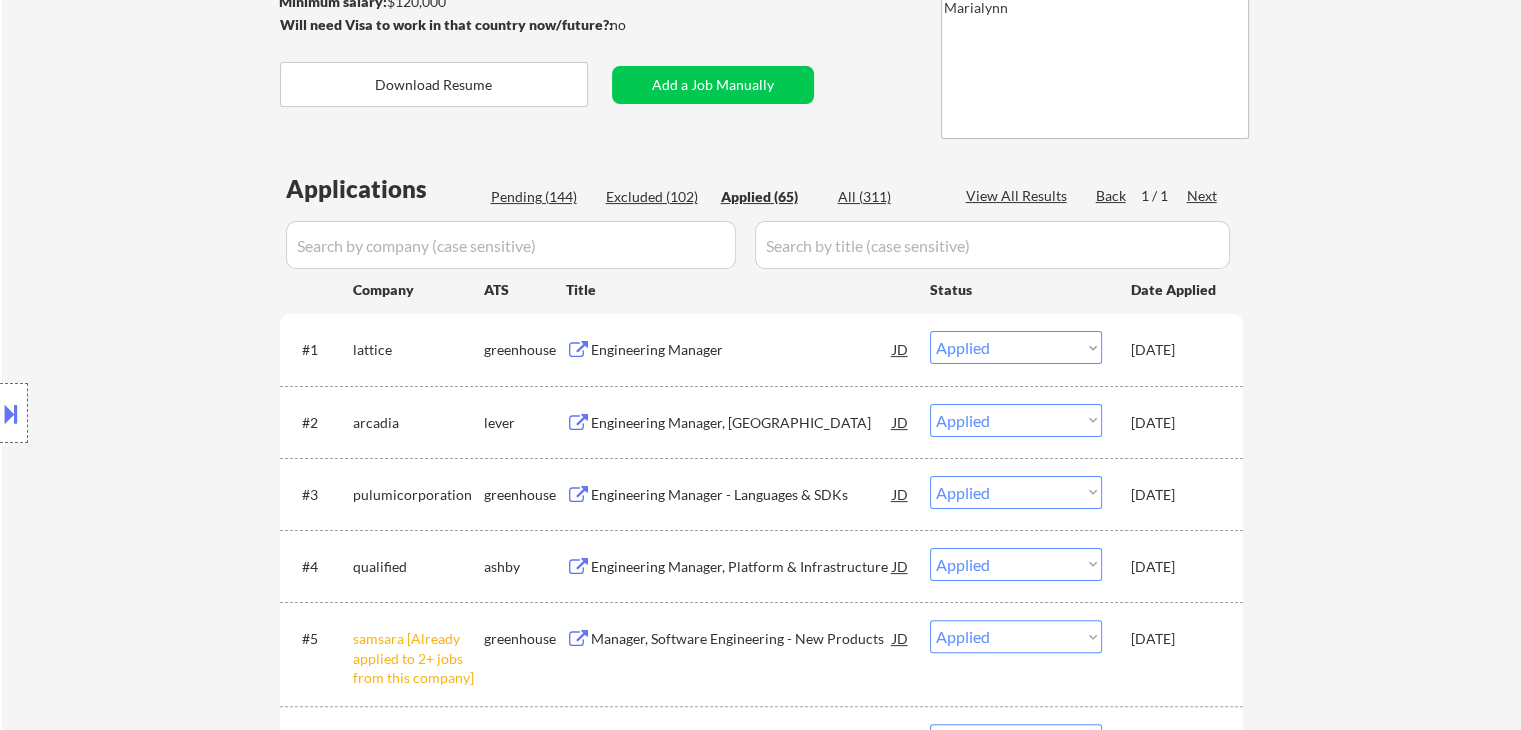 click on "Applications Pending (144) Excluded (102) Applied (65) All (311) View All Results Back 1 / 1
Next Company ATS Title Status Date Applied #1 lattice greenhouse Engineering Manager JD Choose an option... Pending Applied Excluded (Questions) Excluded (Expired) Excluded (Location) Excluded (Bad Match) Excluded (Blocklist) Excluded (Salary) Excluded (Other) Jul 25, 2025 #2 arcadia lever Engineering Manager, Gateway JD Choose an option... Pending Applied Excluded (Questions) Excluded (Expired) Excluded (Location) Excluded (Bad Match) Excluded (Blocklist) Excluded (Salary) Excluded (Other) Jul 25, 2025 #3 pulumicorporation greenhouse Engineering Manager - Languages & SDKs JD Choose an option... Pending Applied Excluded (Questions) Excluded (Expired) Excluded (Location) Excluded (Bad Match) Excluded (Blocklist) Excluded (Salary) Excluded (Other) Jul 25, 2025 #4 qualified ashby Engineering Manager, Platform & Infrastructure JD Choose an option... Pending Applied Excluded (Questions) Excluded (Expired) Excluded (Other)" at bounding box center (761, 2940) 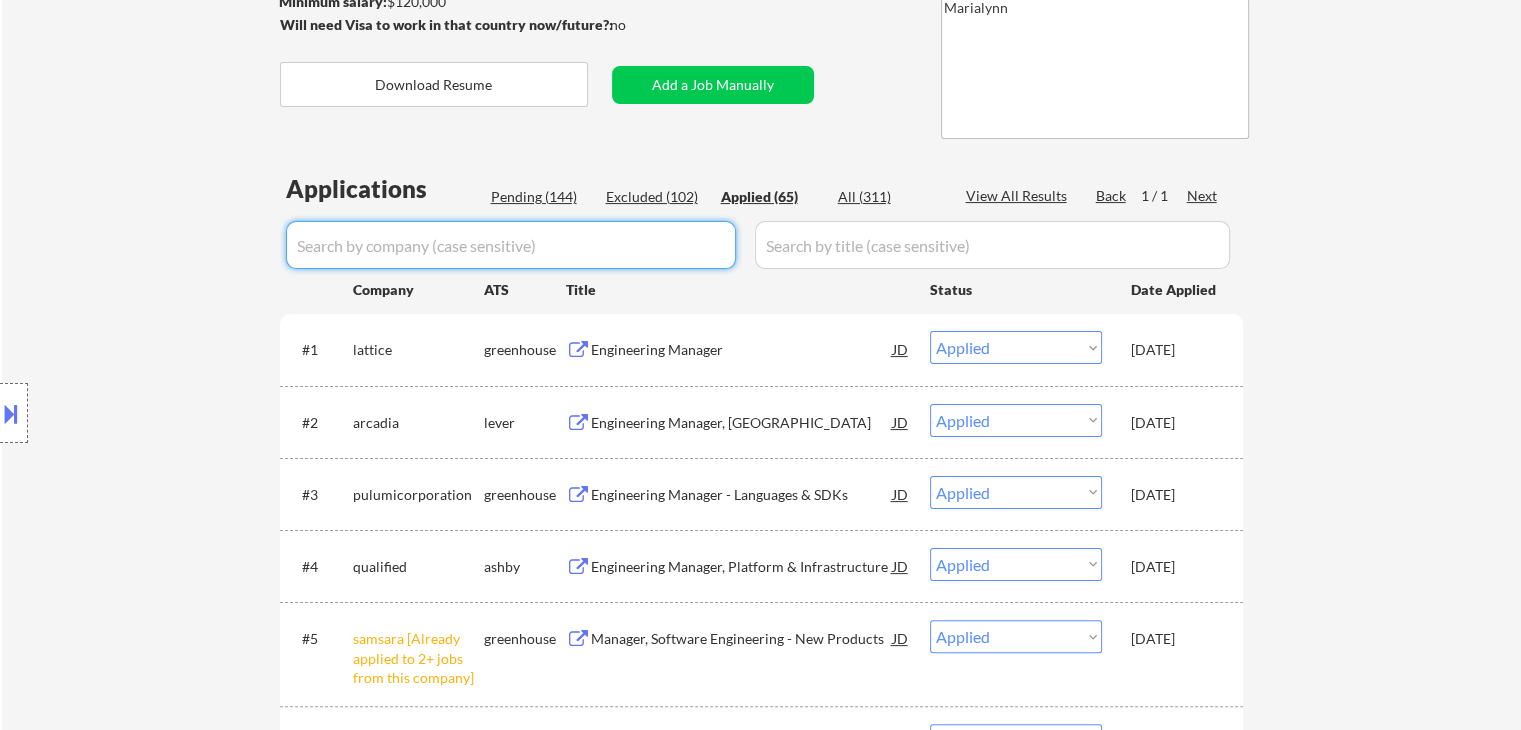 click at bounding box center (511, 245) 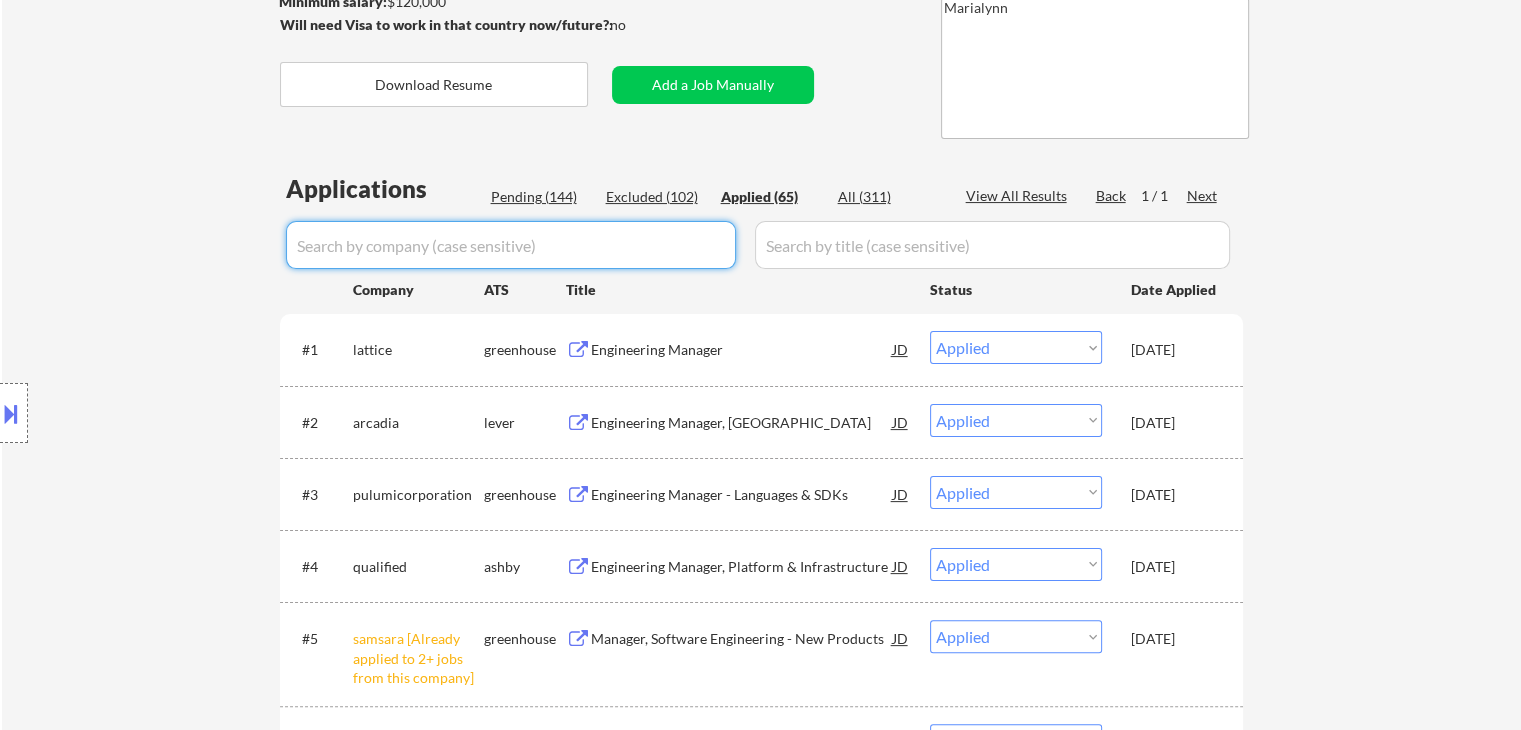 scroll, scrollTop: 0, scrollLeft: 0, axis: both 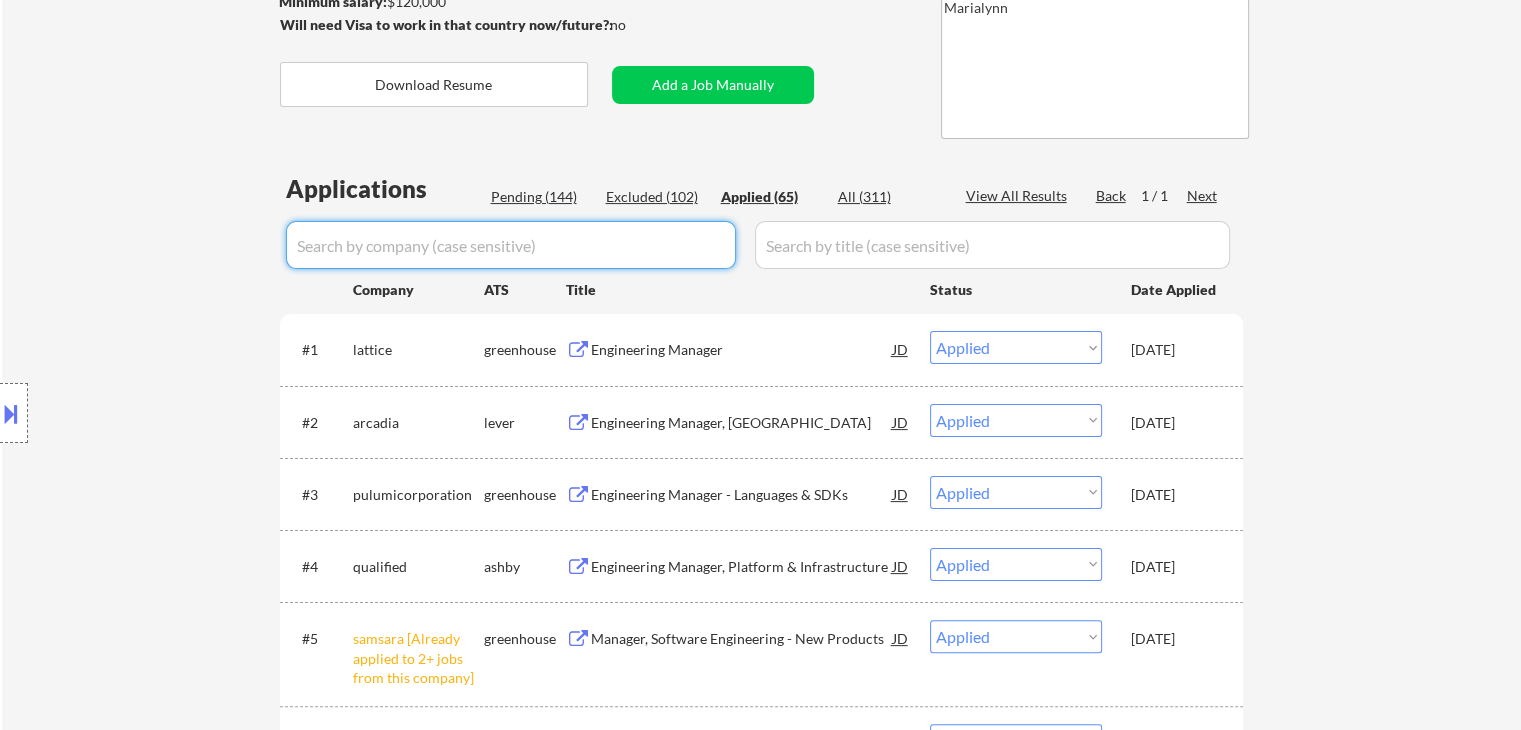 click at bounding box center [511, 245] 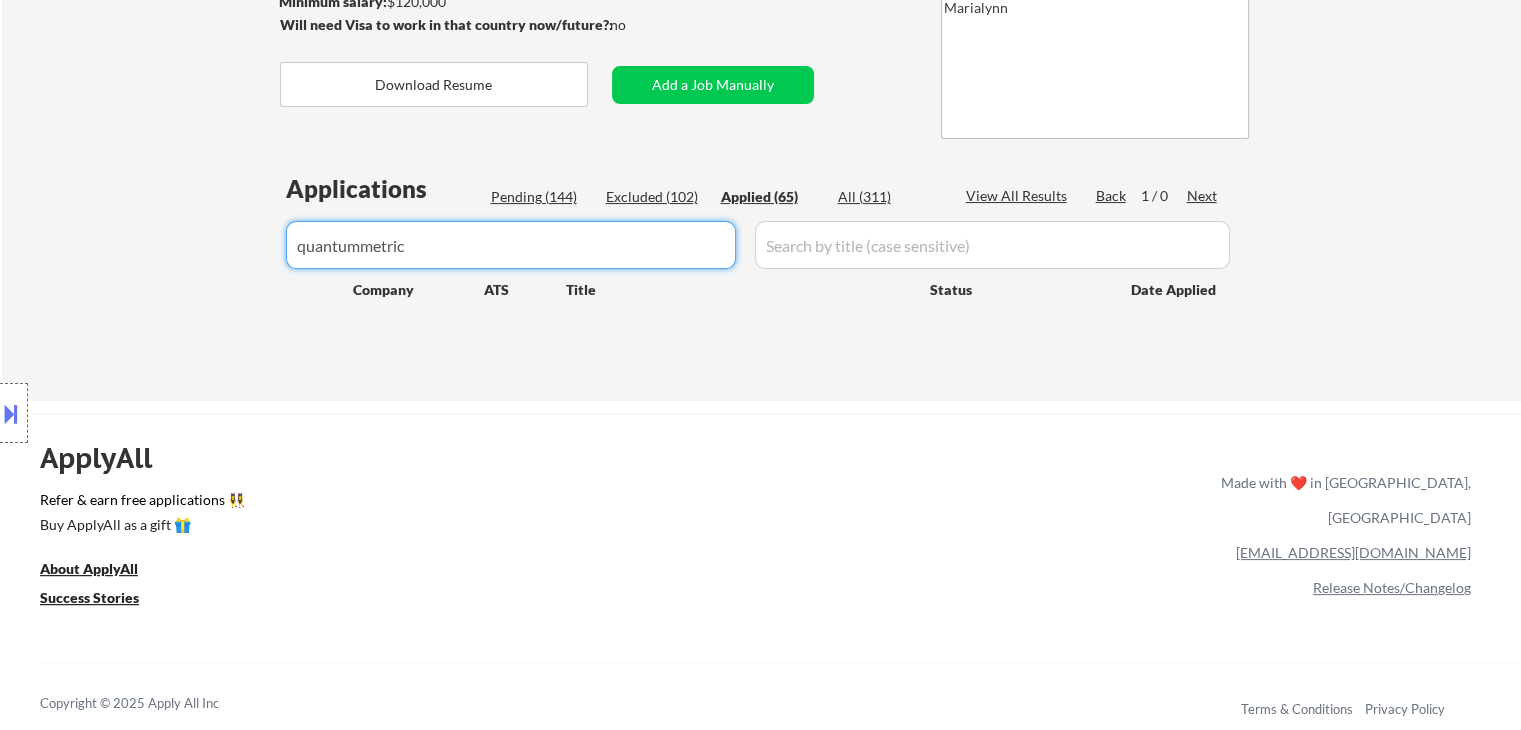 type on "quantummetric" 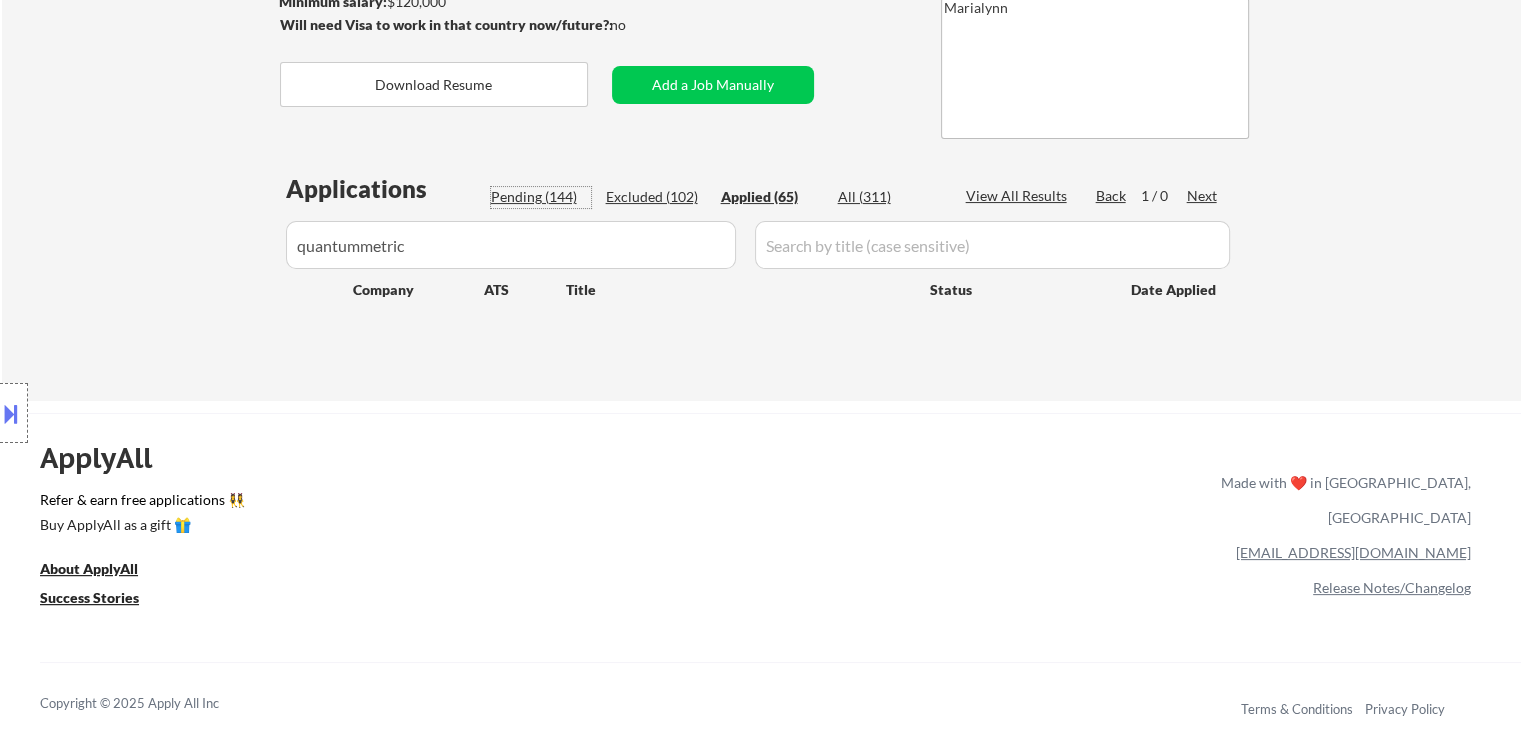 click on "Pending (144)" at bounding box center (541, 197) 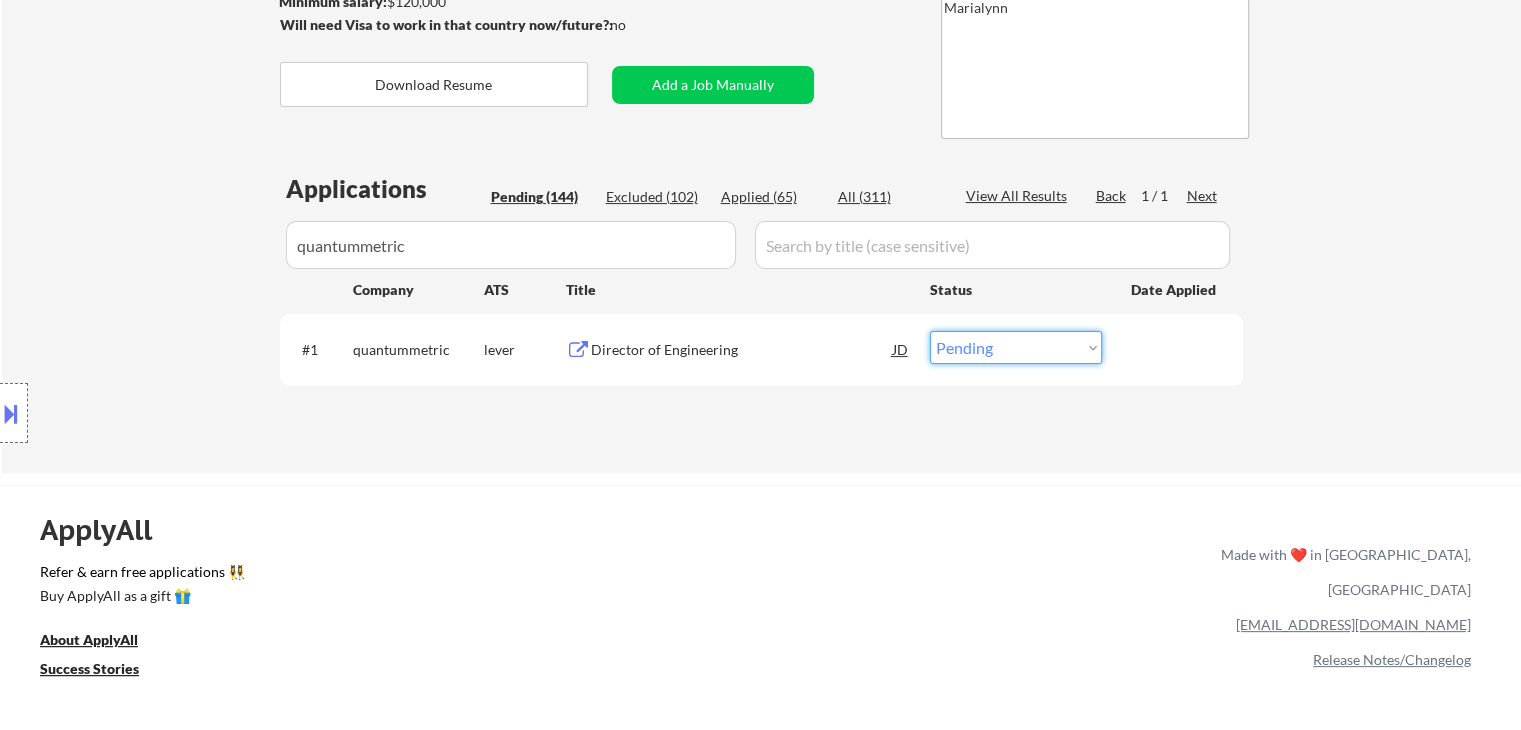 click on "Choose an option... Pending Applied Excluded (Questions) Excluded (Expired) Excluded (Location) Excluded (Bad Match) Excluded (Blocklist) Excluded (Salary) Excluded (Other)" at bounding box center [1016, 347] 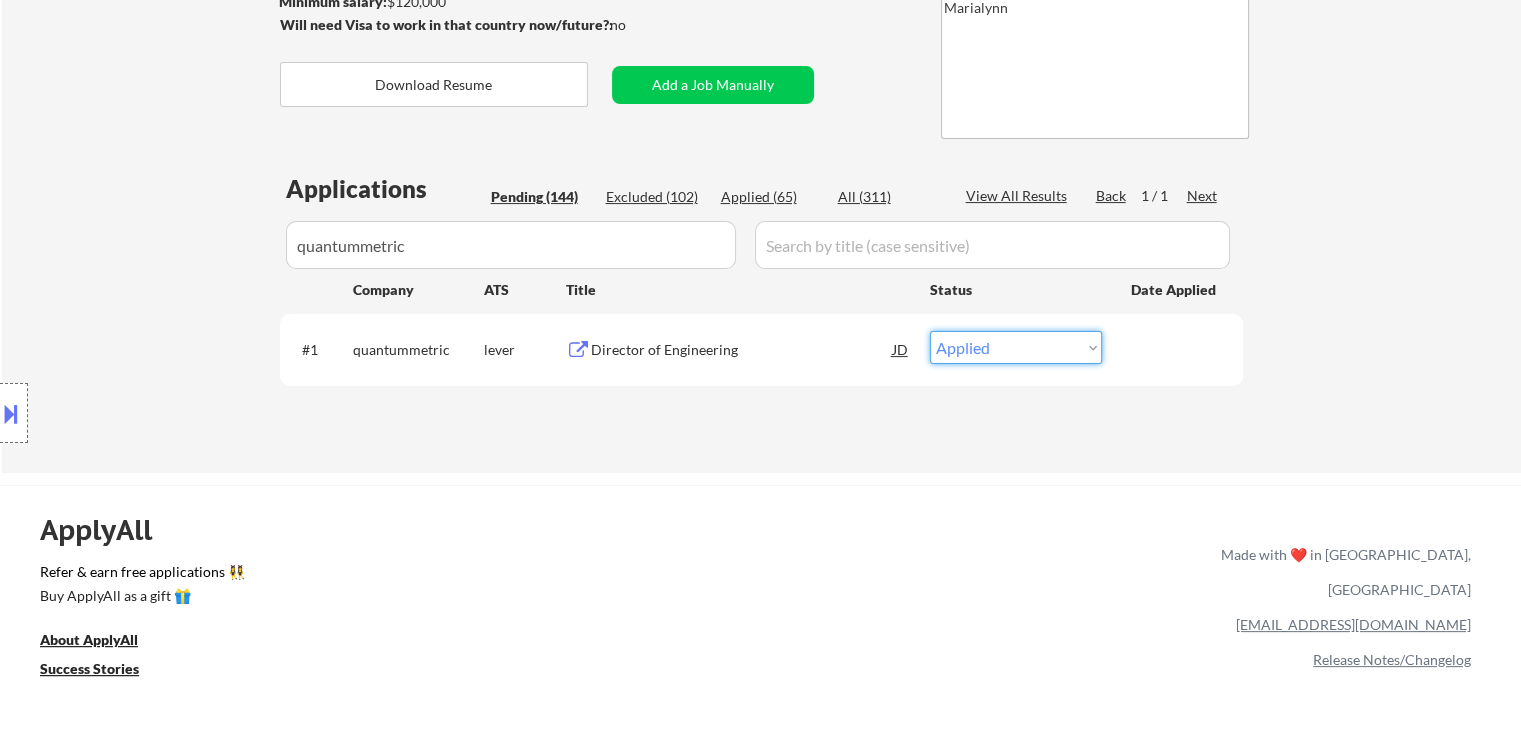 click on "Choose an option... Pending Applied Excluded (Questions) Excluded (Expired) Excluded (Location) Excluded (Bad Match) Excluded (Blocklist) Excluded (Salary) Excluded (Other)" at bounding box center [1016, 347] 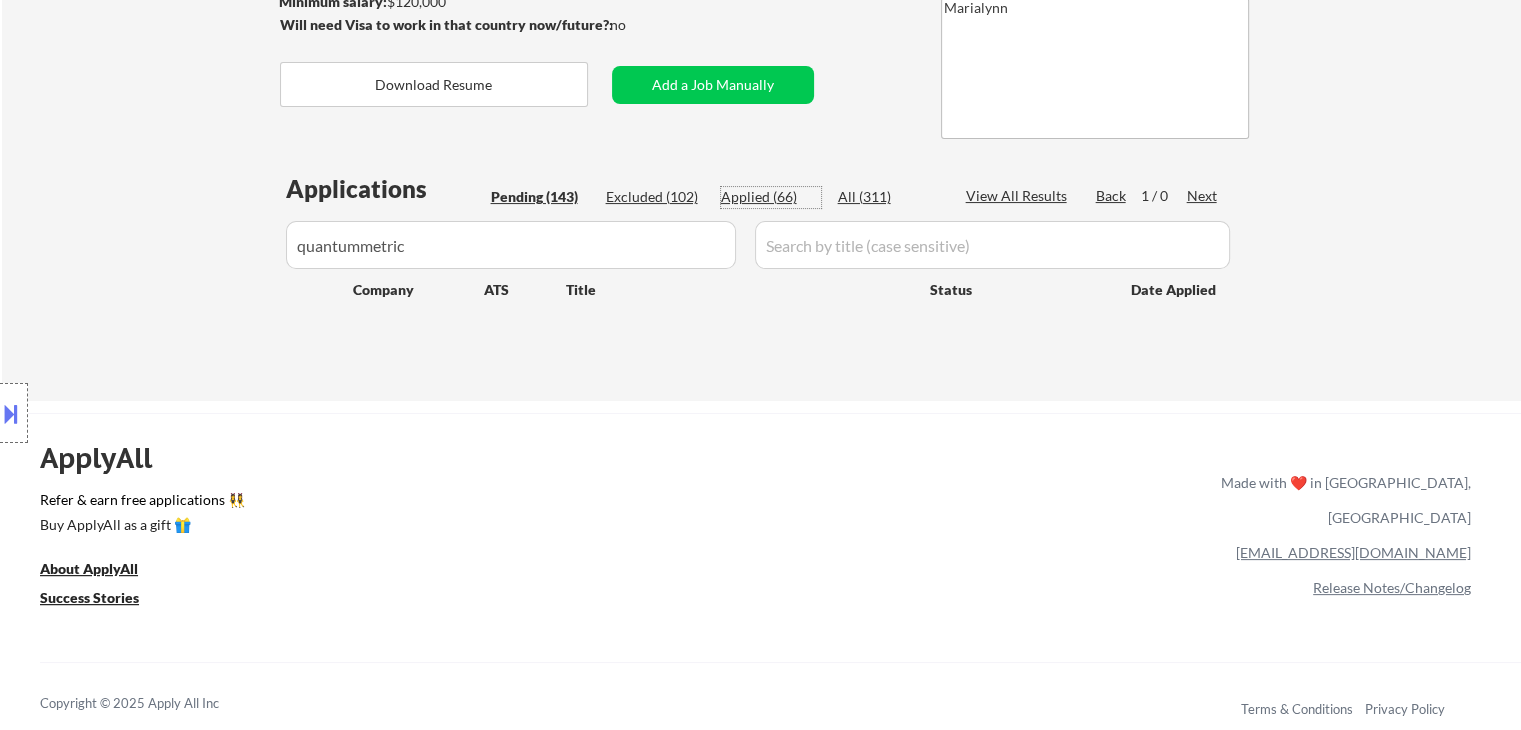 click on "Applied (66)" at bounding box center [771, 197] 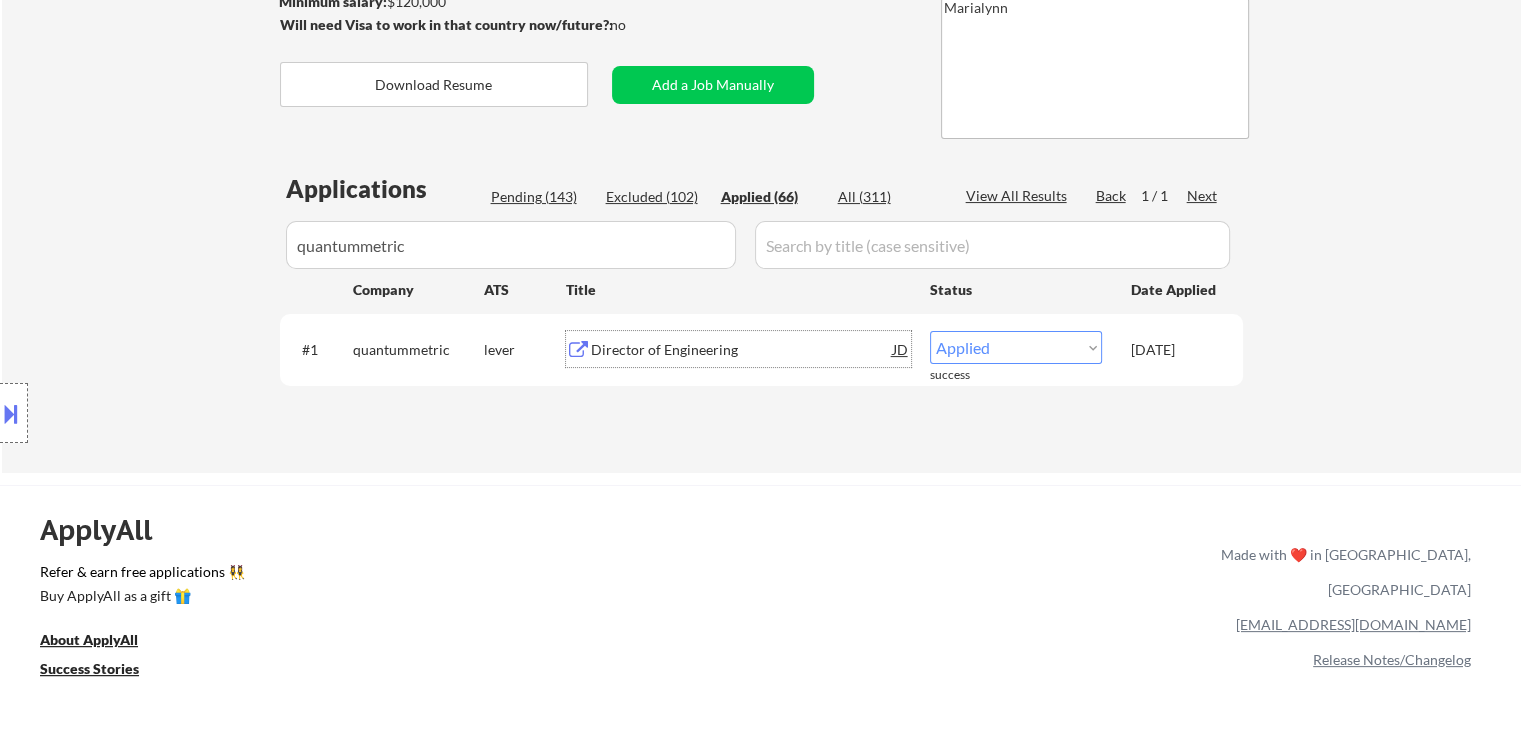click on "Director of Engineering" at bounding box center [742, 350] 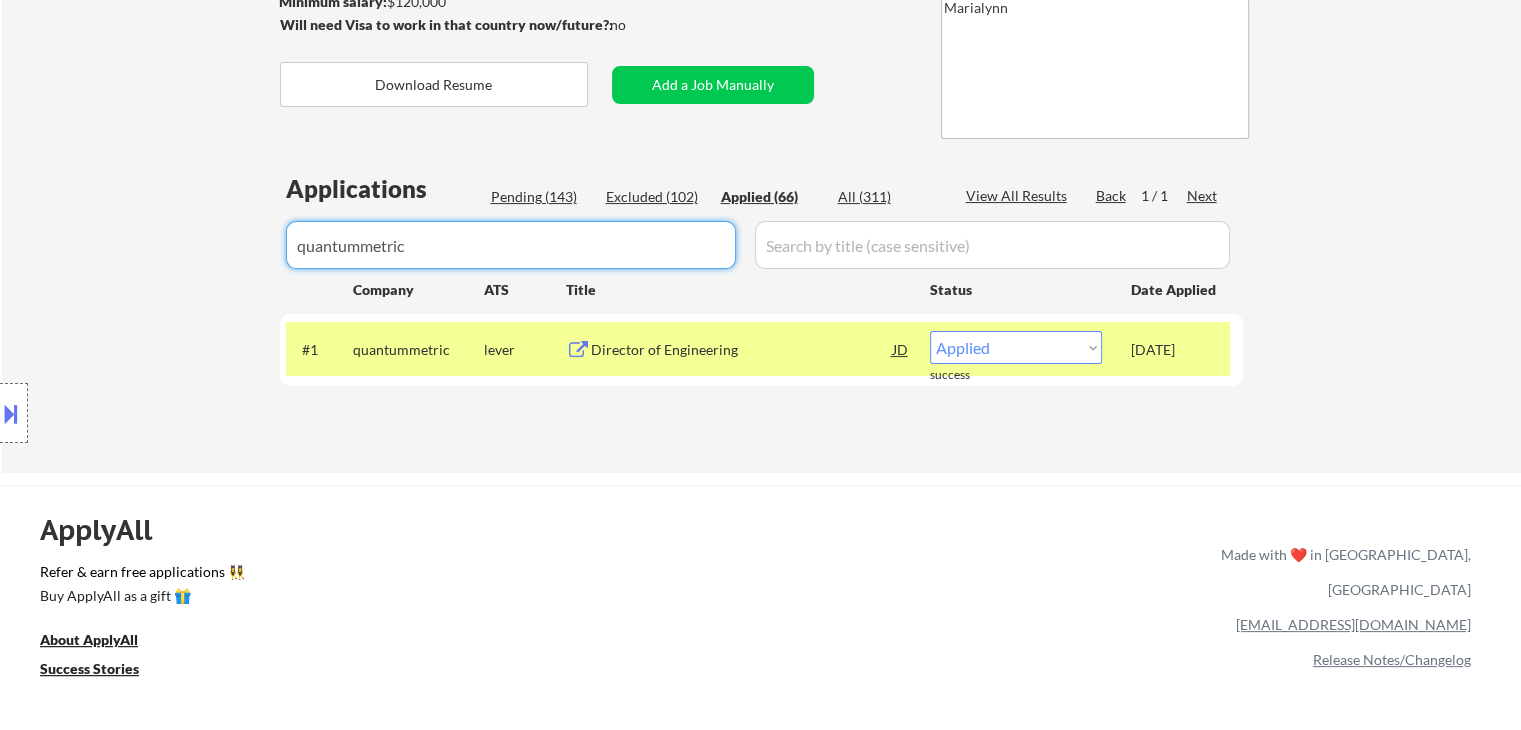 drag, startPoint x: 446, startPoint y: 263, endPoint x: 0, endPoint y: 294, distance: 447.07605 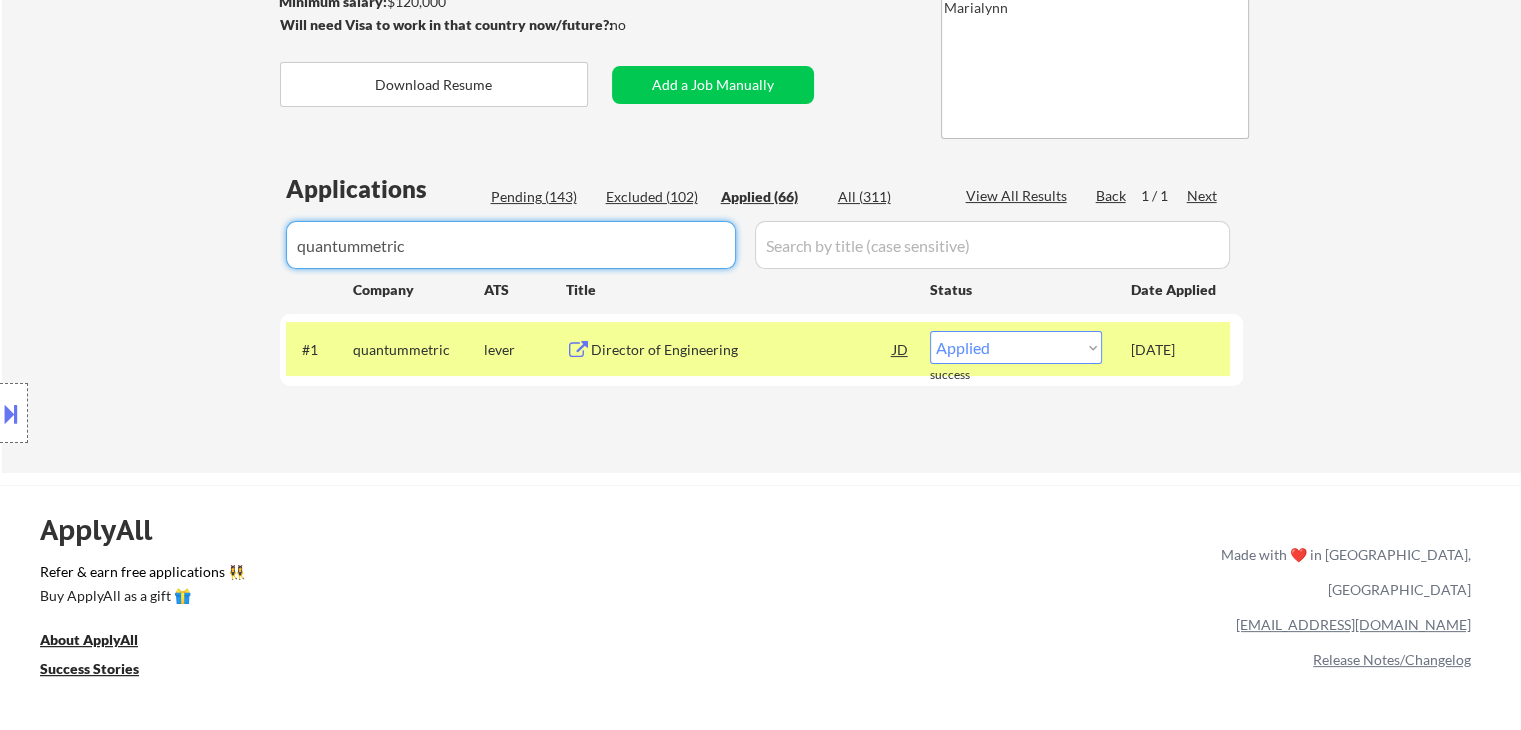 click on "← Return to /applysquad Mailslurp Inbox Job Search Builder Scott Huff User Email:  scott_huff@hushmail.com Application Email:  scott_huff@hushmail.com Mailslurp Email:  scott.huff@mailflux.com LinkedIn:   https://www.linkedin.com/in/scott-huff-it/
Phone:  920-366-1494 Current Location:  Kimberly, Wisconsin Applies:  60 sent / 100 bought Internal Notes Please use LLM prompt to make sure each role doesn't require tons of technologies he doesn't have! (Flora can help with this if needed) Can work in country of residence?:  yes Squad Notes Minimum salary:  $120,000 Will need Visa to work in that country now/future?:   no Download Resume Add a Job Manually Marialynn Applications Pending (143) Excluded (102) Applied (66) All (311) View All Results Back 1 / 1
Next Company ATS Title Status Date Applied #1 quantummetric lever Director of Engineering JD Choose an option... Pending Applied Excluded (Questions) Excluded (Expired) Excluded (Location) Excluded (Bad Match) Excluded (Blocklist) Excluded (Salary) #2" at bounding box center [760, 19] 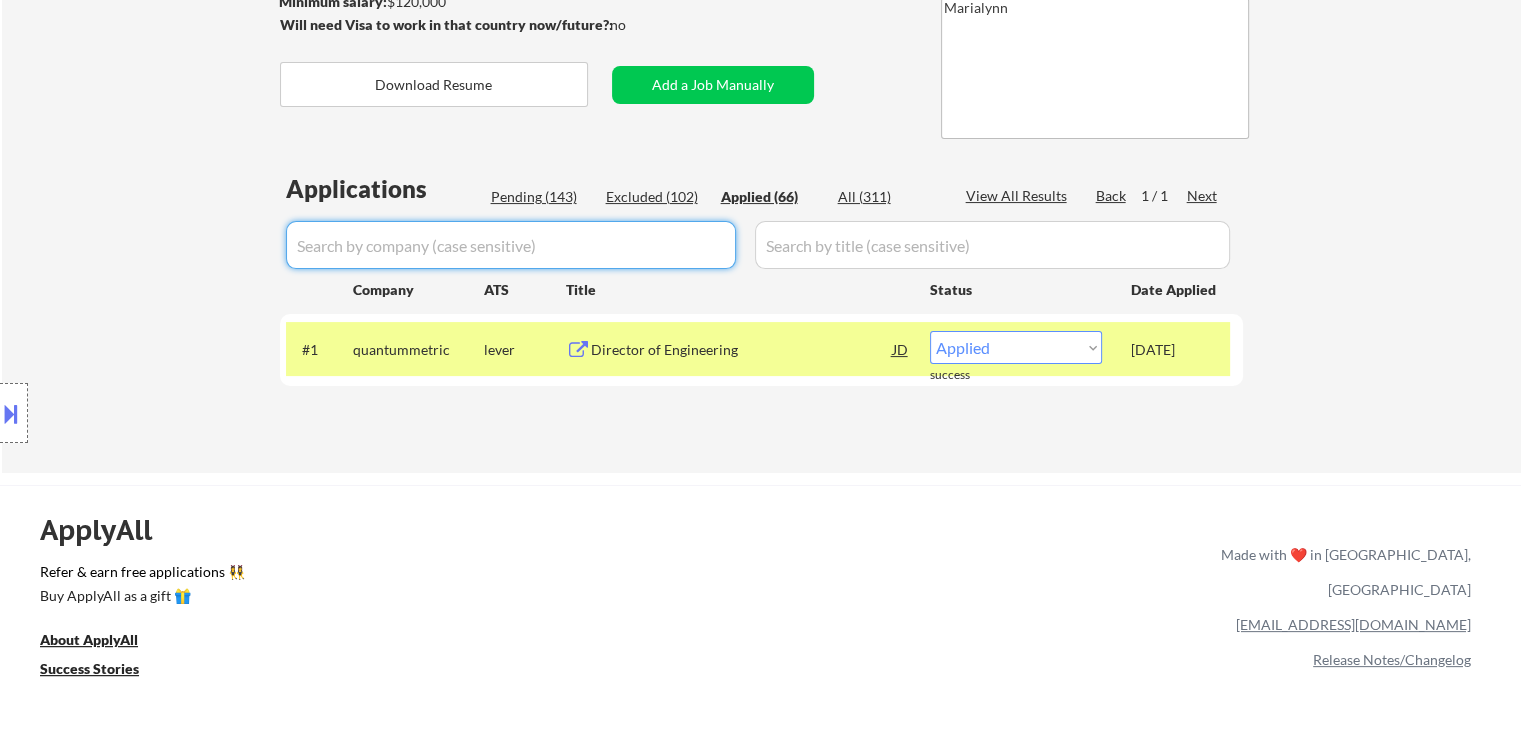 select on ""applied"" 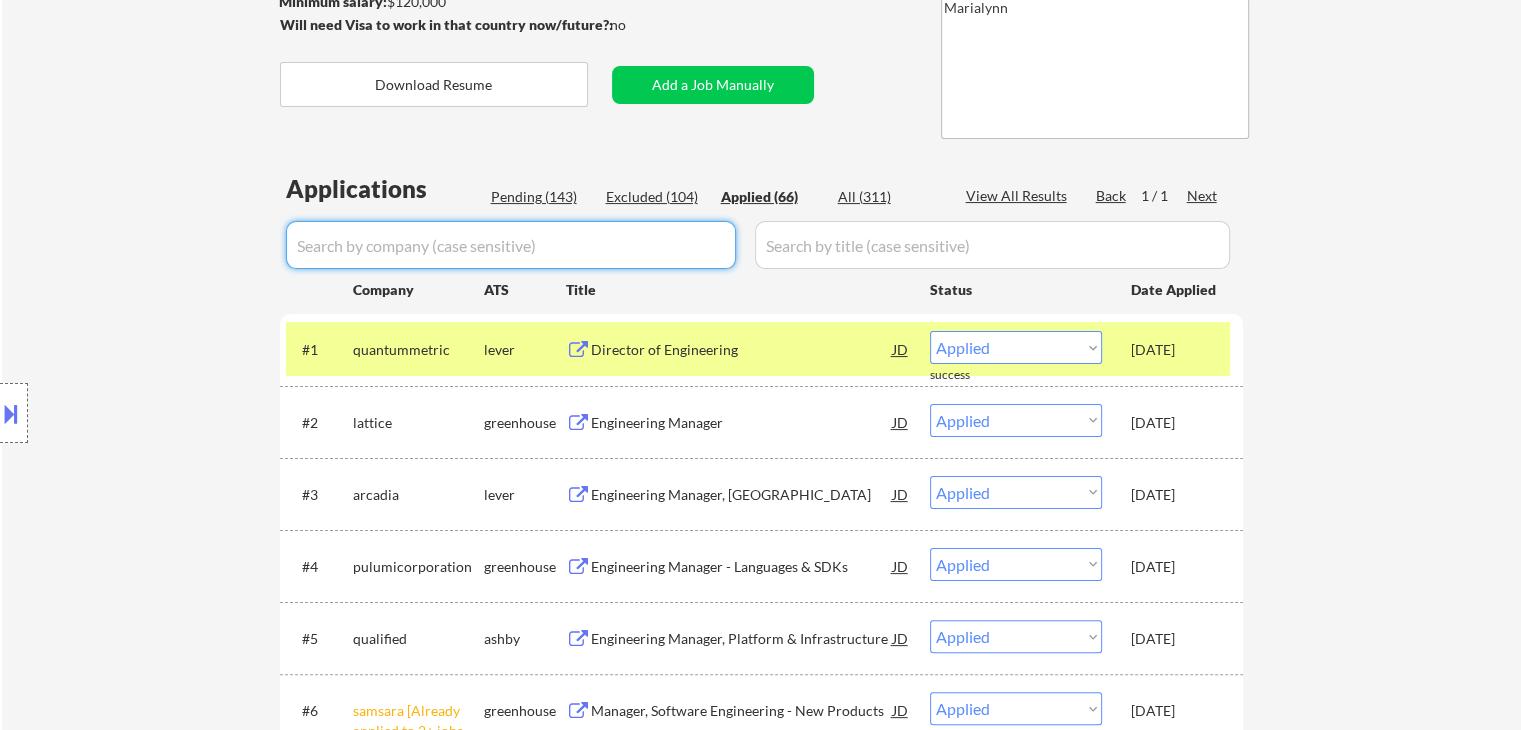 click at bounding box center (511, 245) 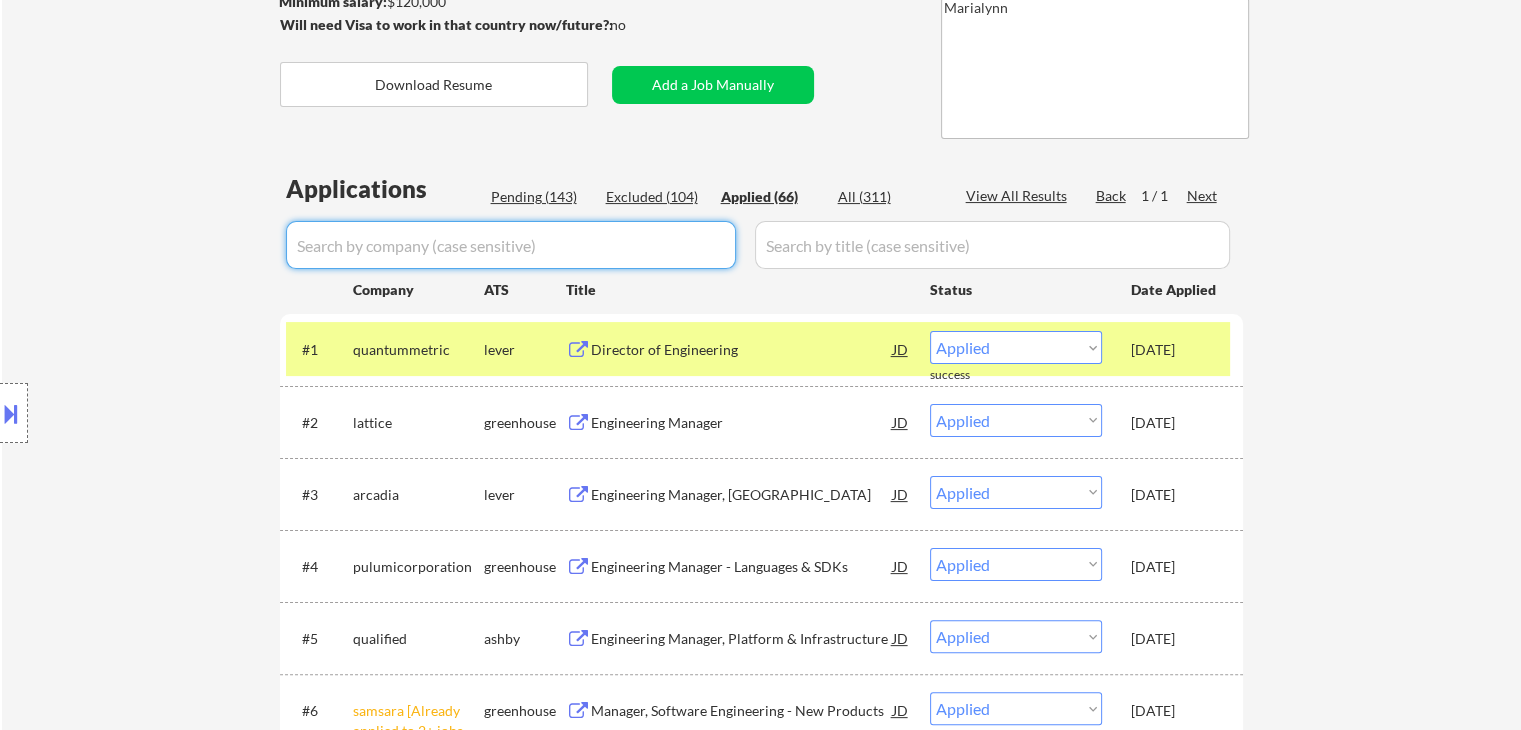 paste on "onebrief" 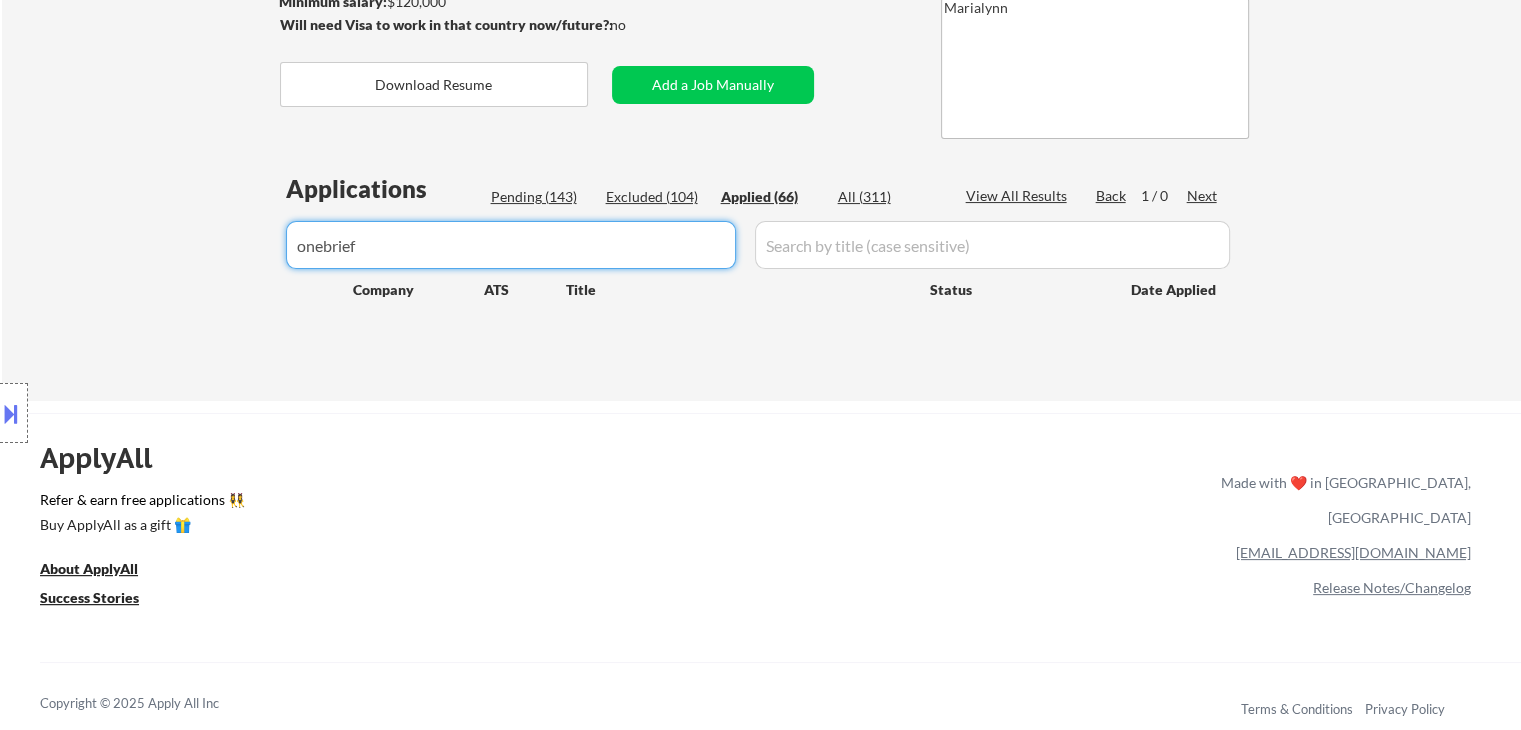 type on "onebrief" 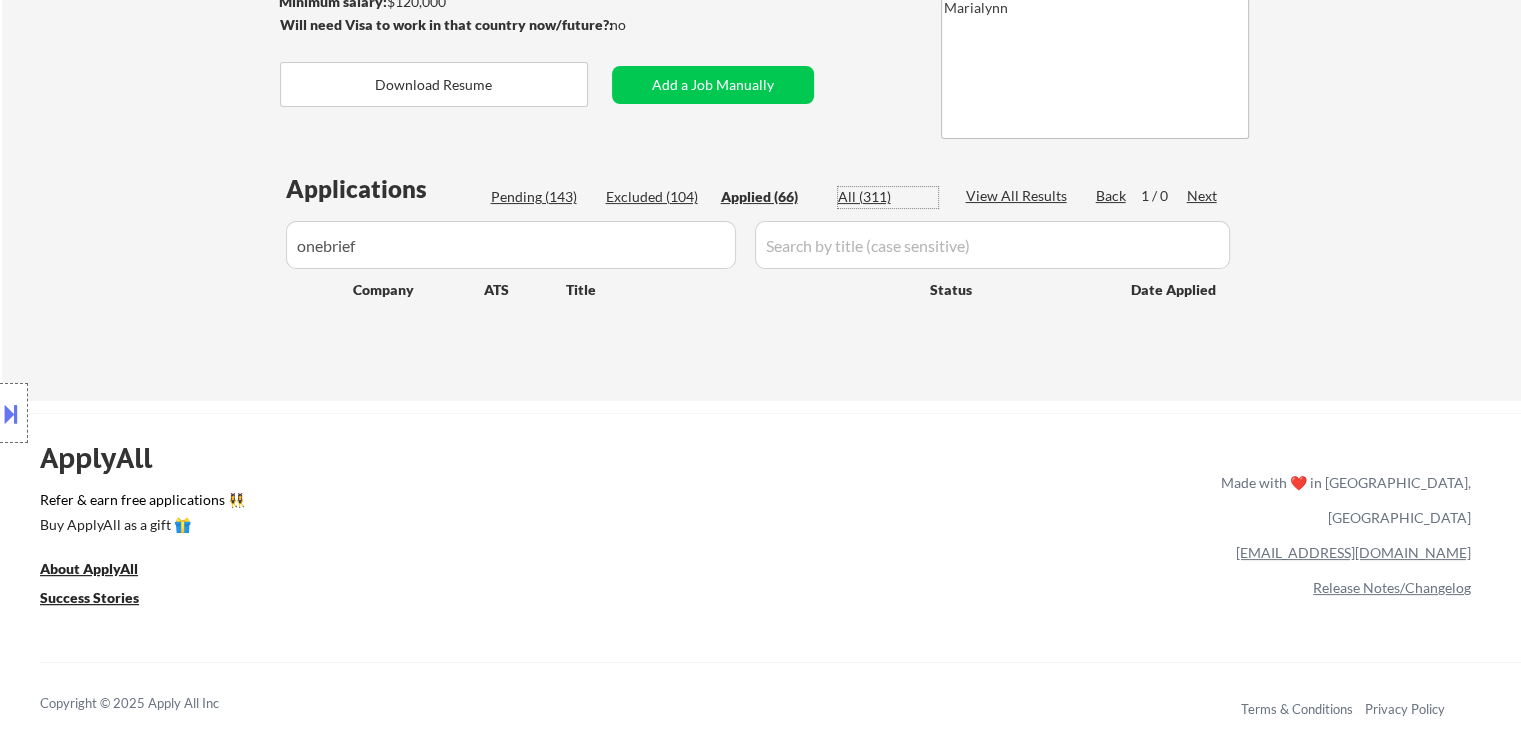 click on "All (311)" at bounding box center [888, 197] 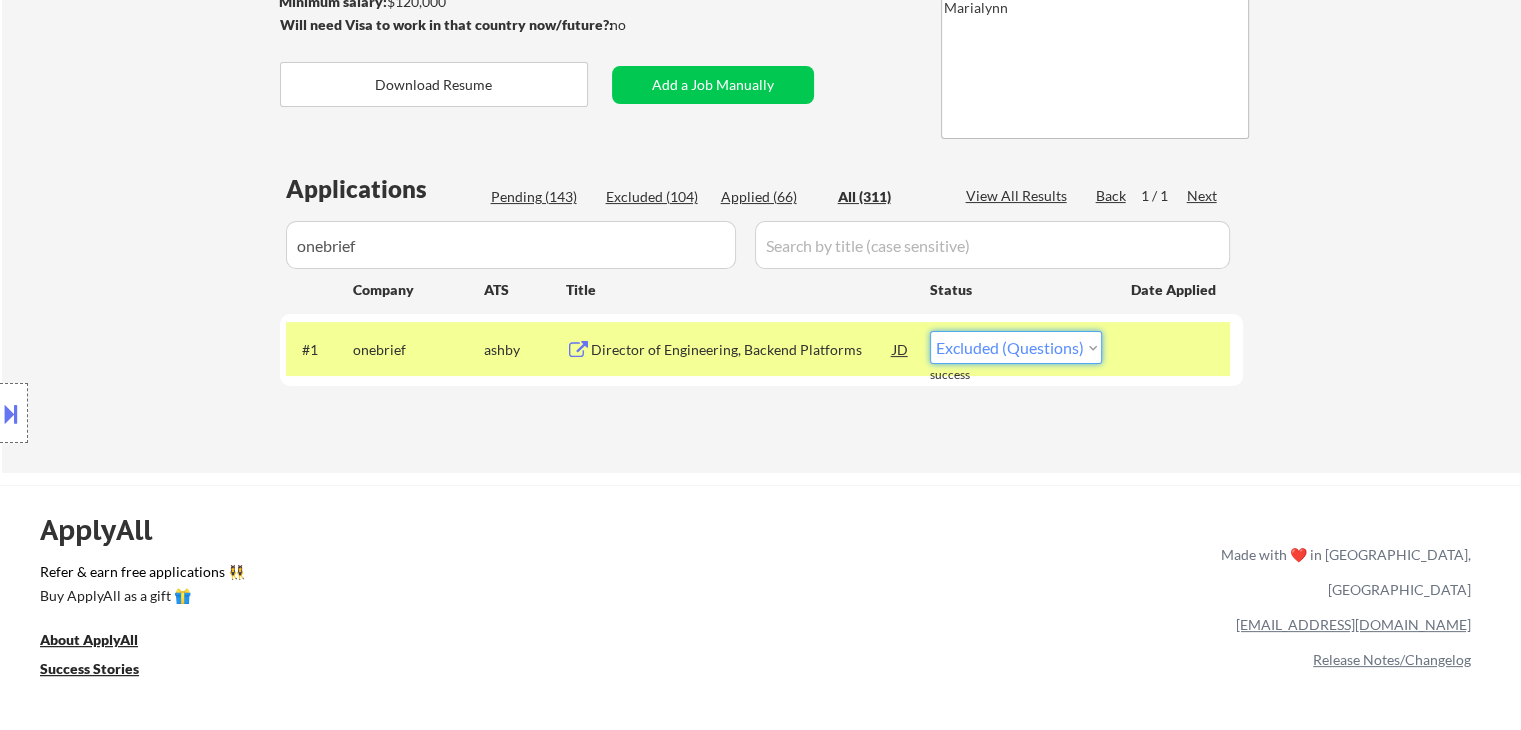 click on "Choose an option... Pending Applied Excluded (Questions) Excluded (Expired) Excluded (Location) Excluded (Bad Match) Excluded (Blocklist) Excluded (Salary) Excluded (Other)" at bounding box center (1016, 347) 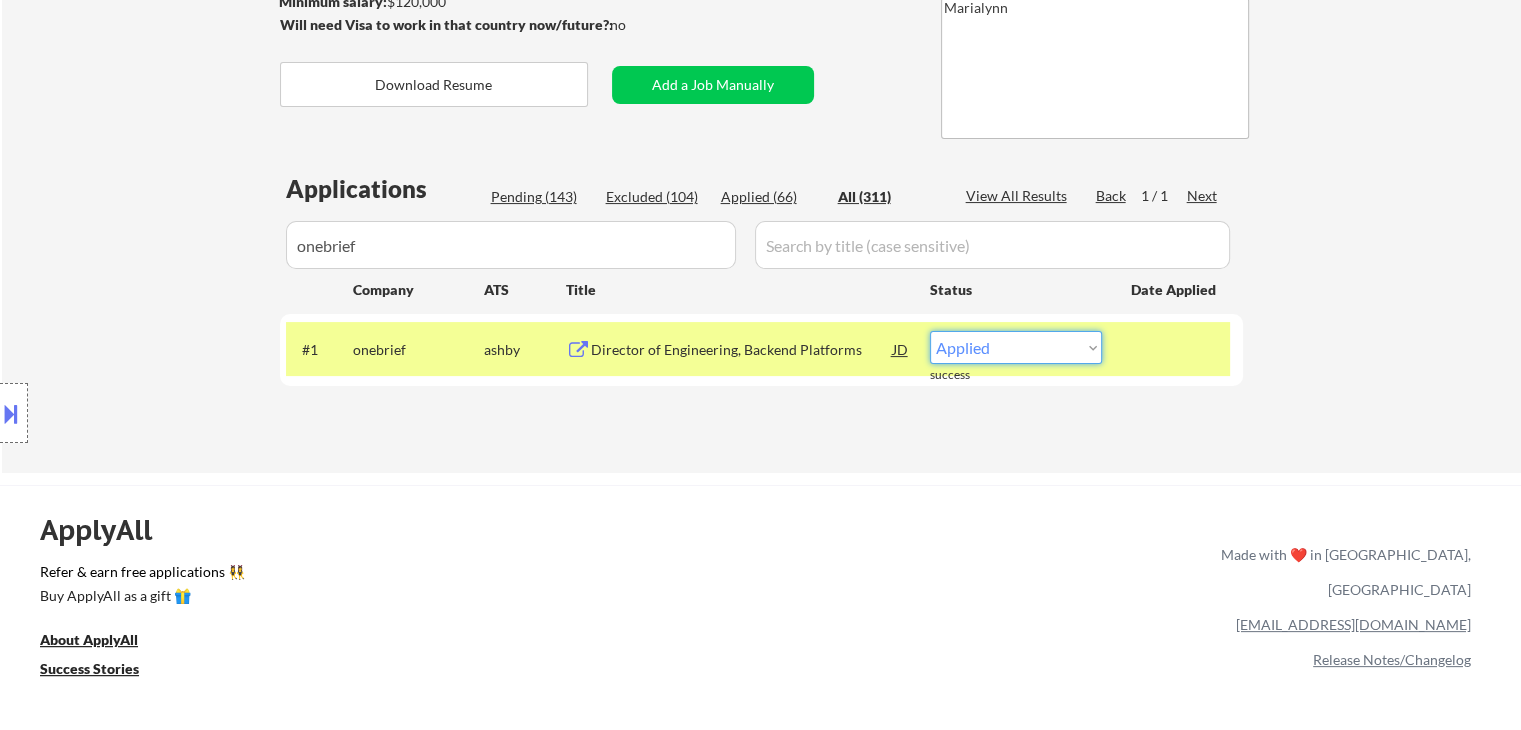 click on "Choose an option... Pending Applied Excluded (Questions) Excluded (Expired) Excluded (Location) Excluded (Bad Match) Excluded (Blocklist) Excluded (Salary) Excluded (Other)" at bounding box center [1016, 347] 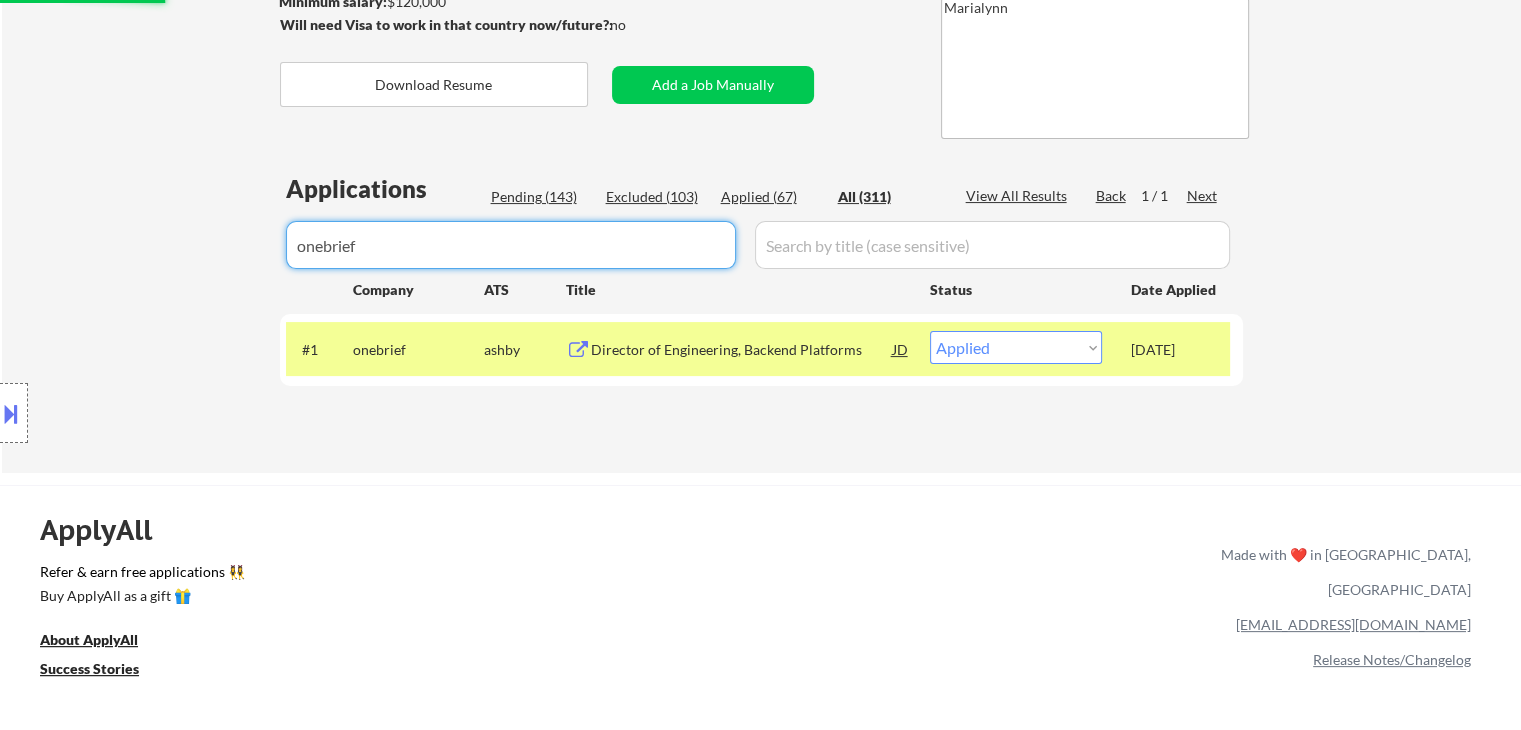 drag, startPoint x: 385, startPoint y: 245, endPoint x: 76, endPoint y: 241, distance: 309.02588 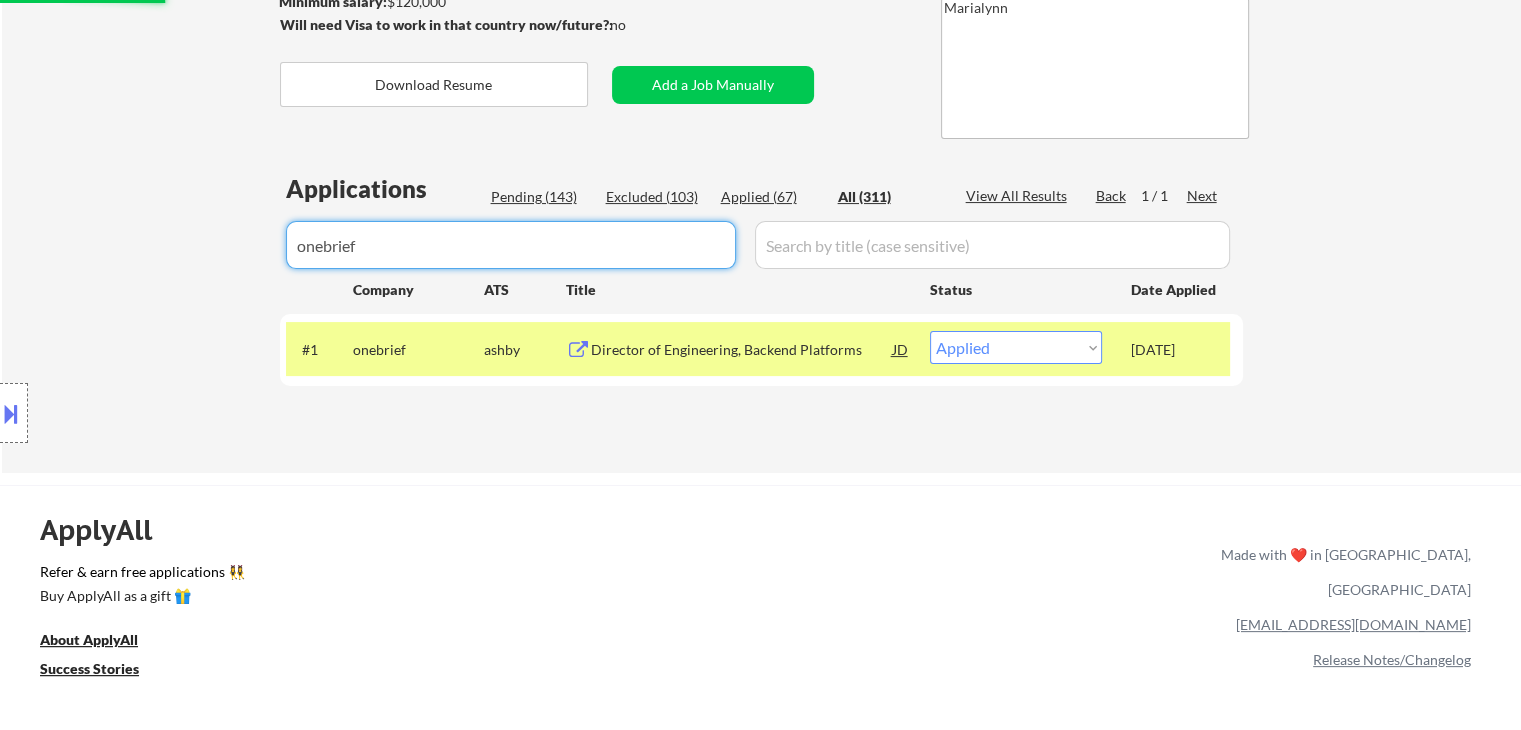click on "← Return to /applysquad Mailslurp Inbox Job Search Builder Scott Huff User Email:  scott_huff@hushmail.com Application Email:  scott_huff@hushmail.com Mailslurp Email:  scott.huff@mailflux.com LinkedIn:   https://www.linkedin.com/in/scott-huff-it/
Phone:  920-366-1494 Current Location:  Kimberly, Wisconsin Applies:  60 sent / 100 bought Internal Notes Please use LLM prompt to make sure each role doesn't require tons of technologies he doesn't have! (Flora can help with this if needed) Can work in country of residence?:  yes Squad Notes Minimum salary:  $120,000 Will need Visa to work in that country now/future?:   no Download Resume Add a Job Manually Marialynn Applications Pending (143) Excluded (103) Applied (67) All (311) View All Results Back 1 / 1
Next Company ATS Title Status Date Applied #1 onebrief ashby Director of Engineering, Backend Platforms JD Choose an option... Pending Applied Excluded (Questions) Excluded (Expired) Excluded (Location) Excluded (Bad Match) Excluded (Blocklist) #2 JD" at bounding box center (760, 19) 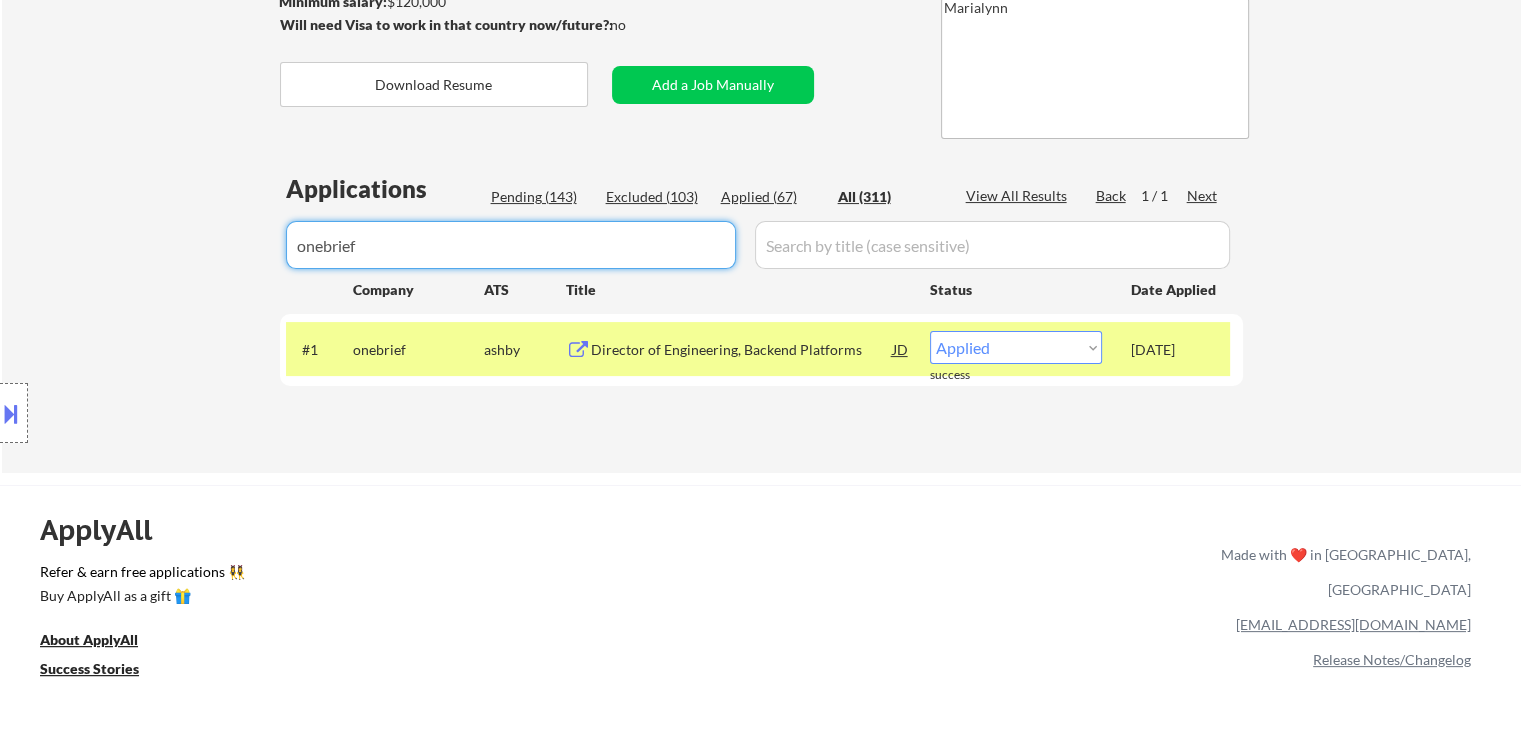 type 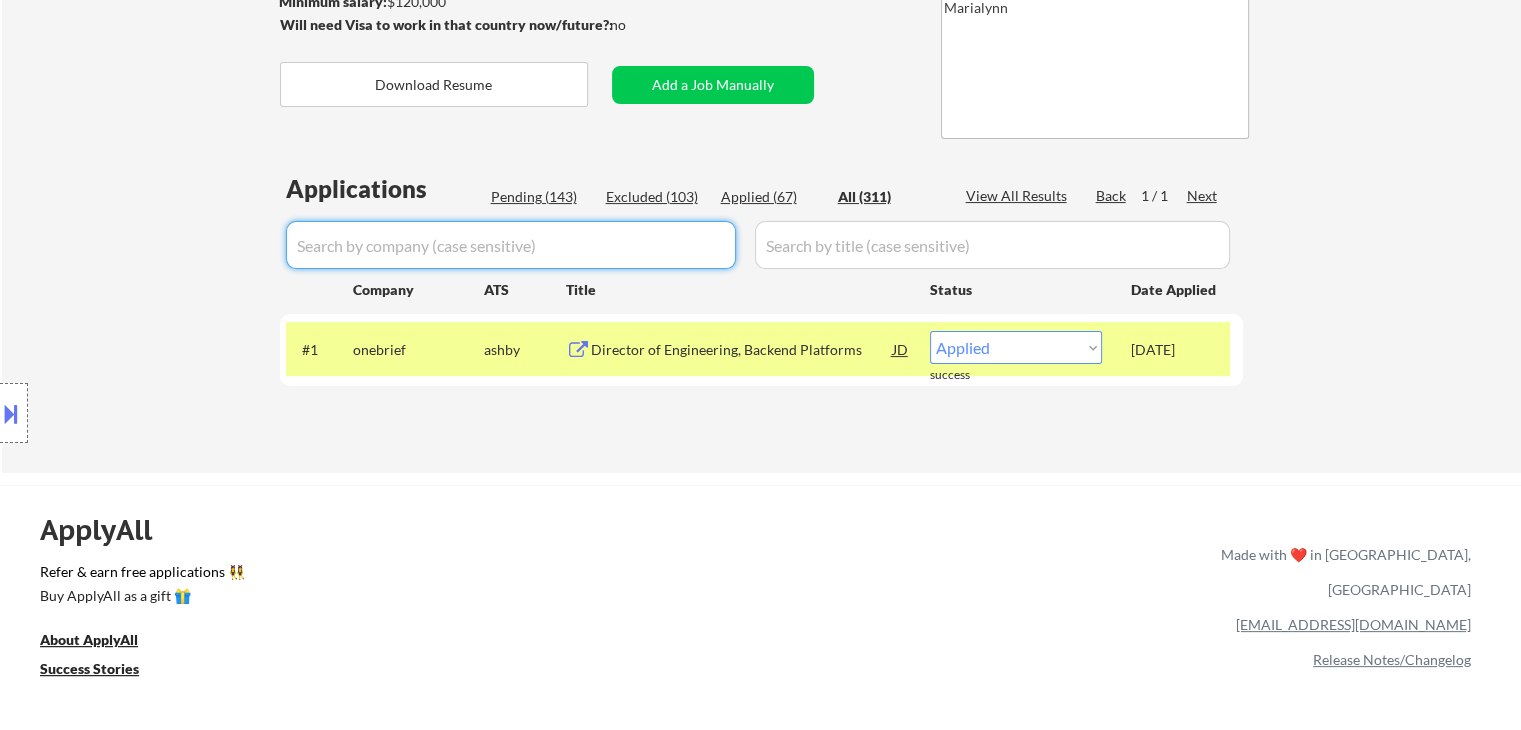 select on ""excluded__expired_"" 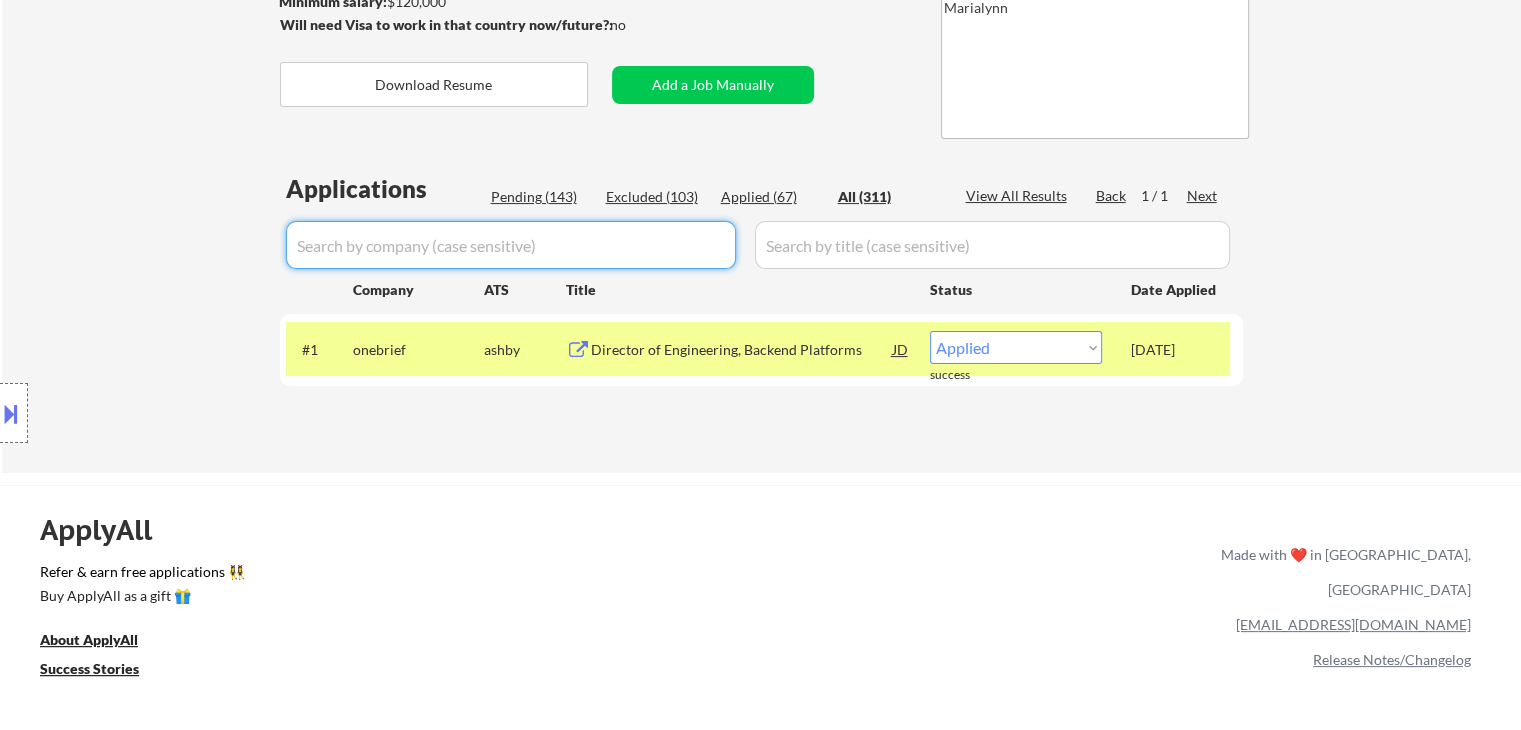 select on ""excluded__expired_"" 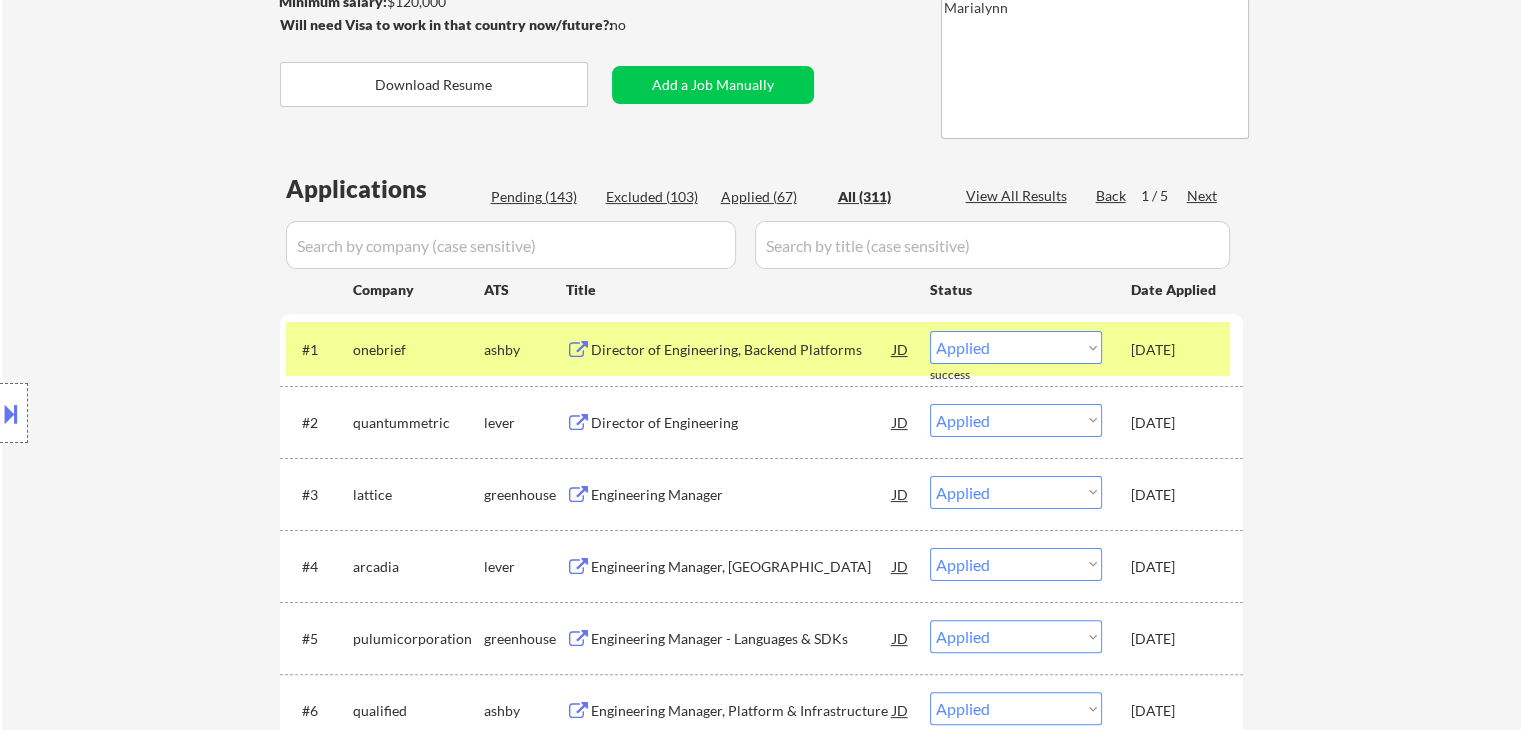 click on "Director of Engineering" at bounding box center (742, 423) 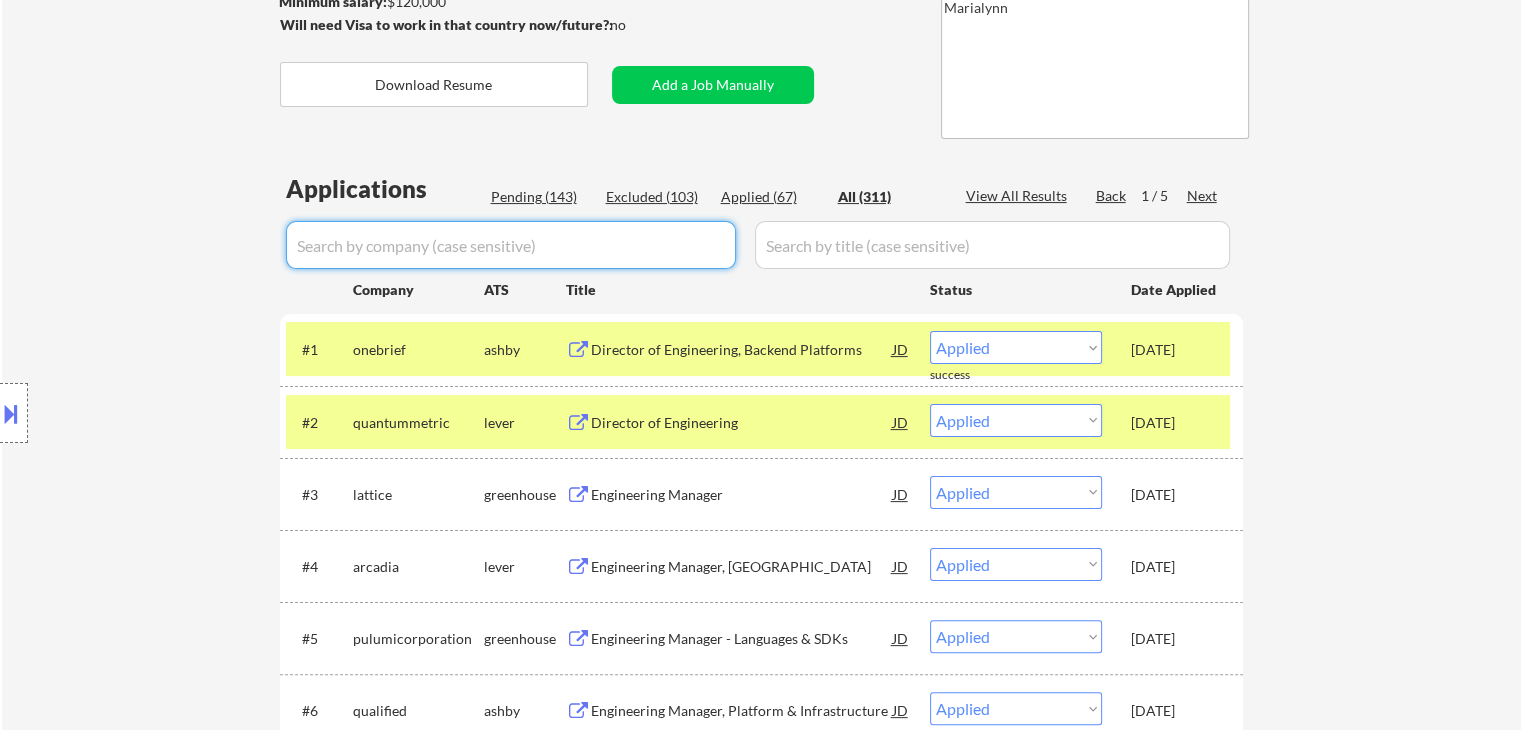 click at bounding box center [511, 245] 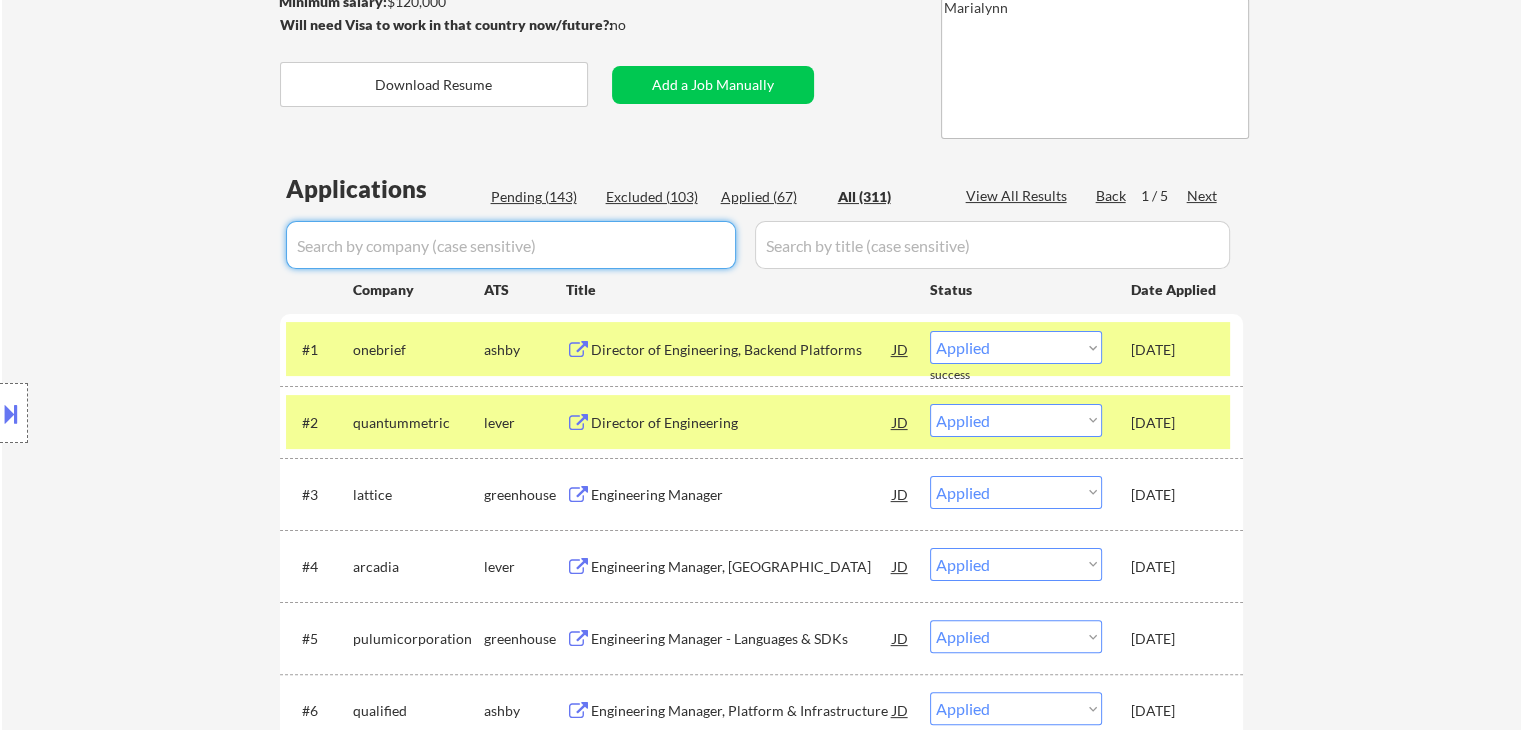paste on "positions" 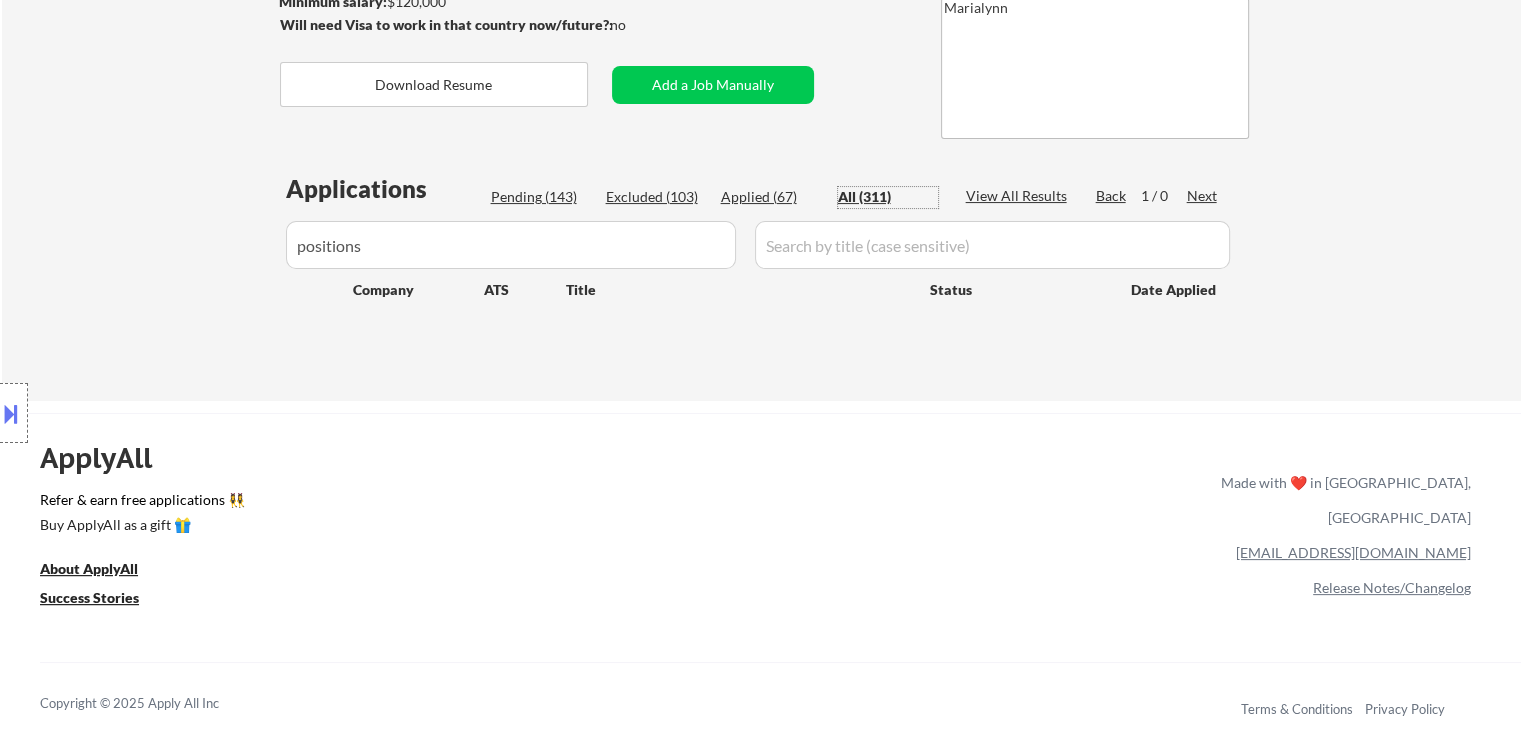 click on "All (311)" at bounding box center (888, 197) 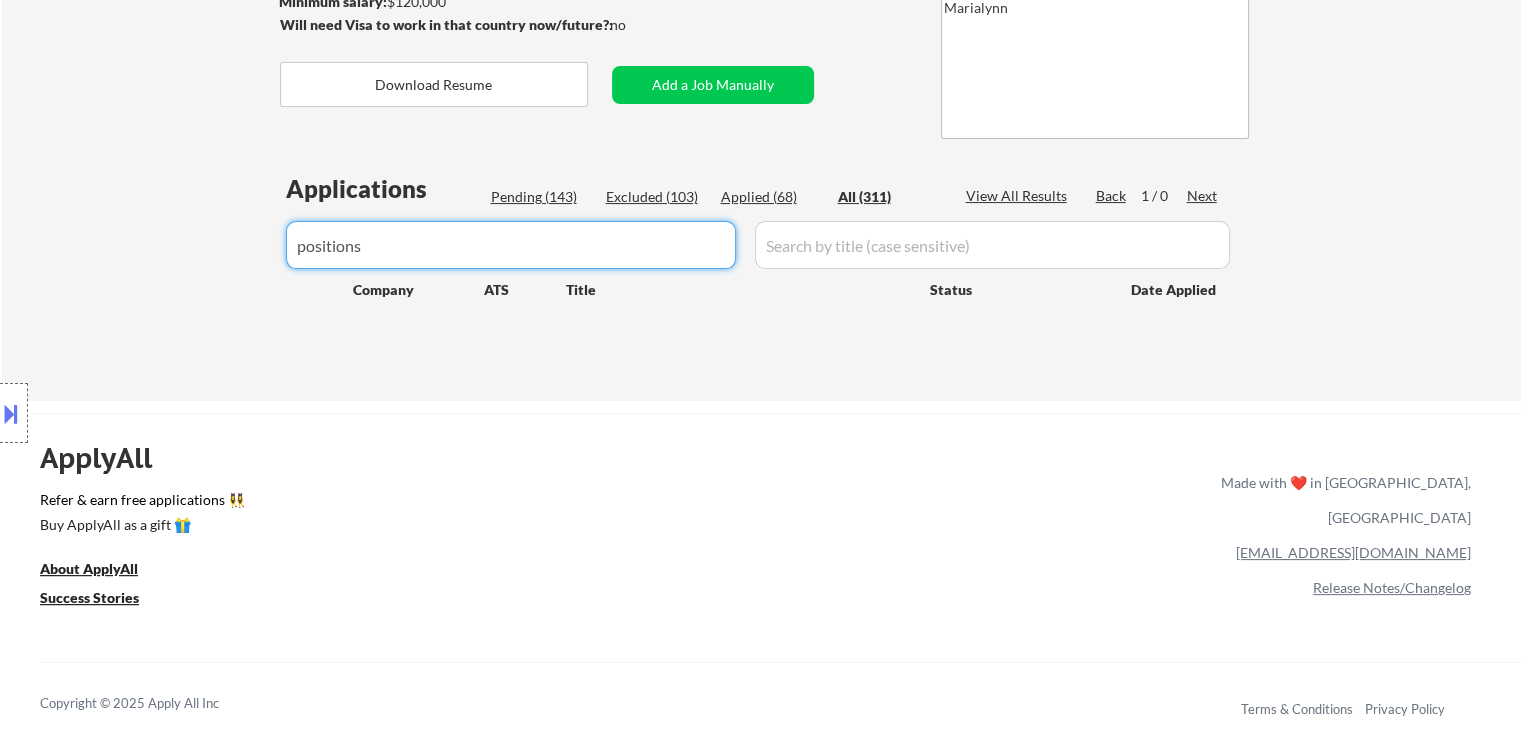 drag, startPoint x: 562, startPoint y: 237, endPoint x: 0, endPoint y: 181, distance: 564.78314 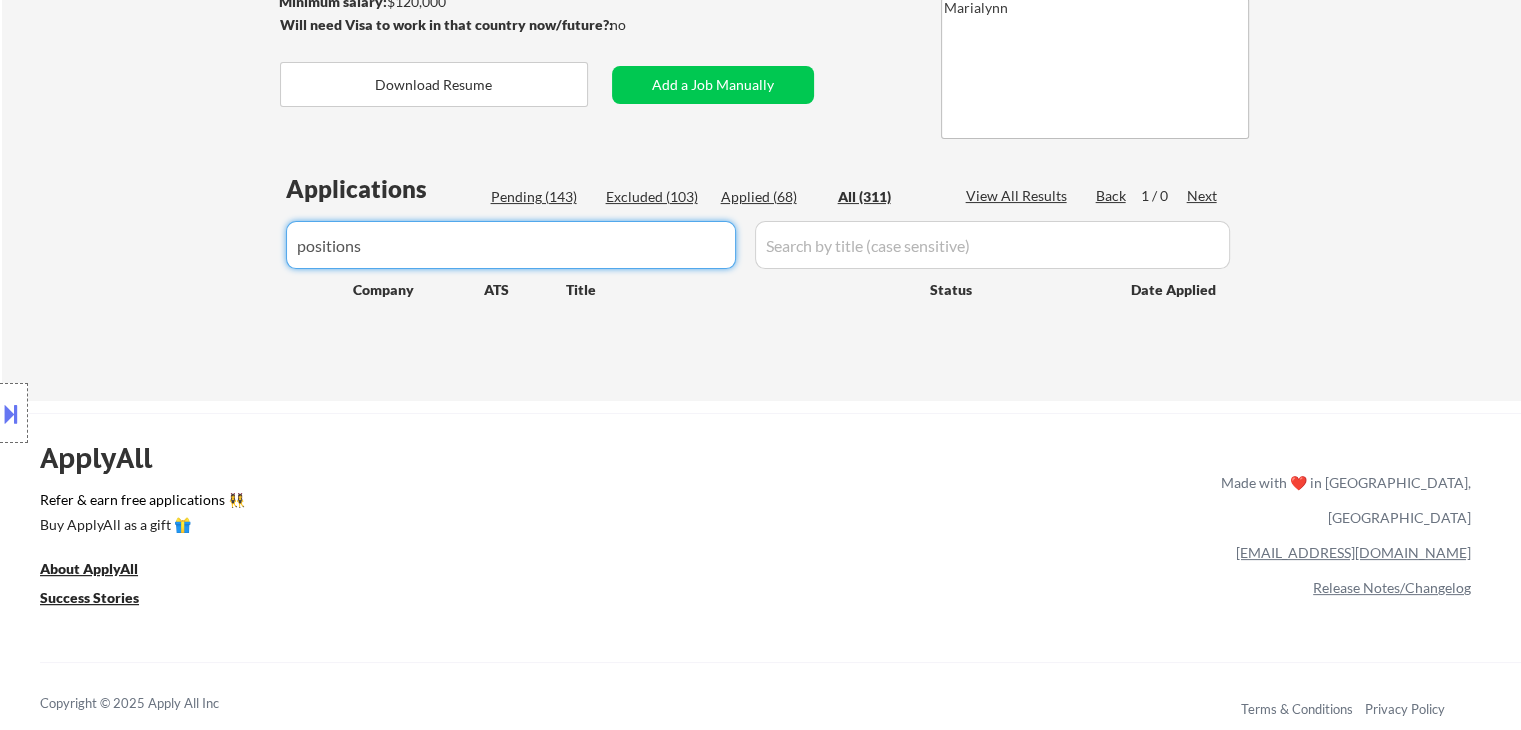 click on "← Return to /applysquad Mailslurp Inbox Job Search Builder Scott Huff User Email:  scott_huff@hushmail.com Application Email:  scott_huff@hushmail.com Mailslurp Email:  scott.huff@mailflux.com LinkedIn:   https://www.linkedin.com/in/scott-huff-it/
Phone:  920-366-1494 Current Location:  Kimberly, Wisconsin Applies:  60 sent / 100 bought Internal Notes Please use LLM prompt to make sure each role doesn't require tons of technologies he doesn't have! (Flora can help with this if needed) Can work in country of residence?:  yes Squad Notes Minimum salary:  $120,000 Will need Visa to work in that country now/future?:   no Download Resume Add a Job Manually Marialynn Applications Pending (143) Excluded (103) Applied (68) All (311) View All Results Back 1 / 0
Next Company ATS Title Status Date Applied #1 onebrief ashby Director of Engineering, Backend Platforms JD Choose an option... Pending Applied Excluded (Questions) Excluded (Expired) Excluded (Location) Excluded (Bad Match) Excluded (Blocklist) #2 JD" at bounding box center [760, 19] 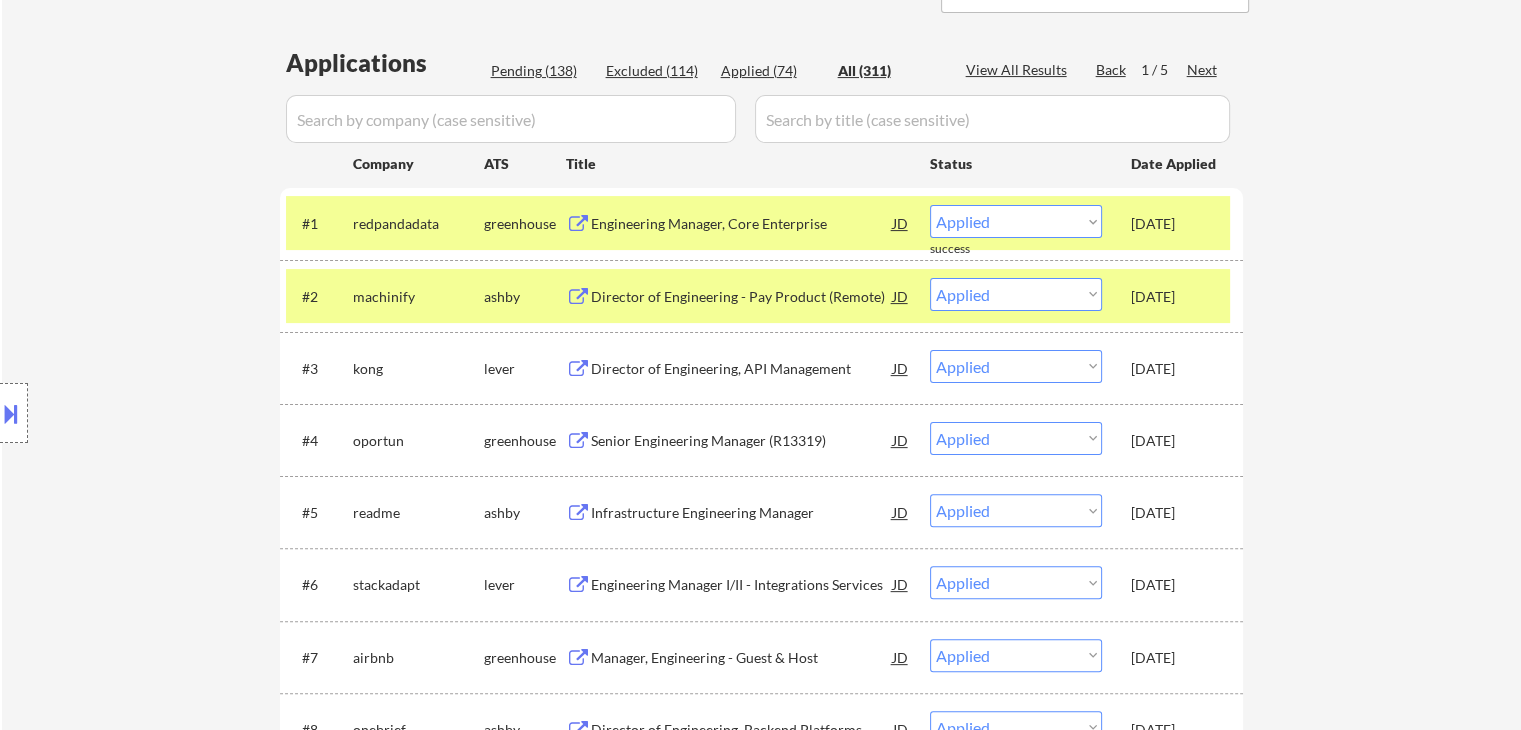 scroll, scrollTop: 200, scrollLeft: 0, axis: vertical 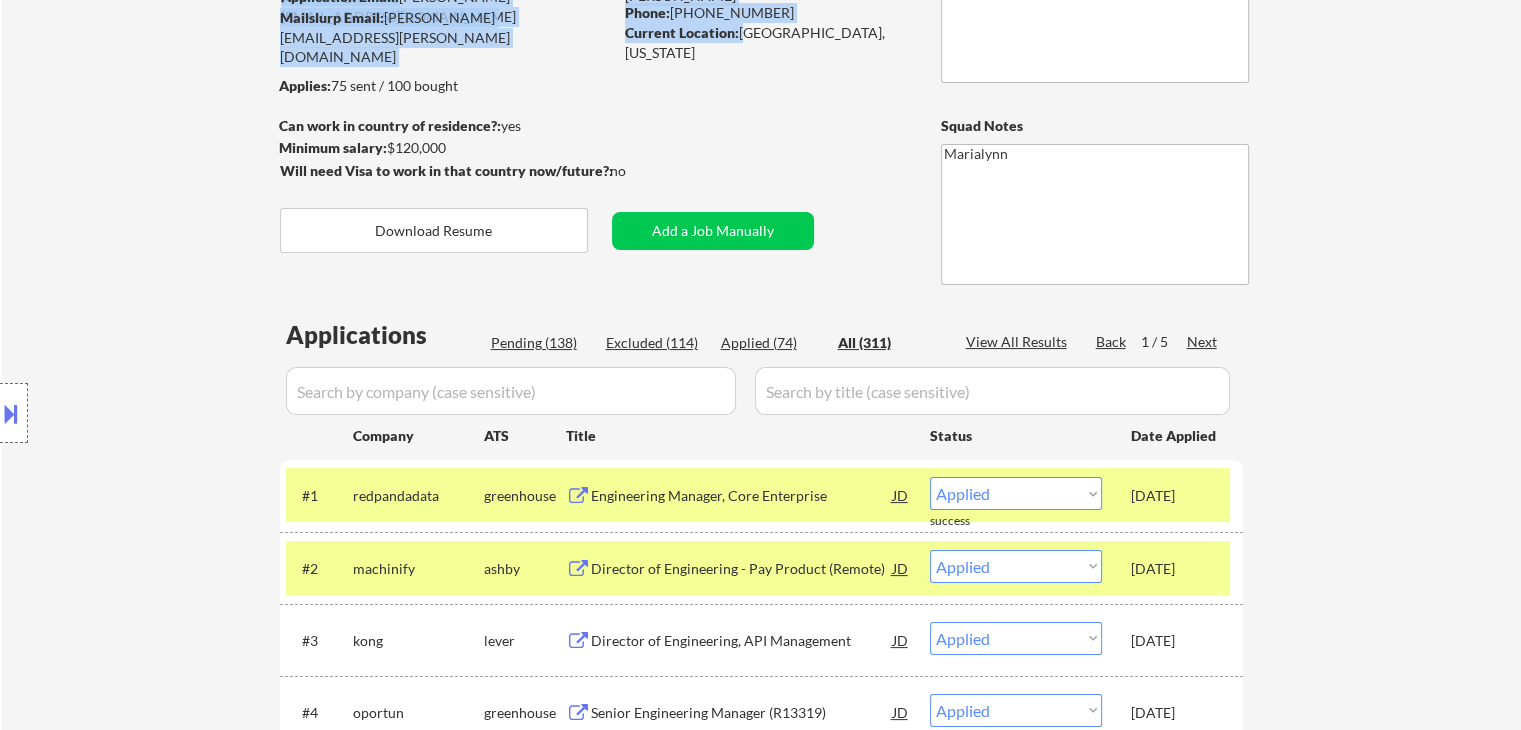 drag, startPoint x: 741, startPoint y: 29, endPoint x: 860, endPoint y: 45, distance: 120.070816 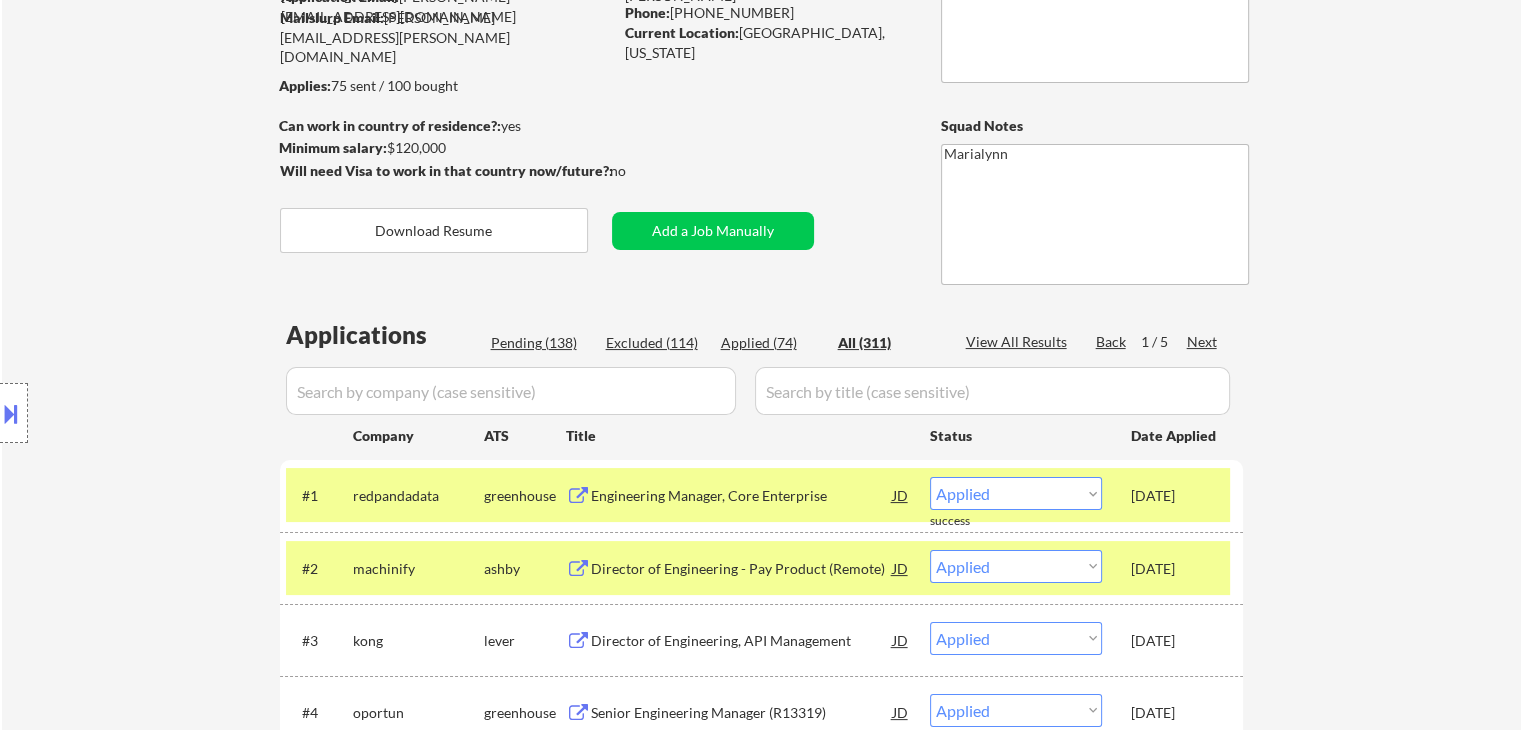 click on "Current Location:  Kimberly, Wisconsin" at bounding box center (766, 42) 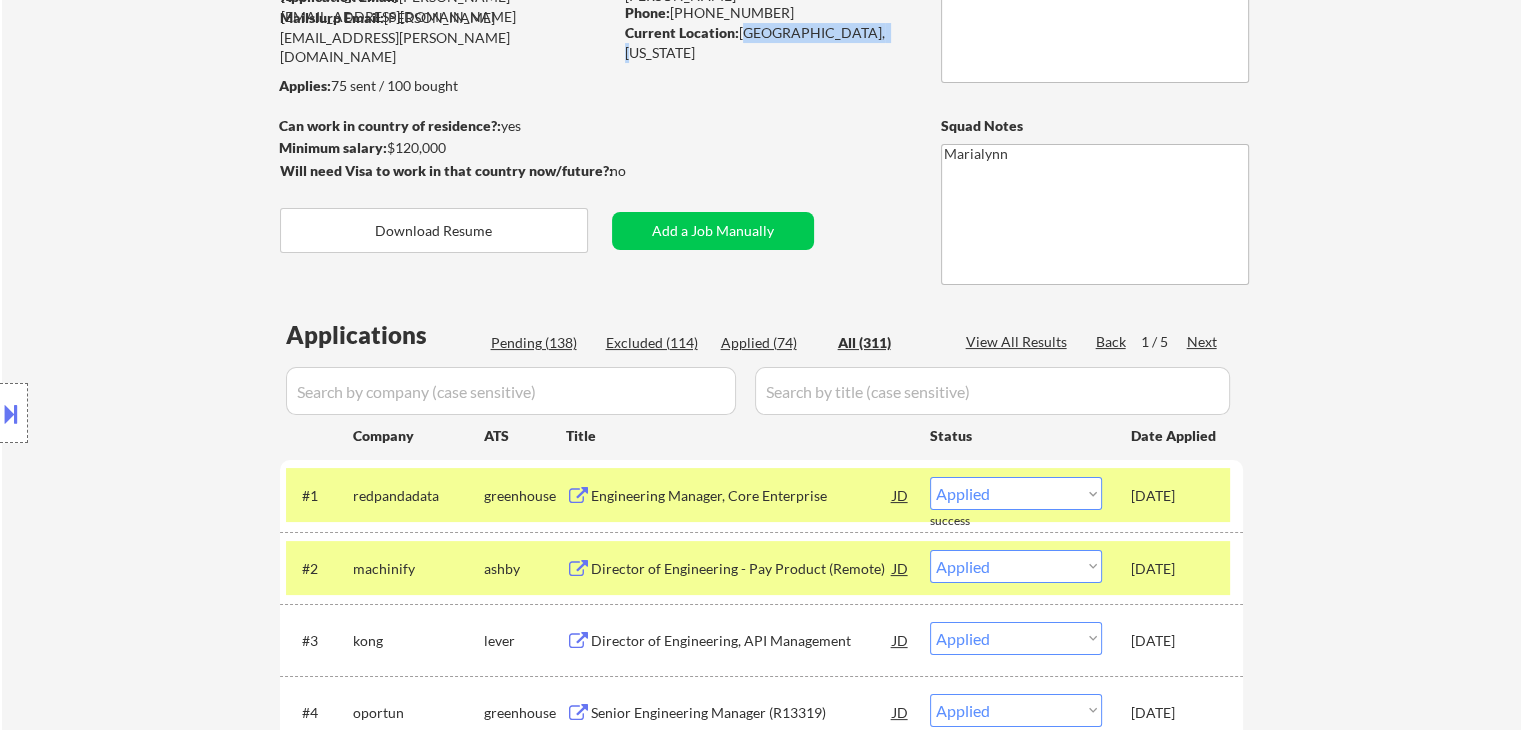 drag, startPoint x: 740, startPoint y: 33, endPoint x: 877, endPoint y: 33, distance: 137 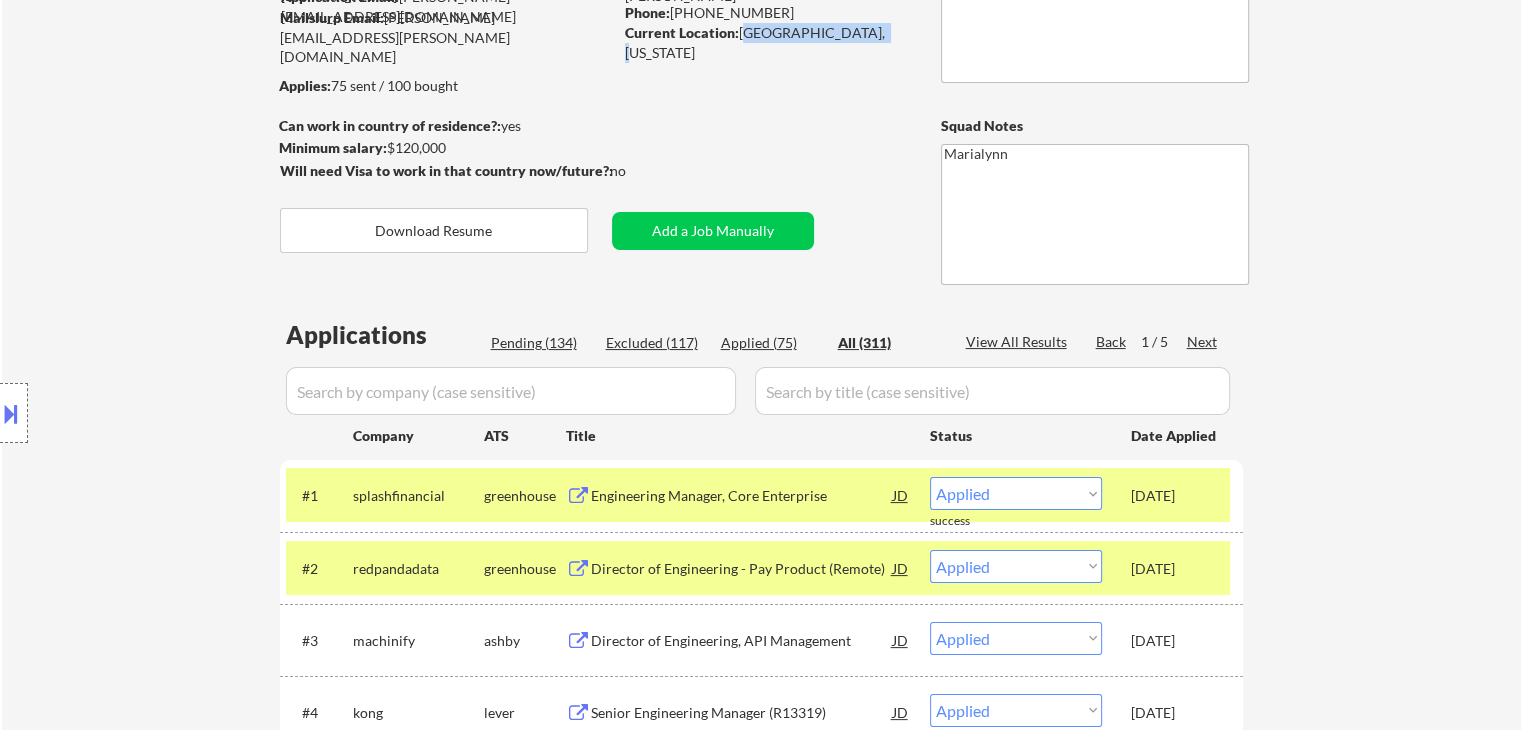 click on "Applied (75)" at bounding box center (771, 343) 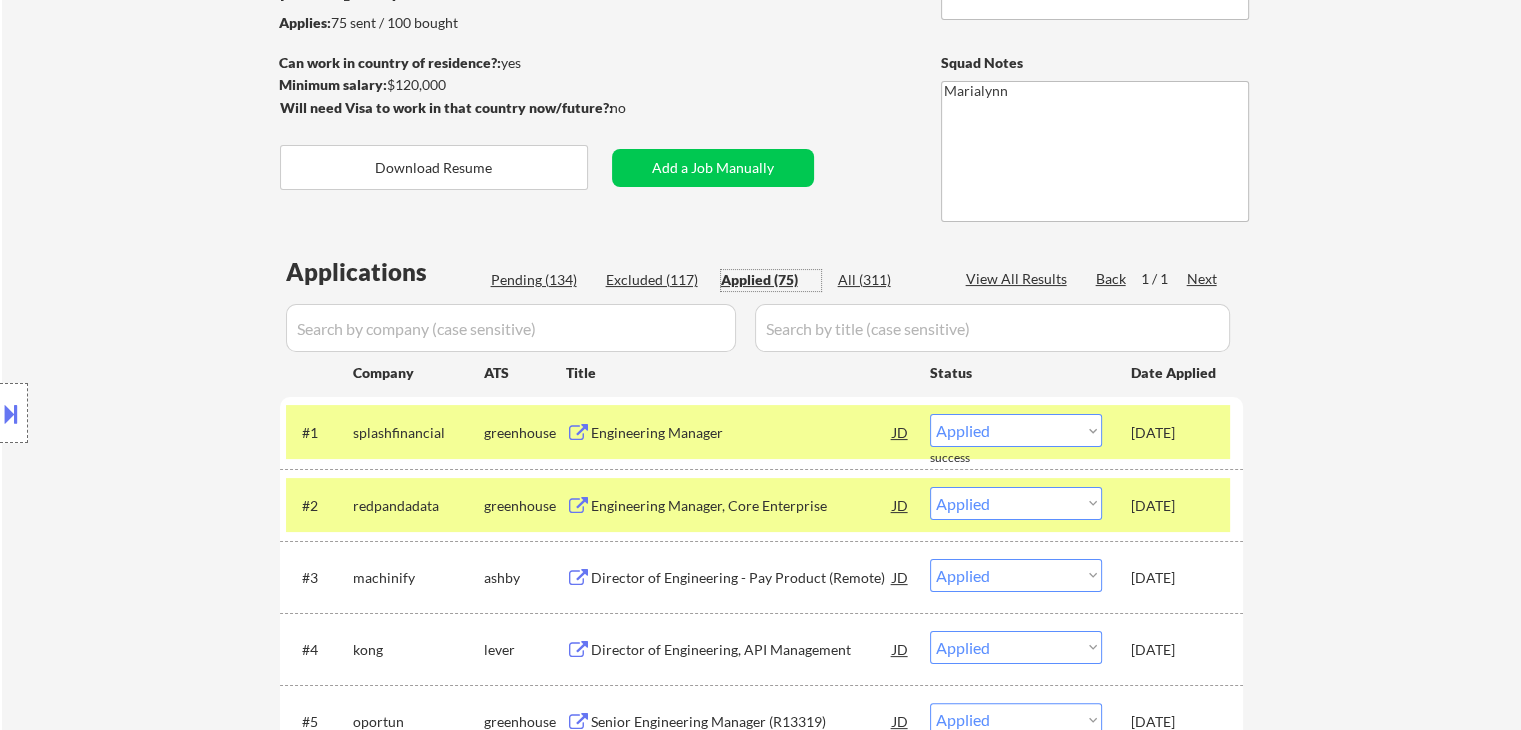 scroll, scrollTop: 264, scrollLeft: 0, axis: vertical 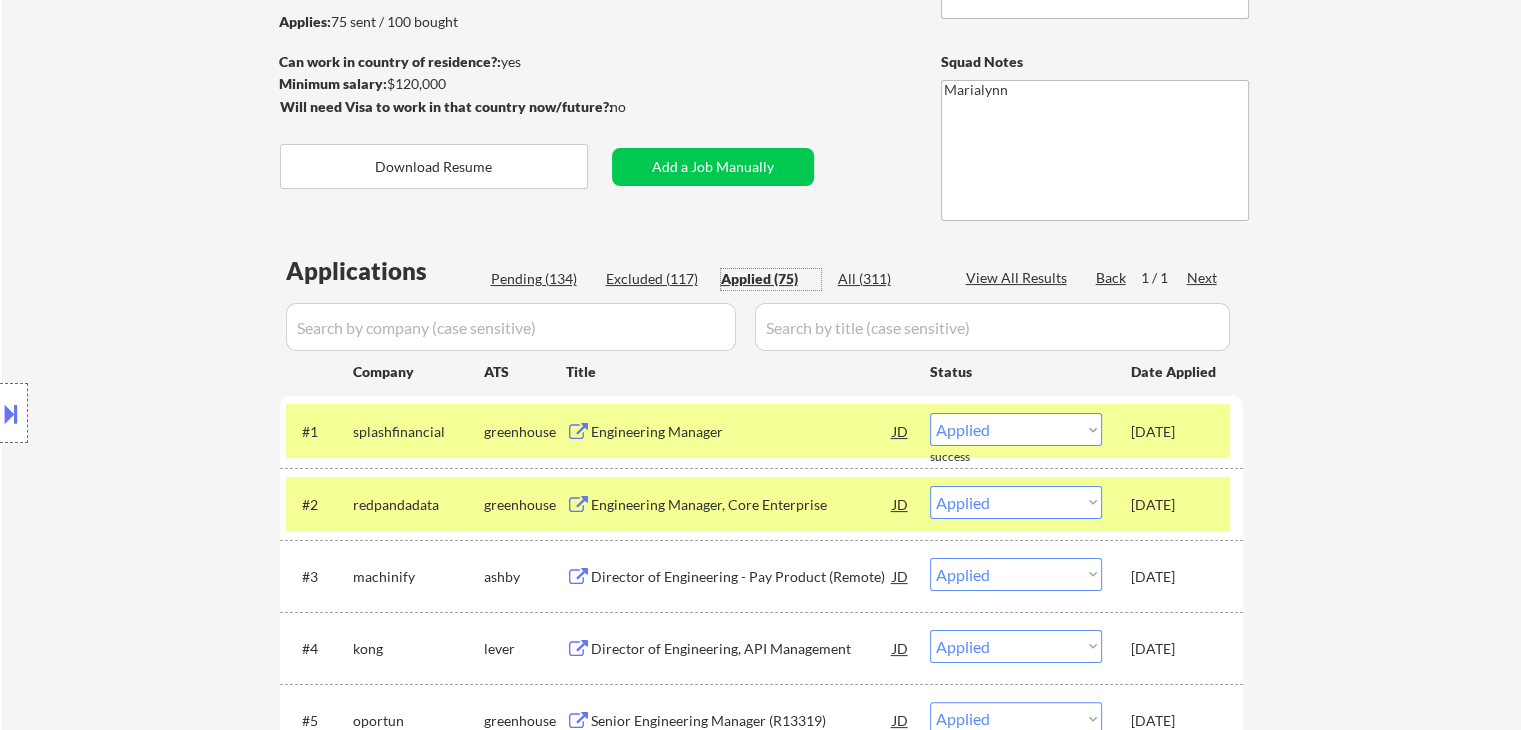 click on "Applied (75)" at bounding box center (771, 279) 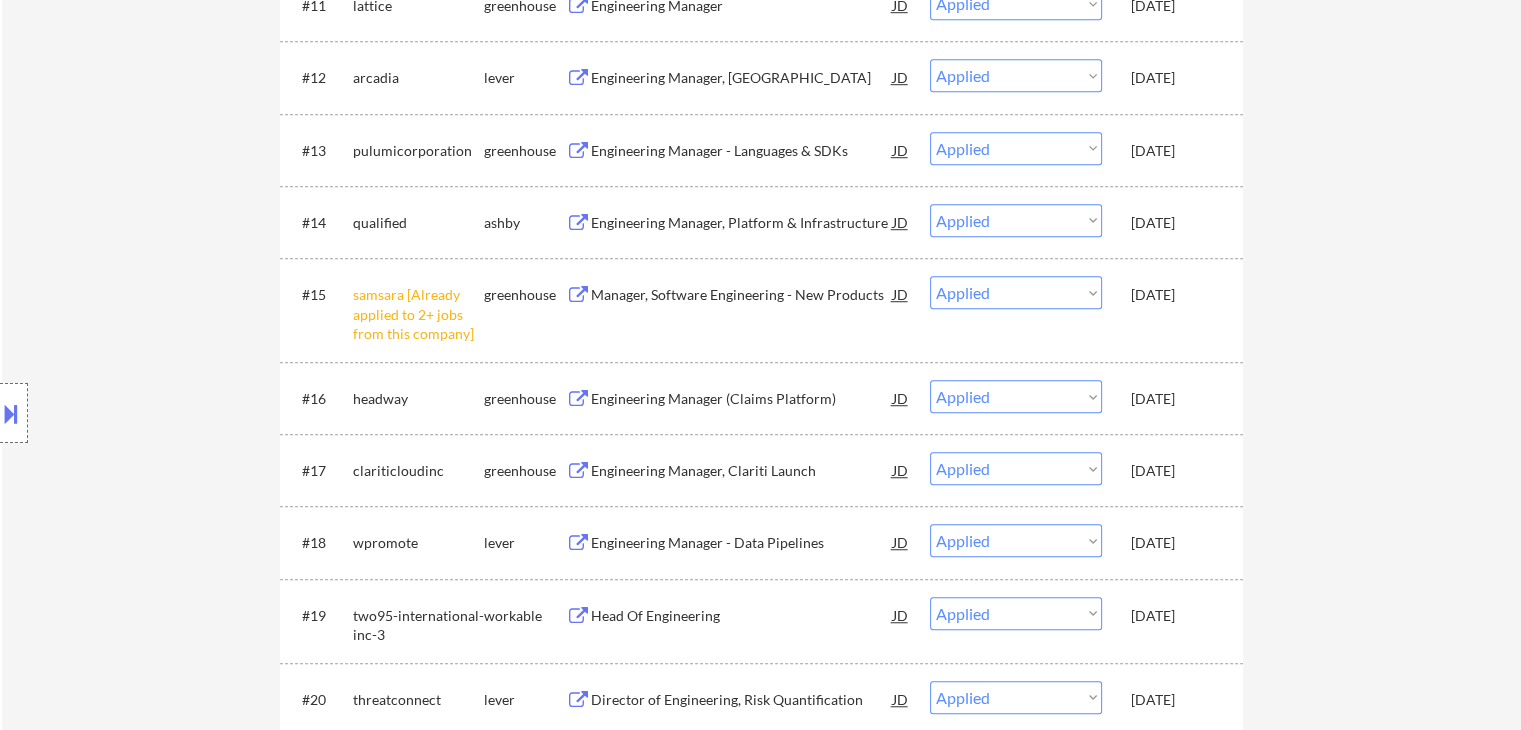 scroll, scrollTop: 1415, scrollLeft: 0, axis: vertical 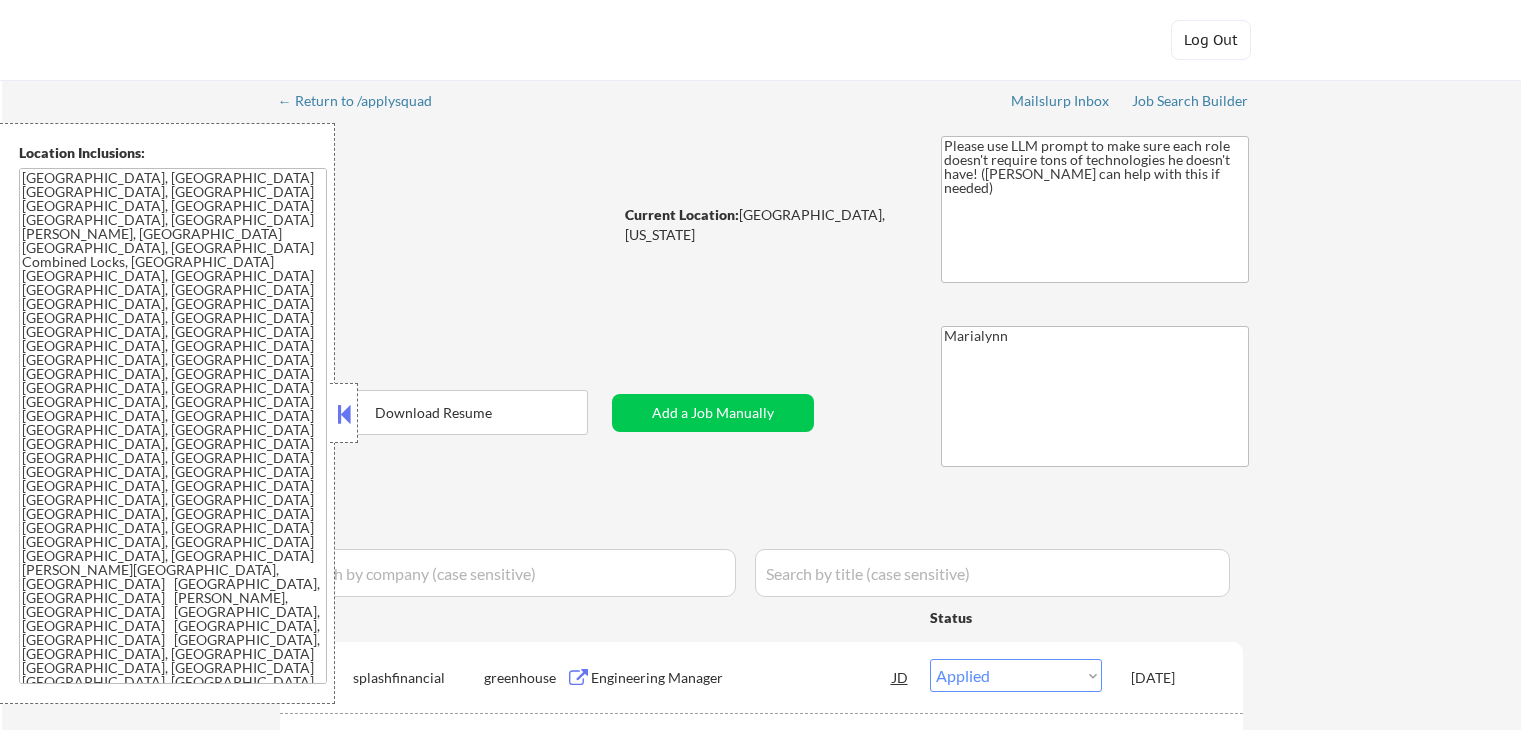 select on ""applied"" 